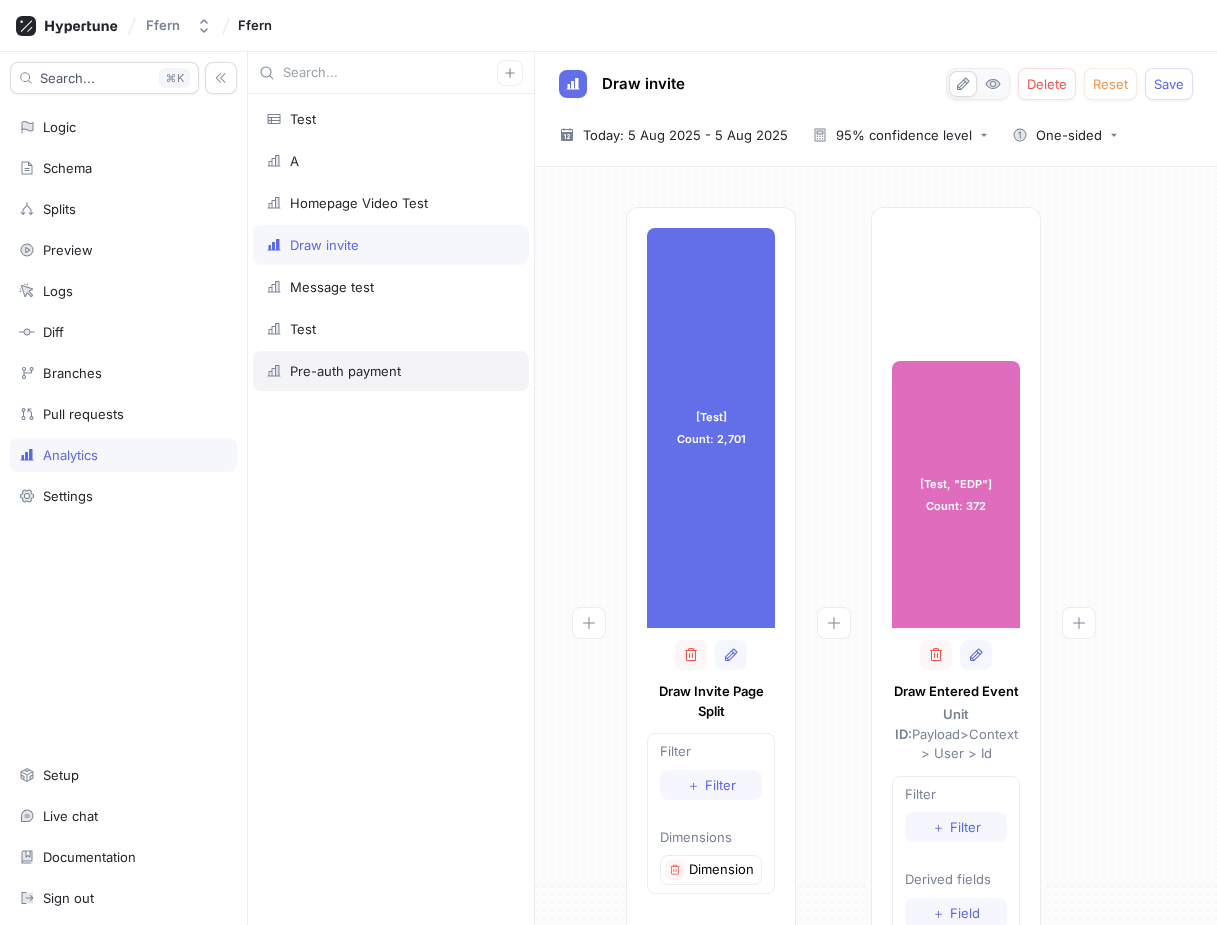 scroll, scrollTop: 0, scrollLeft: 0, axis: both 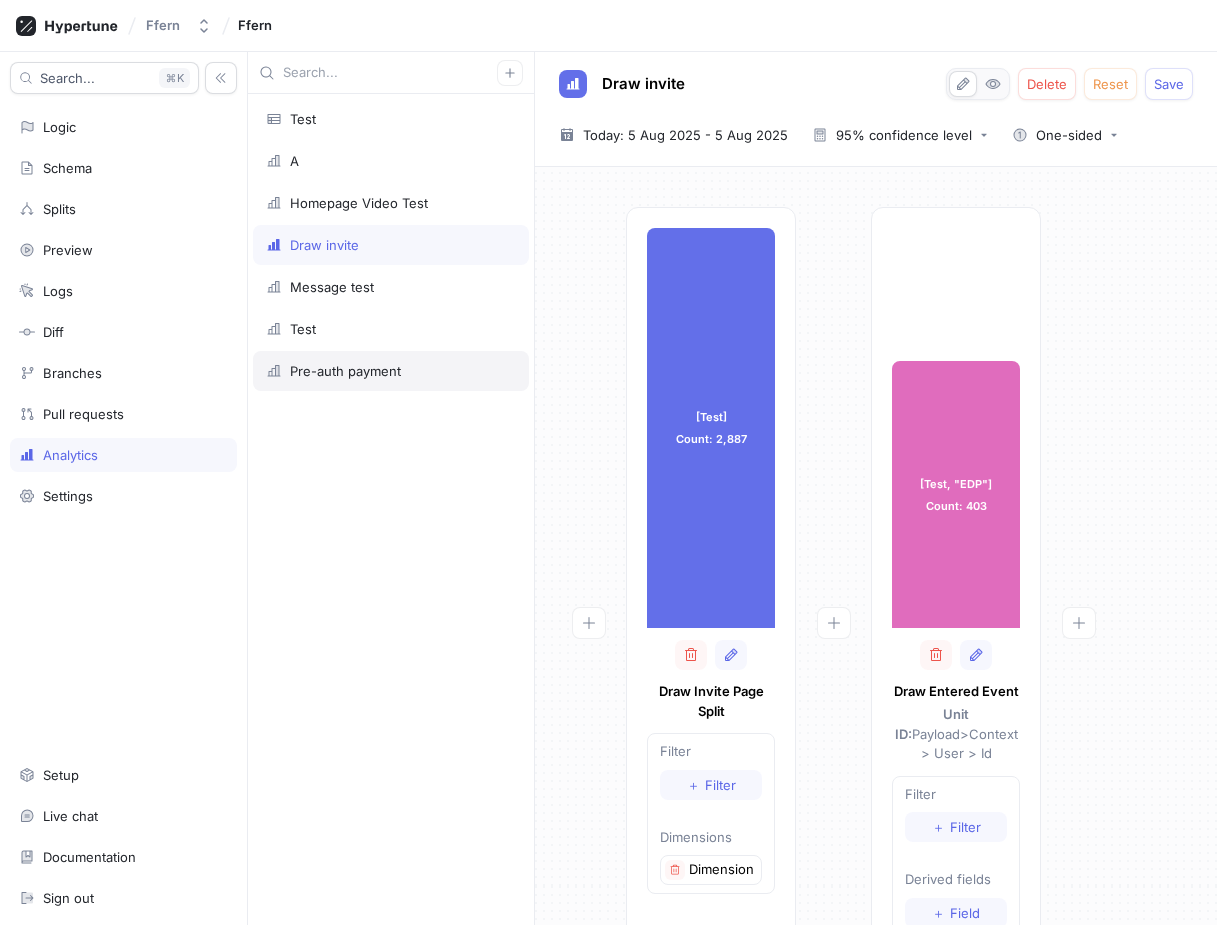 click on "Pre-auth payment" at bounding box center [391, 371] 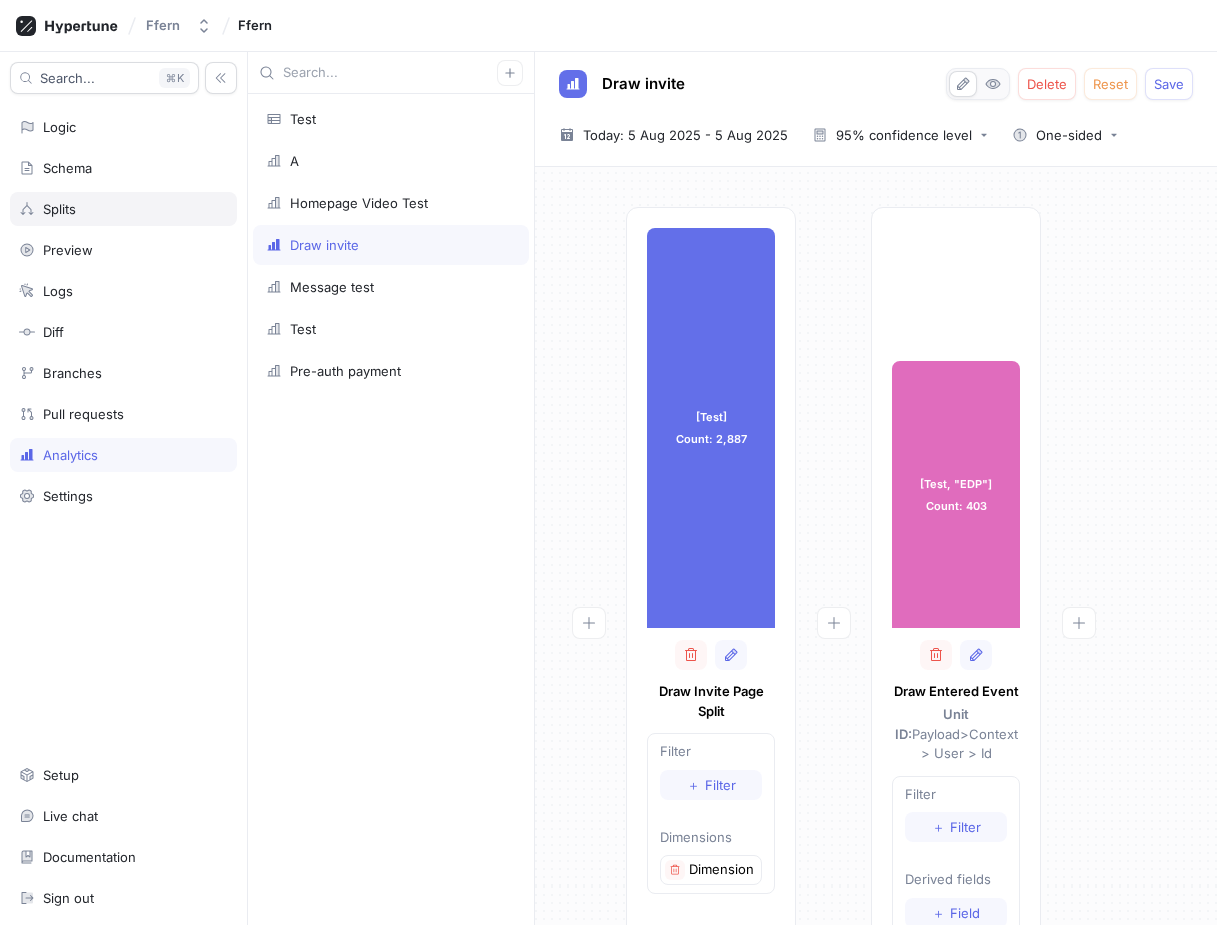 click on "Splits" at bounding box center [123, 209] 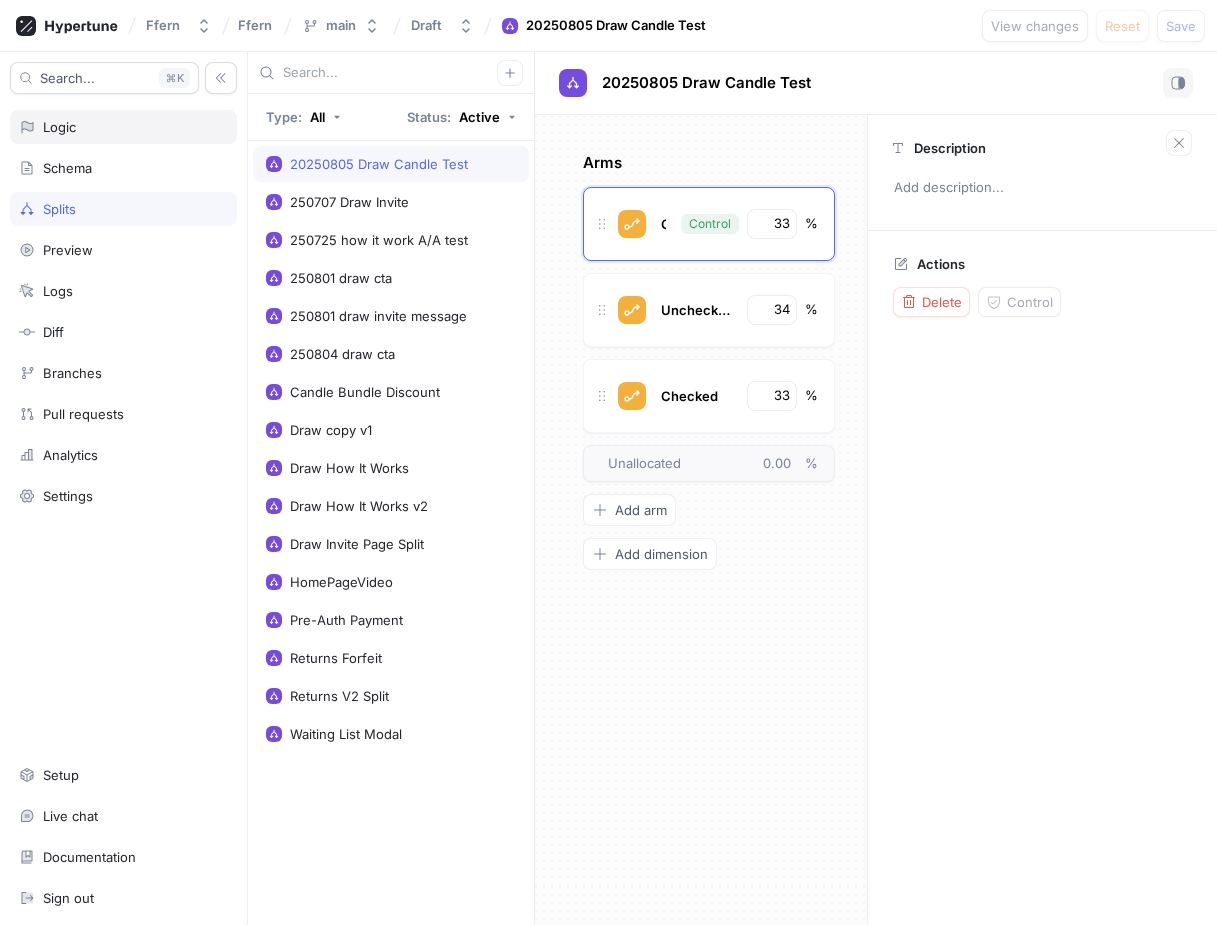 click on "Logic" at bounding box center [123, 127] 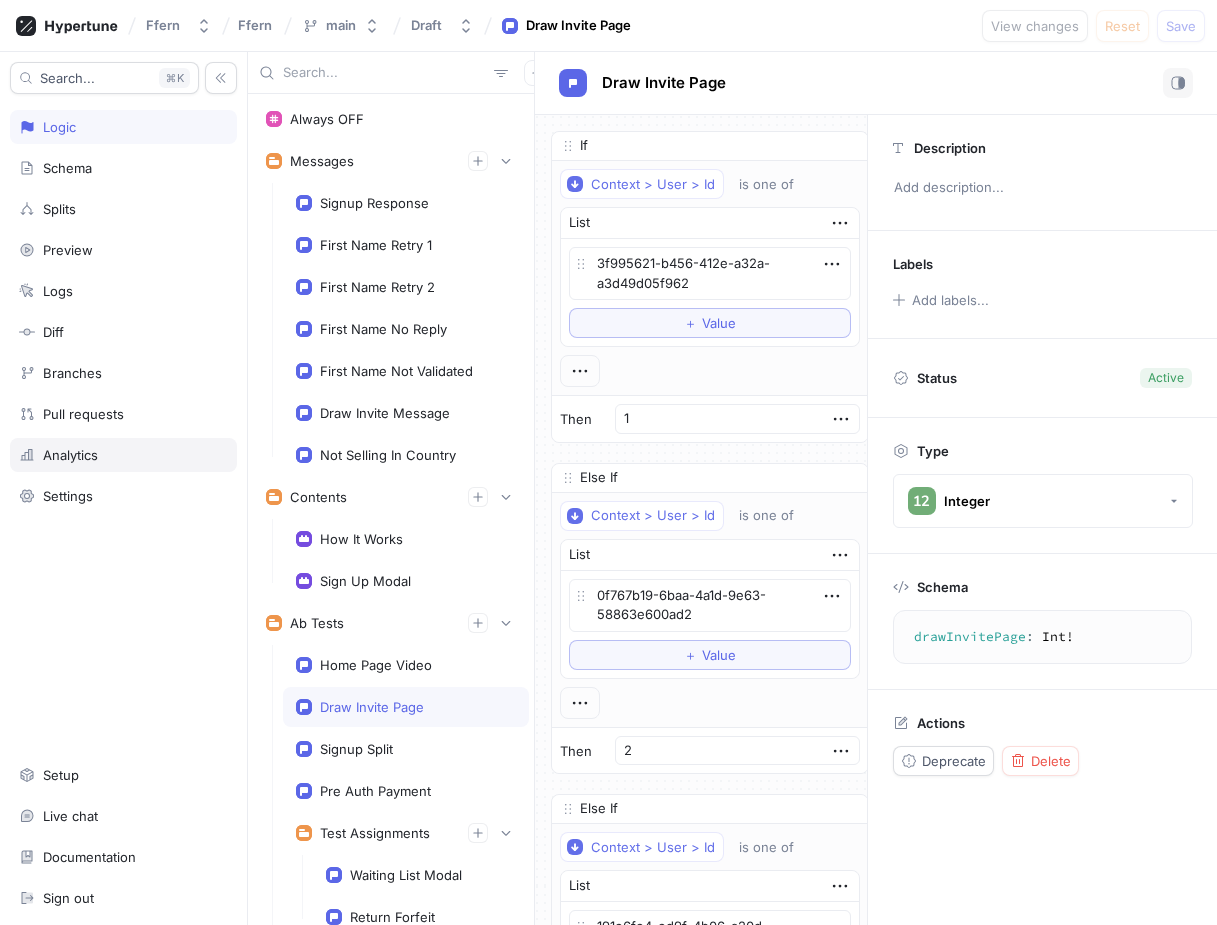 click on "Analytics" at bounding box center [123, 455] 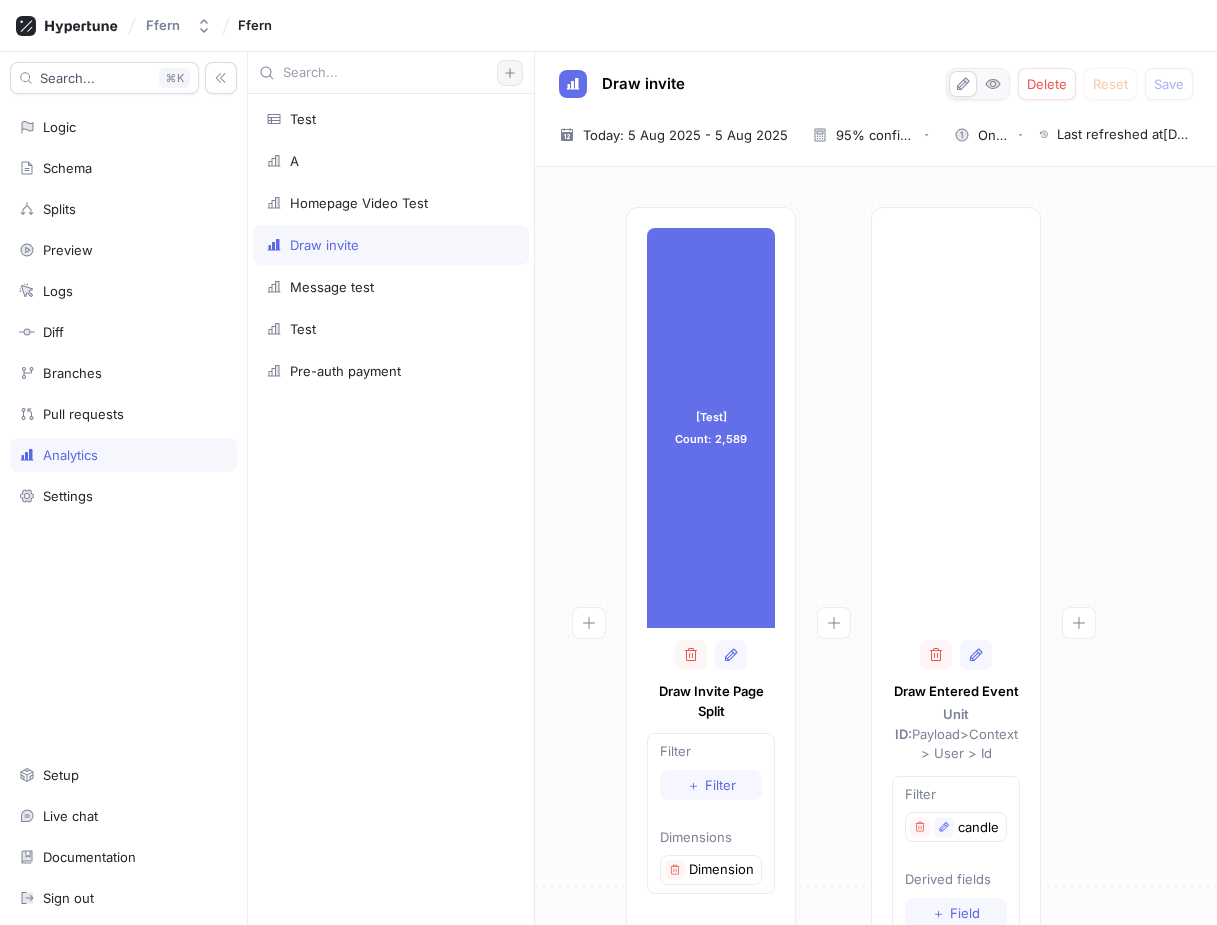 click at bounding box center [510, 73] 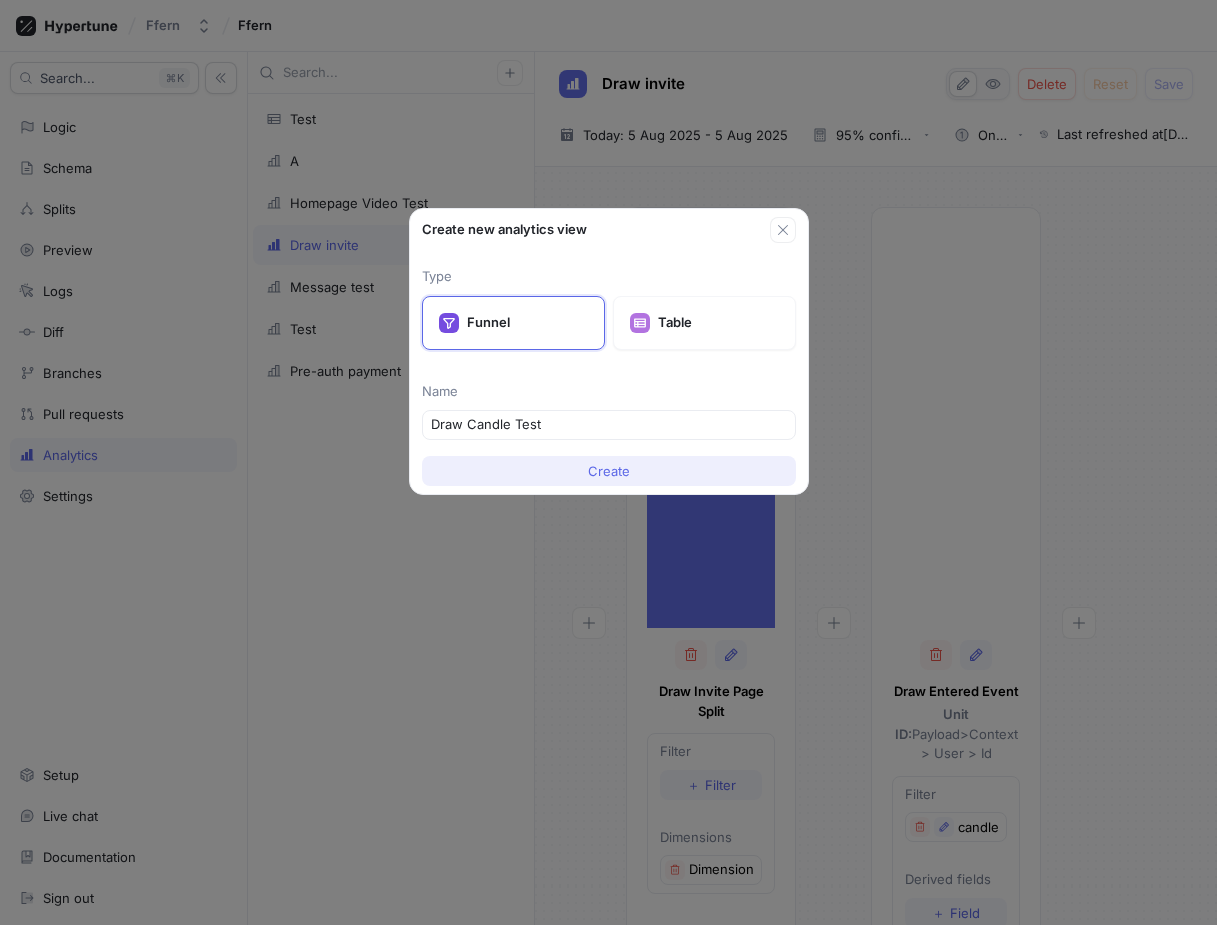 type on "Draw Candle Test" 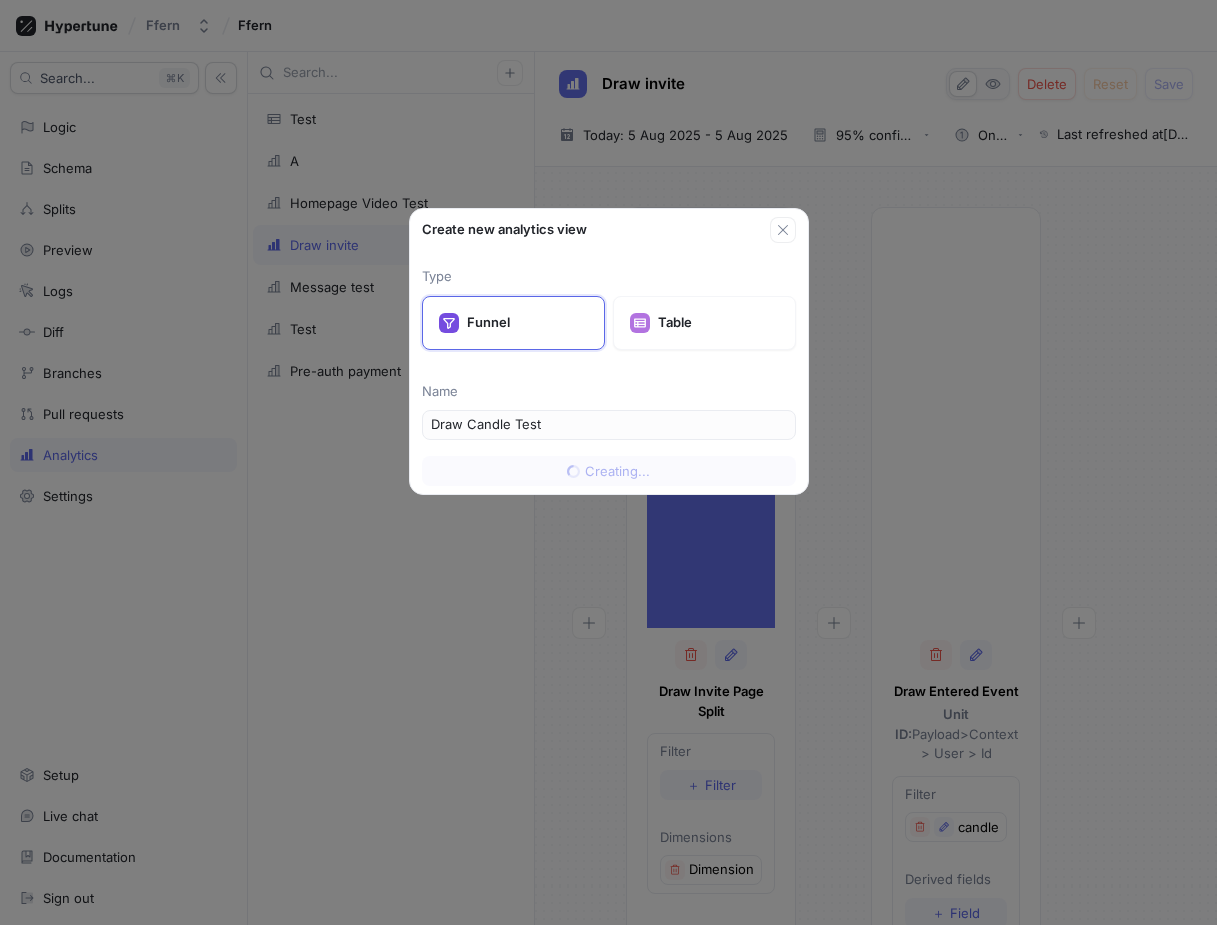 type on "x" 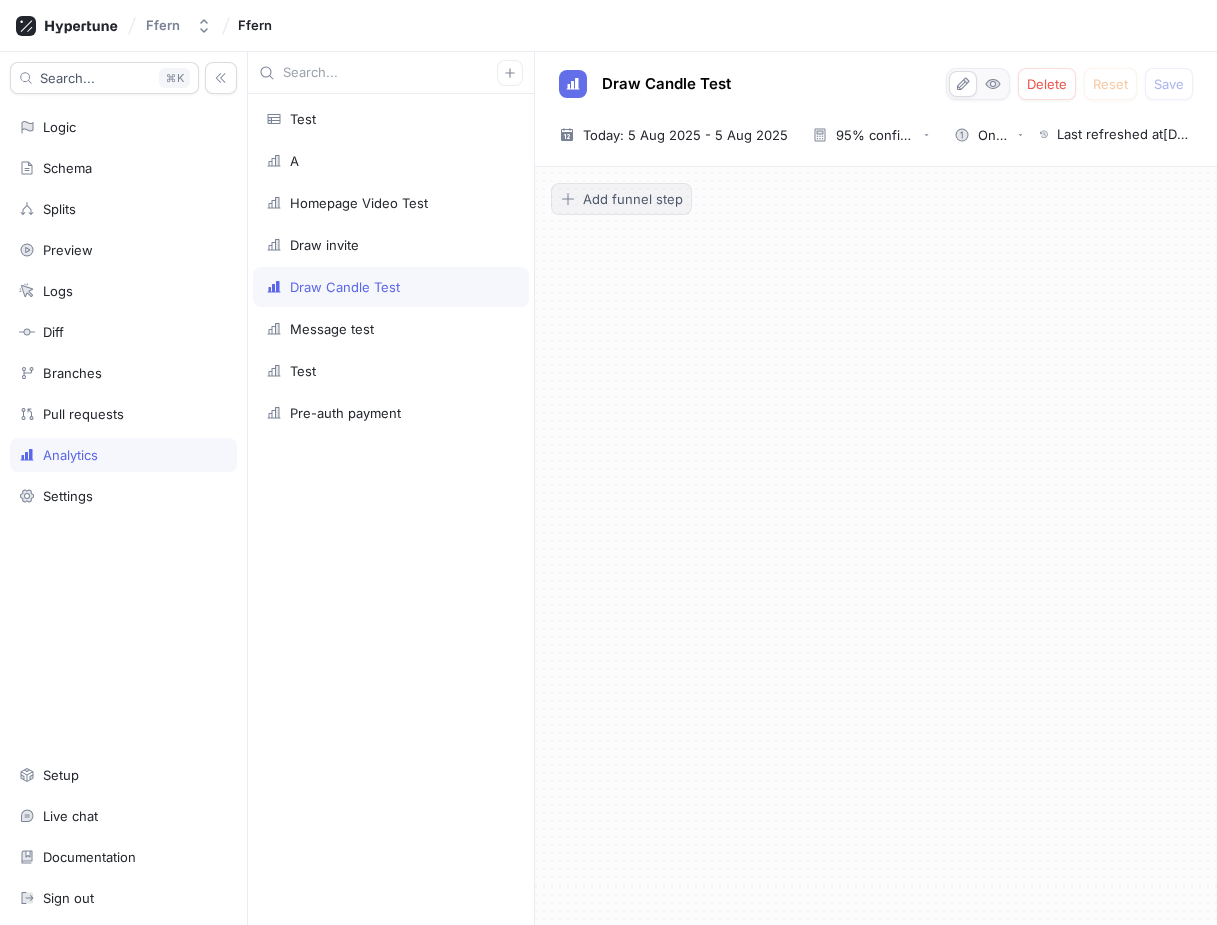 click on "Add funnel step" at bounding box center [621, 199] 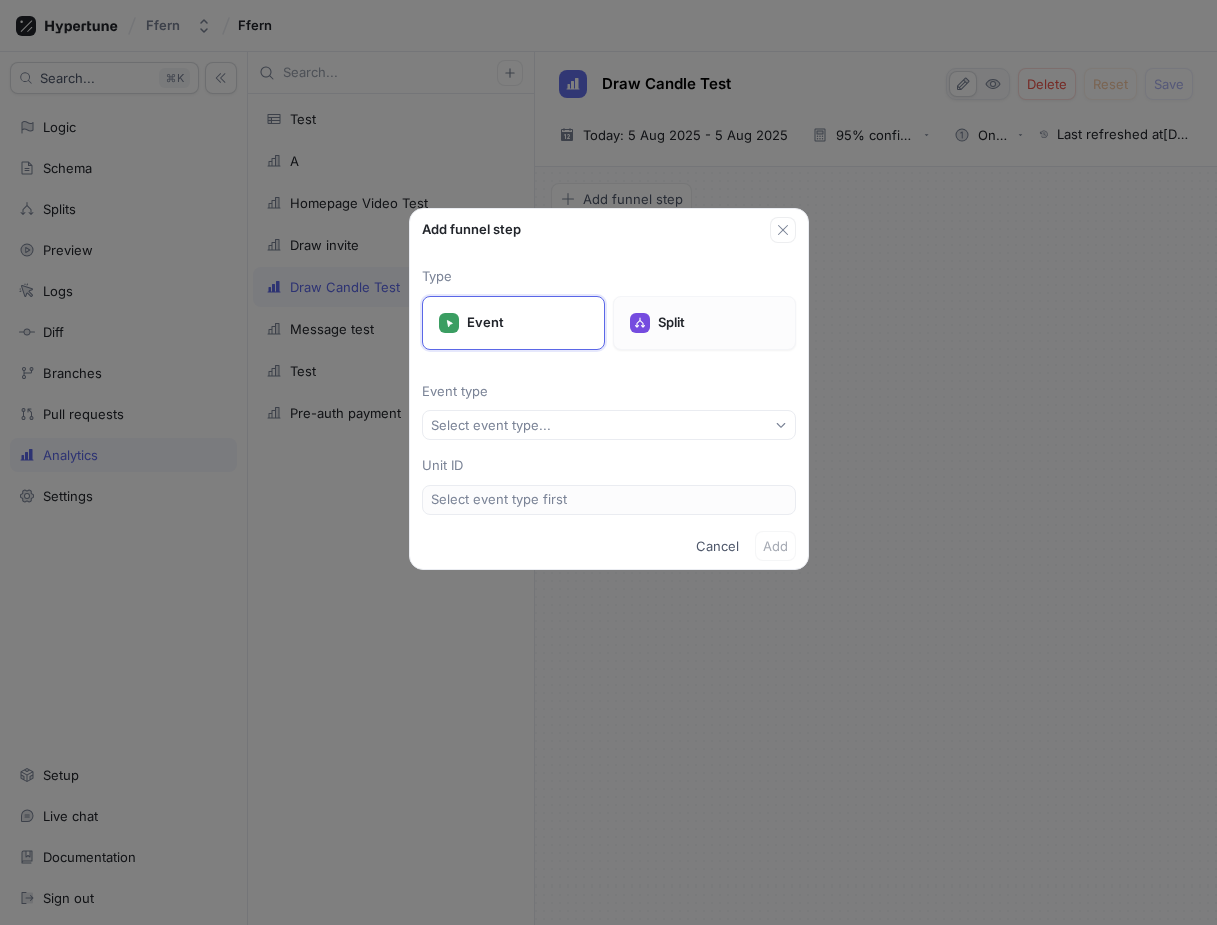 click on "Split" at bounding box center [704, 323] 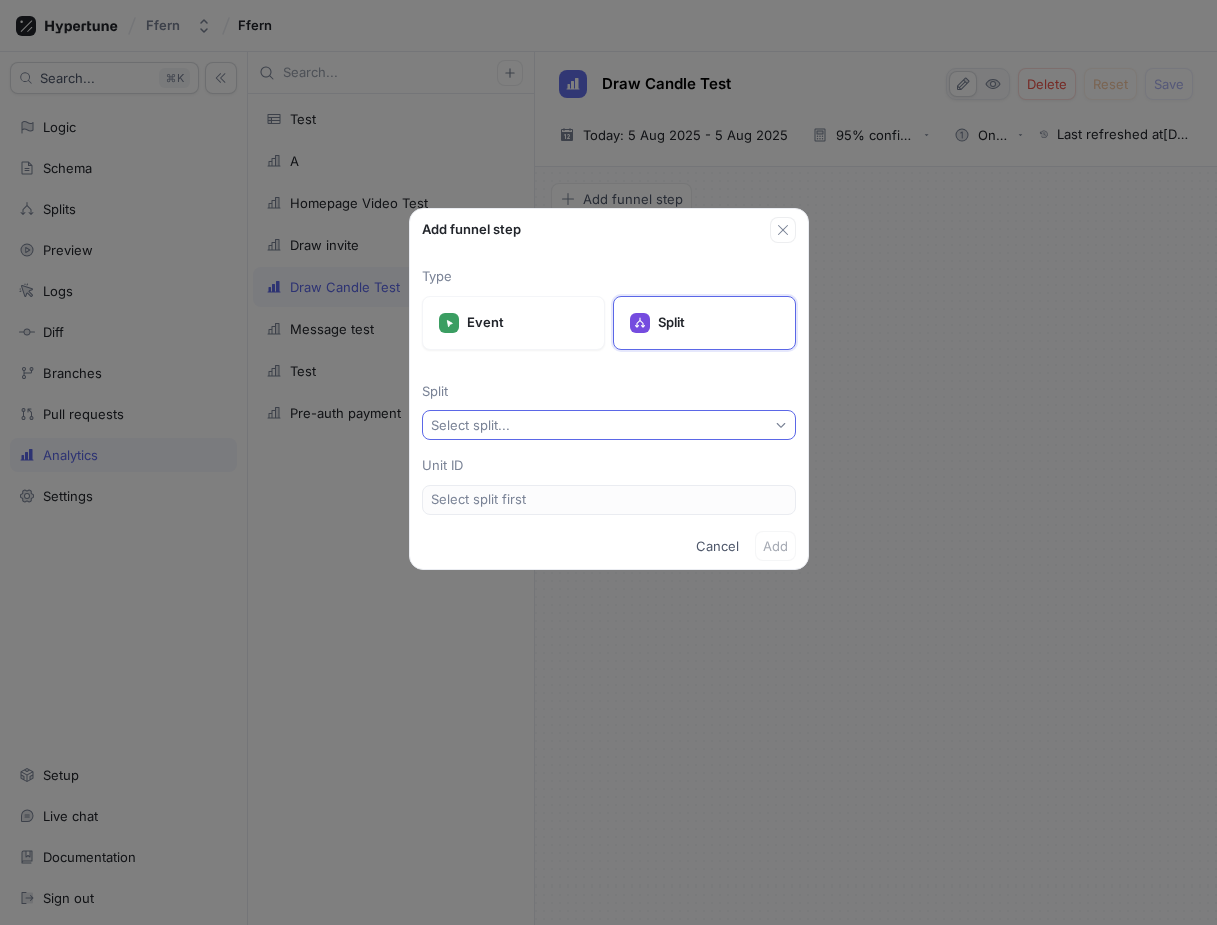 click on "Select split..." at bounding box center (609, 425) 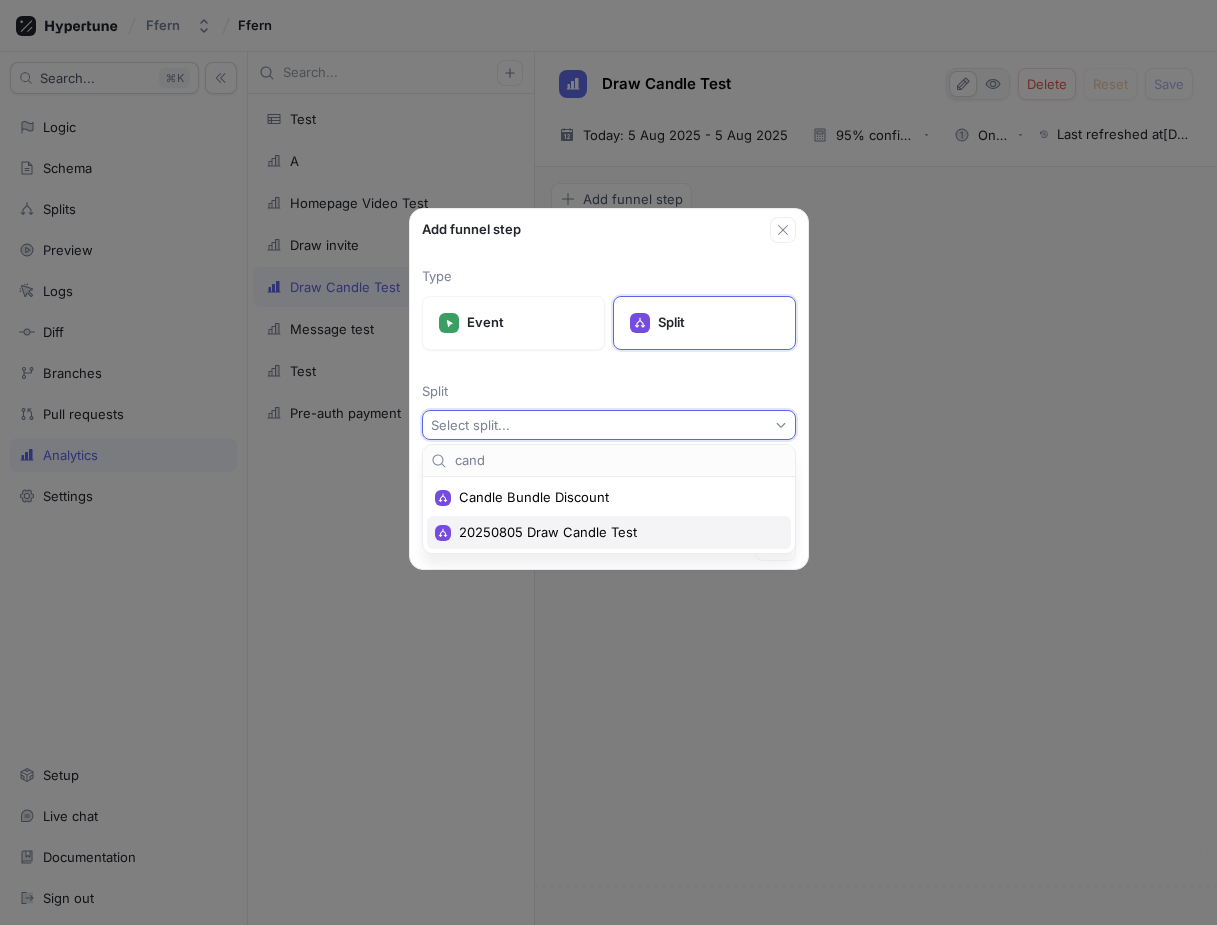 type on "cand" 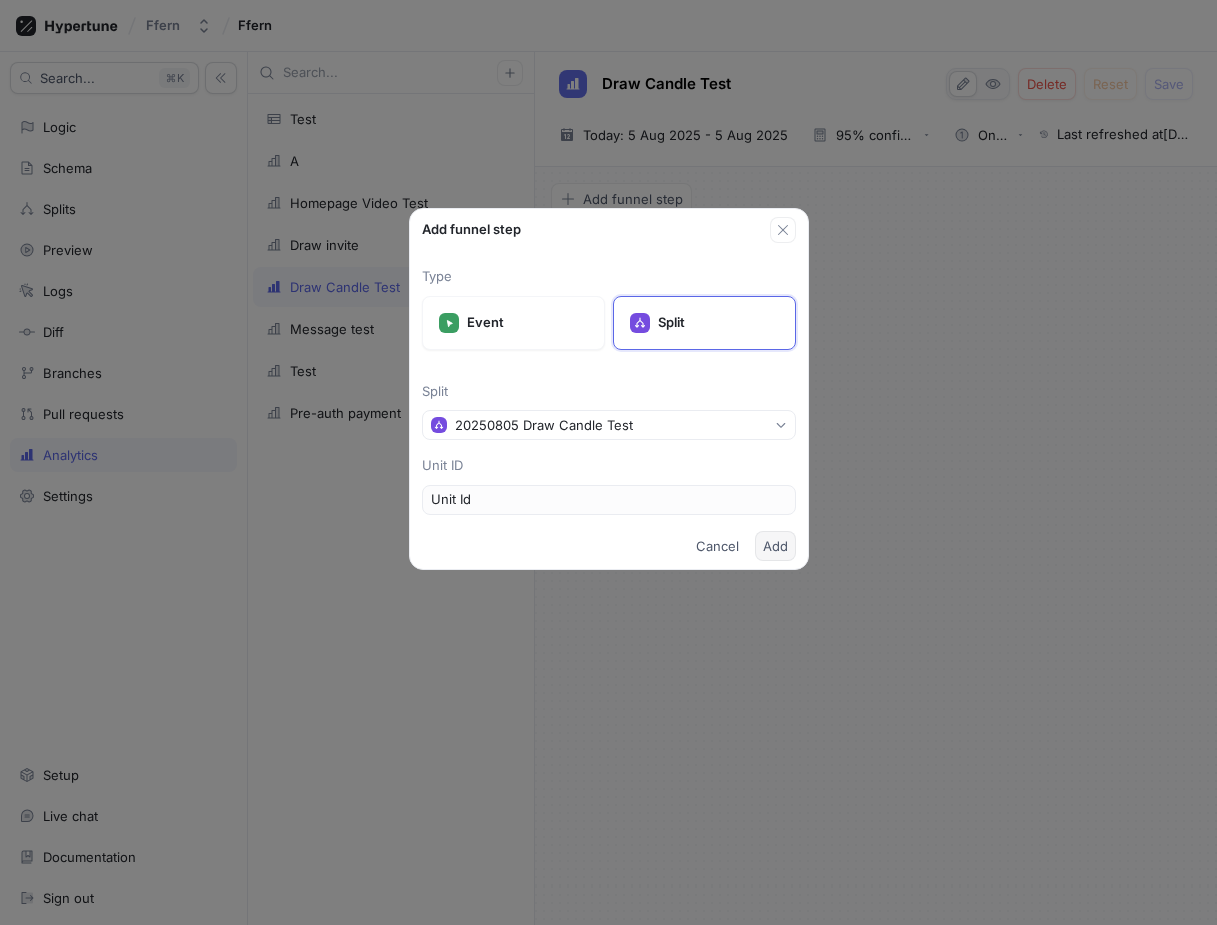 click on "Add" at bounding box center [775, 546] 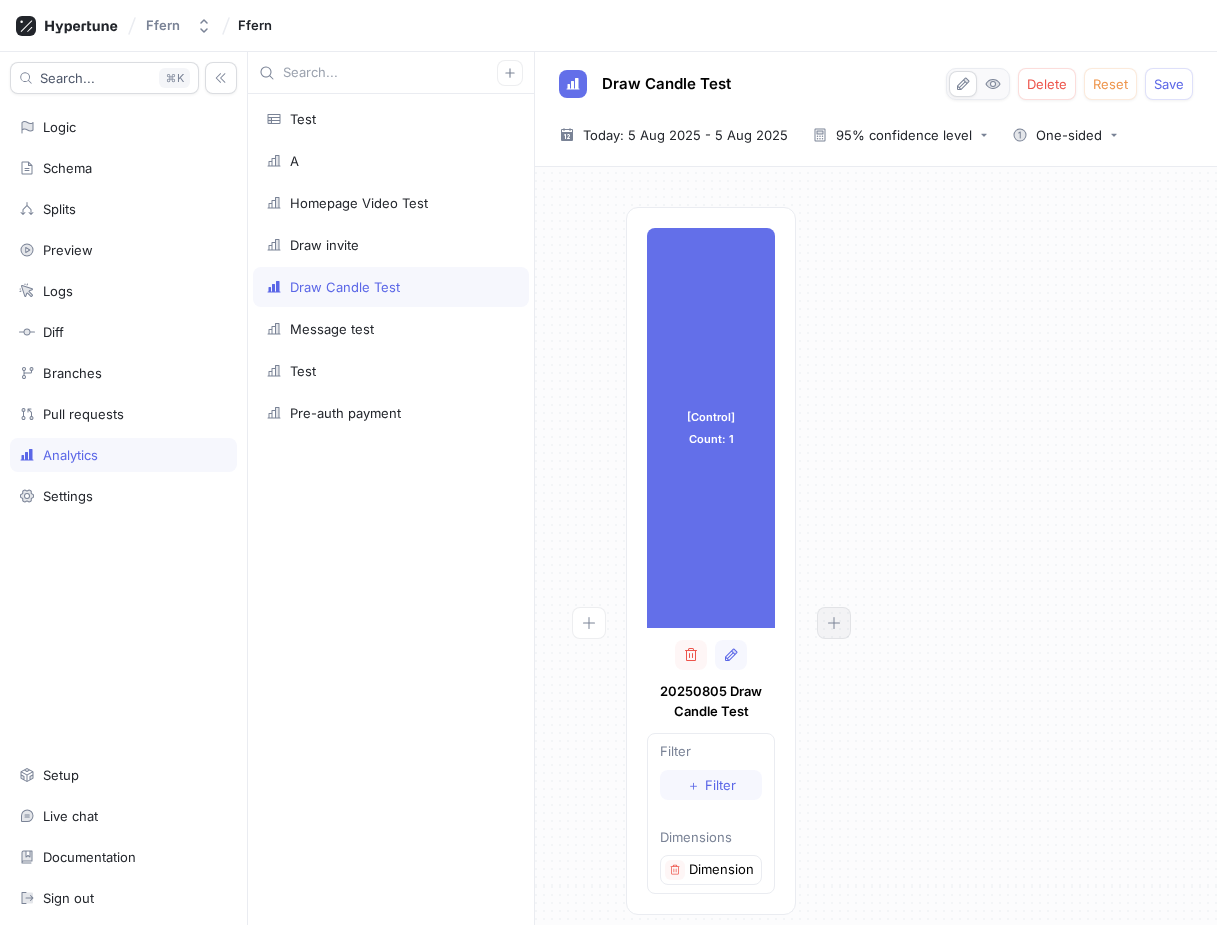 click 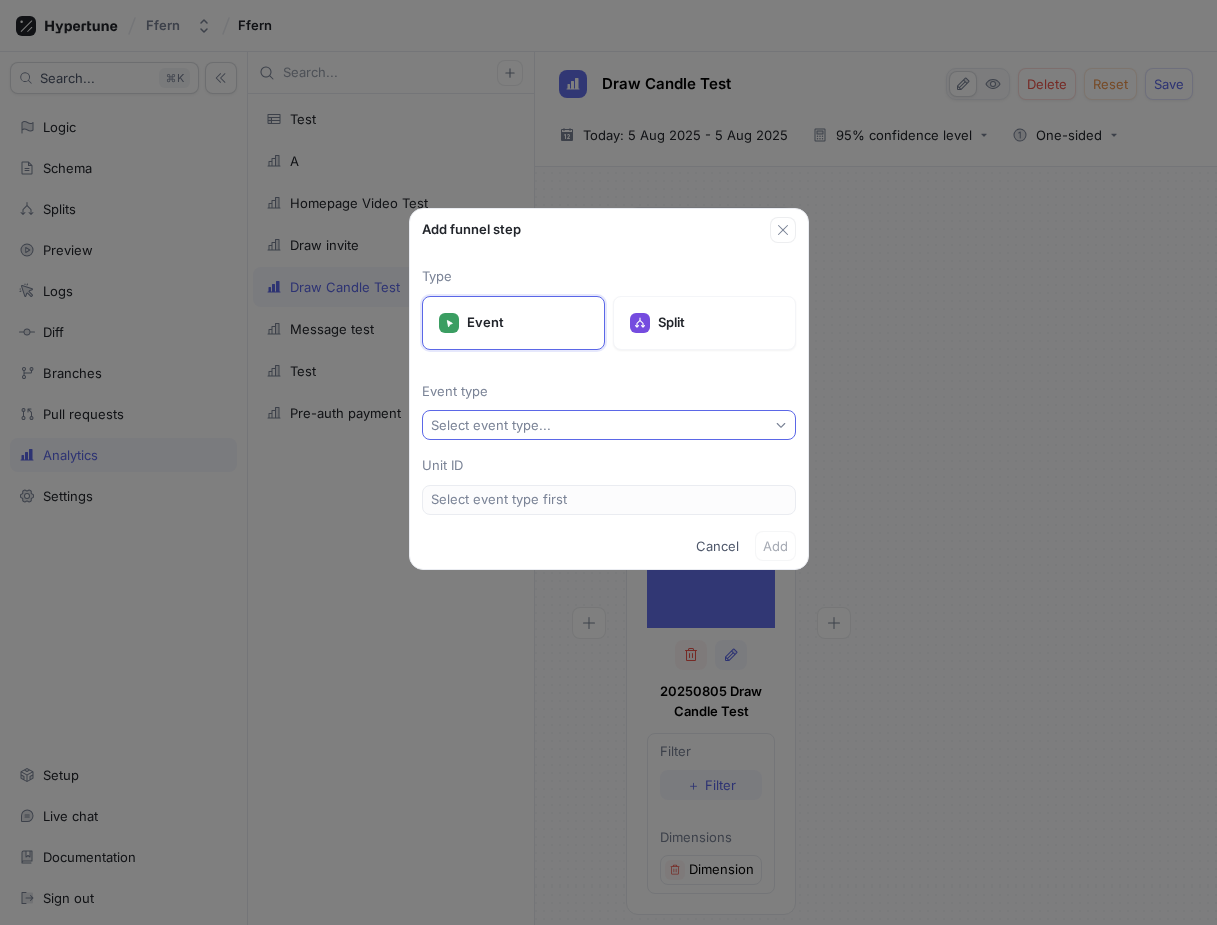click on "Select event type..." at bounding box center [609, 425] 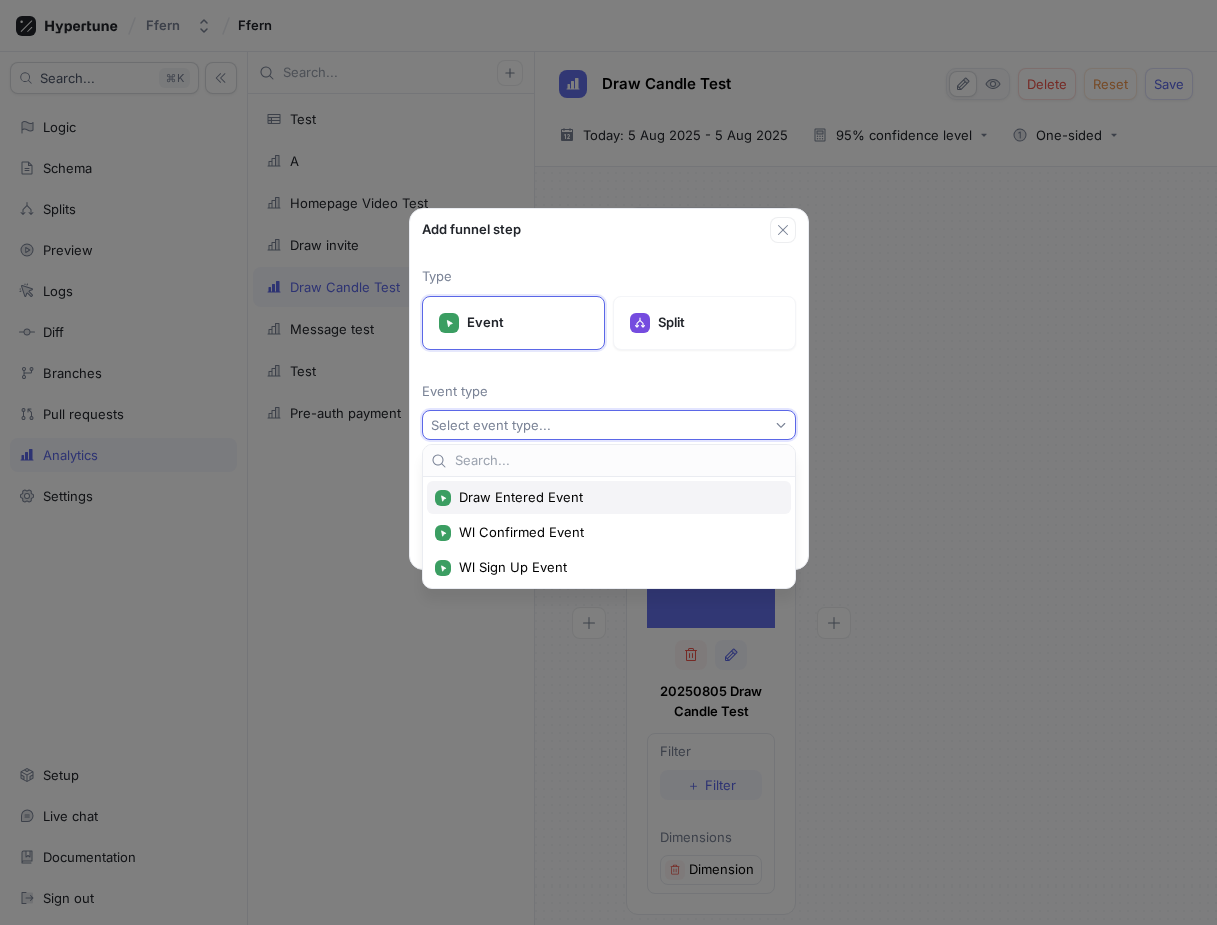 click on "Draw Entered Event" at bounding box center (616, 497) 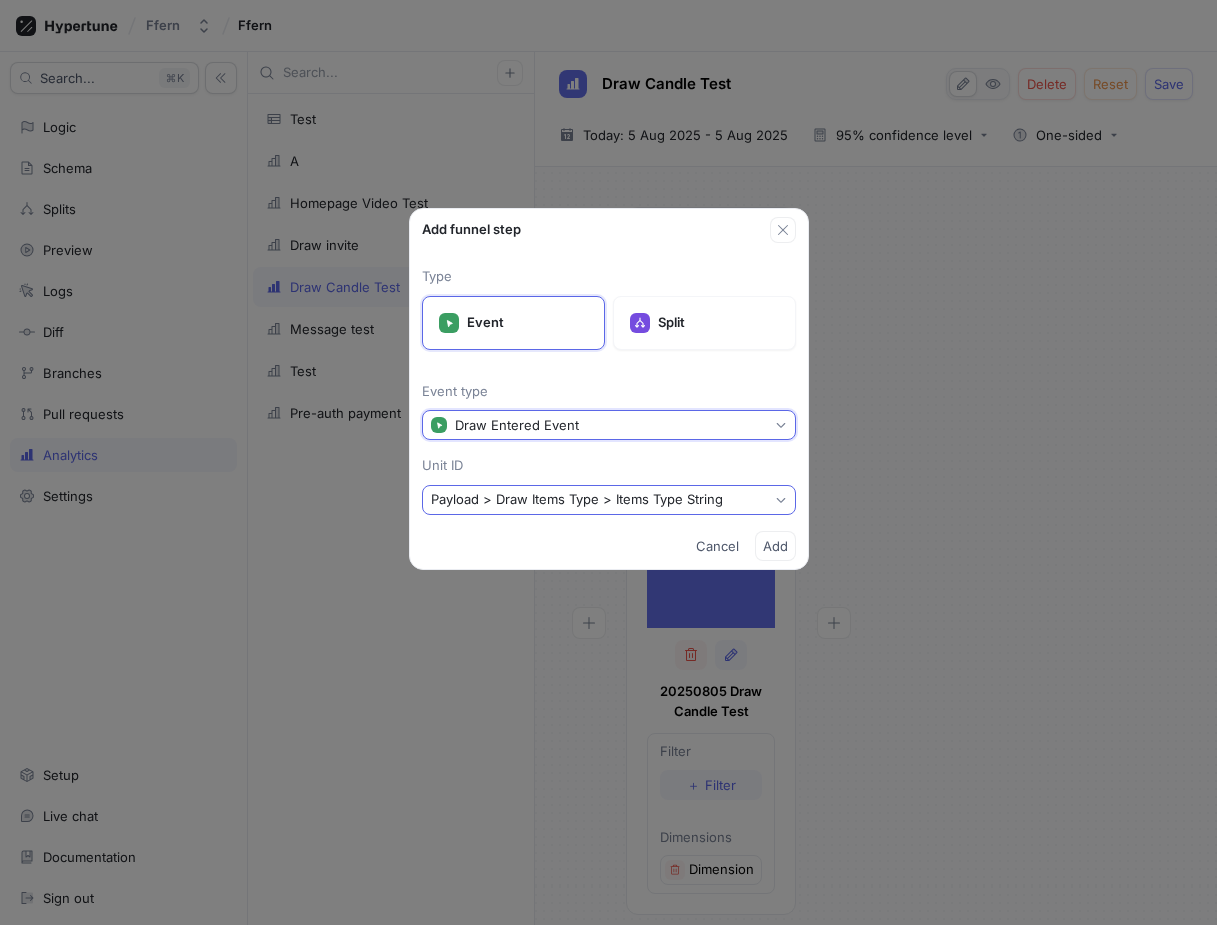 click on "Payload > Draw Items Type > Items Type String" at bounding box center [577, 499] 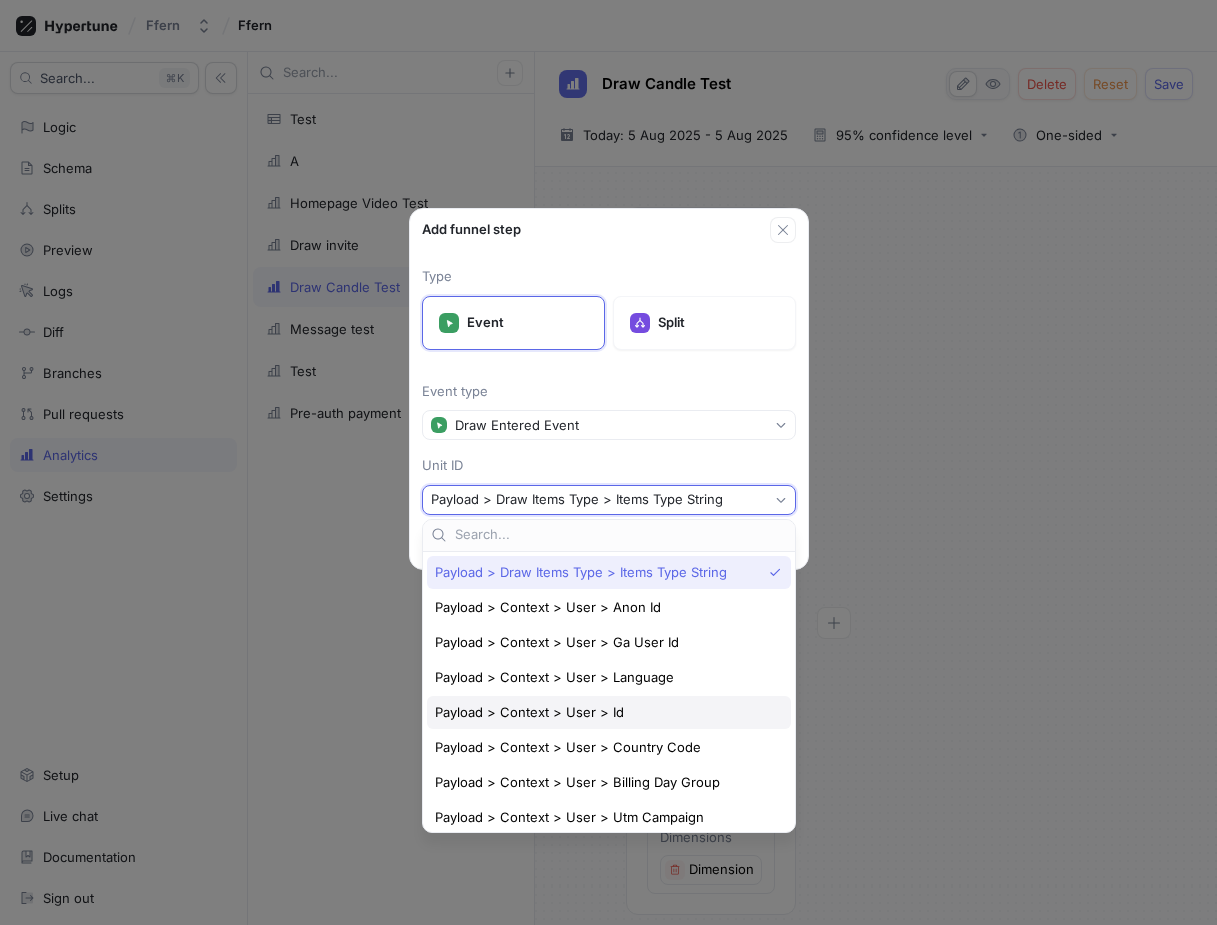 click on "Payload > Context > User > Id" at bounding box center (604, 712) 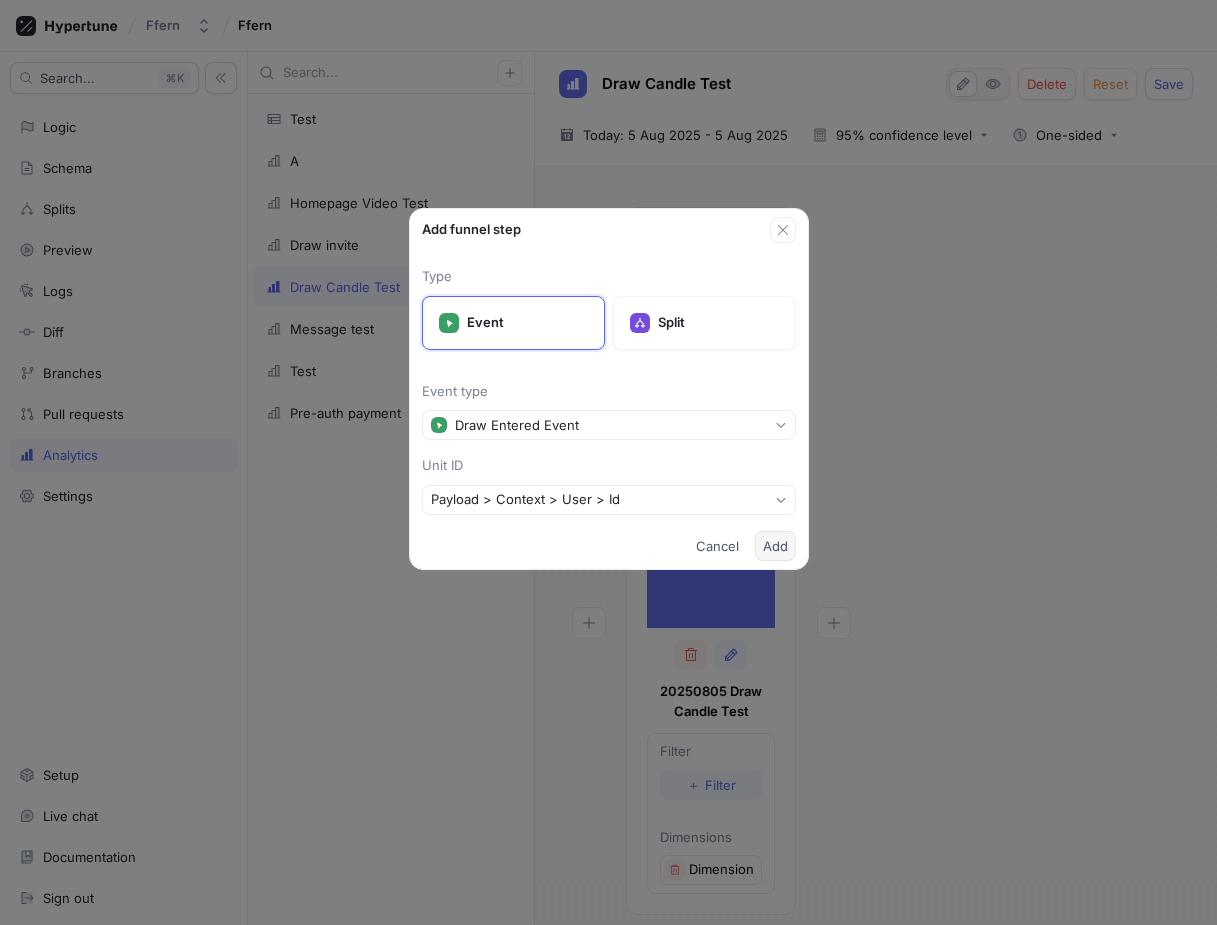 click on "Add" at bounding box center (775, 546) 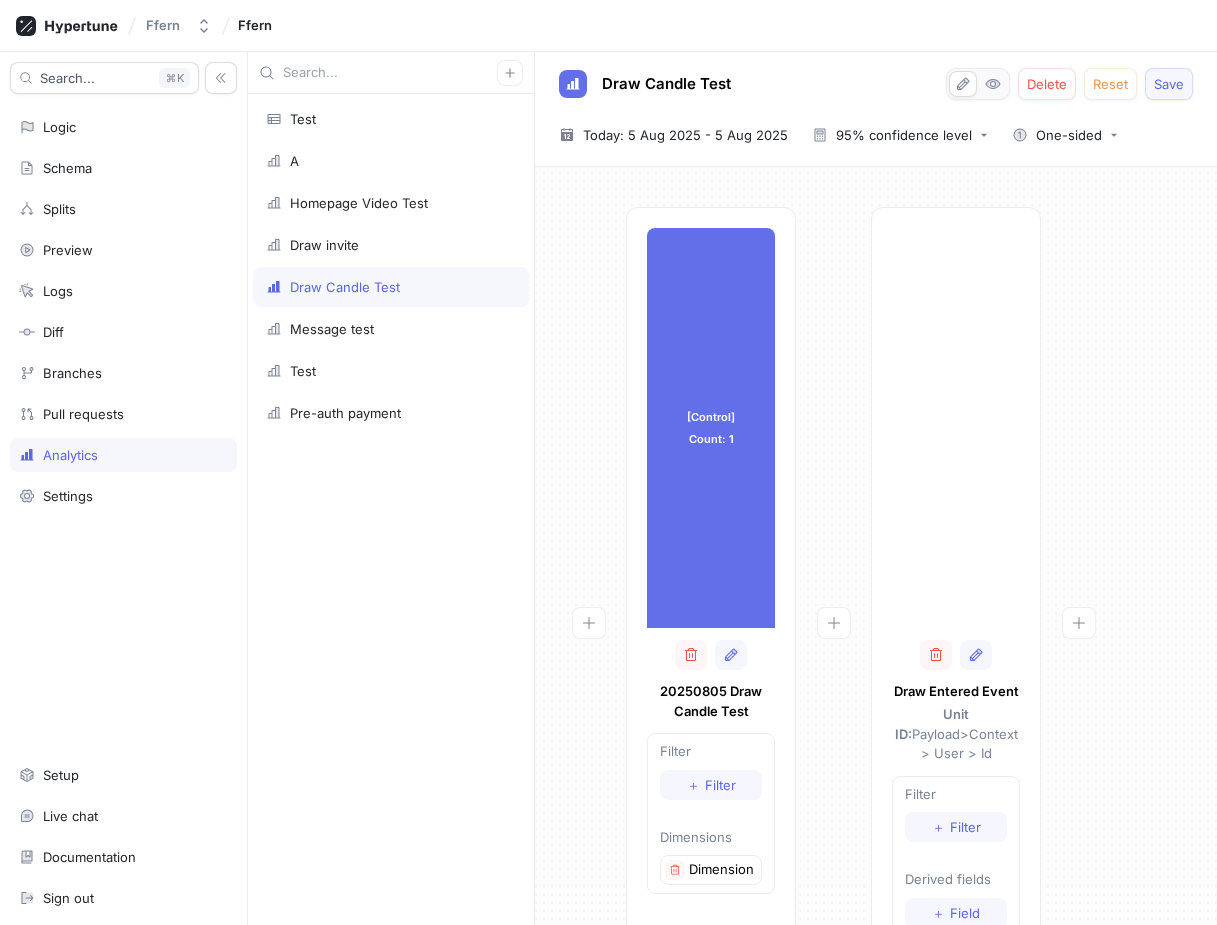 click on "Save" at bounding box center (1169, 84) 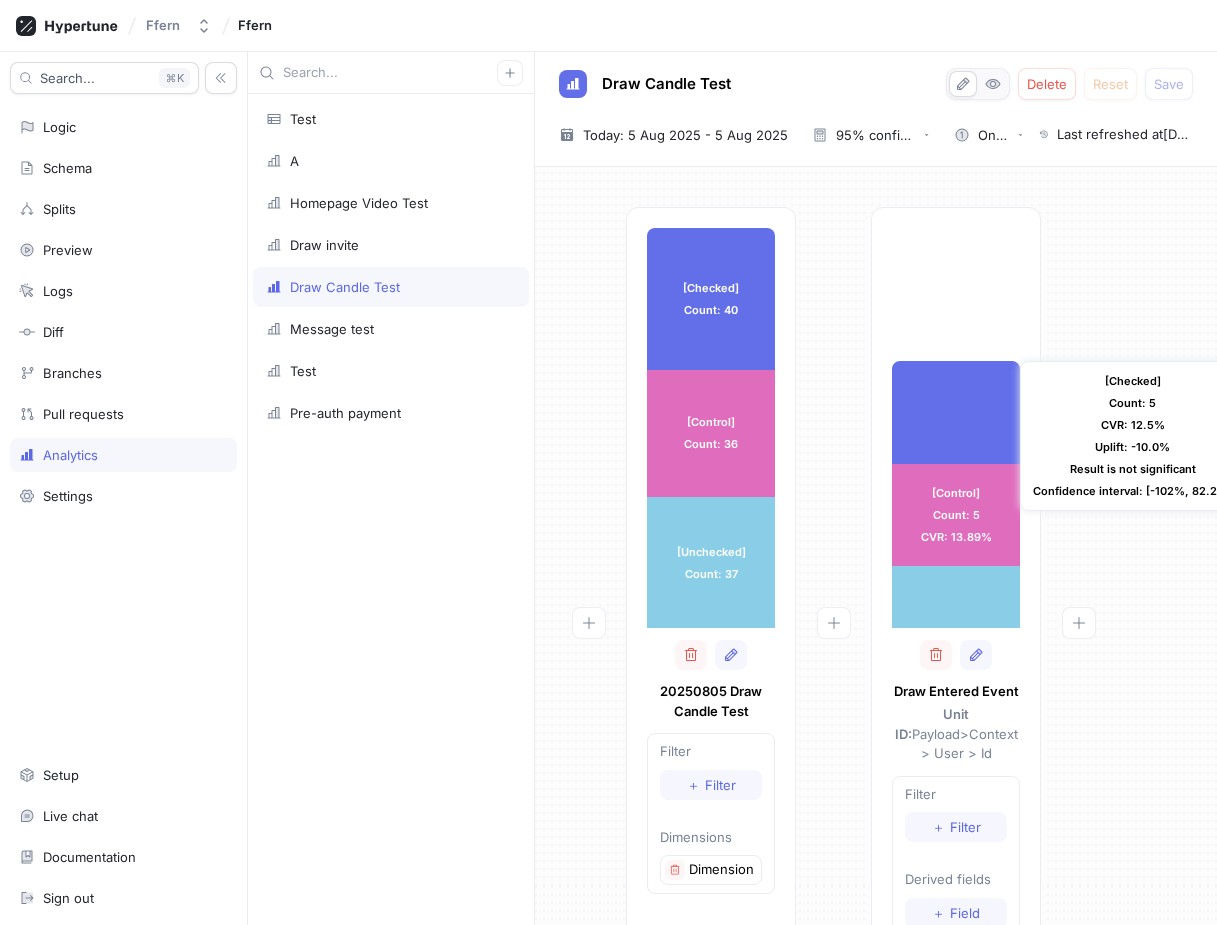 click on "[Checked]
Count: 5
CVR: 12.5%
Uplift: -10.0%
Result is not significant
Confidence interval: [-102%, 82.2%]" at bounding box center [1132, 436] 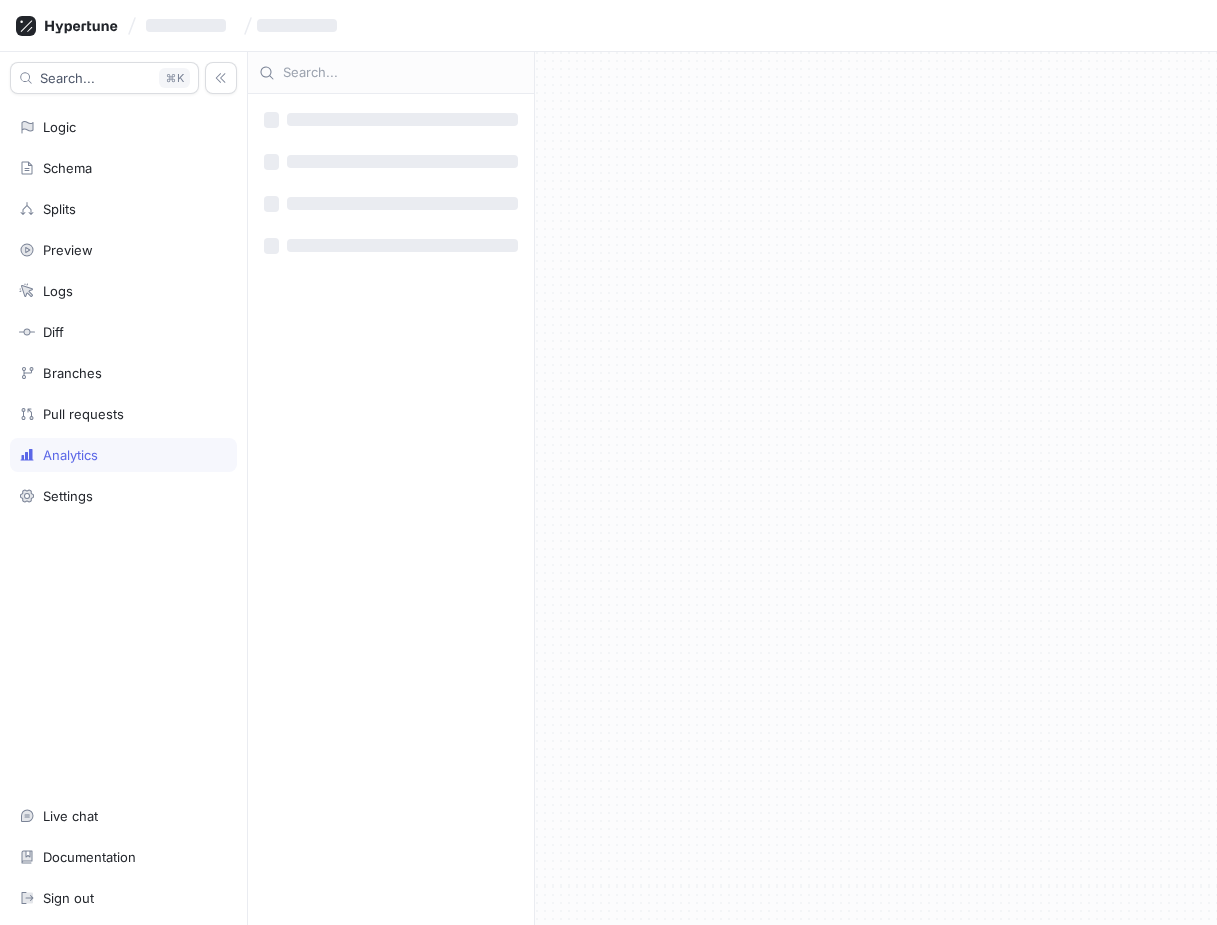 scroll, scrollTop: 0, scrollLeft: 0, axis: both 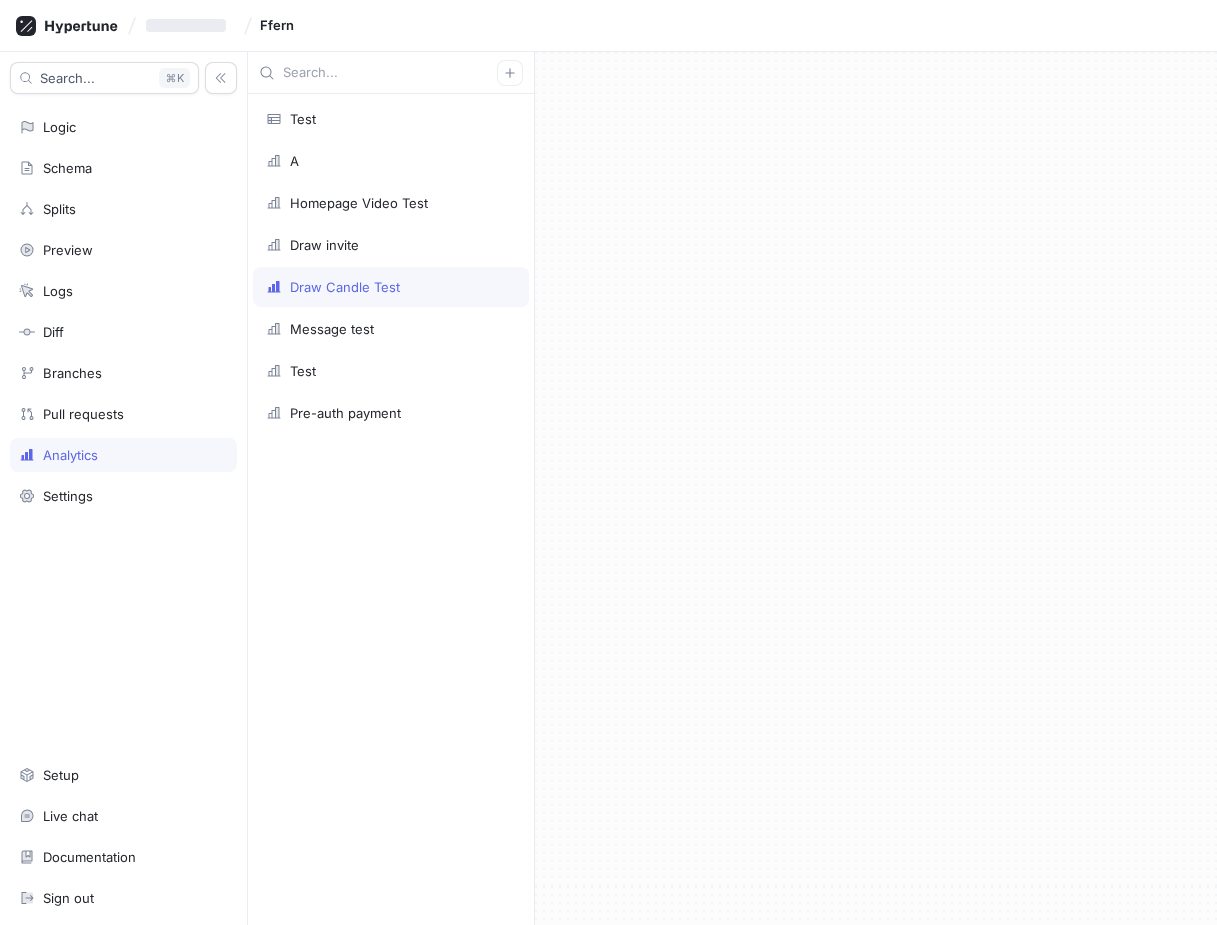 type on "x" 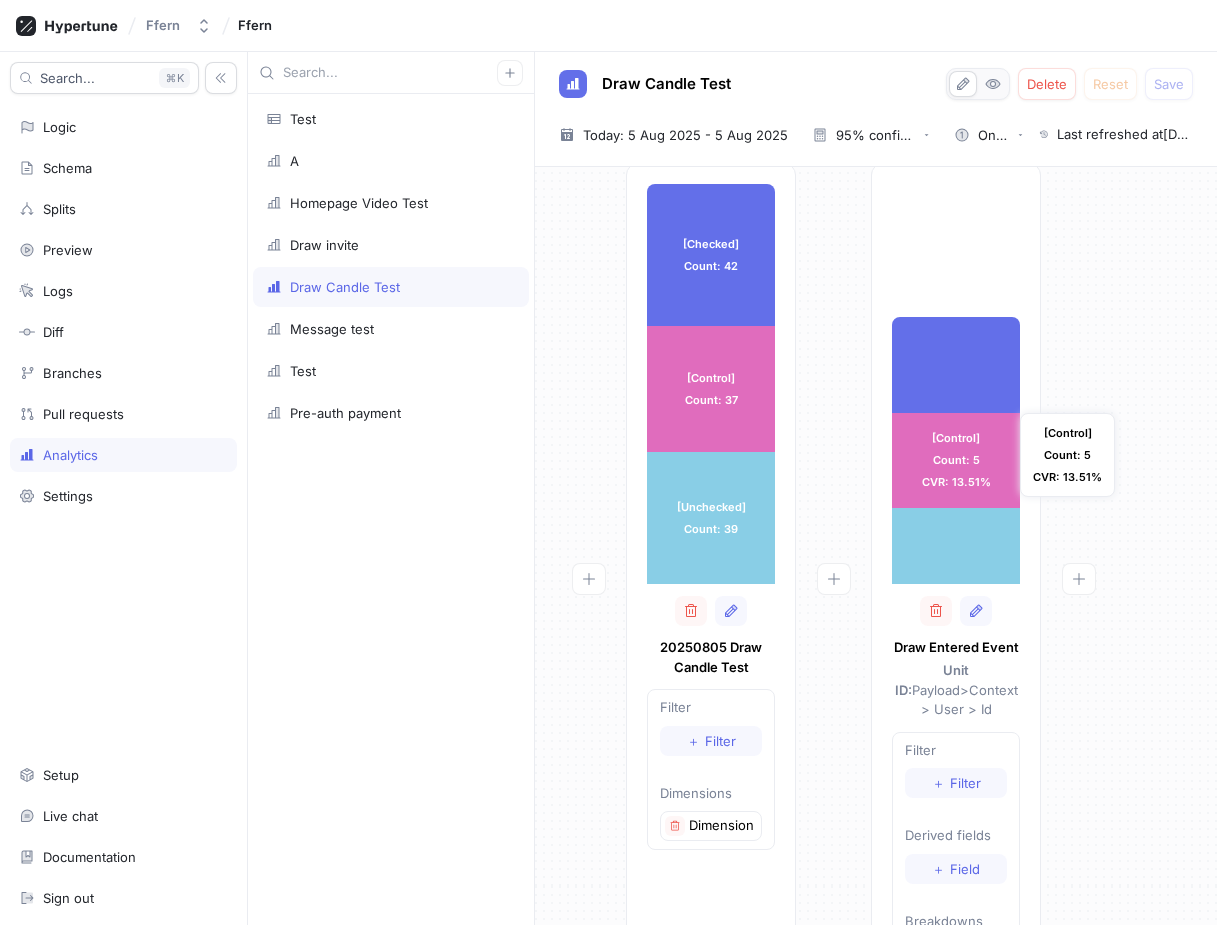scroll, scrollTop: 0, scrollLeft: 0, axis: both 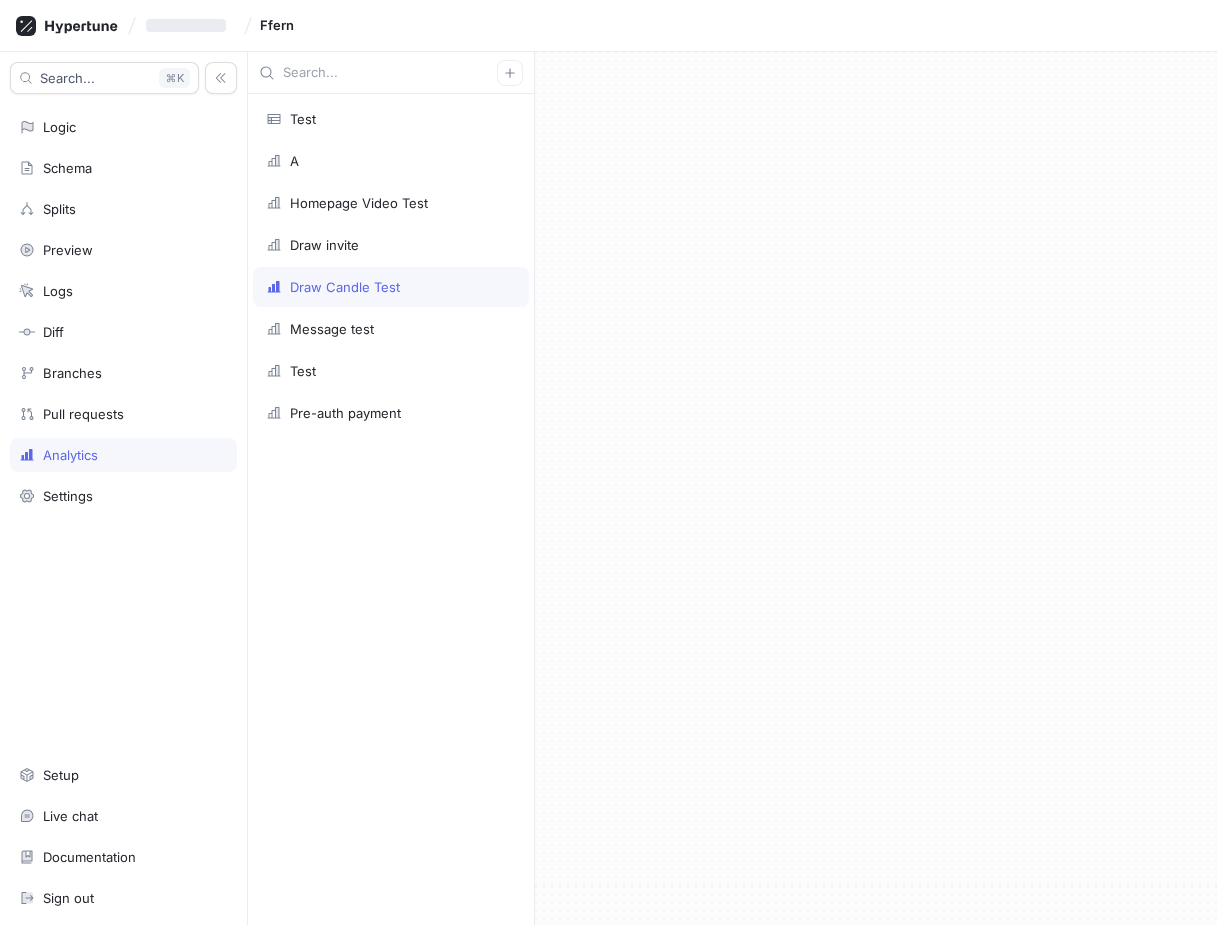 type on "x" 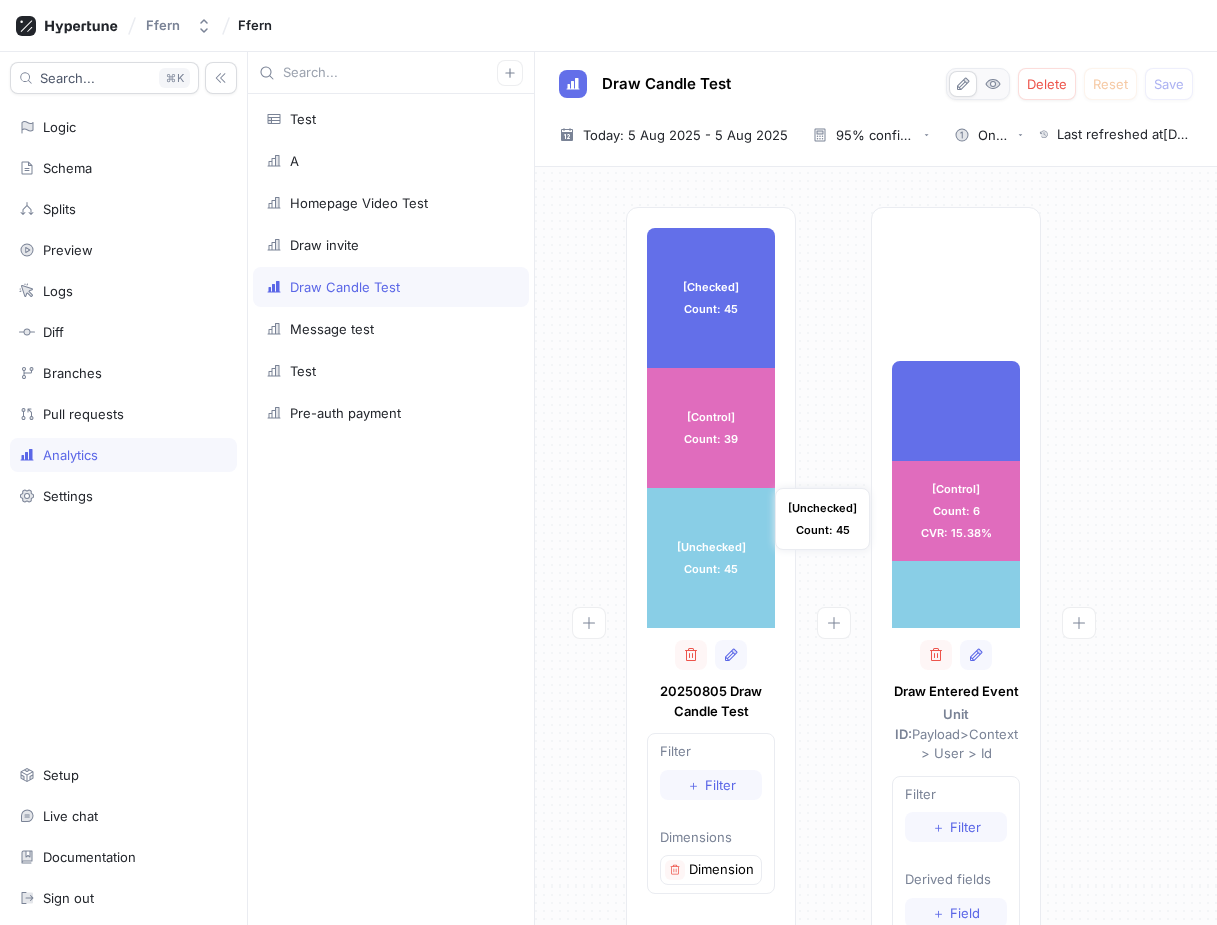 scroll, scrollTop: 0, scrollLeft: 0, axis: both 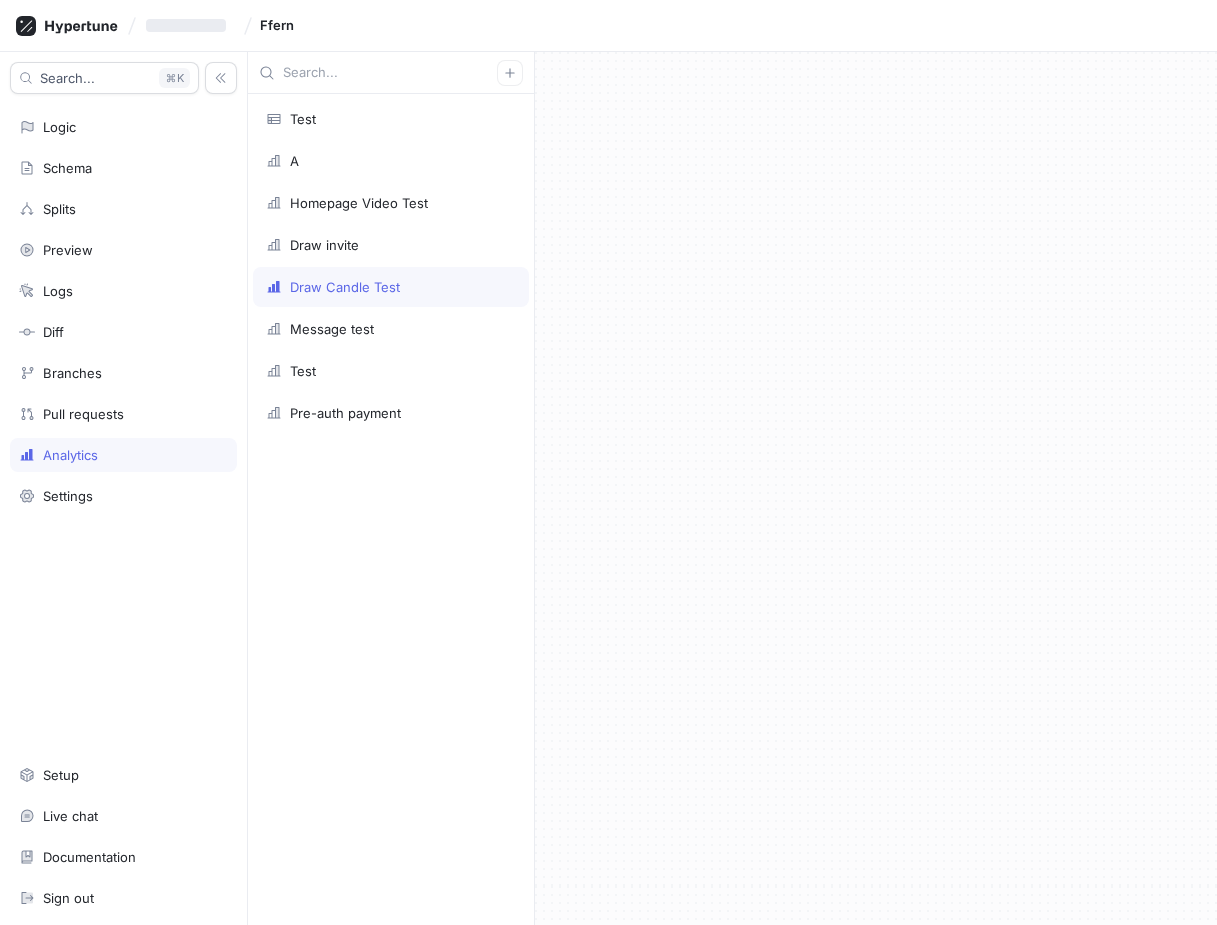 type on "x" 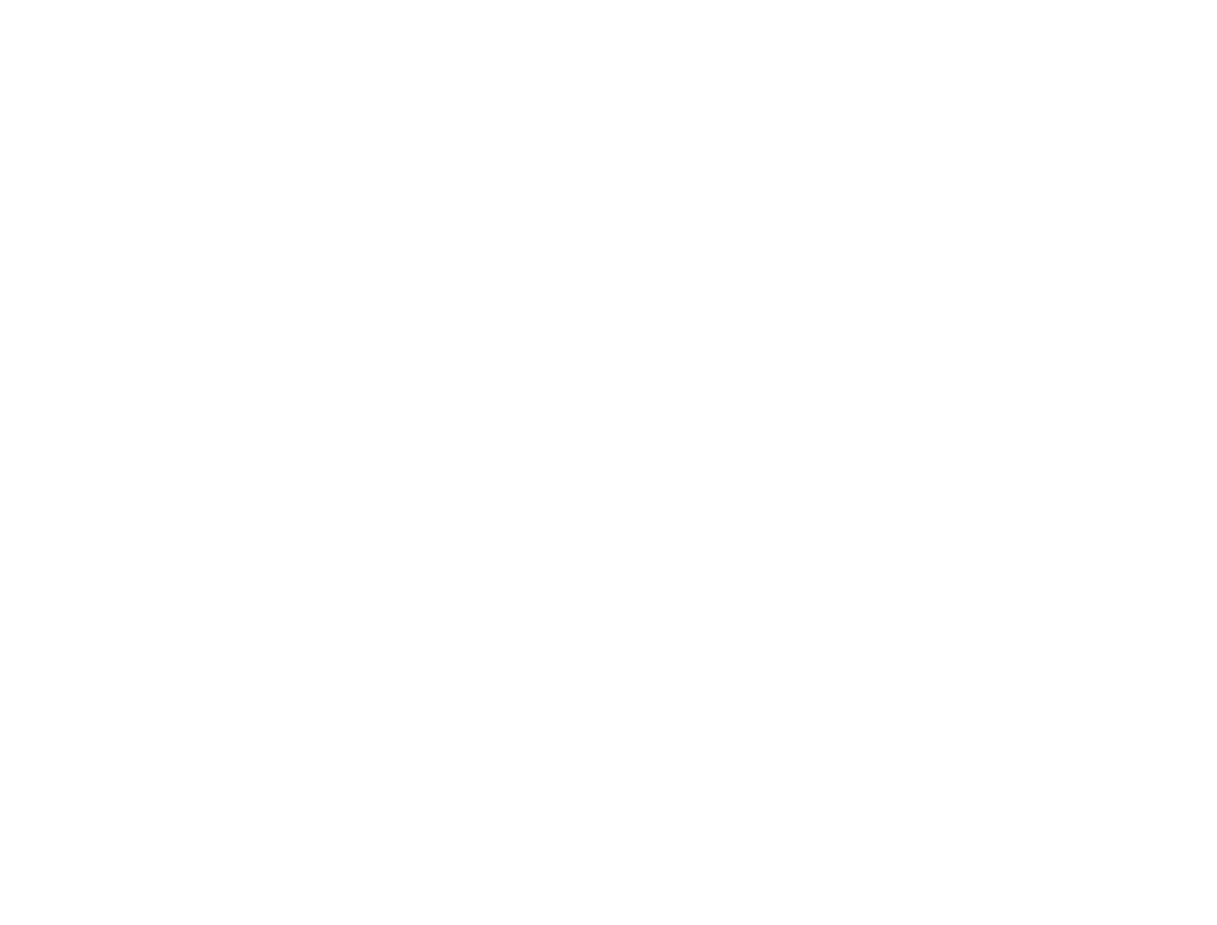 scroll, scrollTop: 0, scrollLeft: 0, axis: both 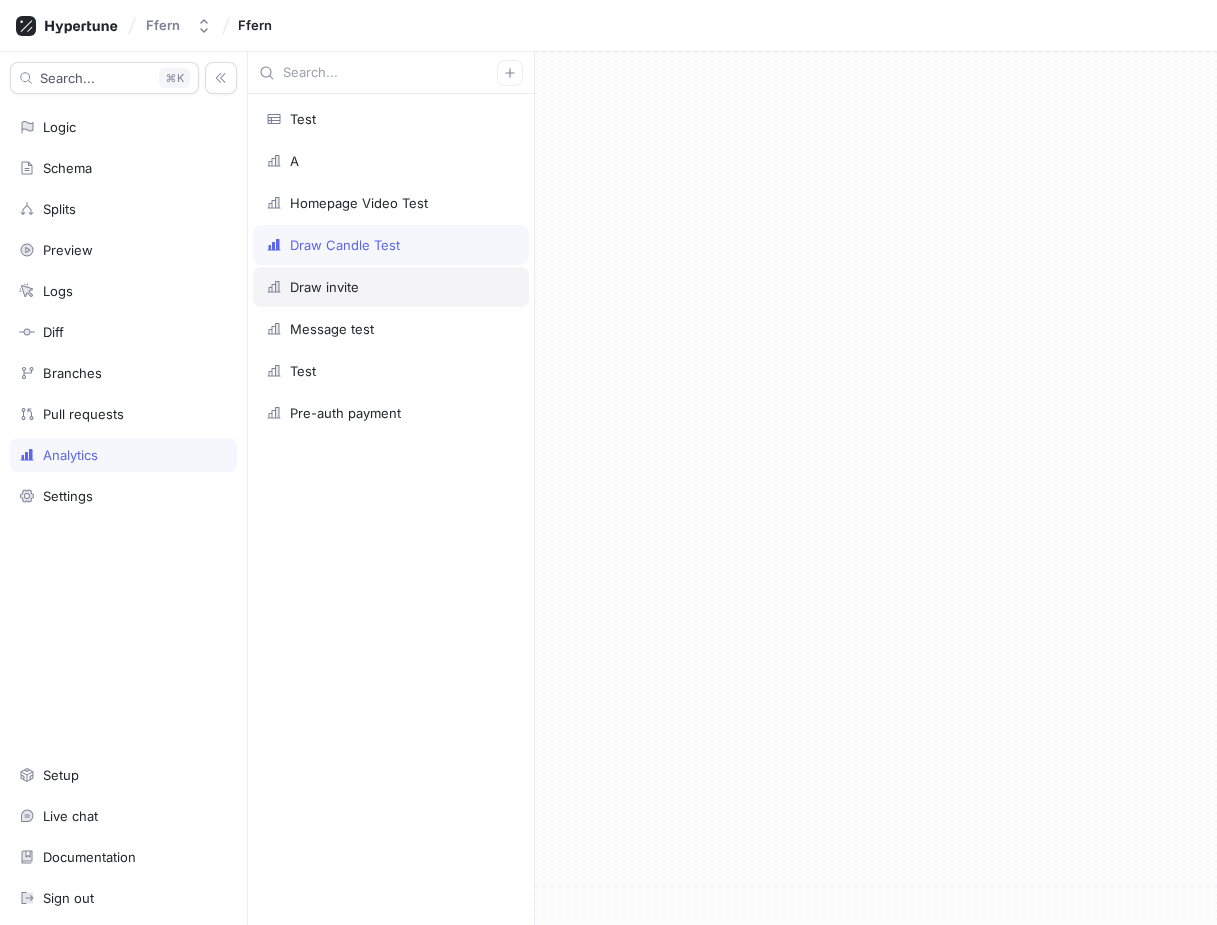 type on "x" 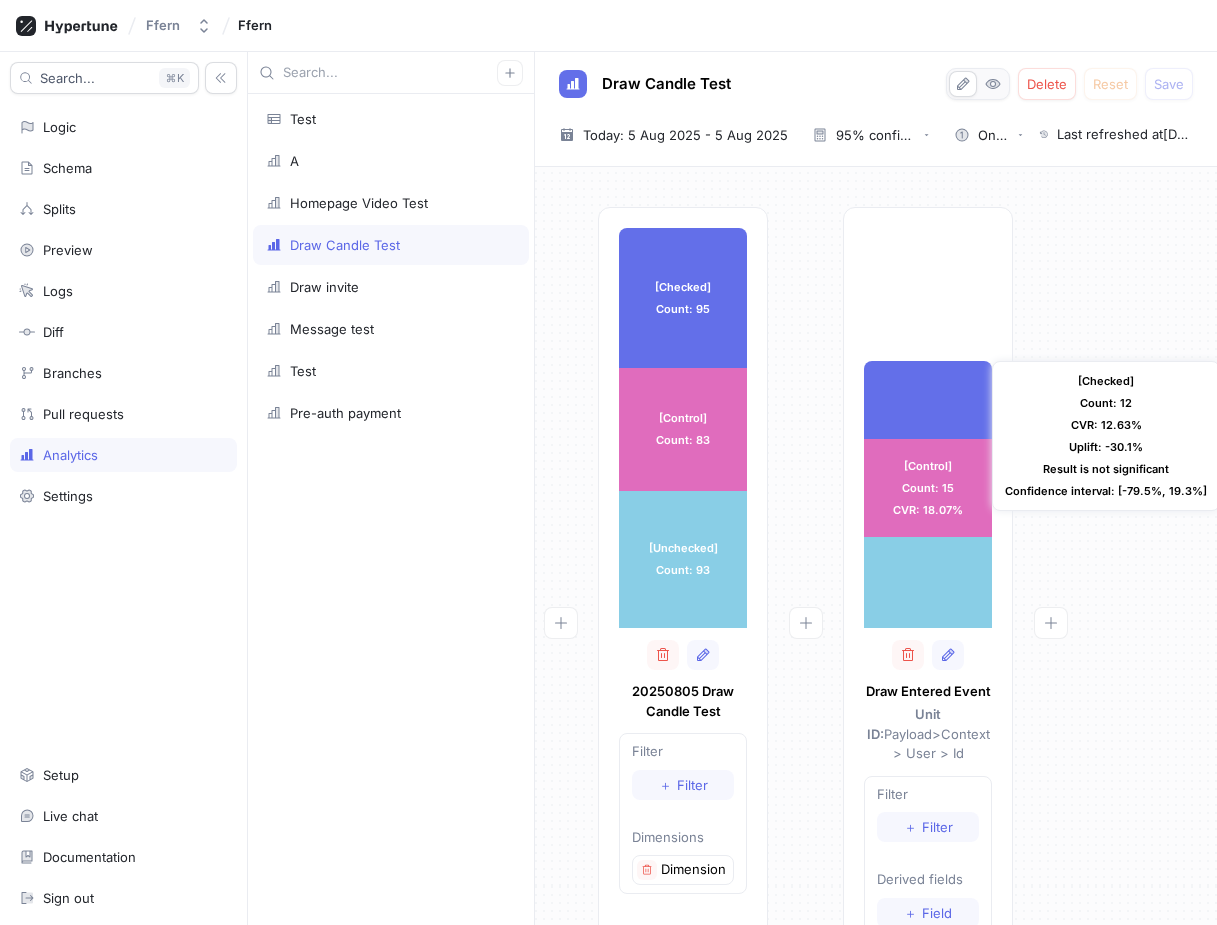 scroll, scrollTop: 0, scrollLeft: 0, axis: both 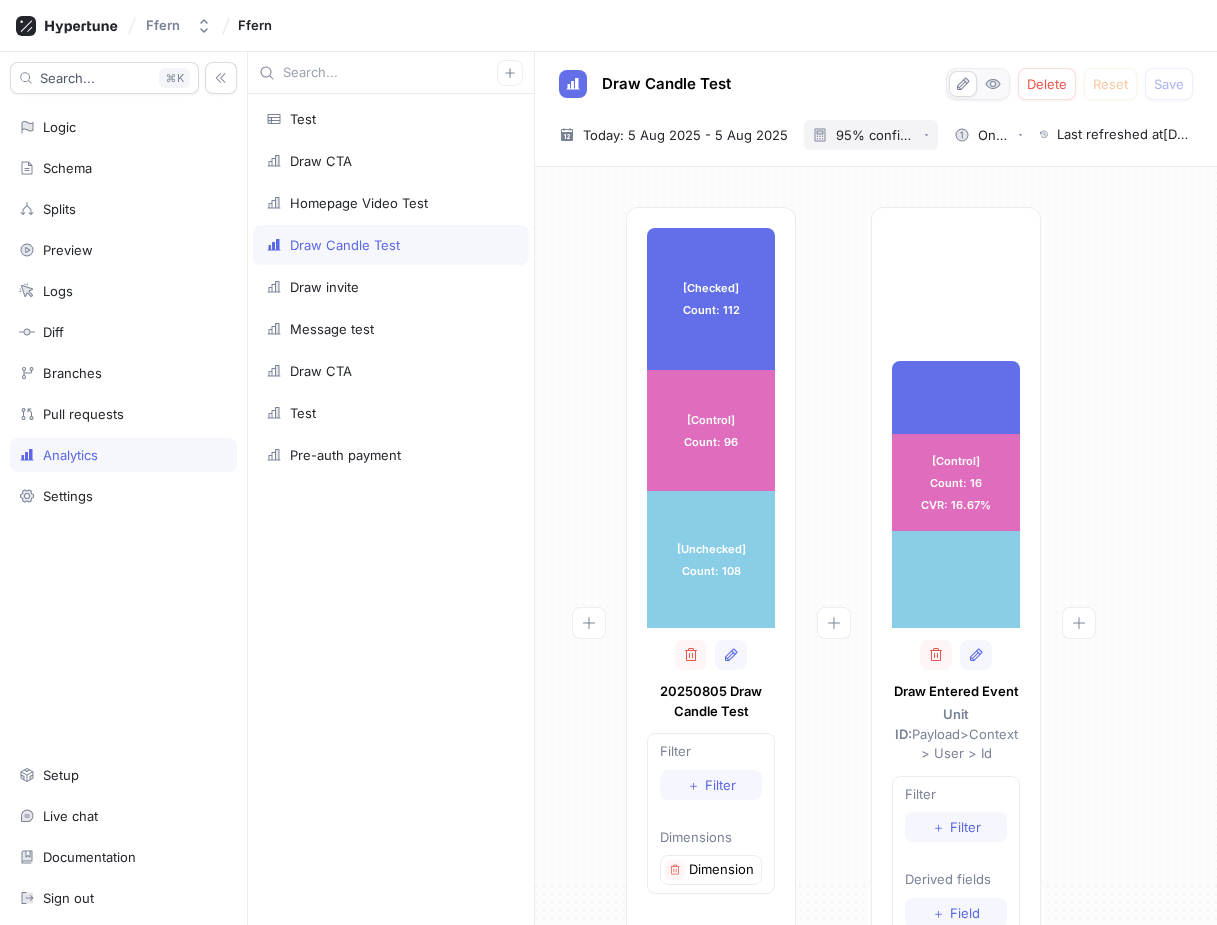 click on "95% confidence level" at bounding box center (876, 135) 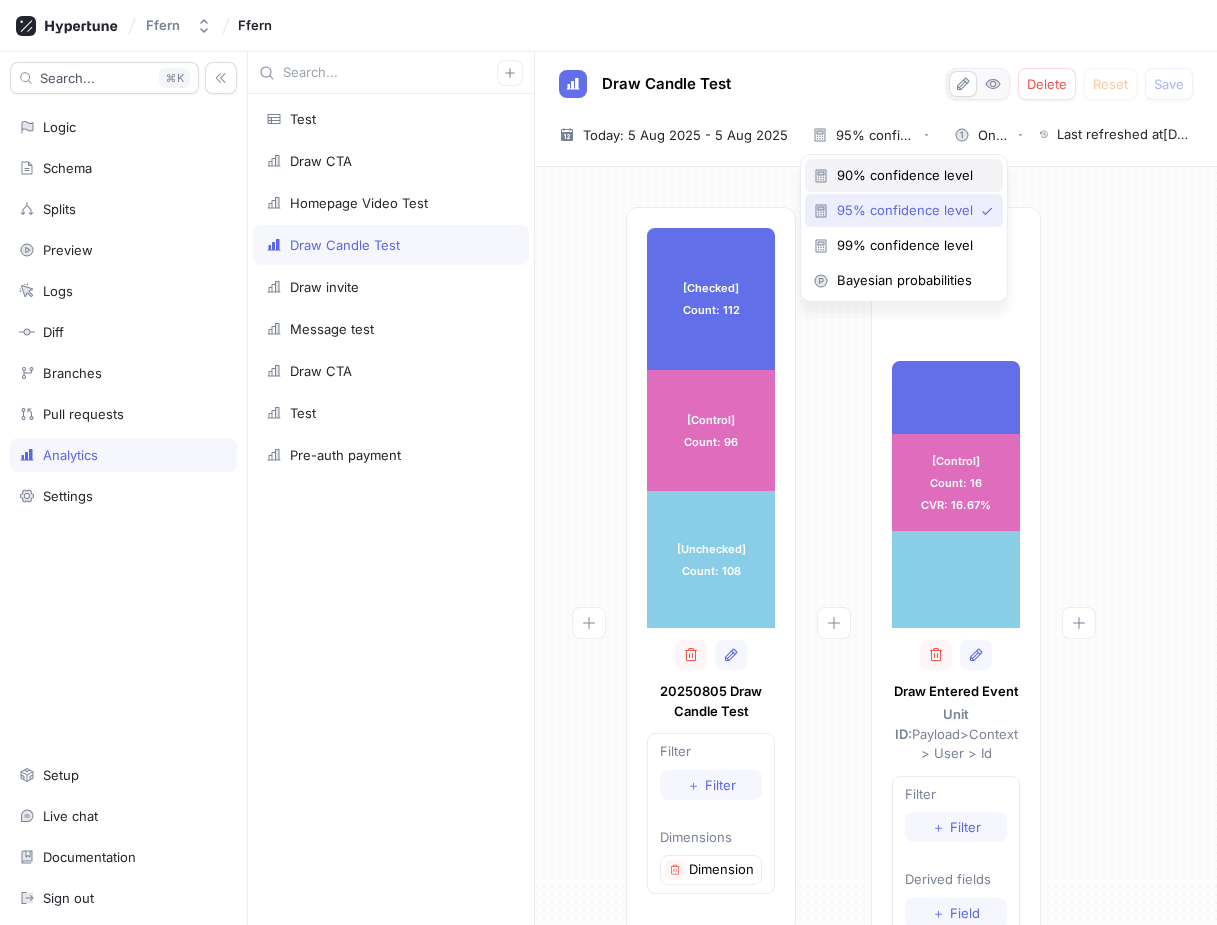 click on "90% confidence level" at bounding box center [911, 175] 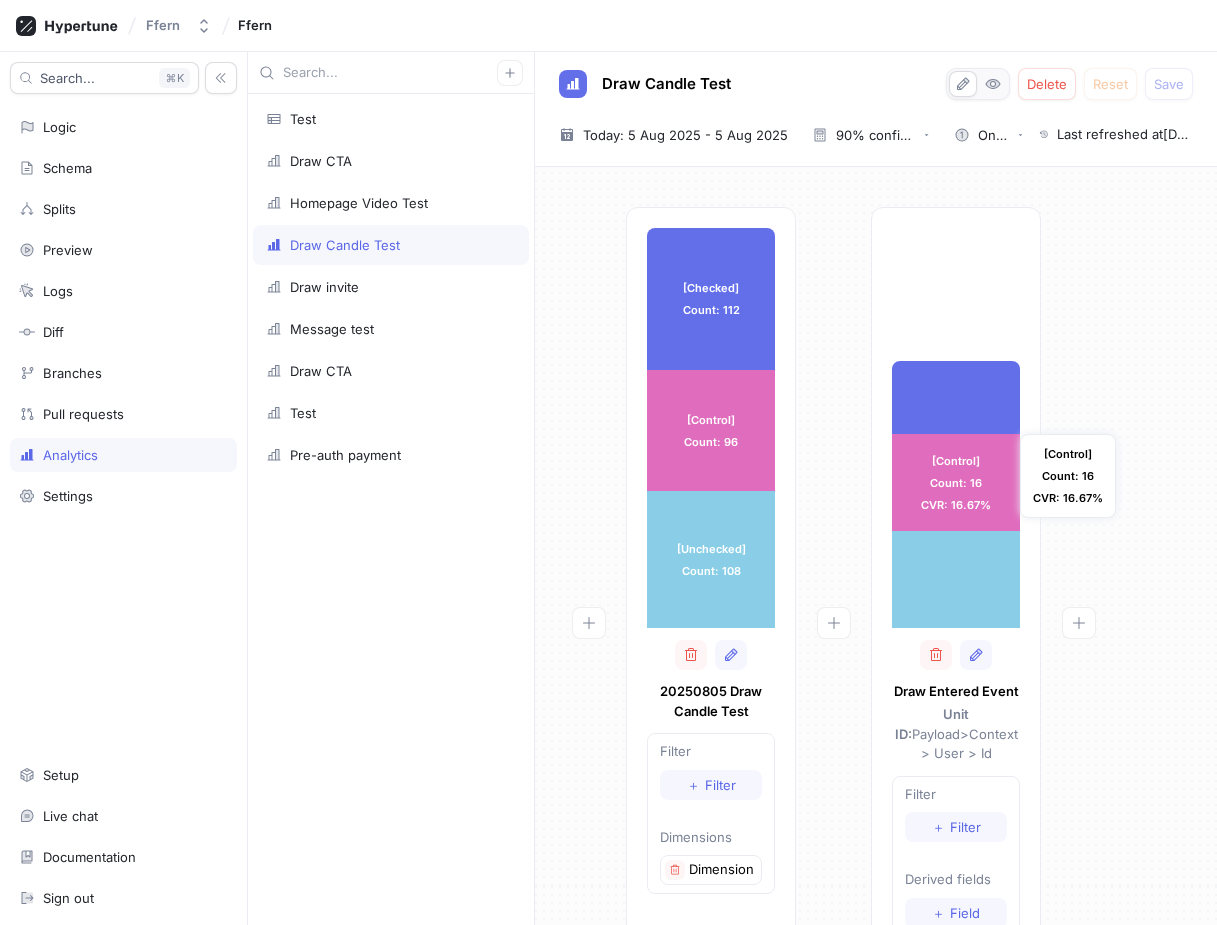 scroll, scrollTop: 0, scrollLeft: 0, axis: both 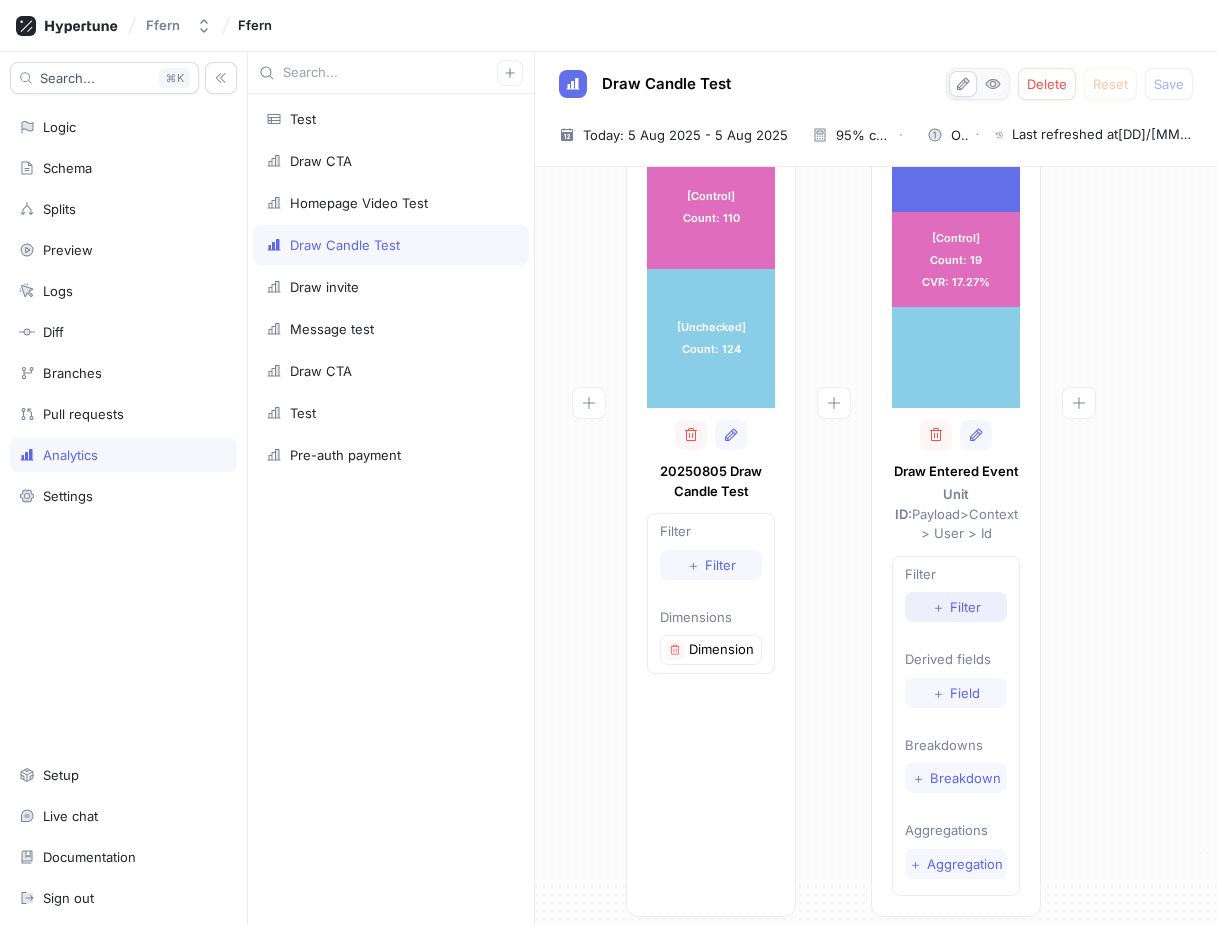 click on "＋ Filter" at bounding box center (956, 607) 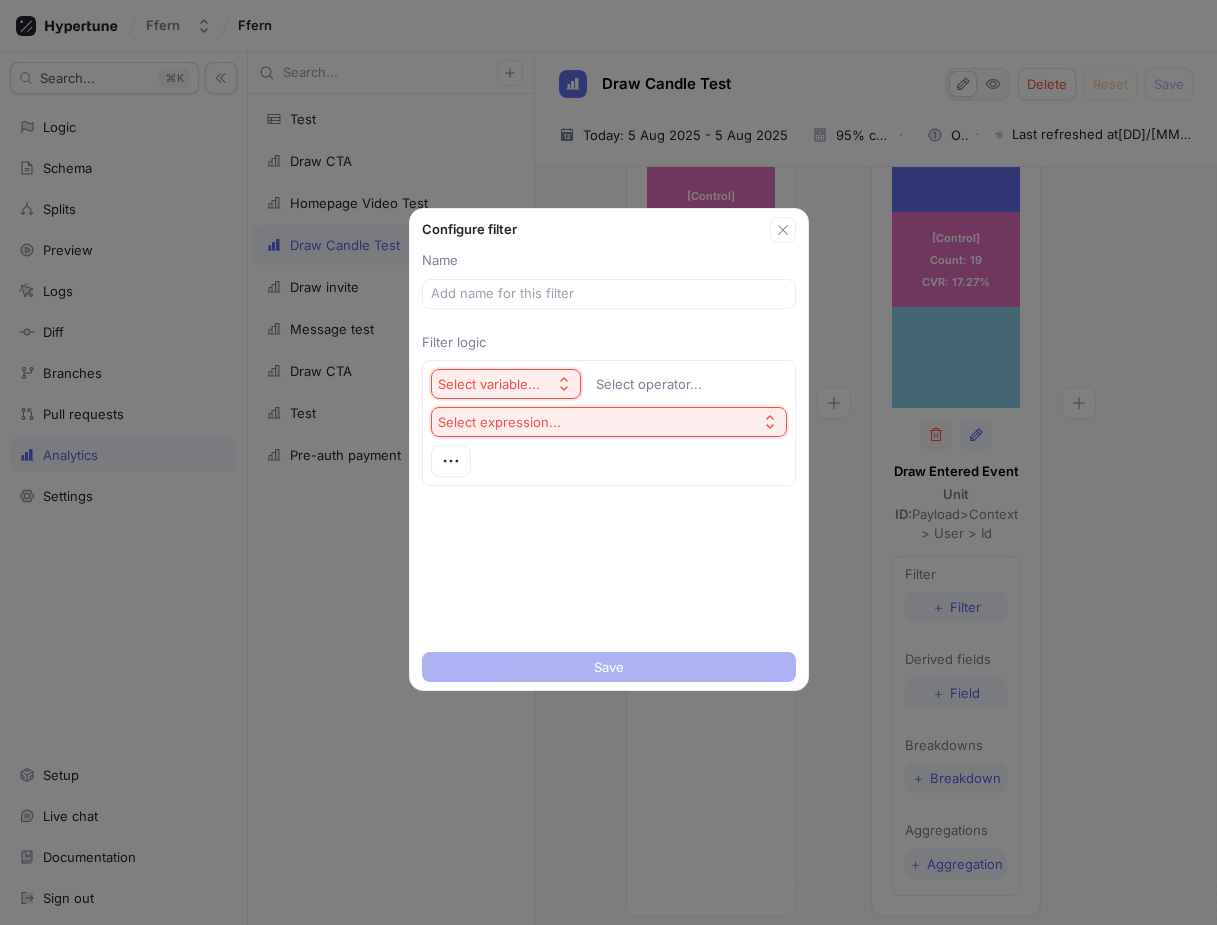 click 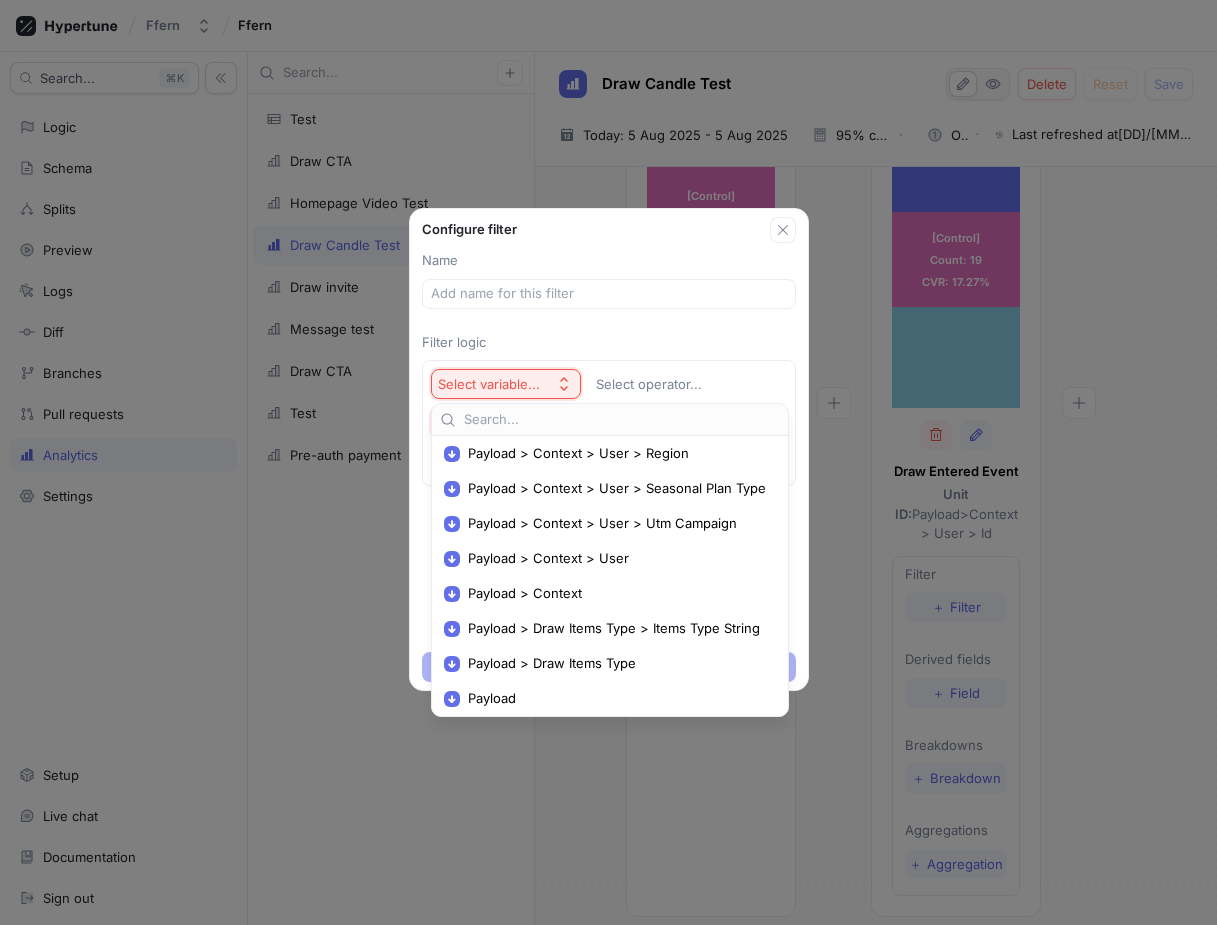 scroll, scrollTop: 356, scrollLeft: 0, axis: vertical 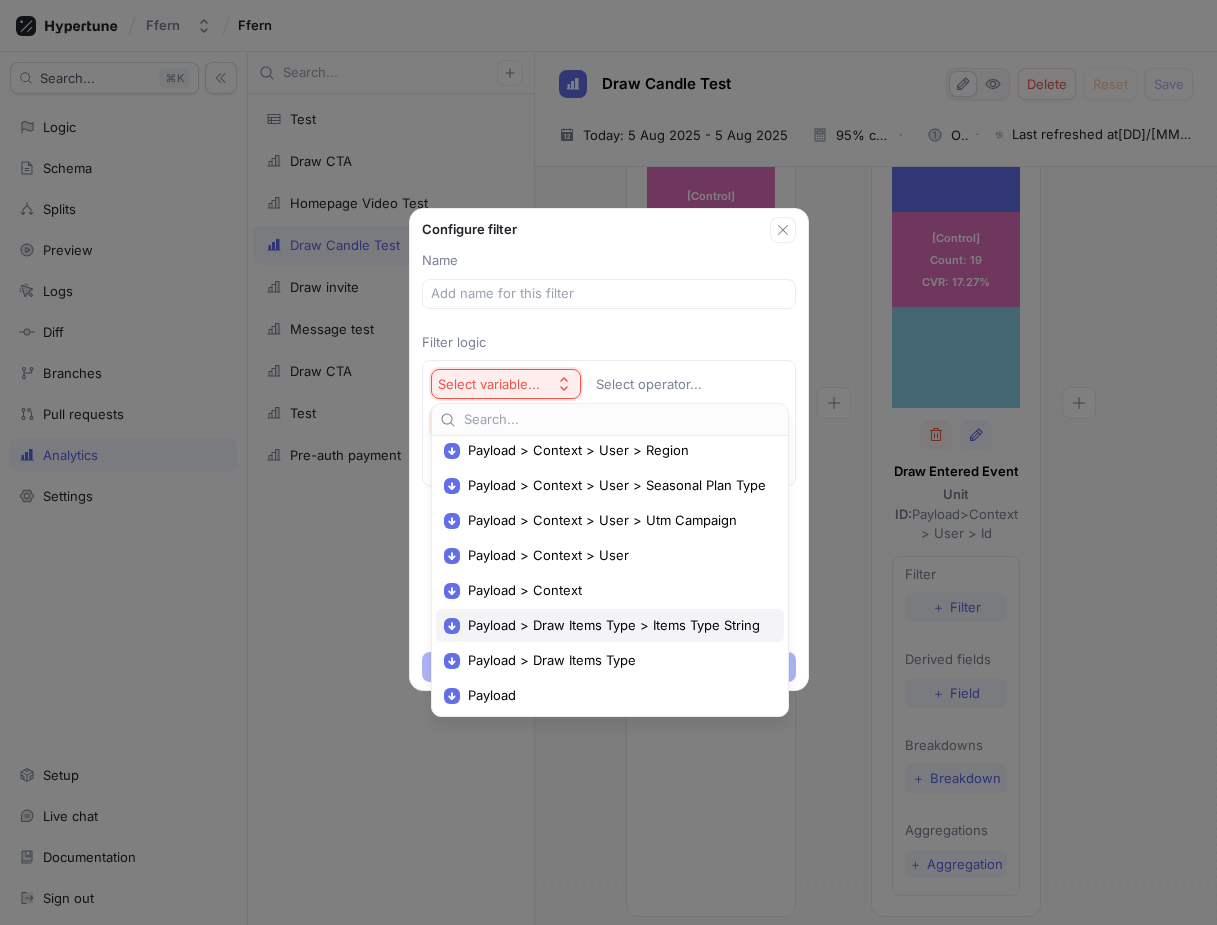 click on "Payload > Draw Items Type > Items Type String" at bounding box center (617, 625) 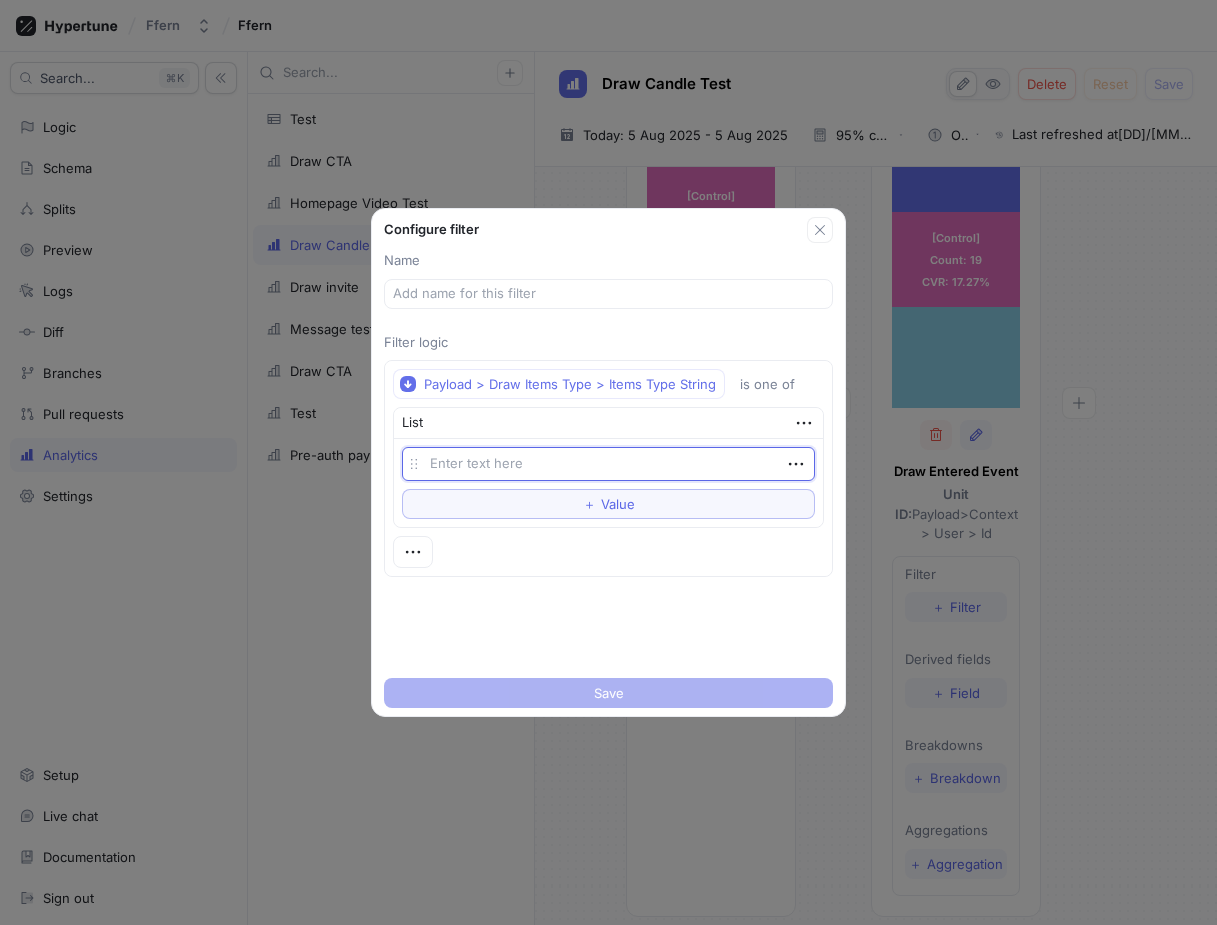 type on "x" 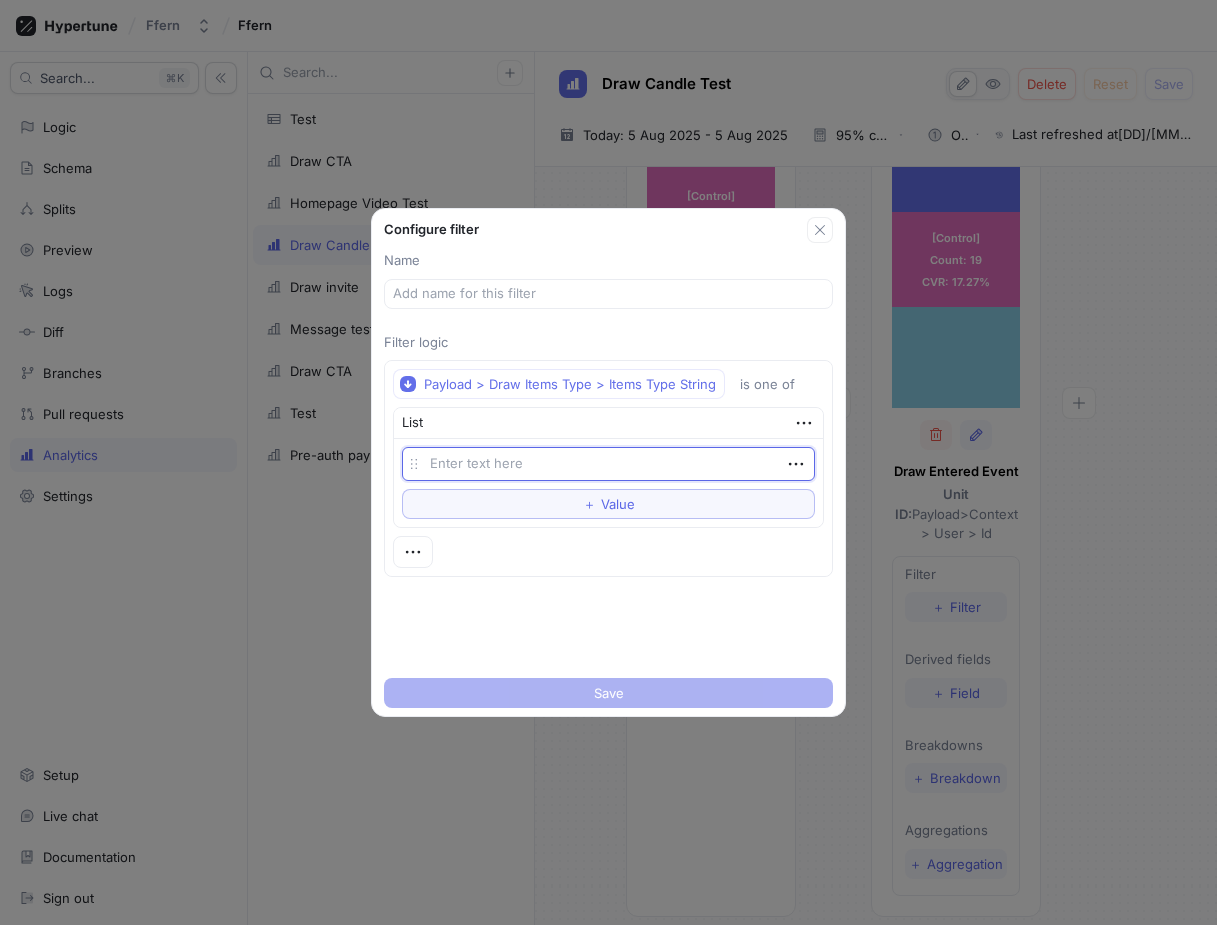 type on "E" 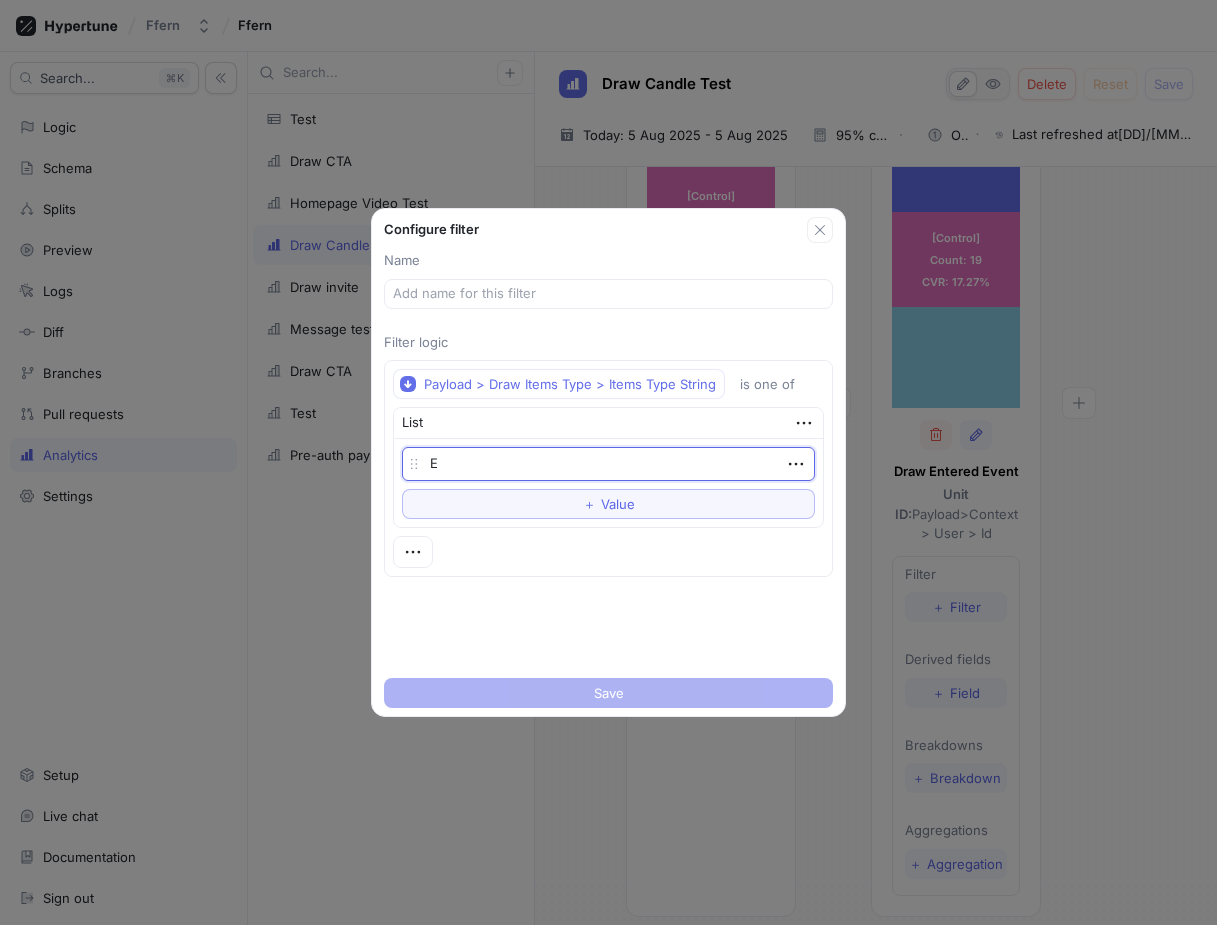 type on "x" 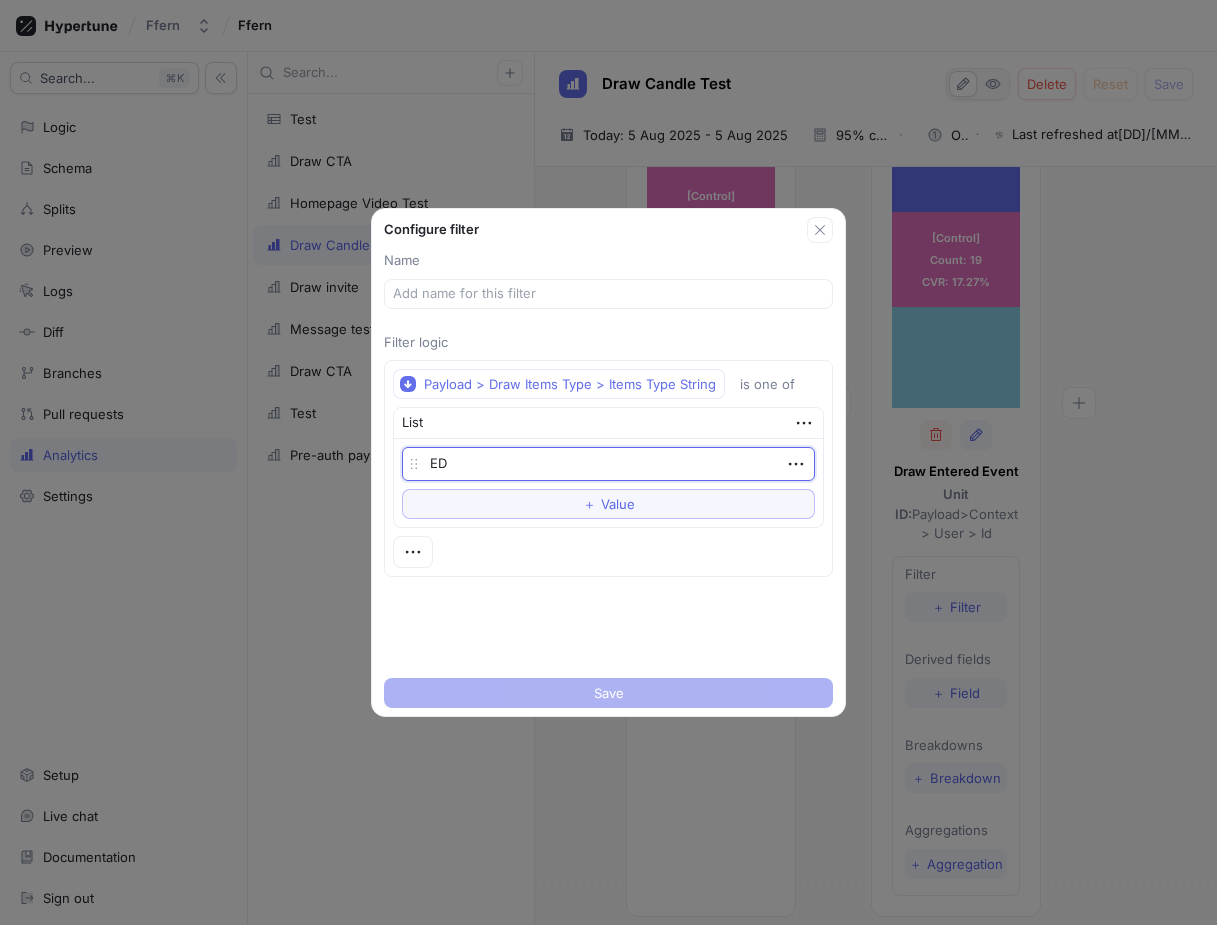 type on "x" 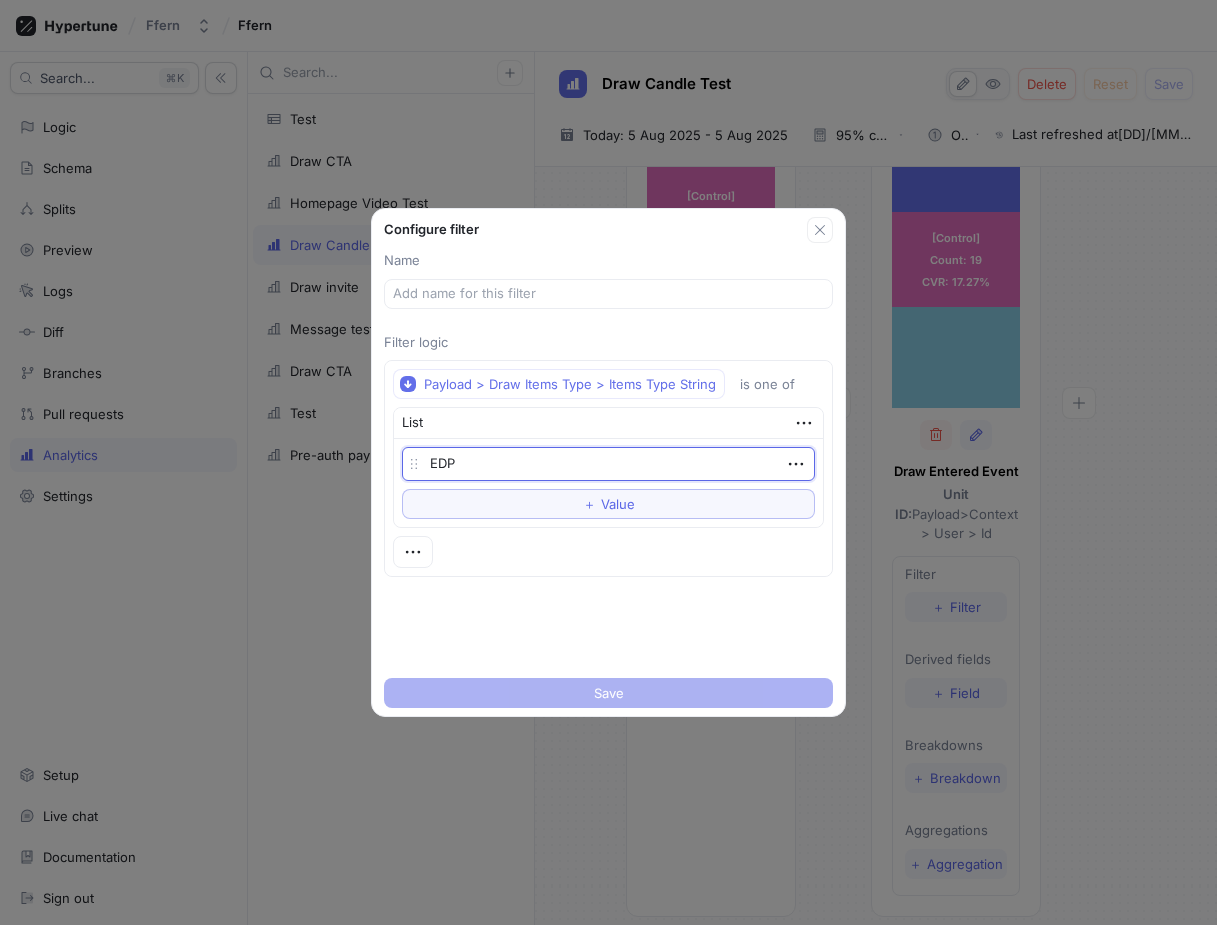 type on "x" 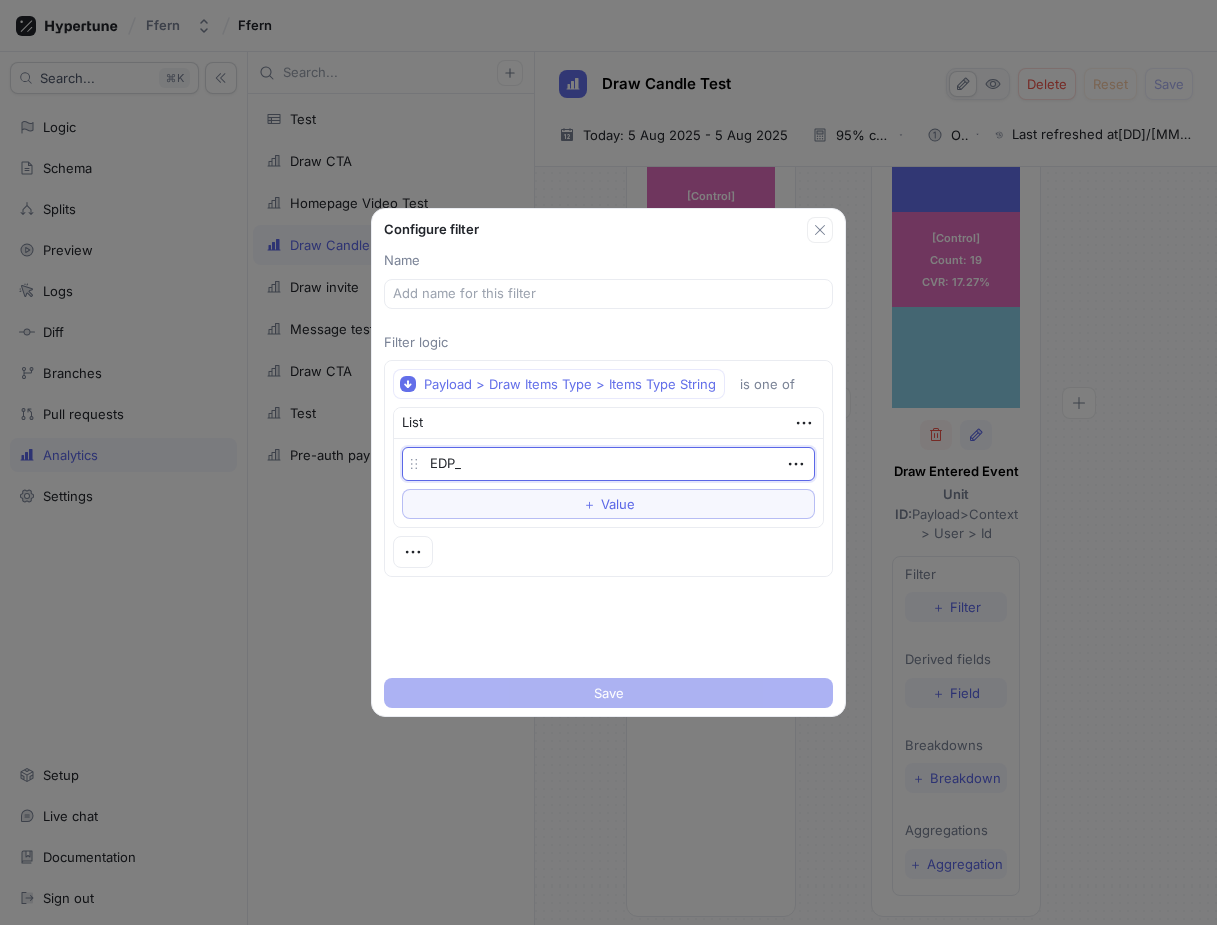 type on "x" 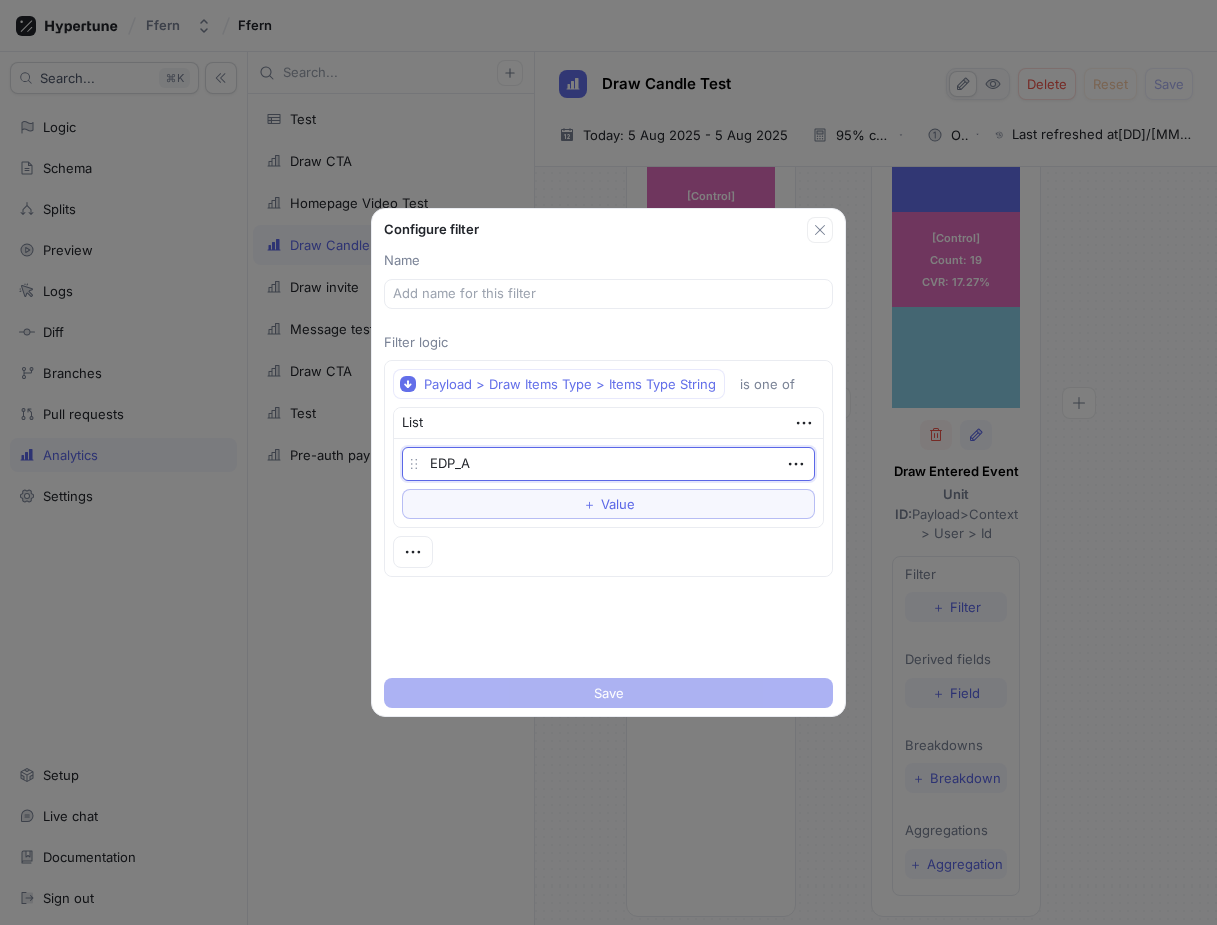 type on "x" 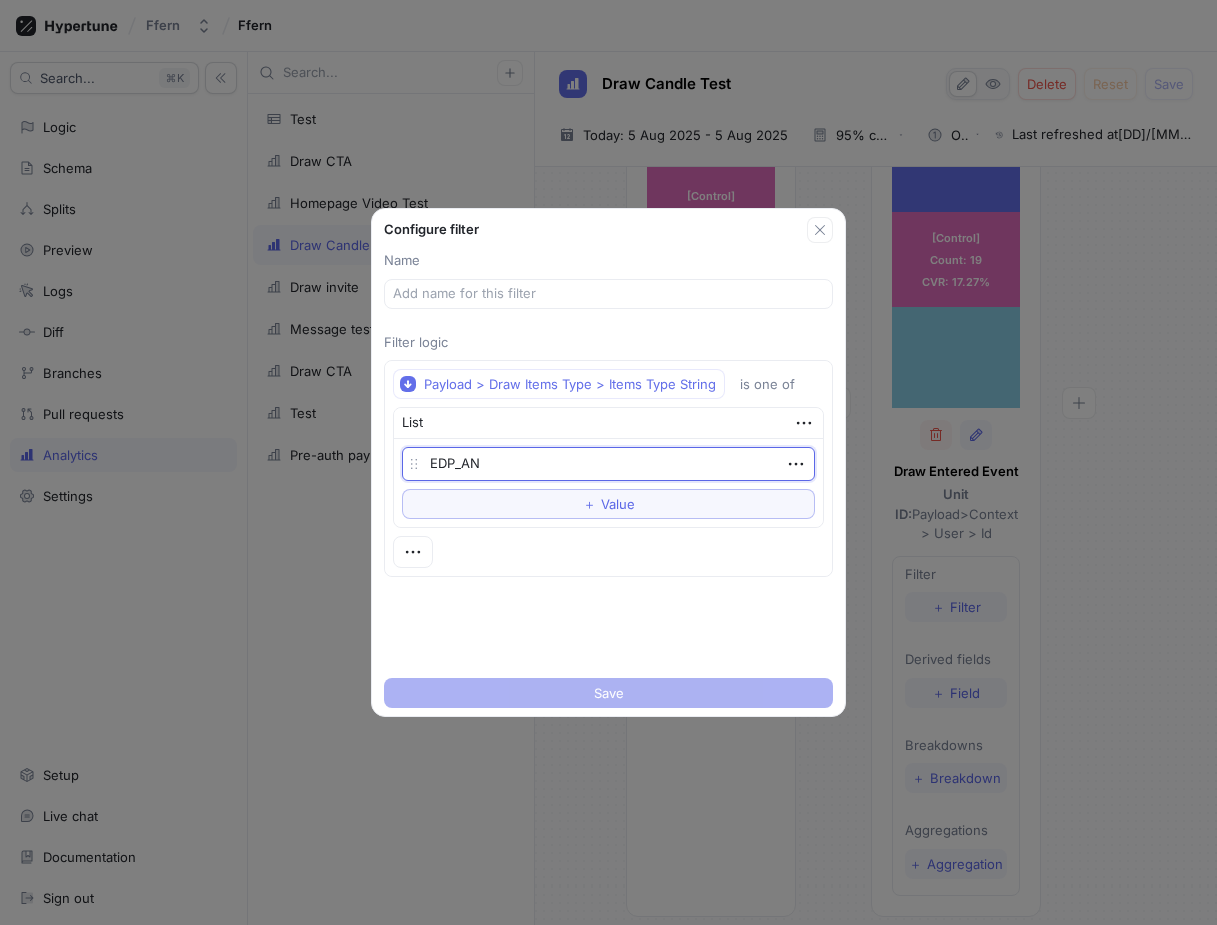 type on "x" 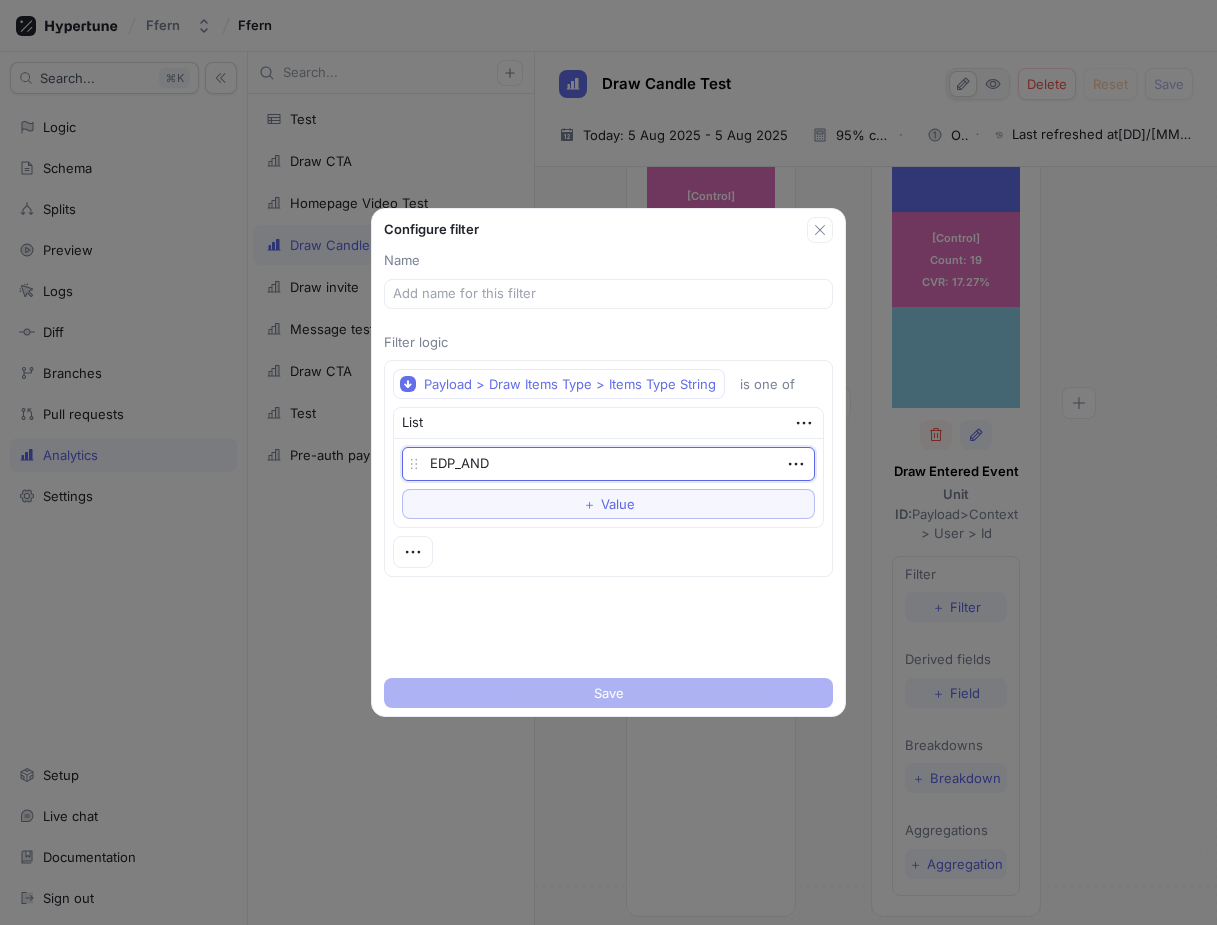 type on "x" 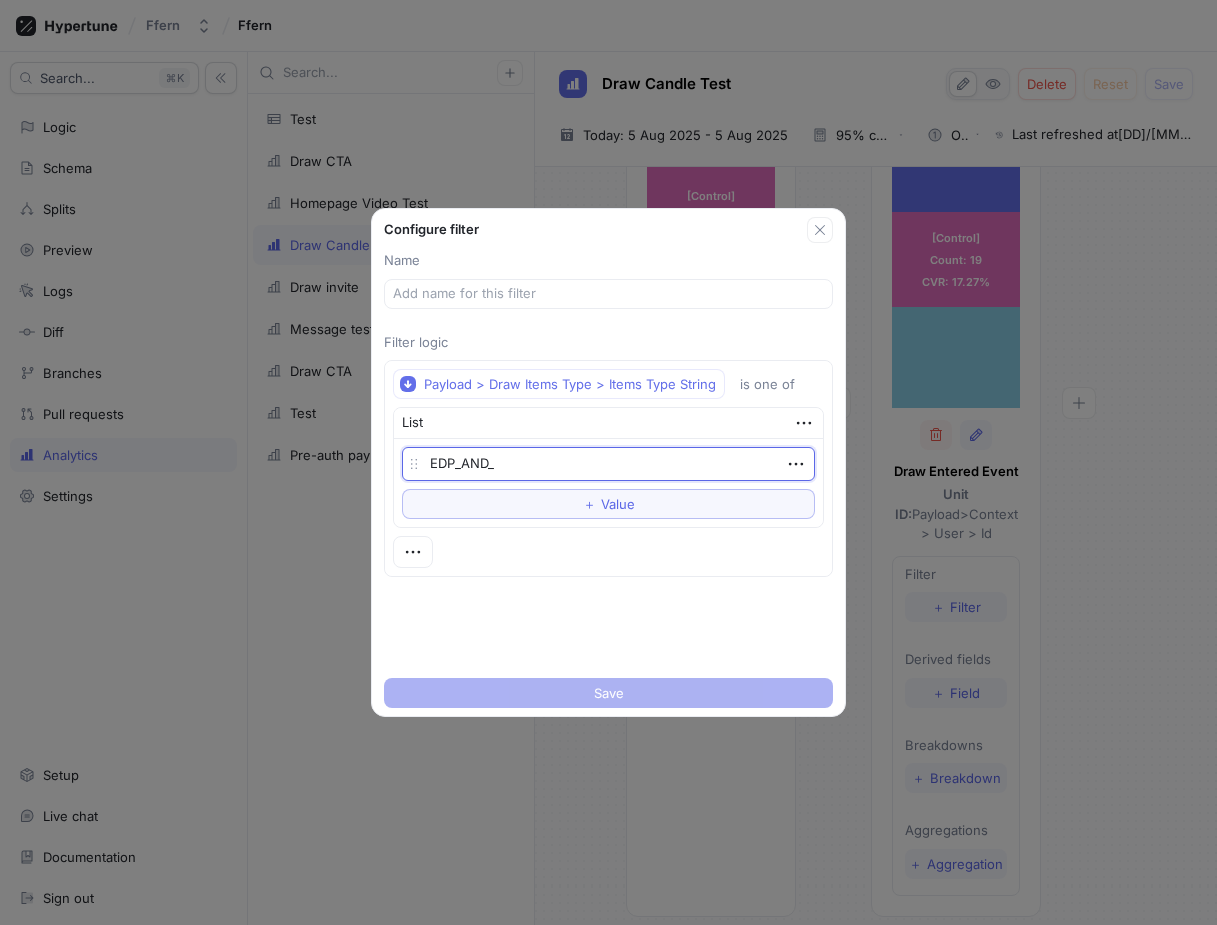 type on "x" 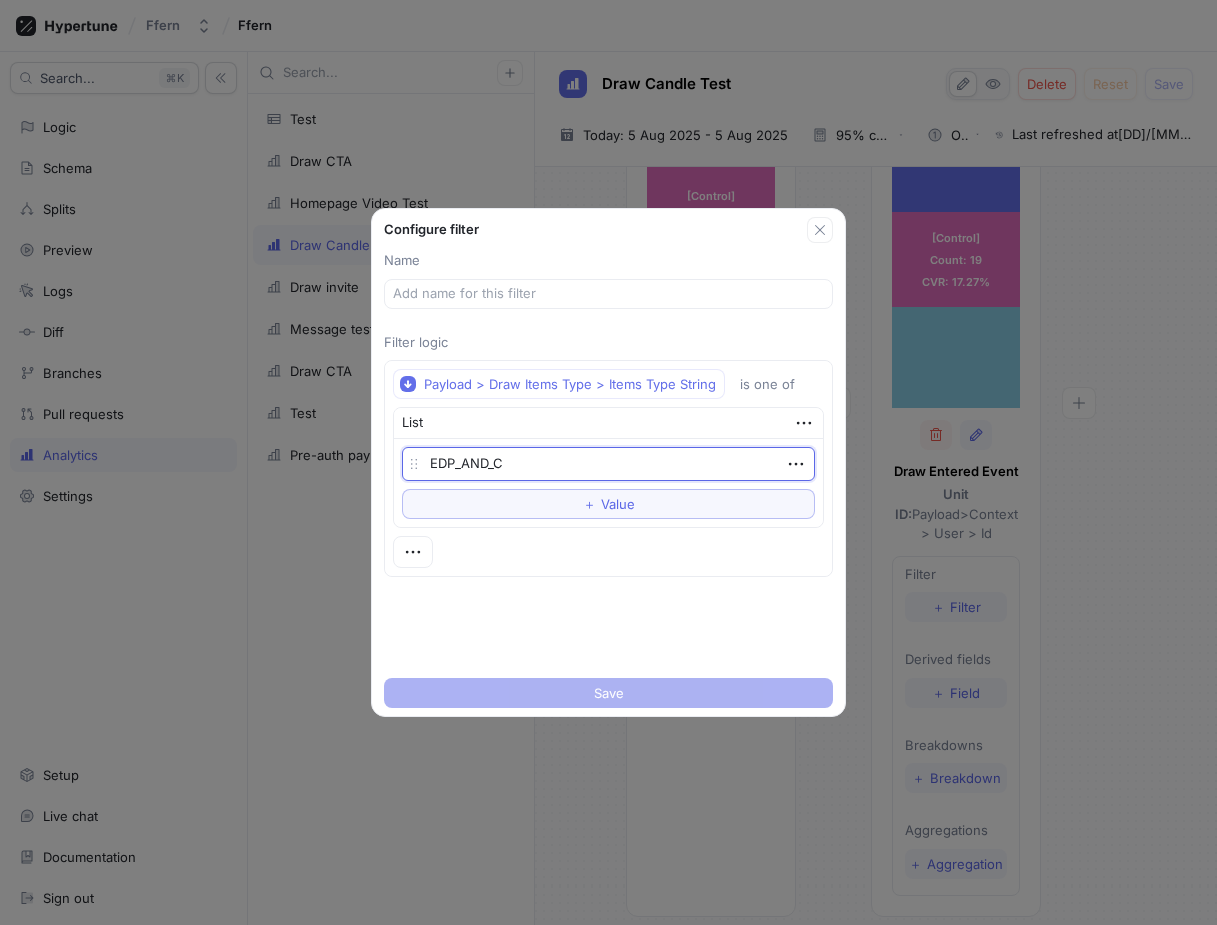 type on "x" 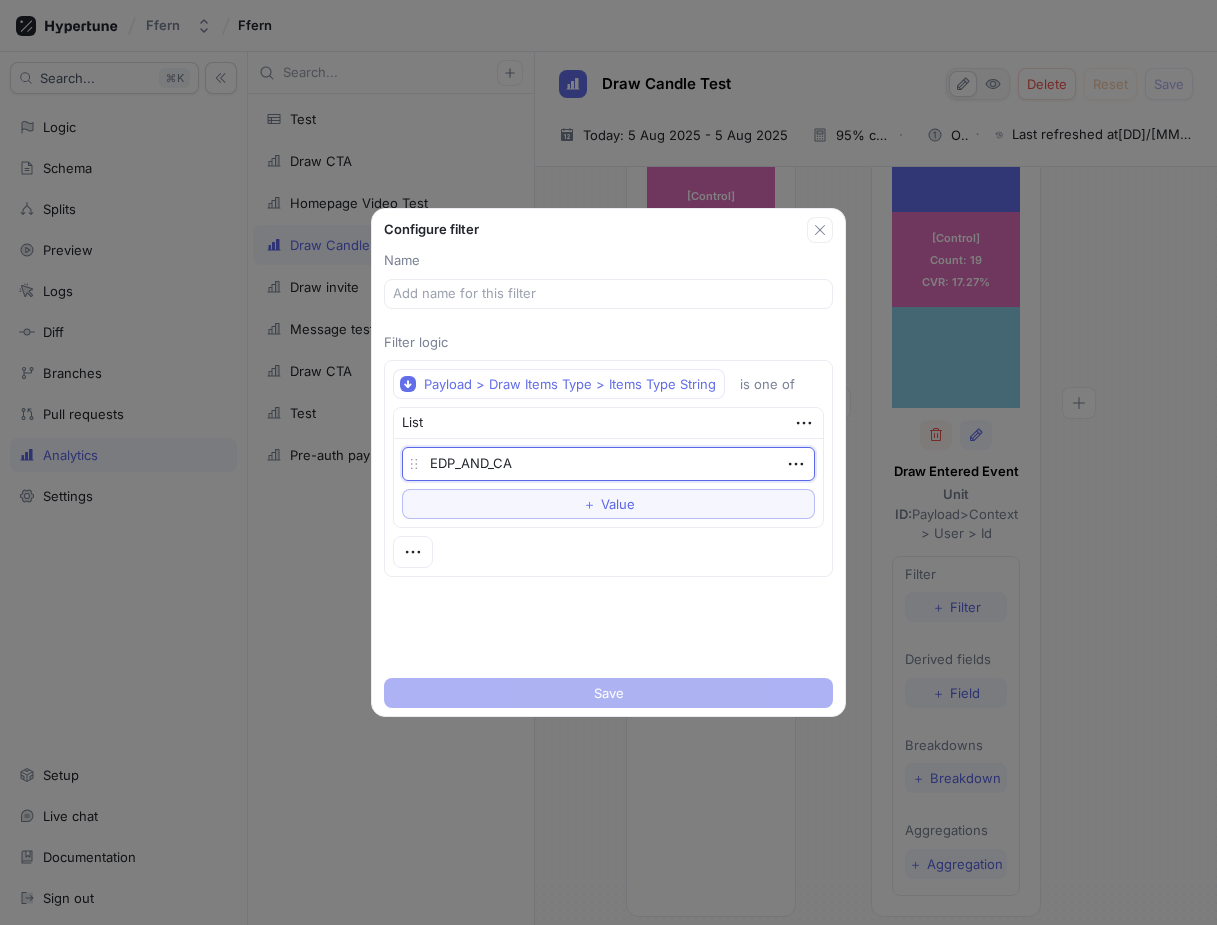 type on "EDP_AND_CAN" 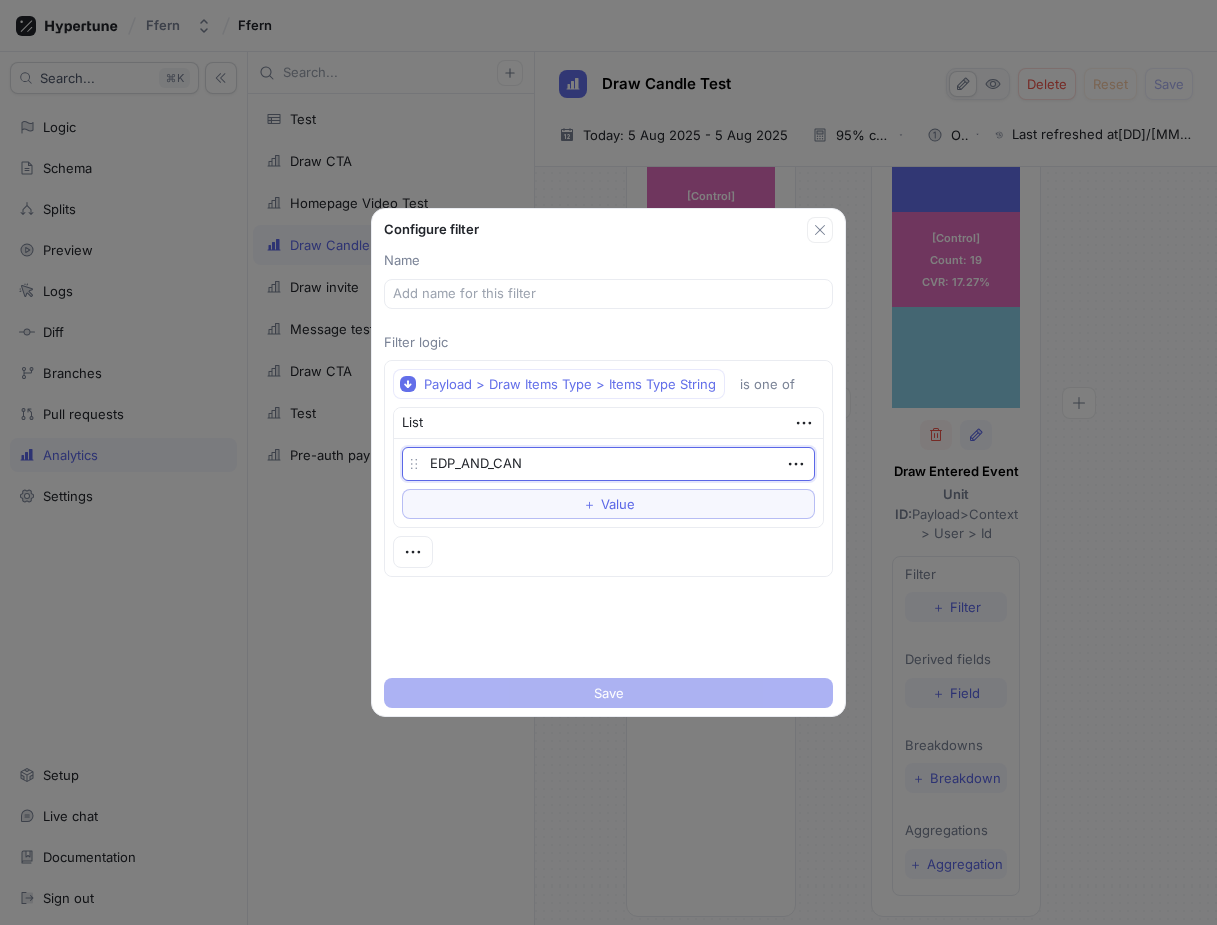 type on "x" 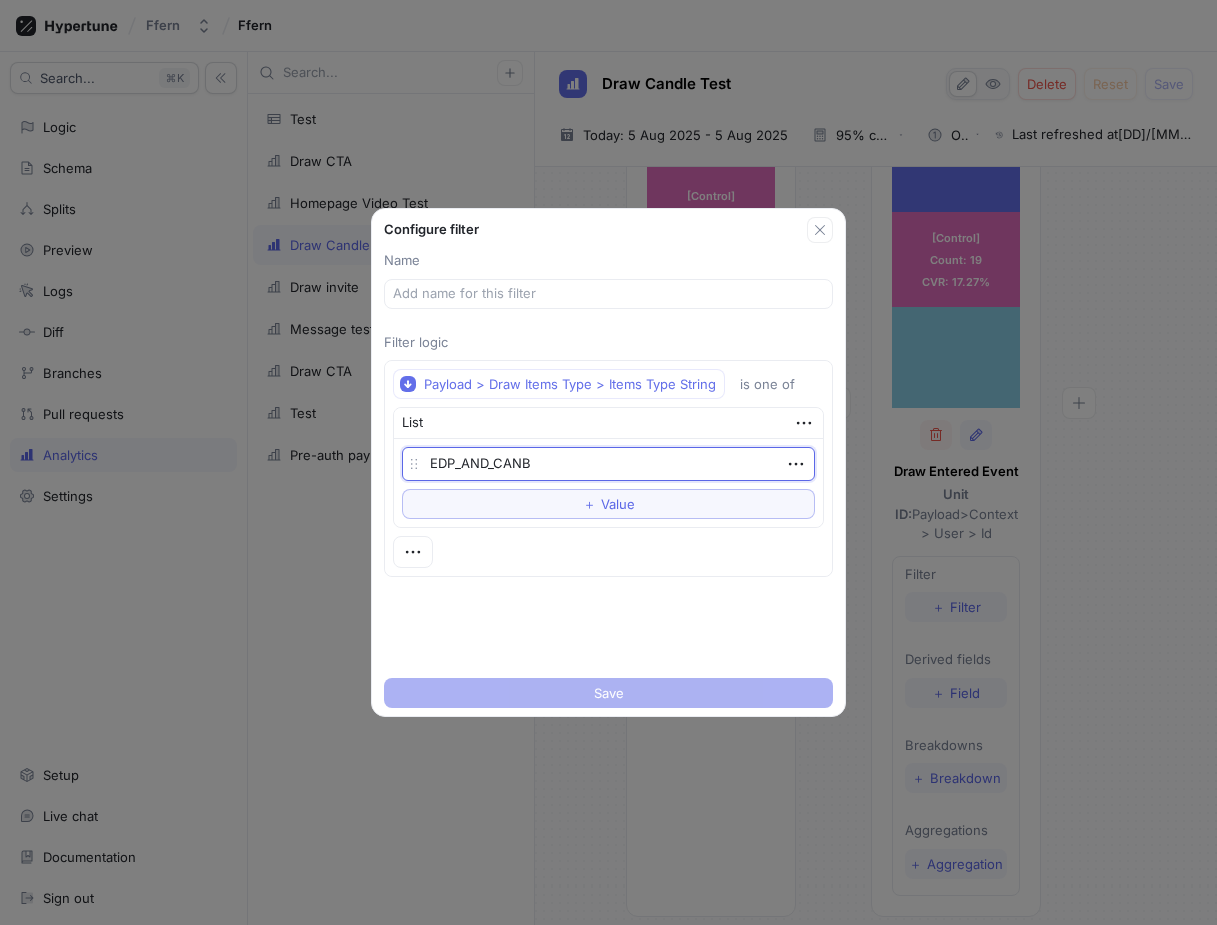 type on "x" 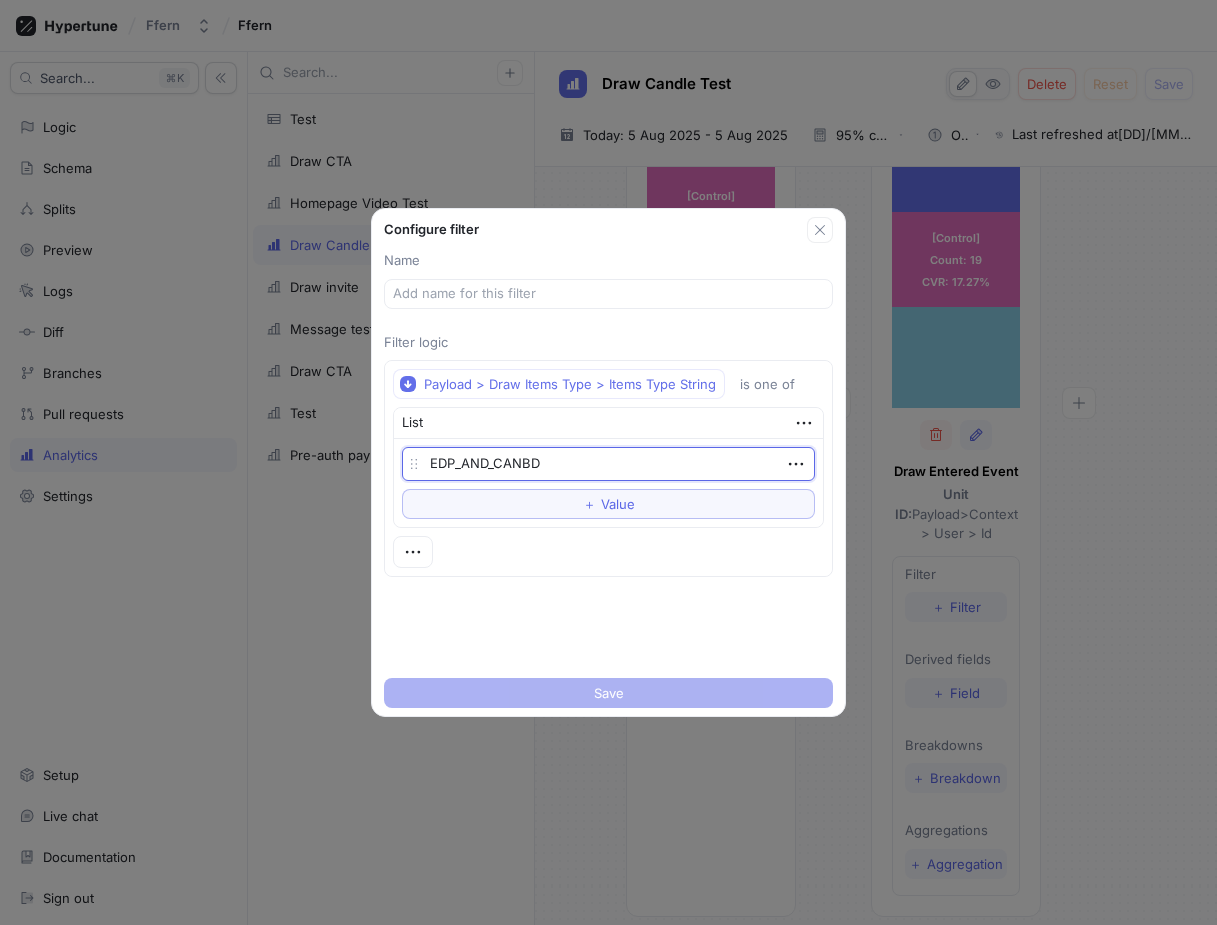 type on "x" 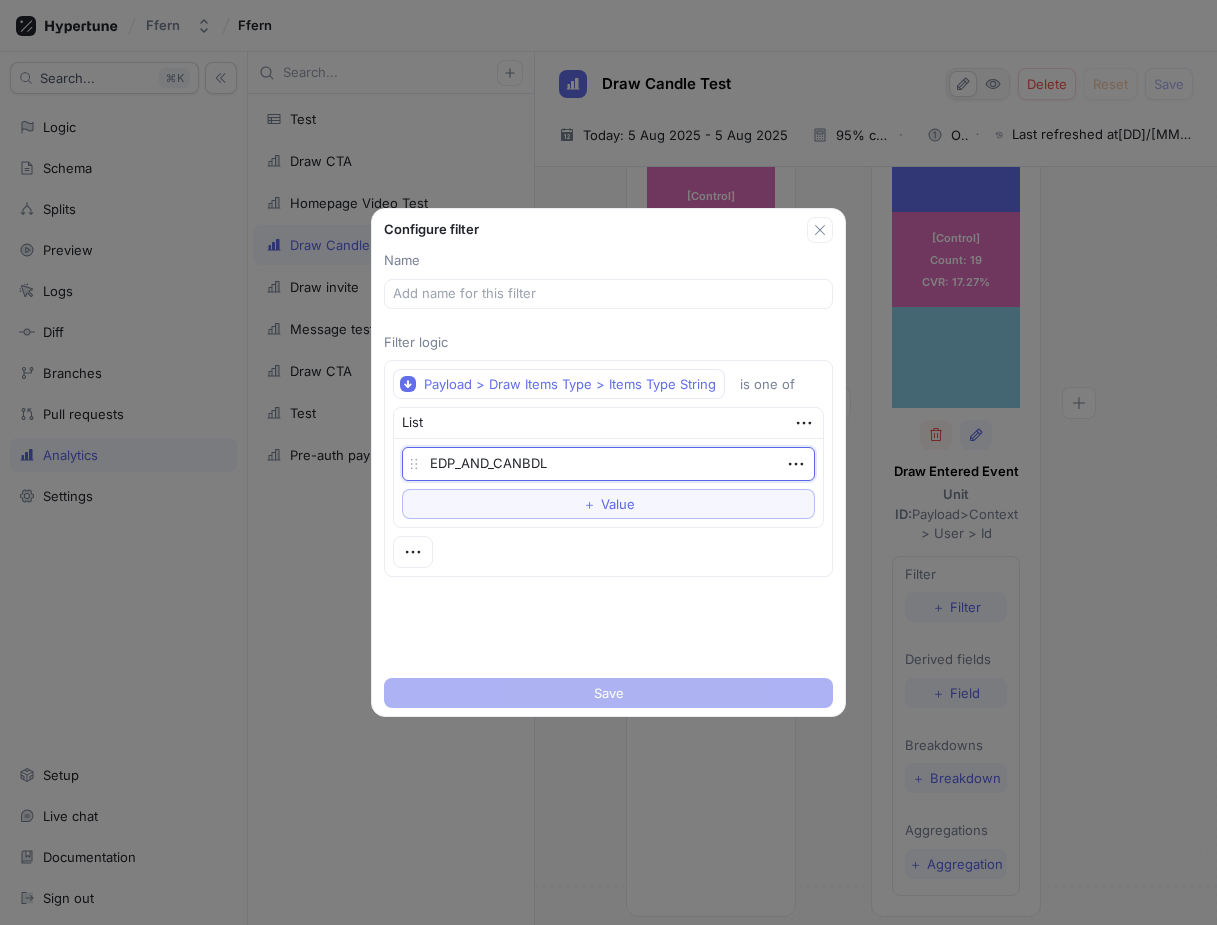 type on "x" 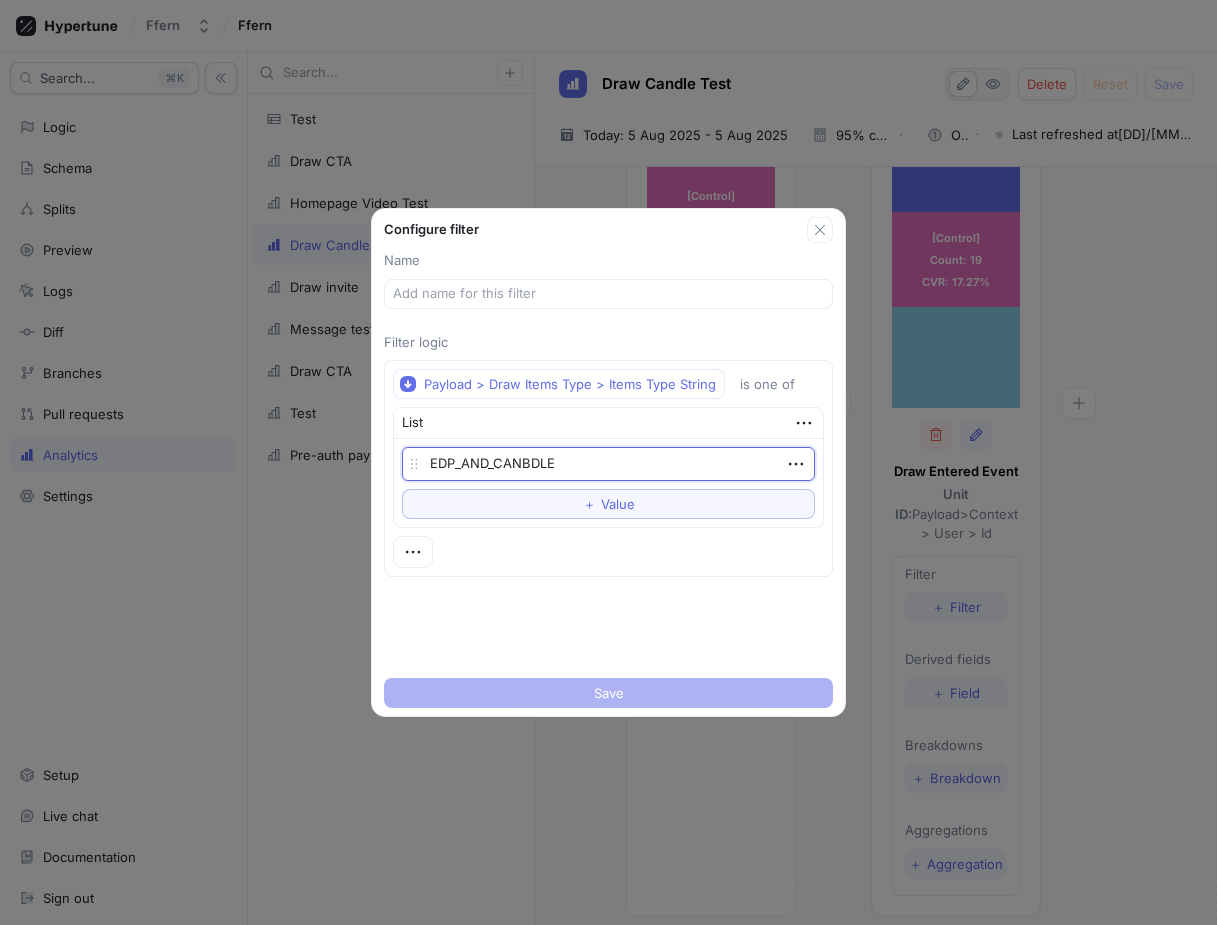 type on "x" 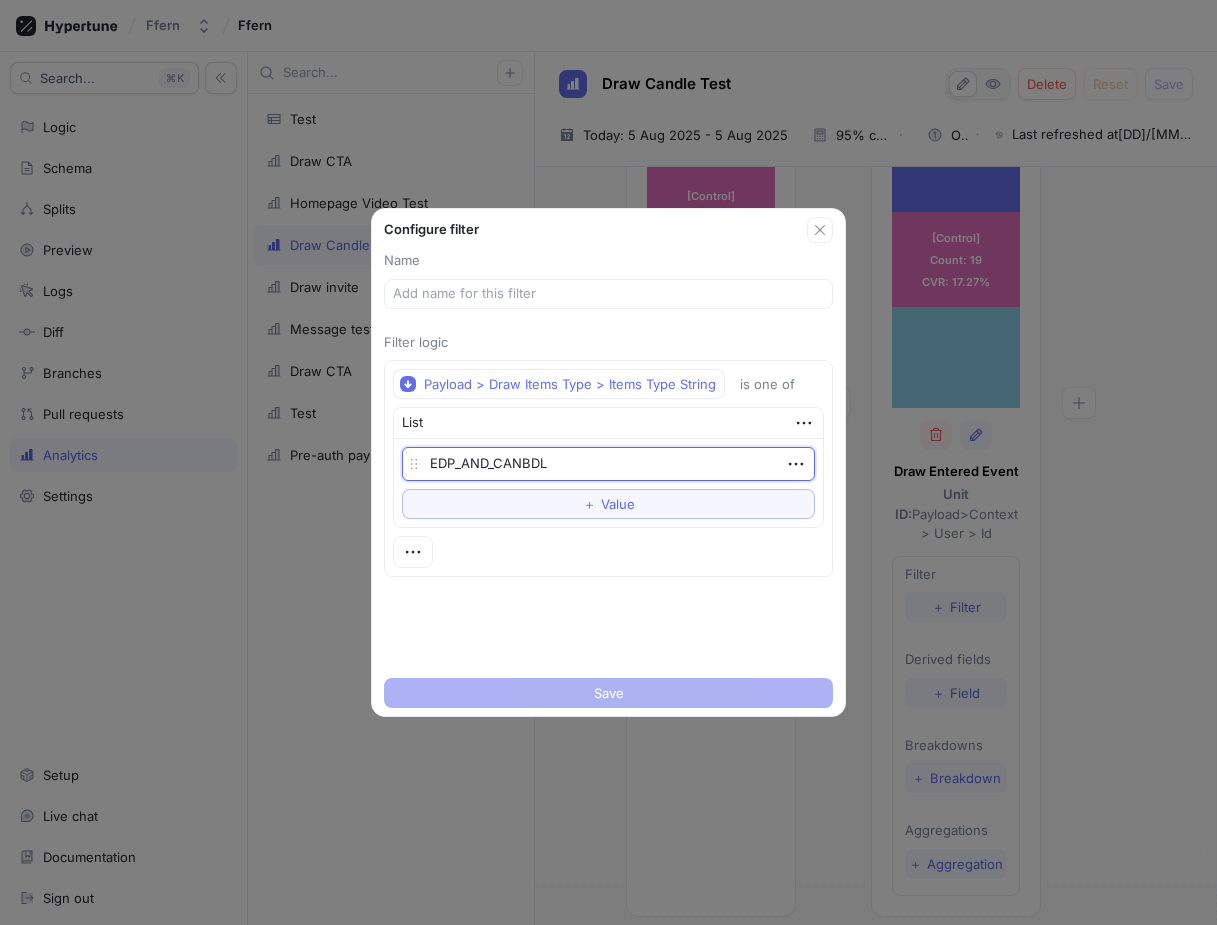 type on "x" 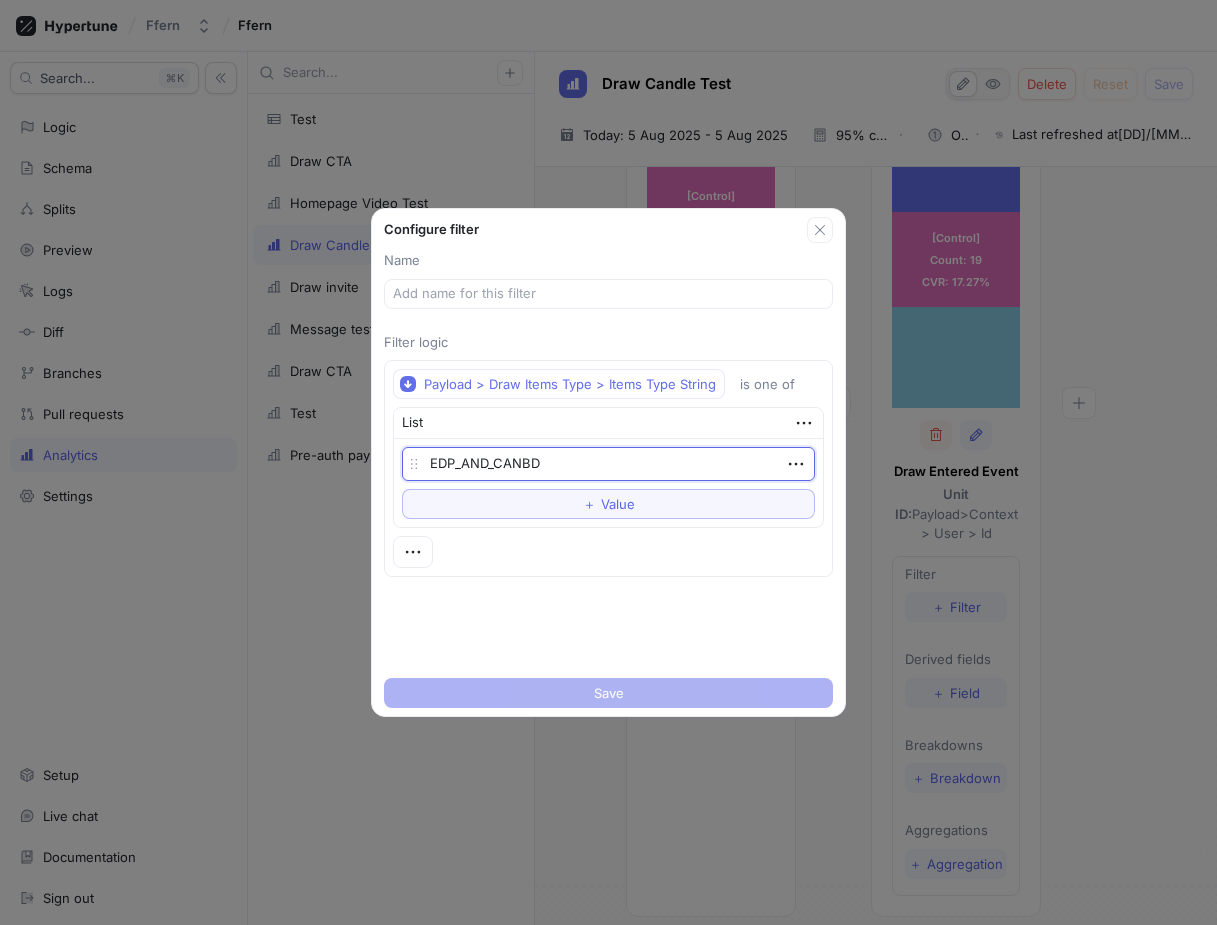 type on "x" 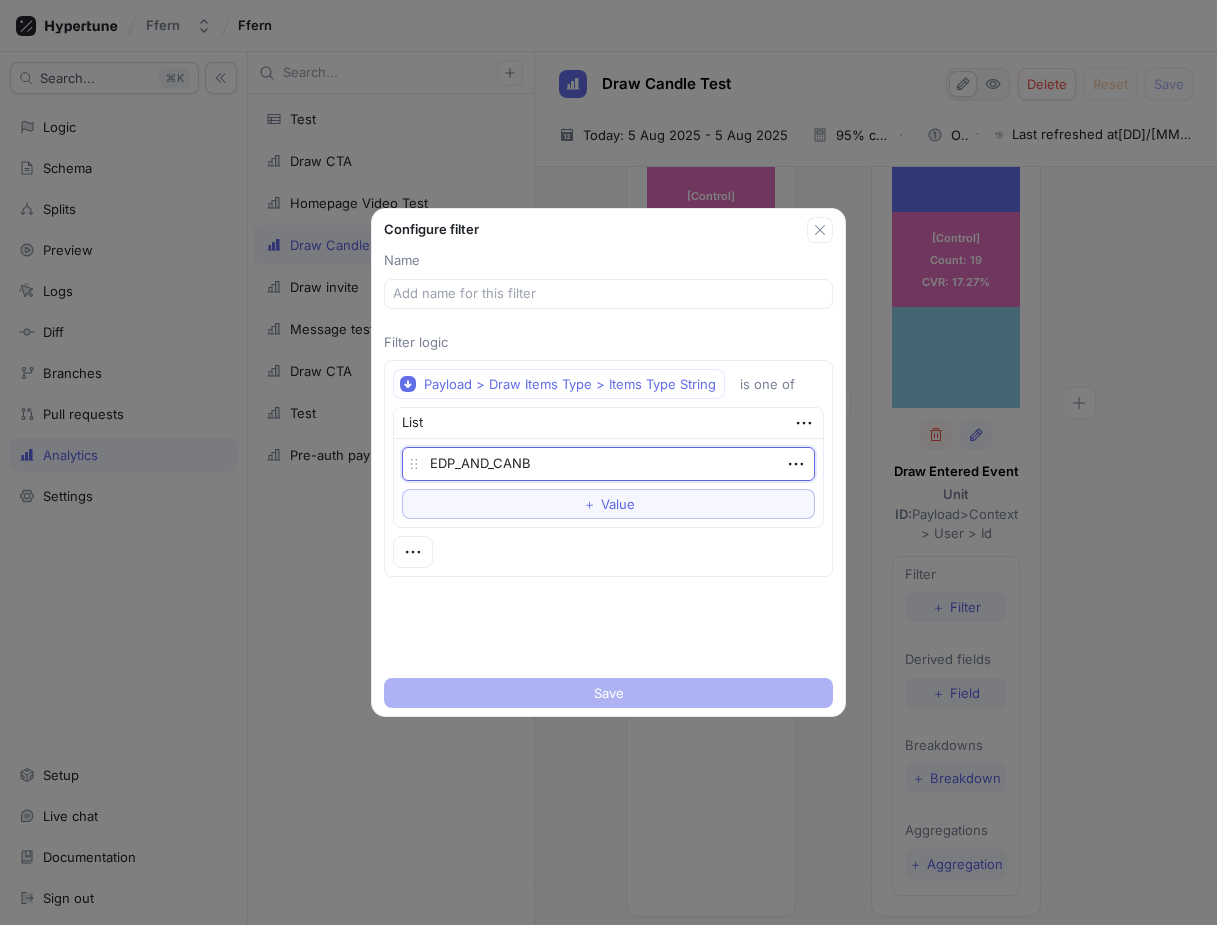 type on "x" 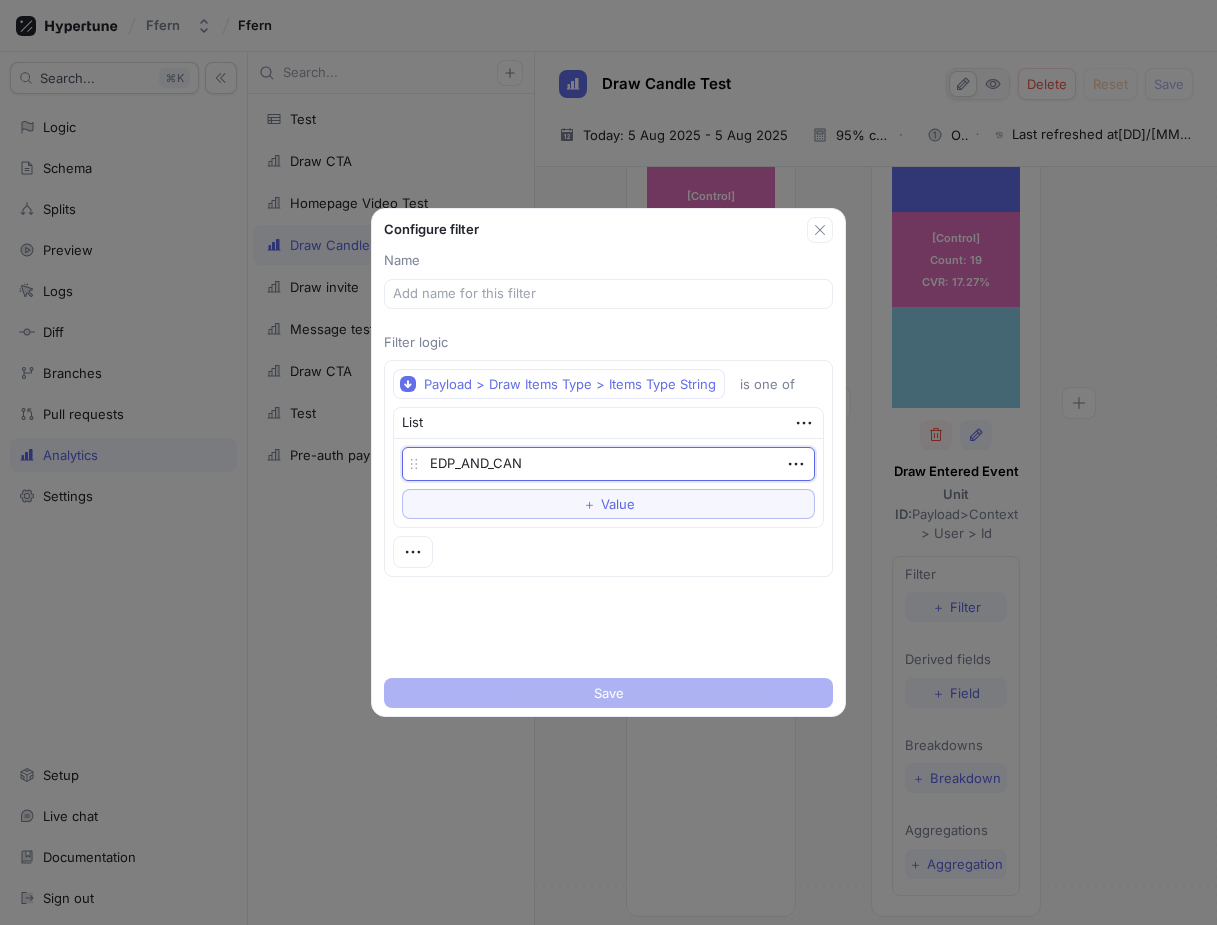 type on "x" 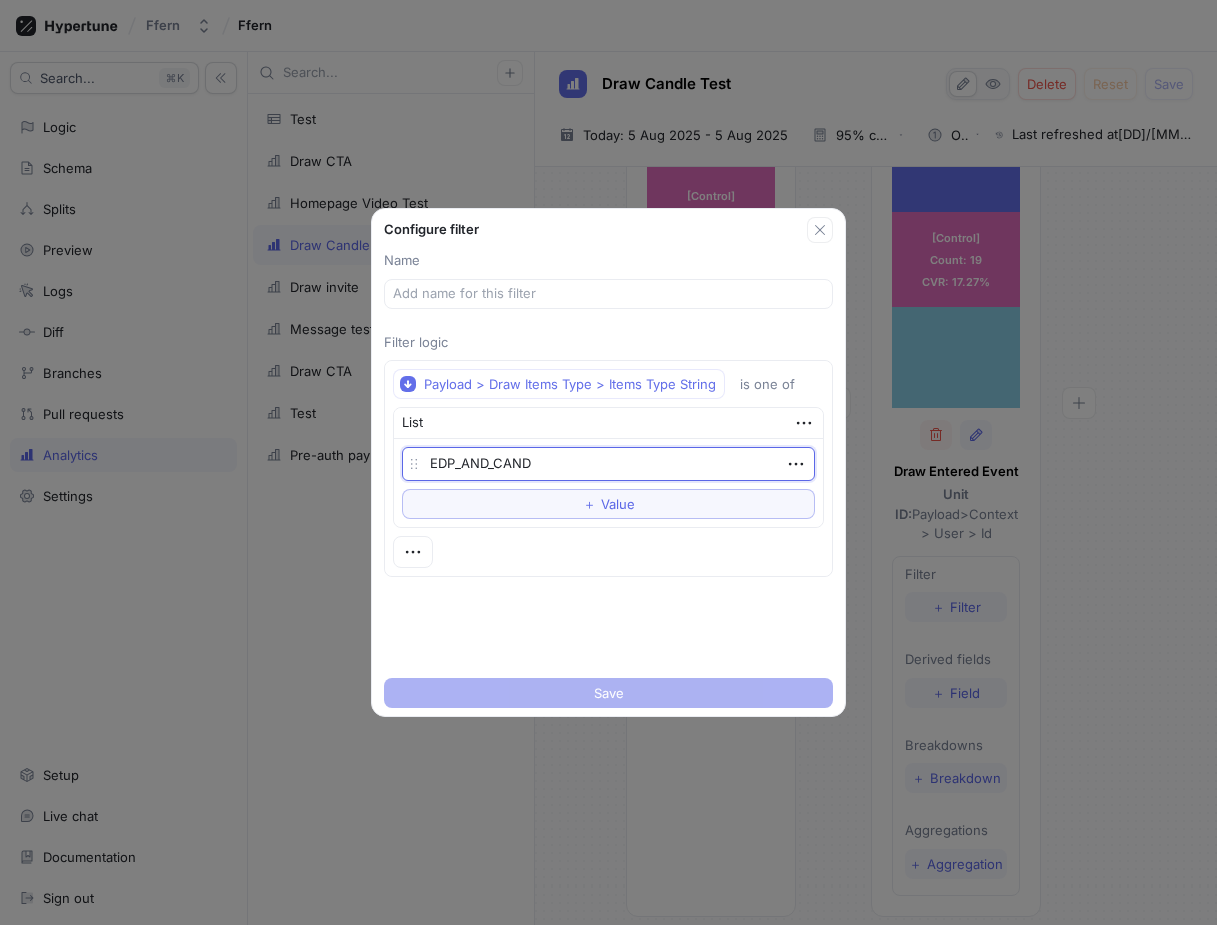 type on "x" 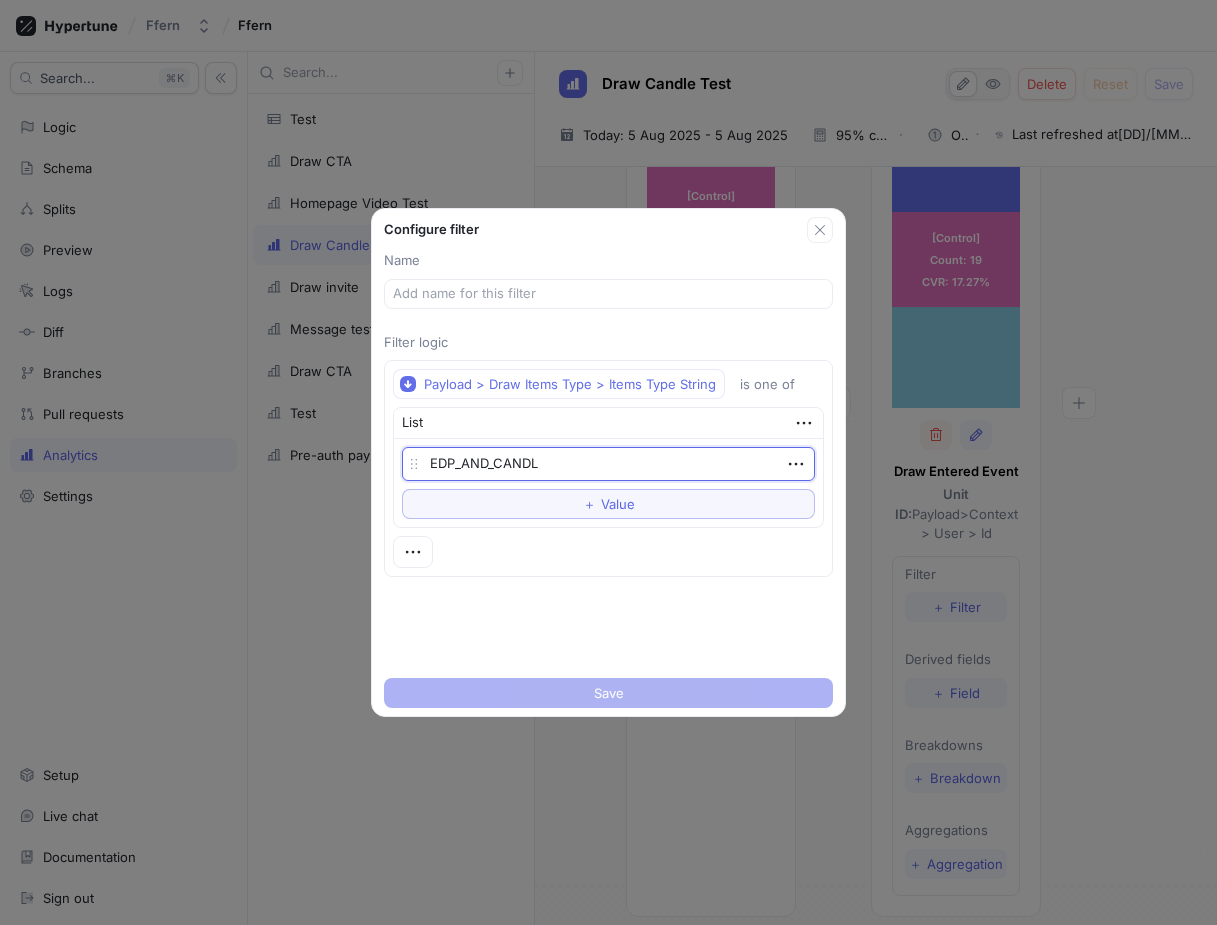type on "x" 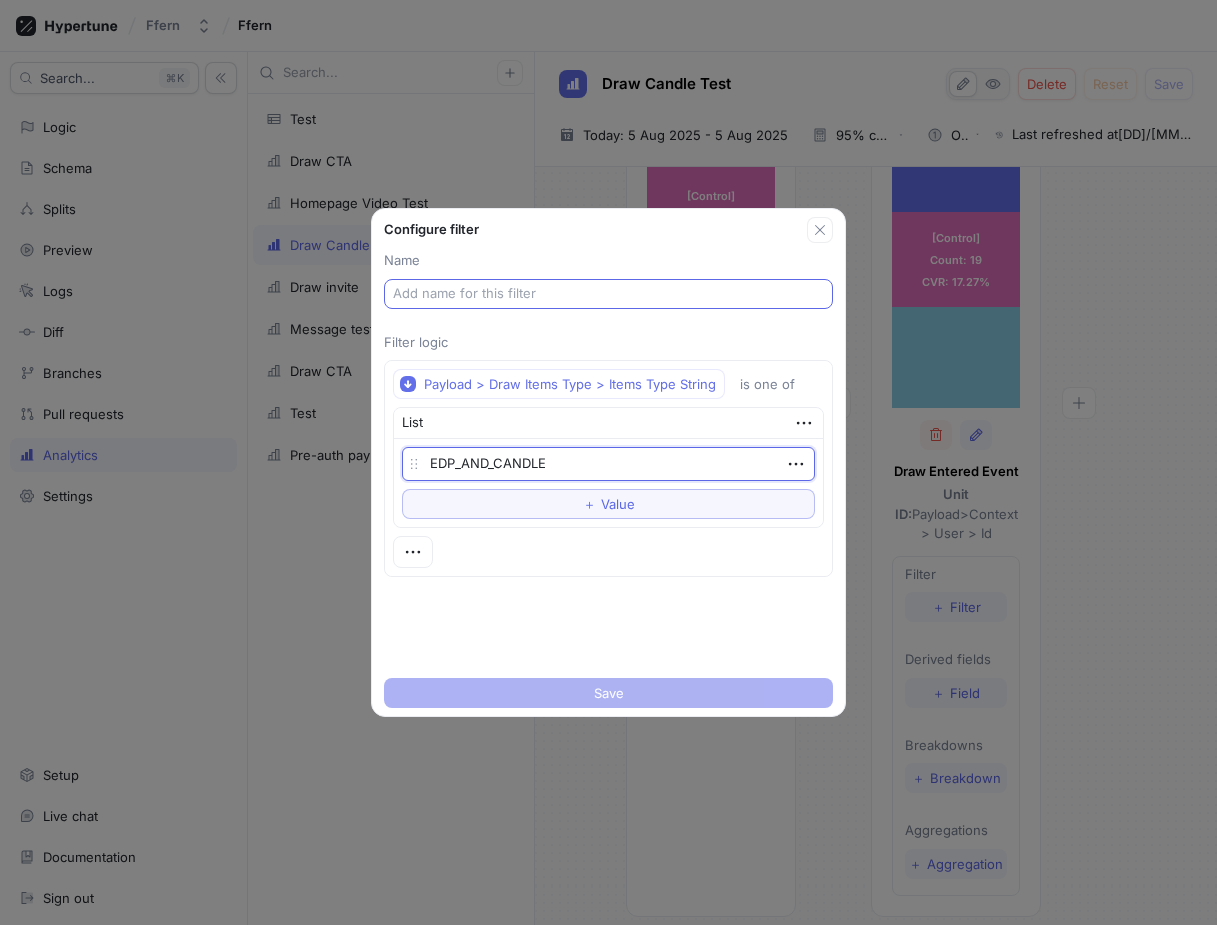 type on "EDP_AND_CANDLE" 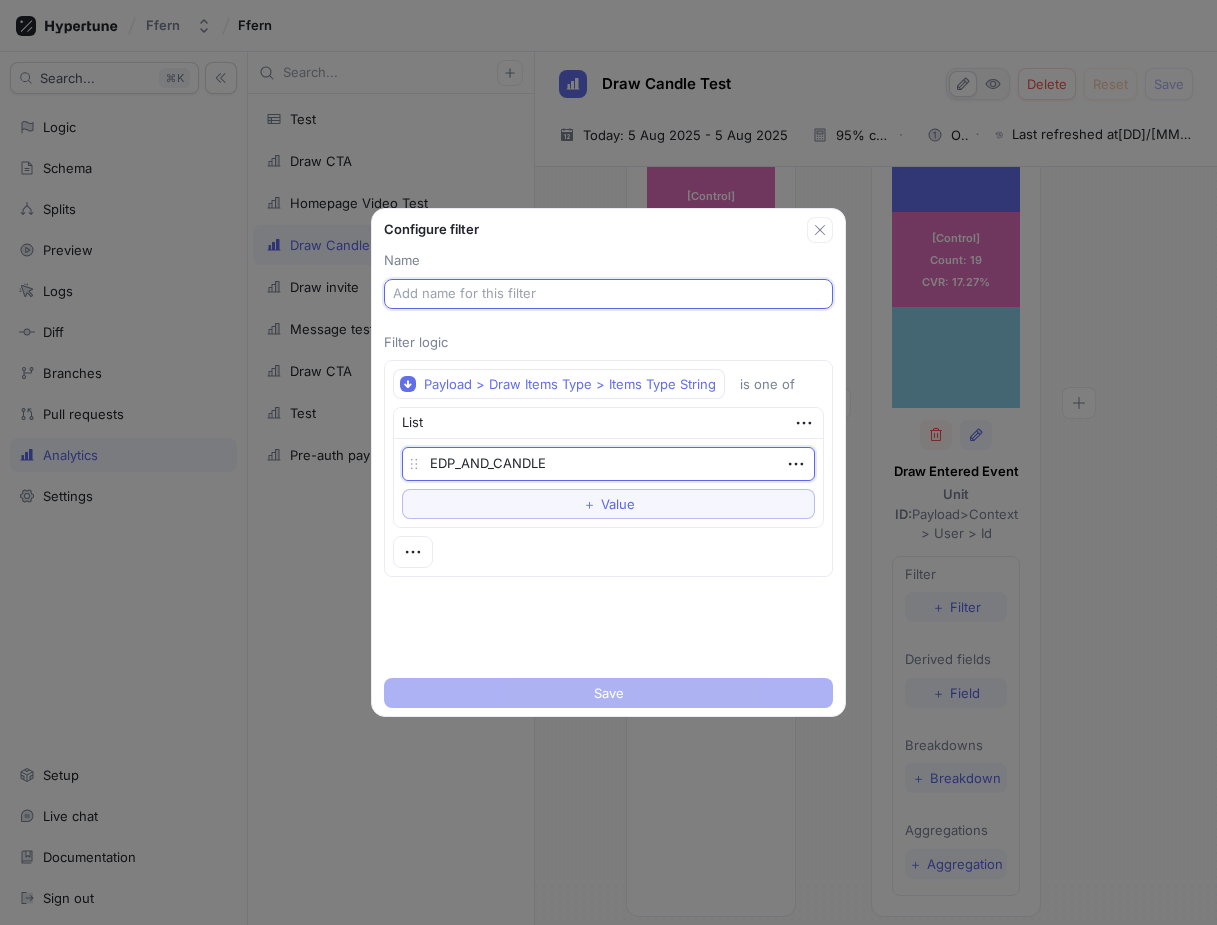 type on "x" 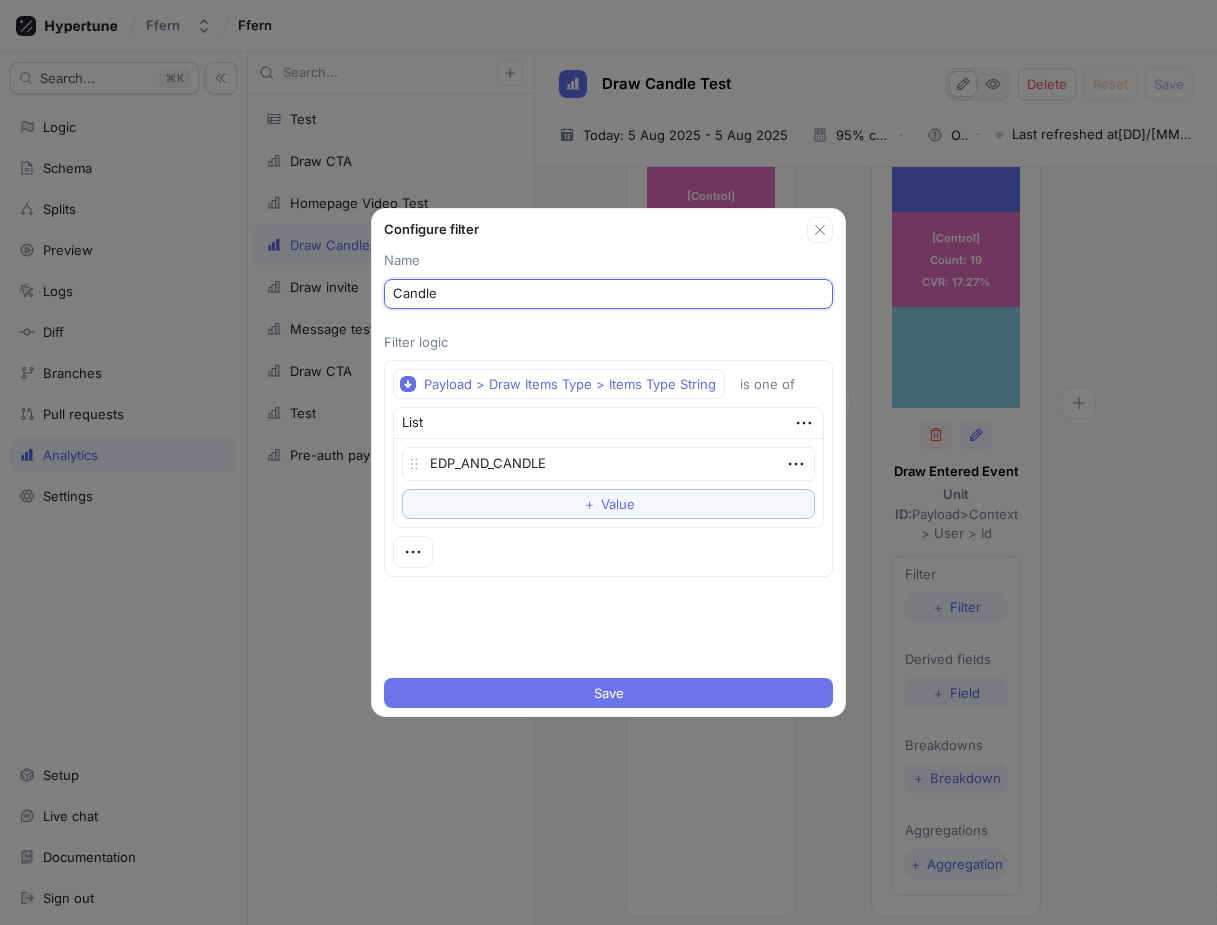 type on "Candle" 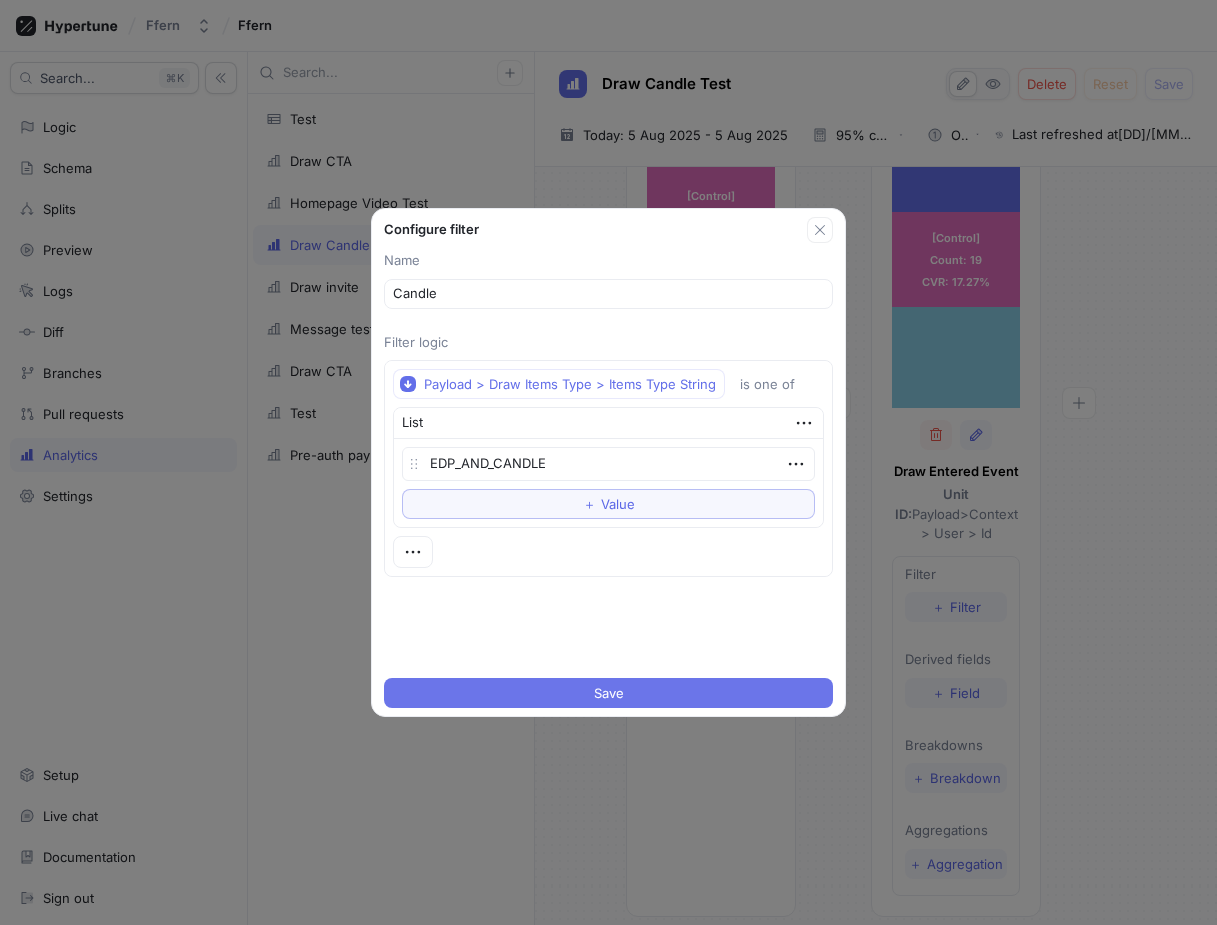 click on "Save" at bounding box center [609, 693] 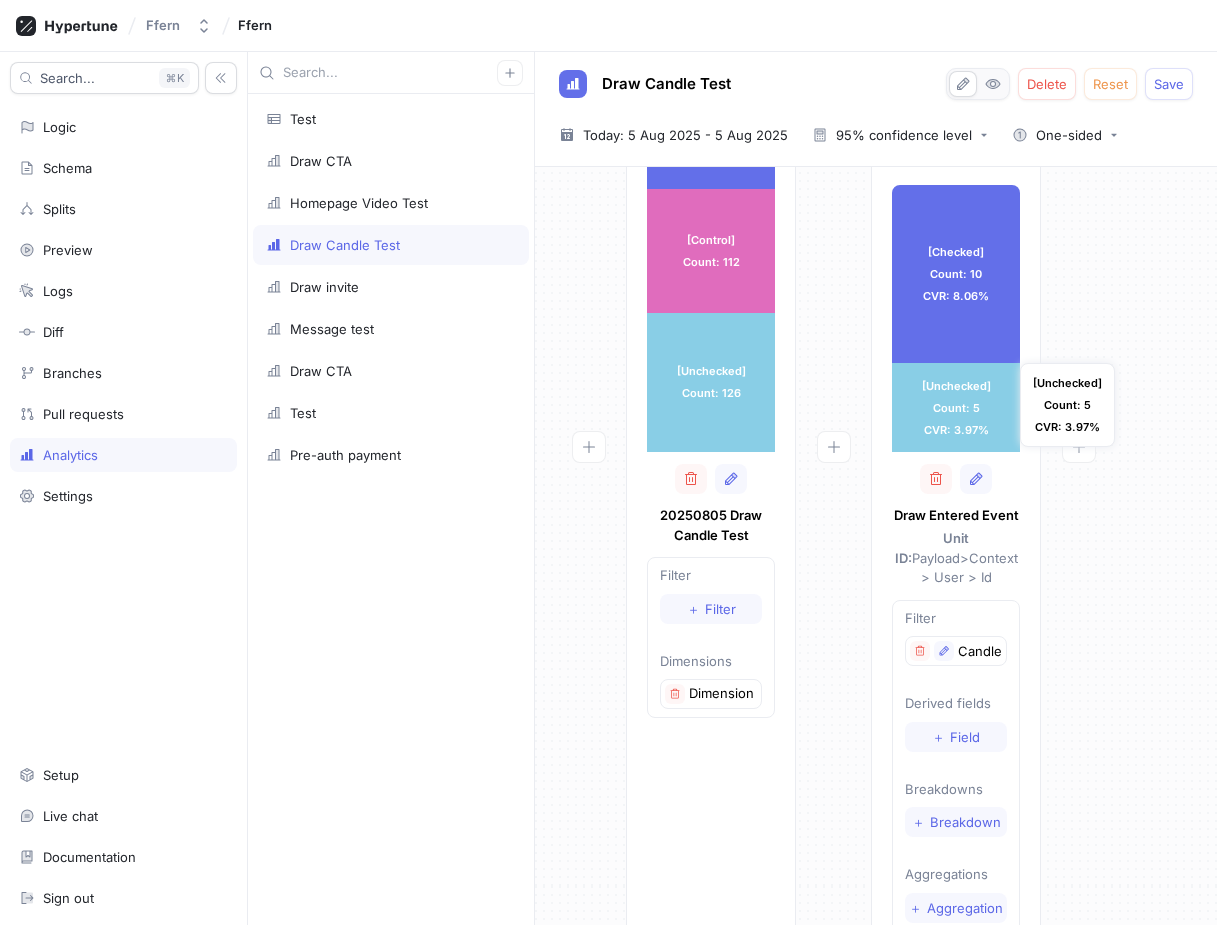 scroll, scrollTop: 220, scrollLeft: 0, axis: vertical 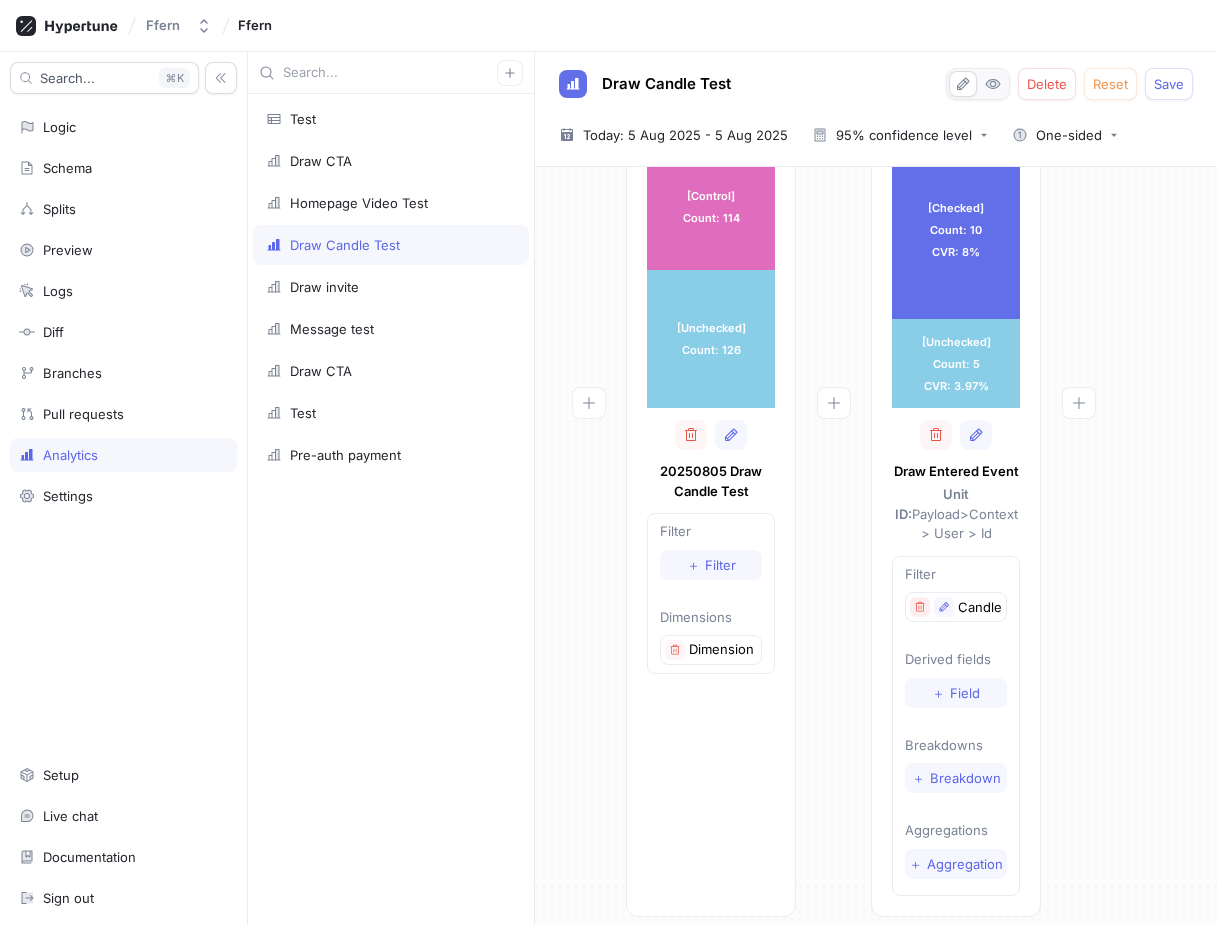click 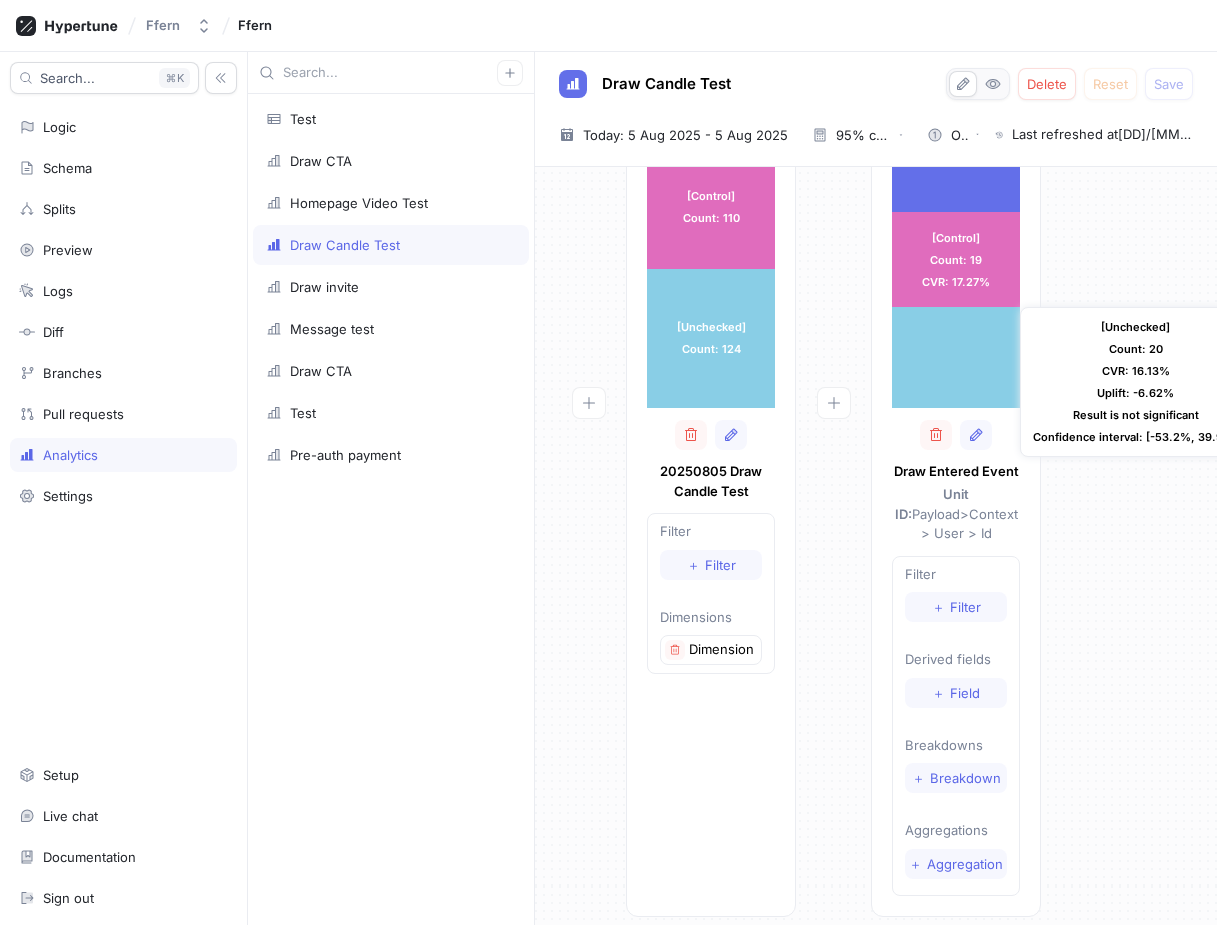 scroll, scrollTop: 0, scrollLeft: 0, axis: both 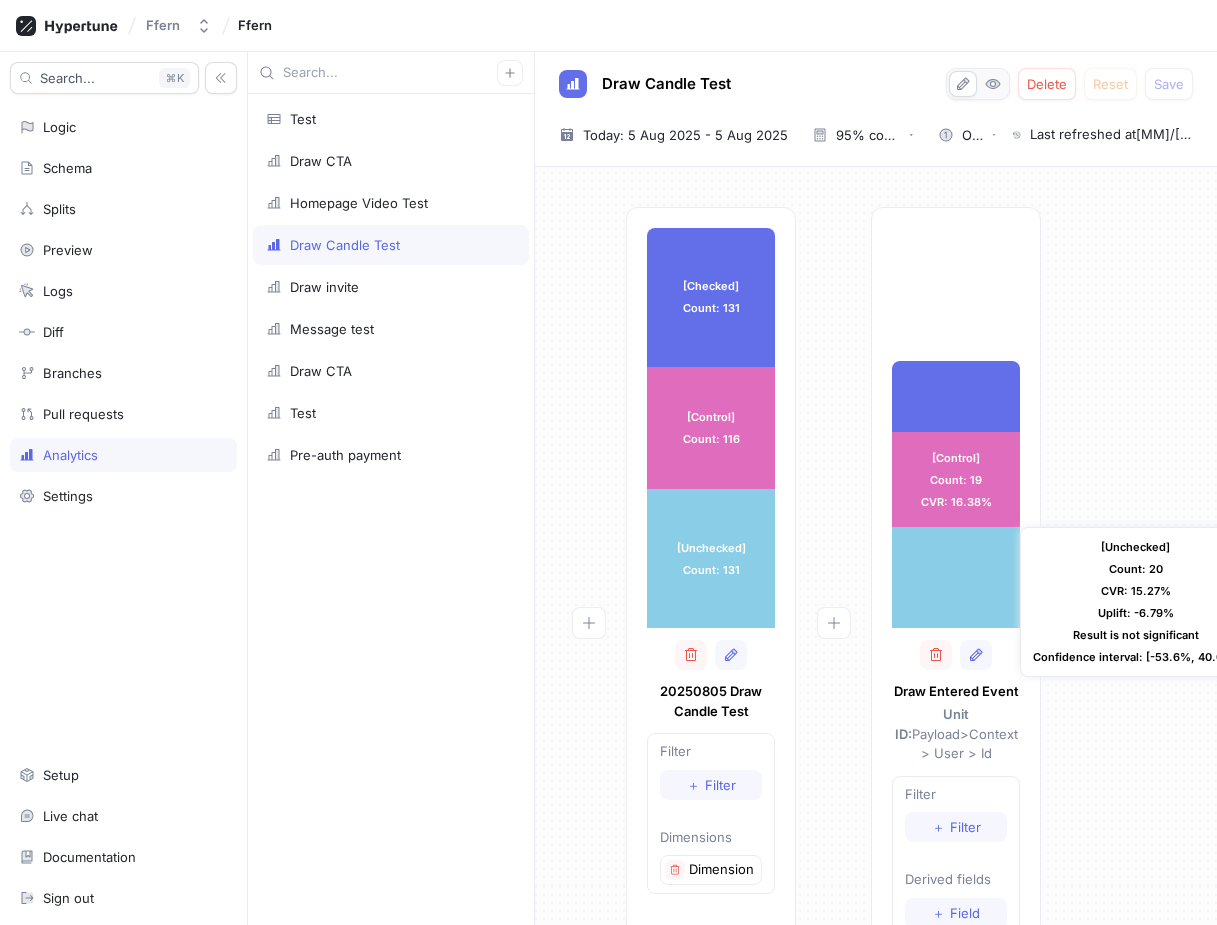 click at bounding box center (956, 577) 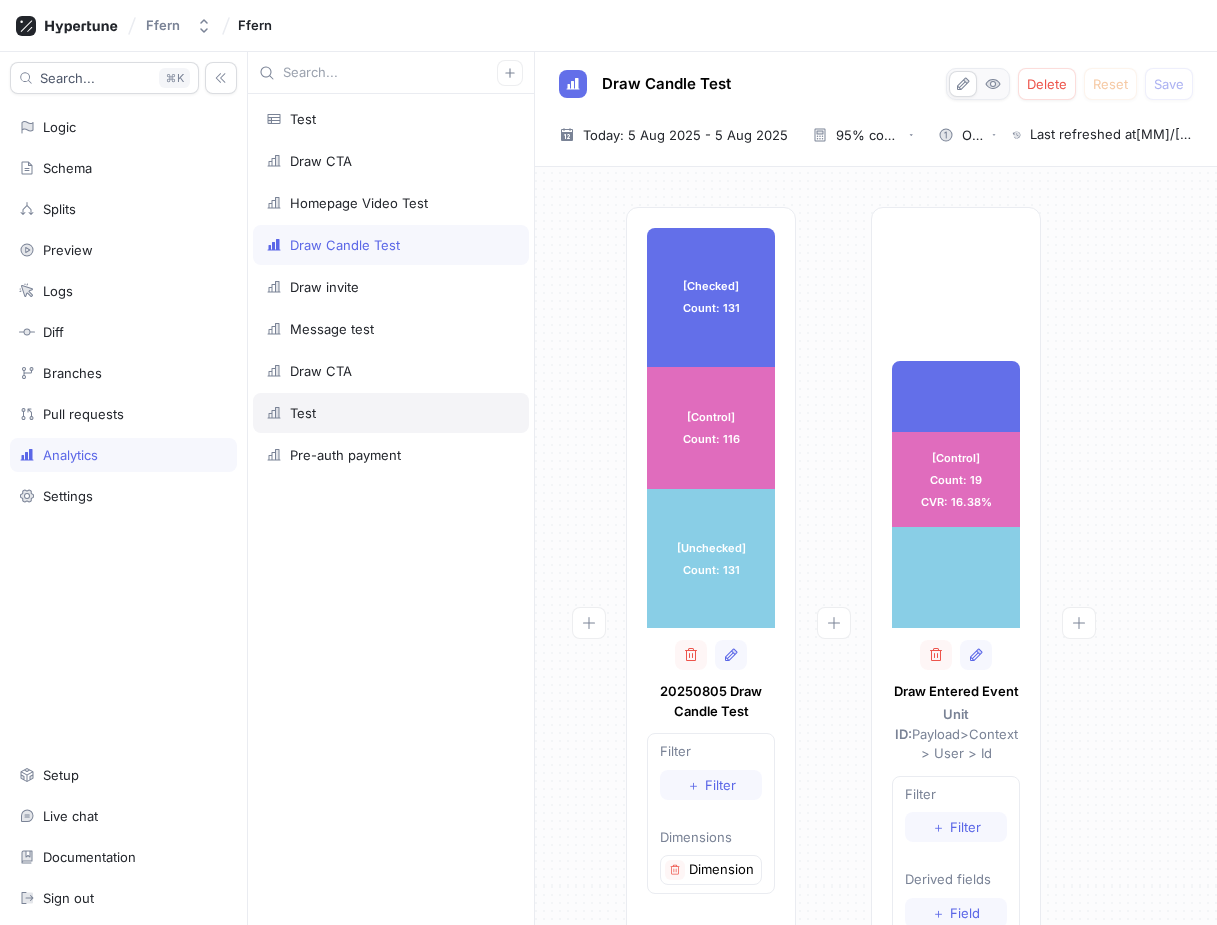 click on "Test" at bounding box center (391, 413) 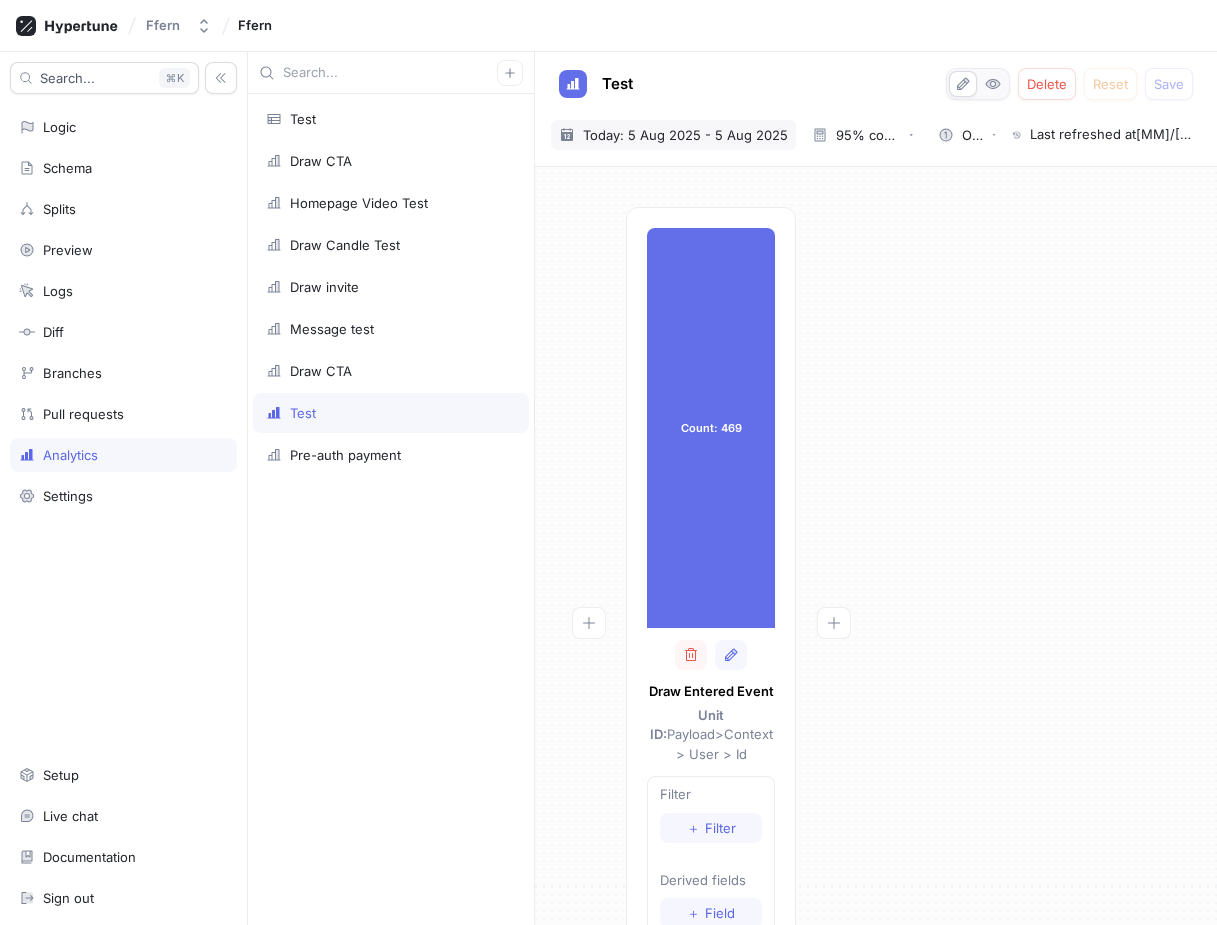 click on "Today: 5 Aug 2025 - 5 Aug 2025" at bounding box center (685, 135) 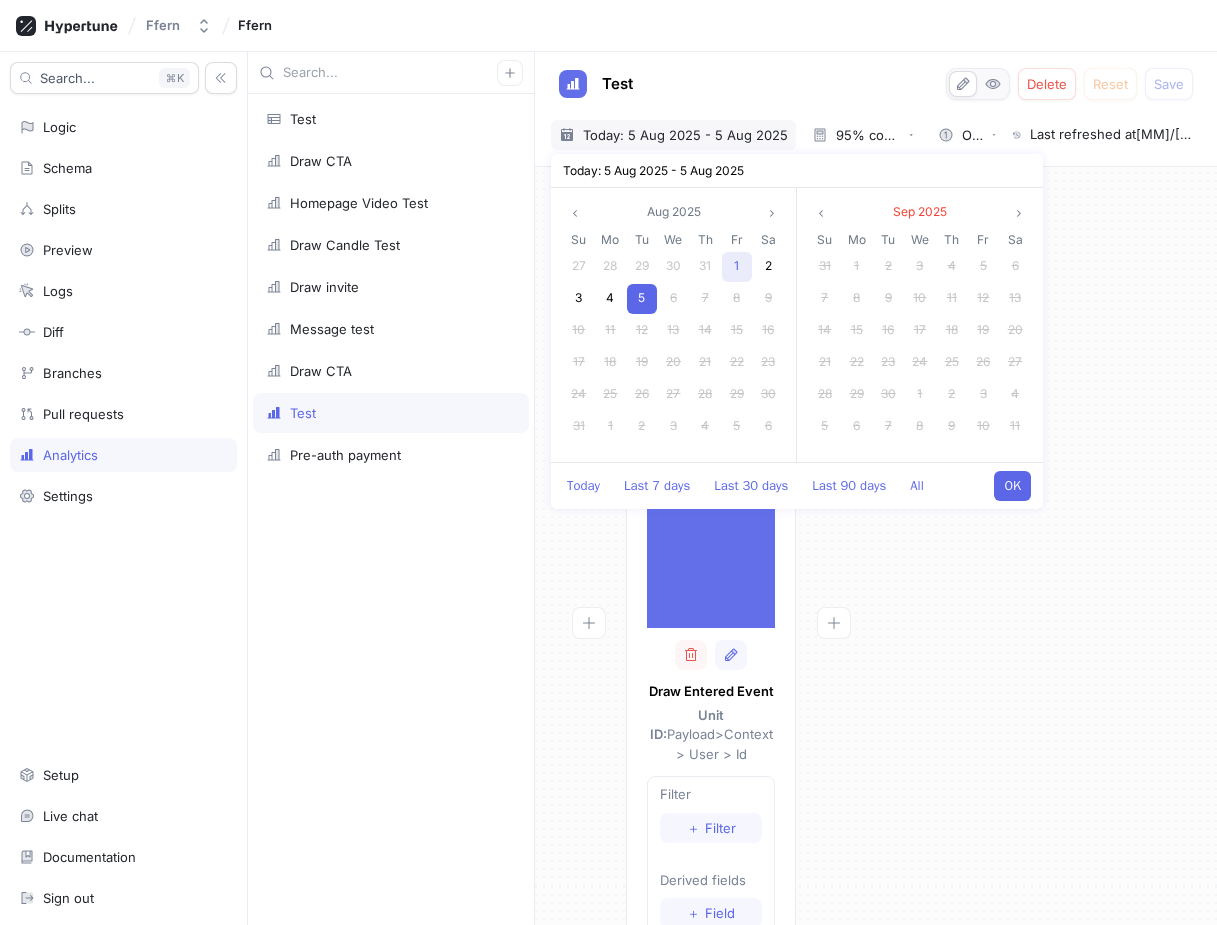 click on "1" at bounding box center (736, 265) 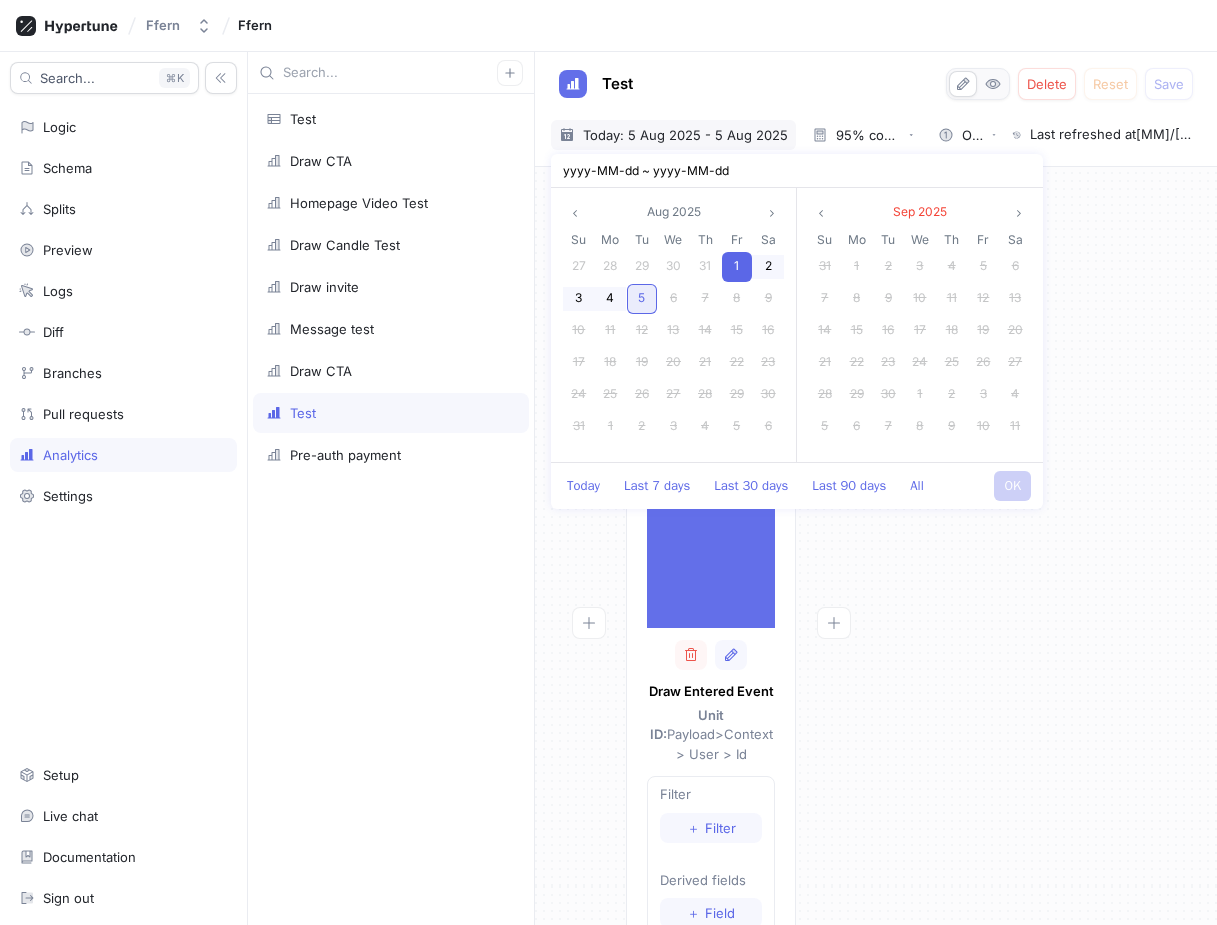 click on "5" at bounding box center (642, 299) 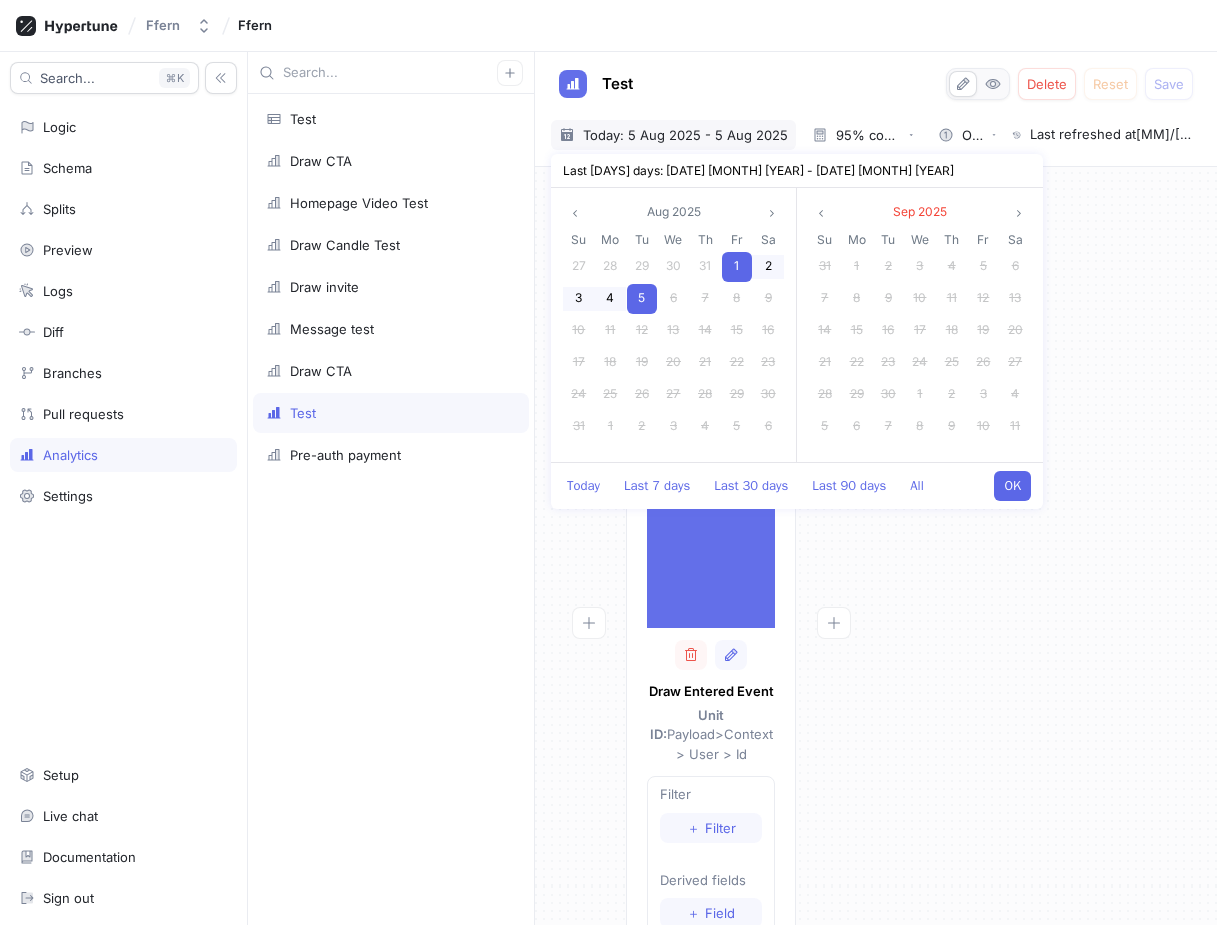 click on "OK" at bounding box center (1012, 486) 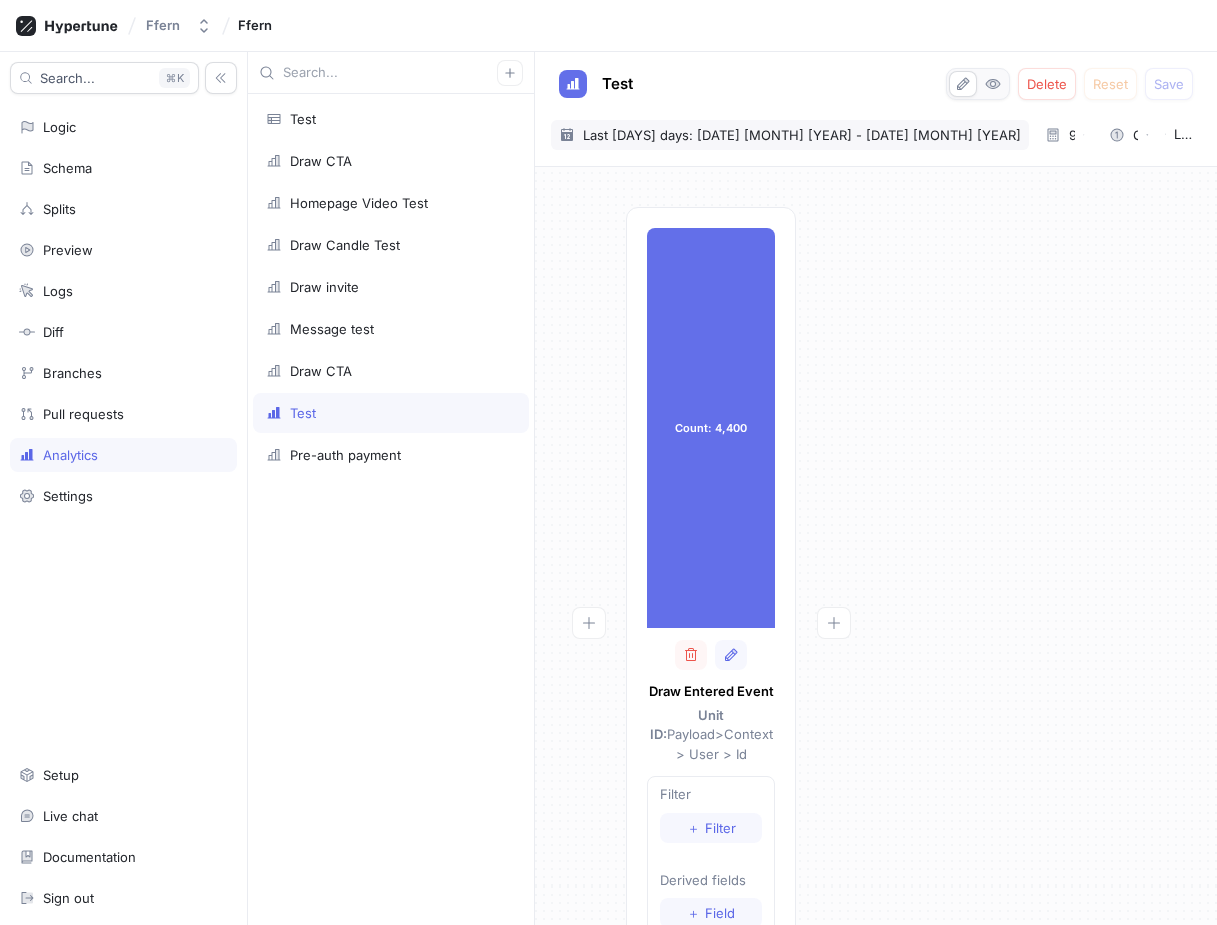 click on "Last 5 days: 1 Aug 2025 - 5 Aug 2025" at bounding box center (802, 135) 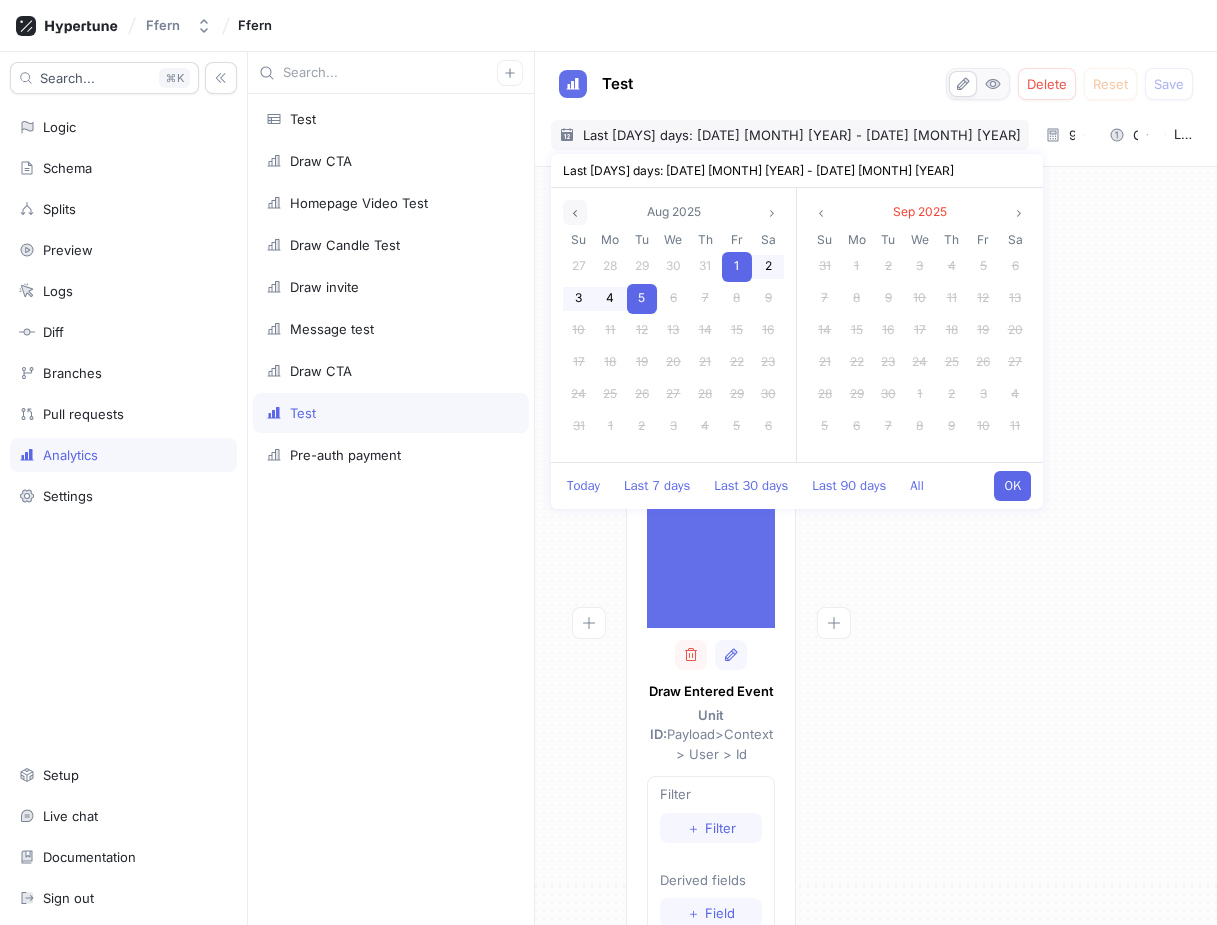 click 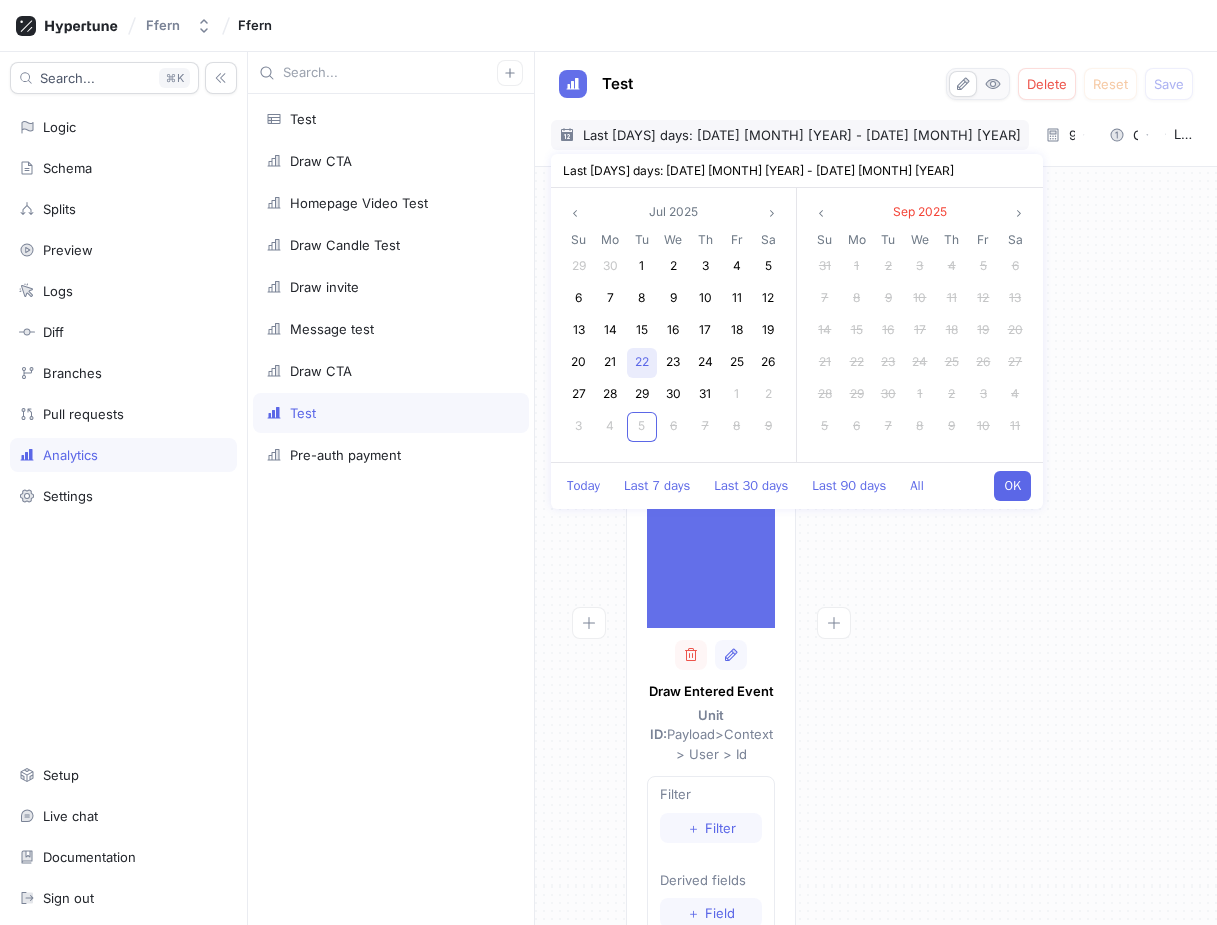 click on "22" at bounding box center [642, 361] 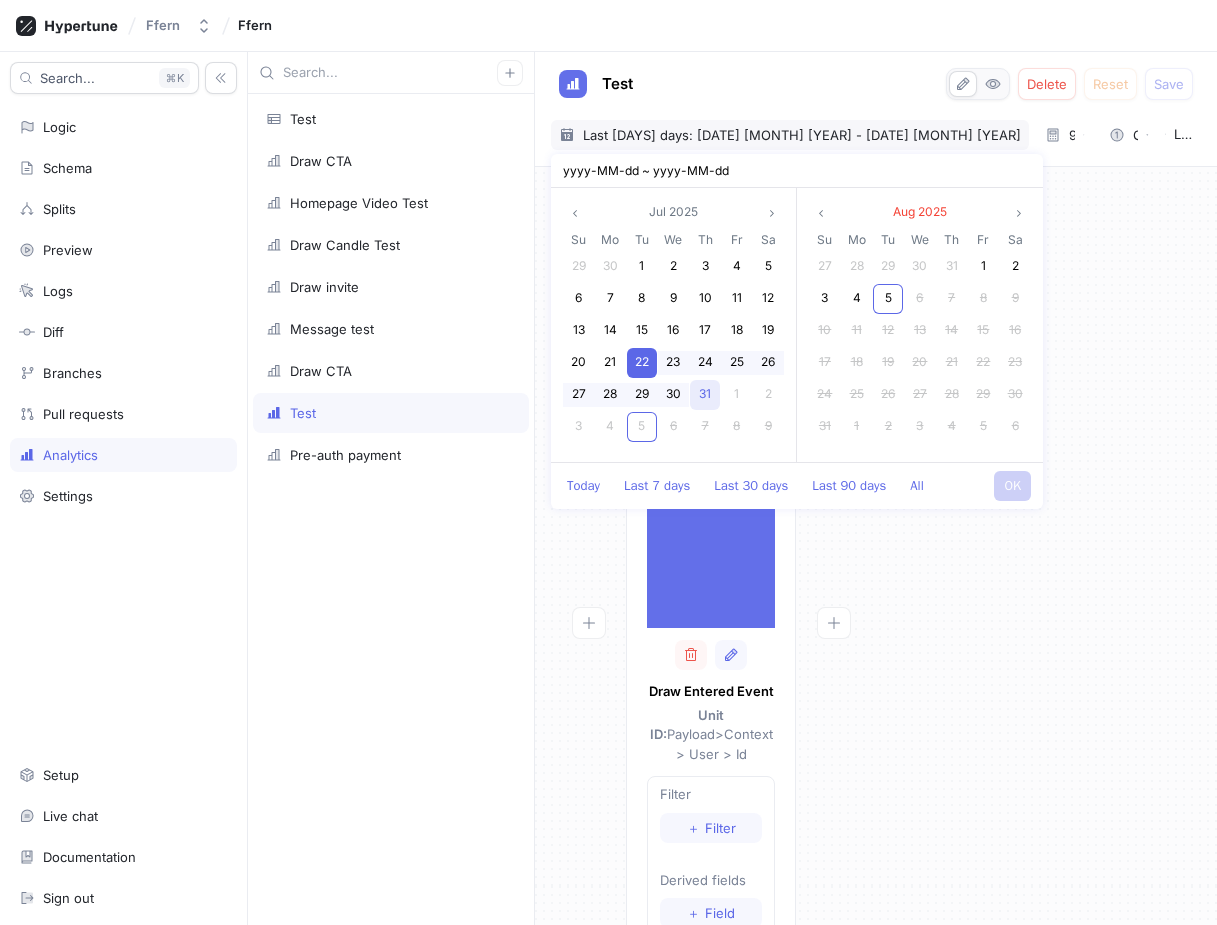 click on "31" at bounding box center (705, 395) 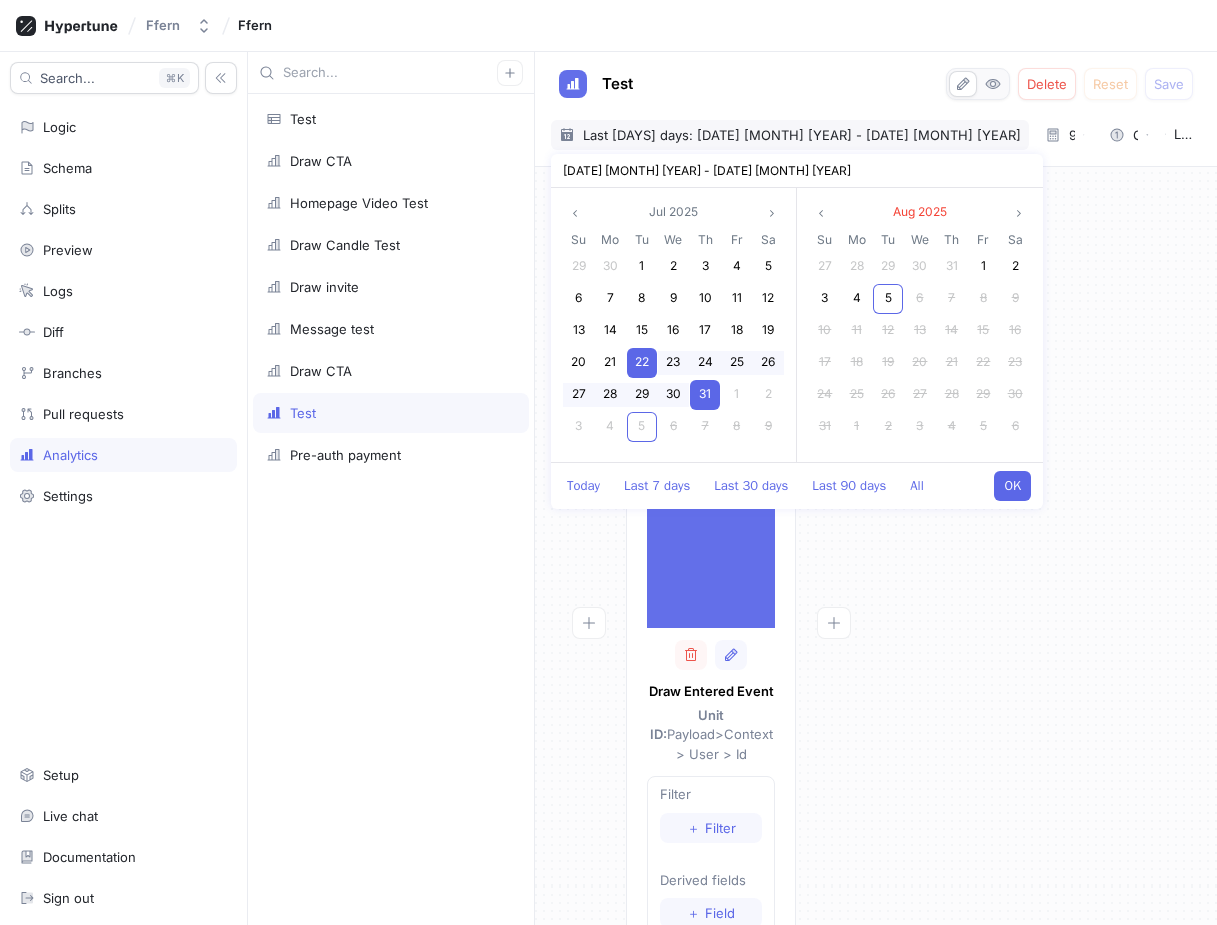 click on "OK" at bounding box center (1012, 486) 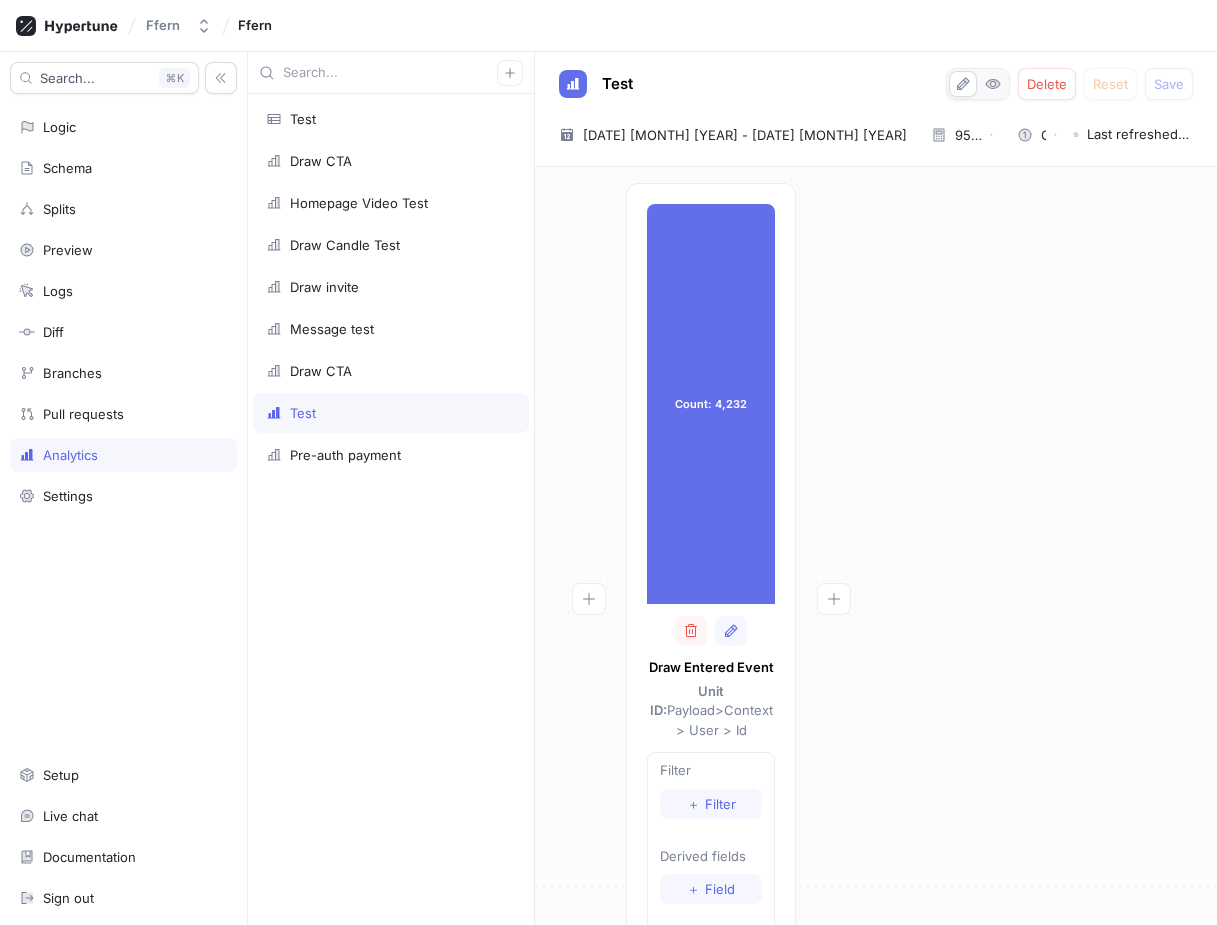 scroll, scrollTop: 0, scrollLeft: 0, axis: both 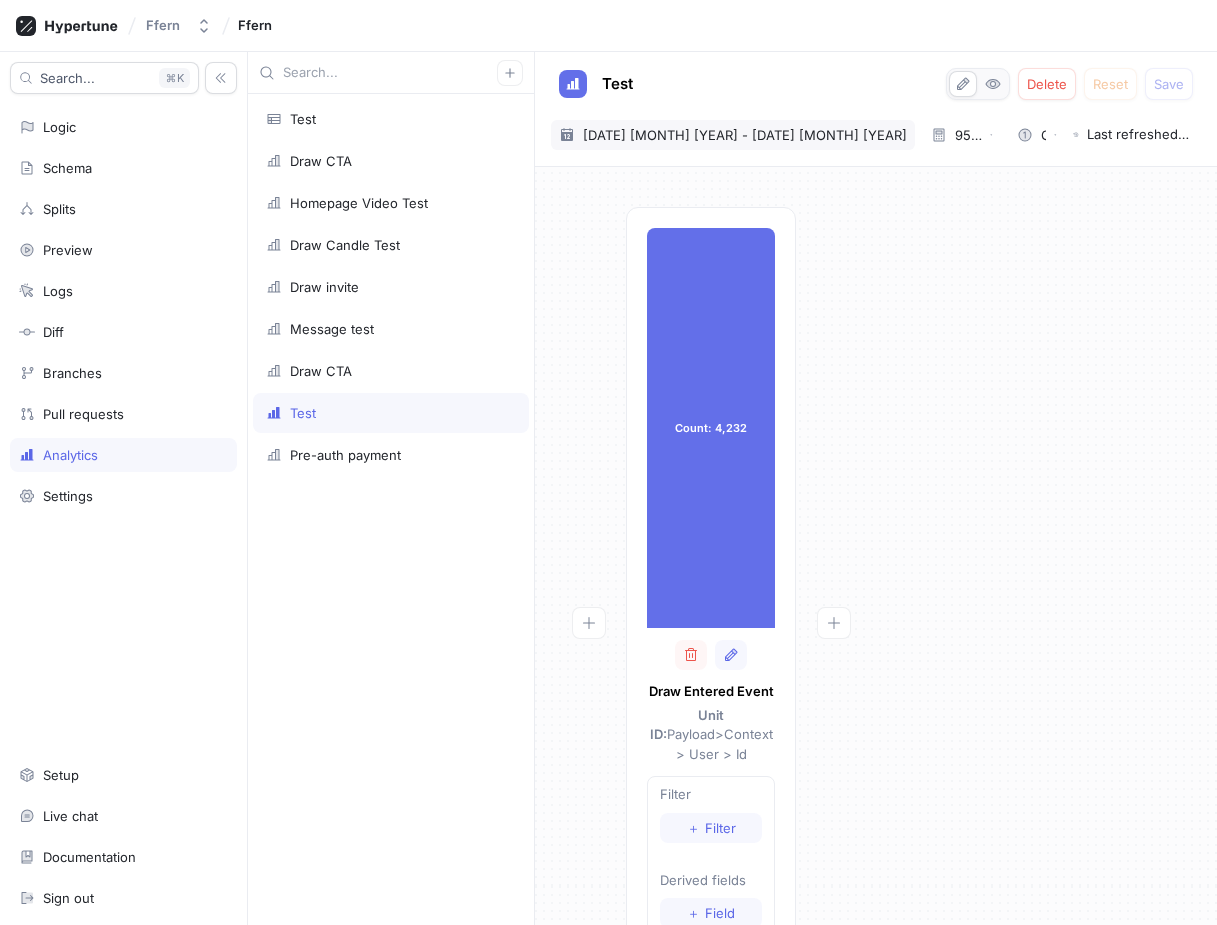 click on "22 Jul 2025 - 31 Jul 2025" at bounding box center [745, 135] 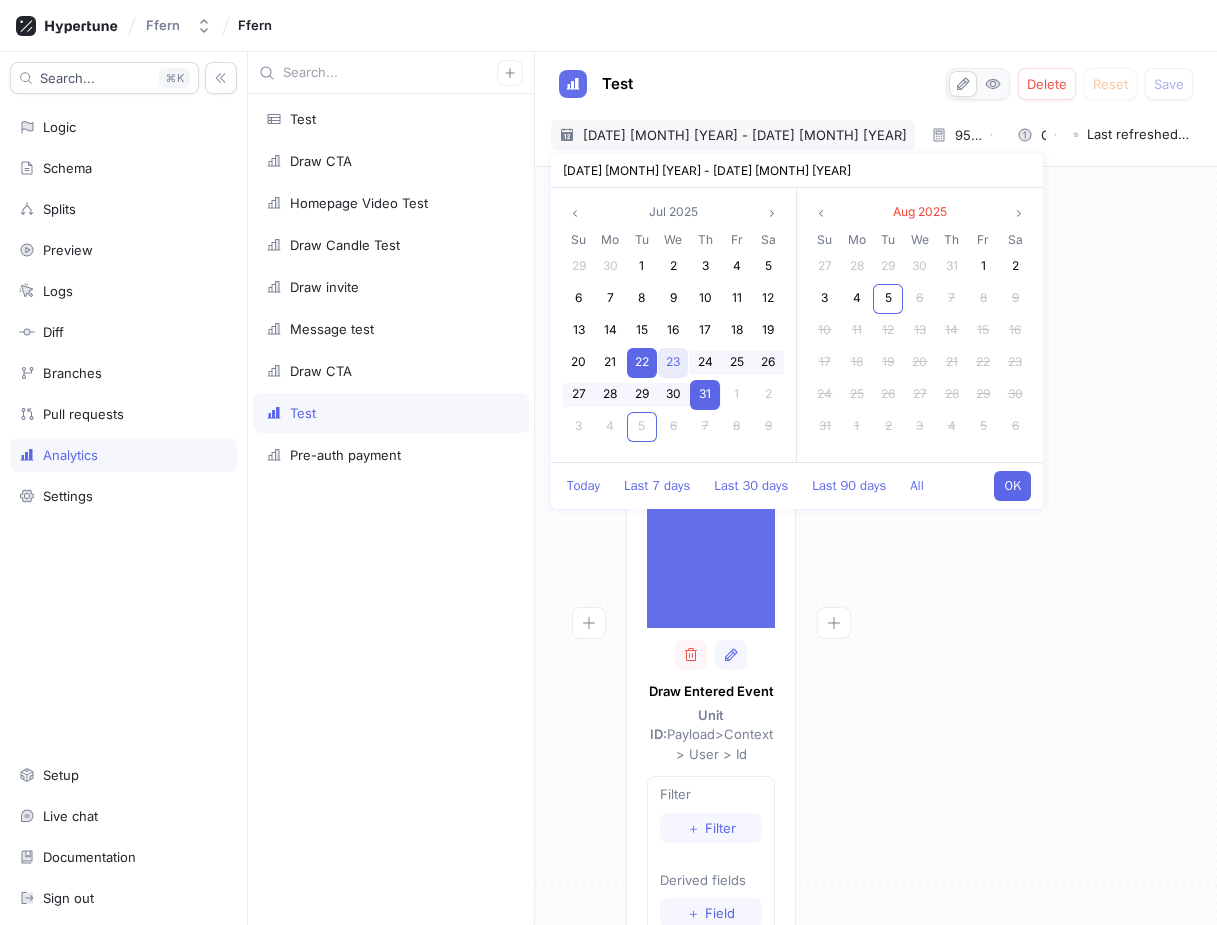 click on "23" at bounding box center (673, 361) 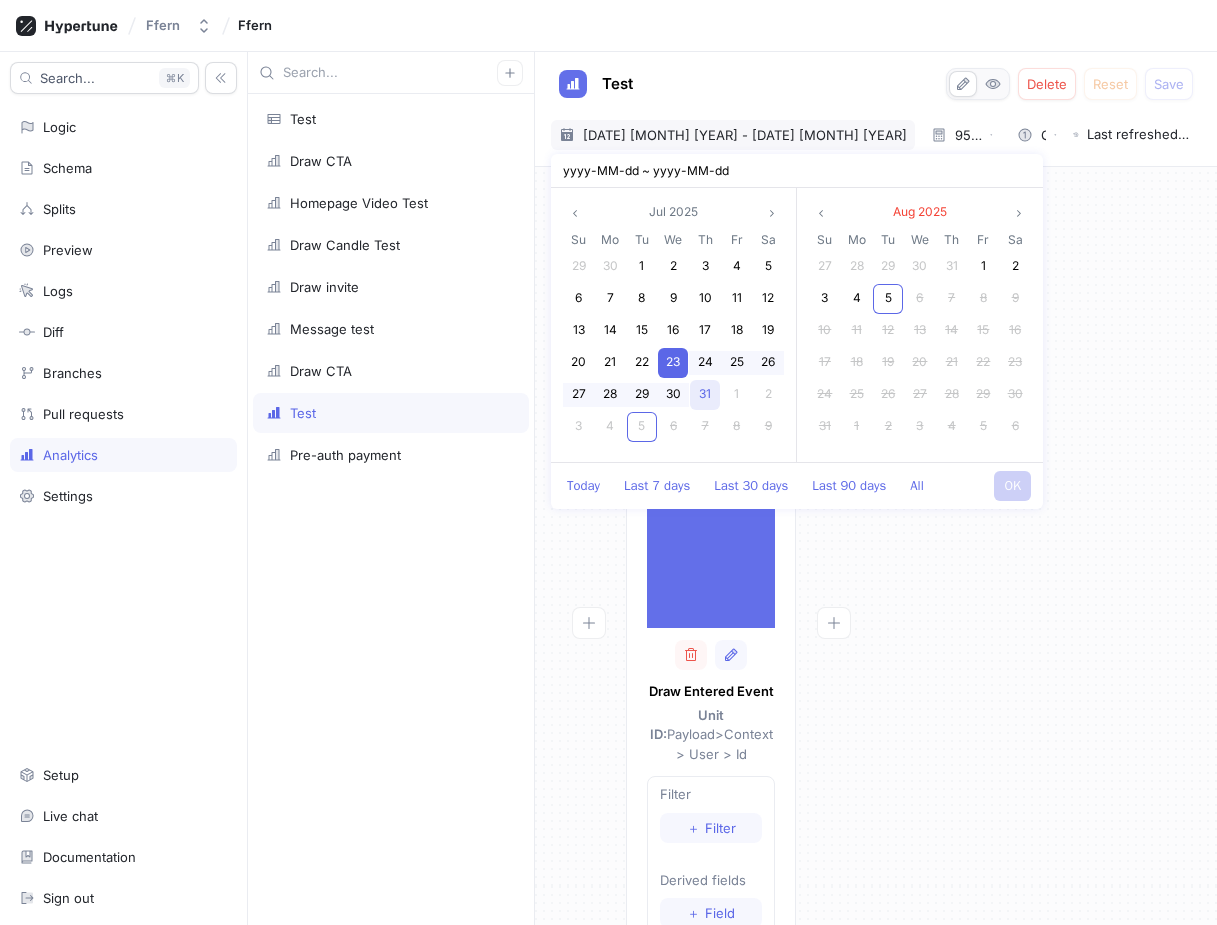click on "31" at bounding box center [705, 395] 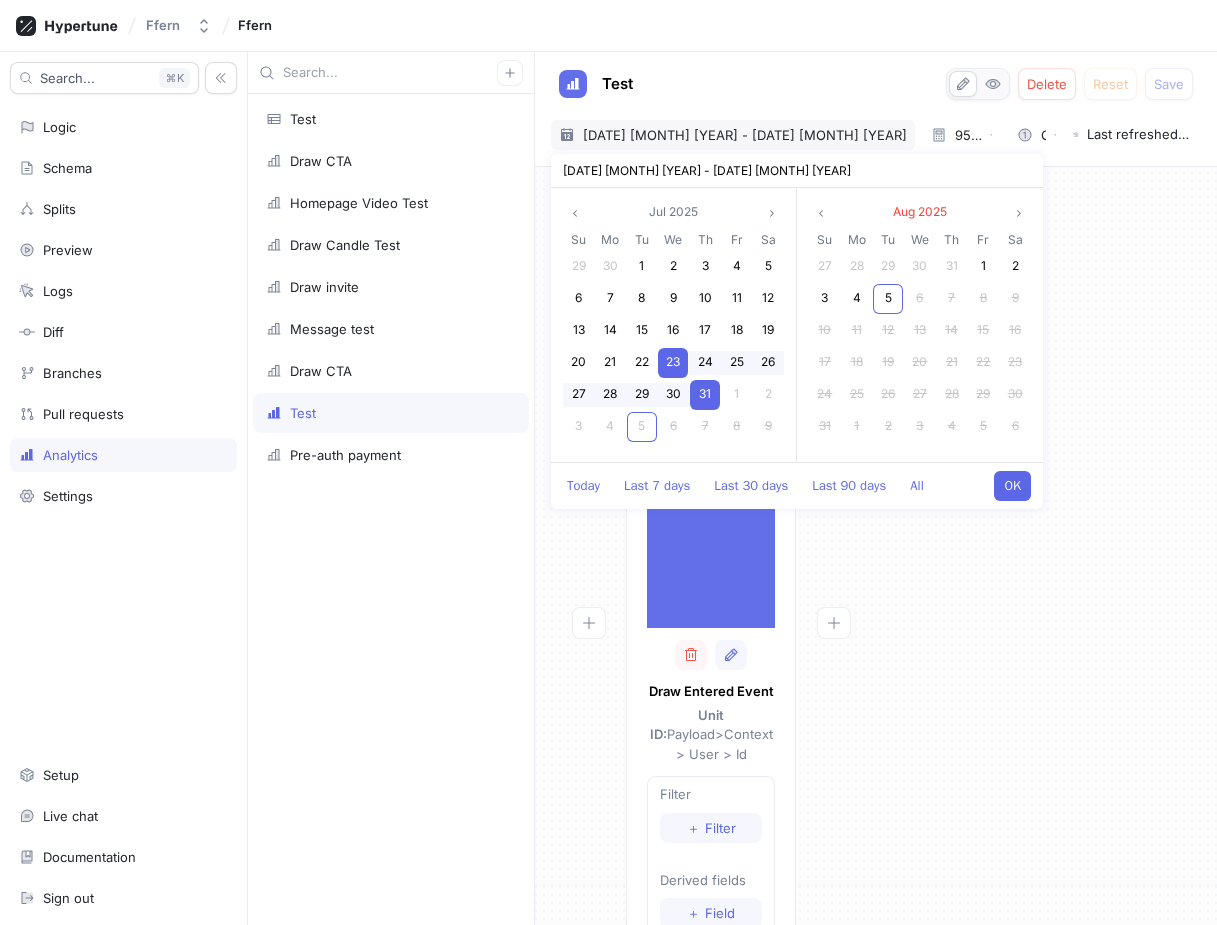 click on "OK" at bounding box center (1012, 486) 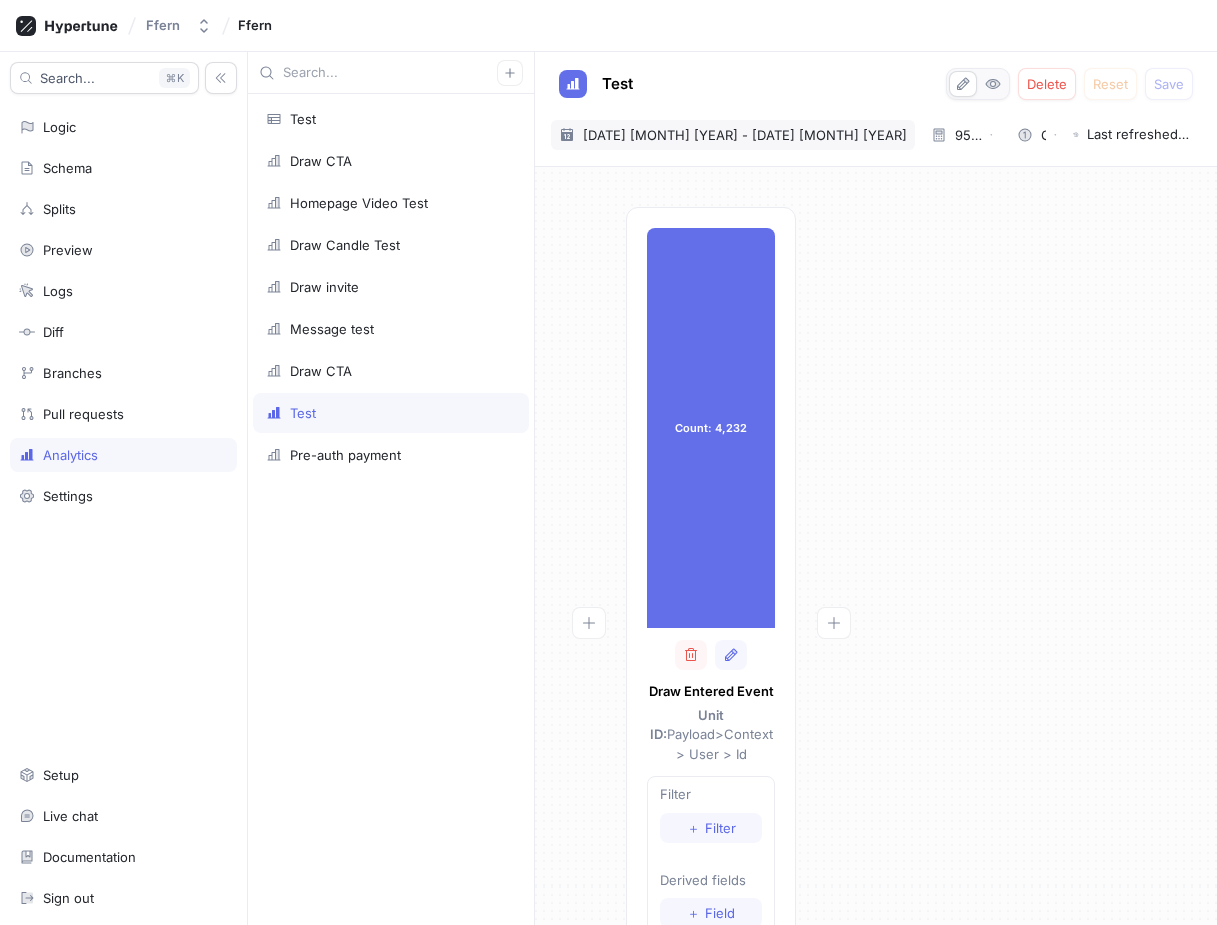 click on "23 Jul 2025 - 31 Jul 2025" at bounding box center [745, 135] 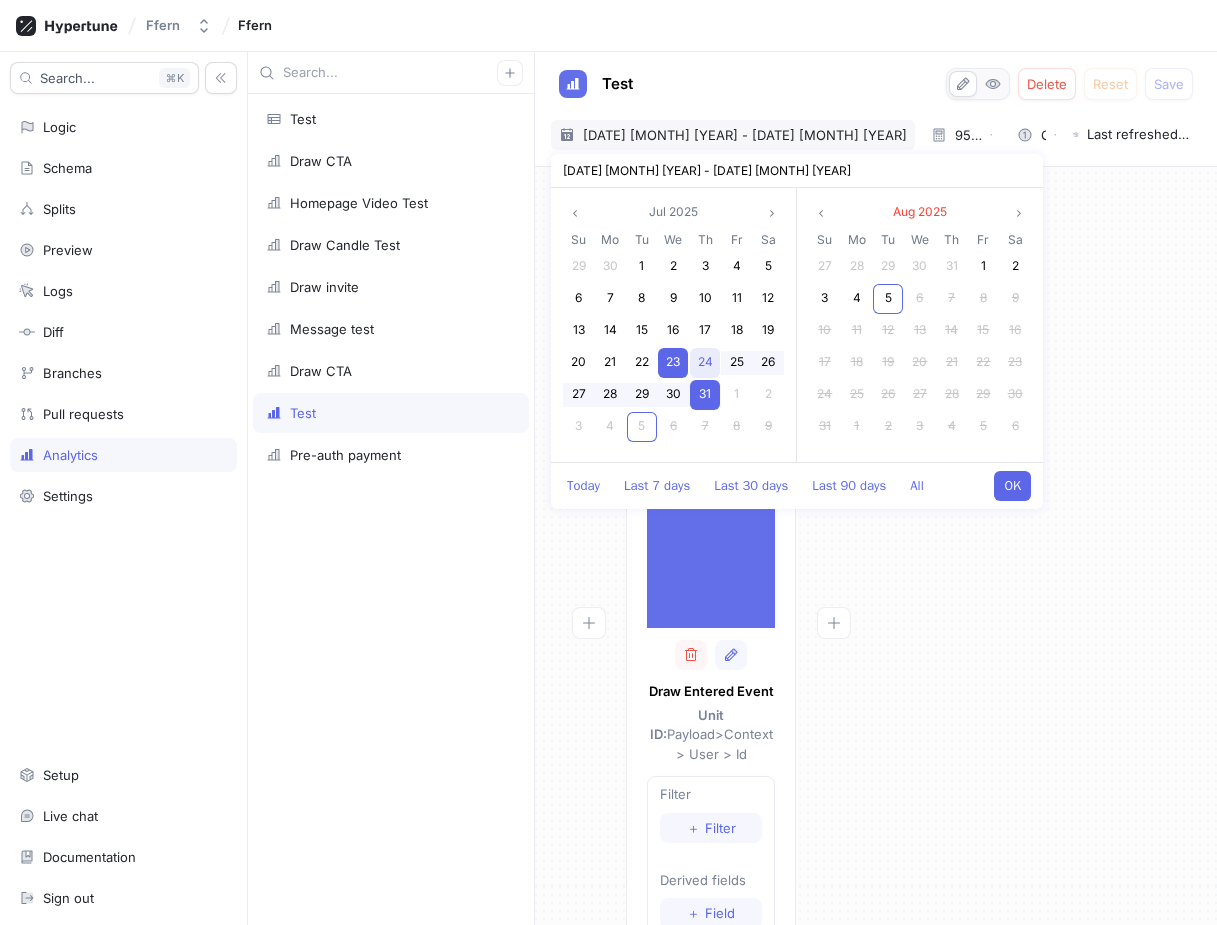 click on "24" at bounding box center [705, 361] 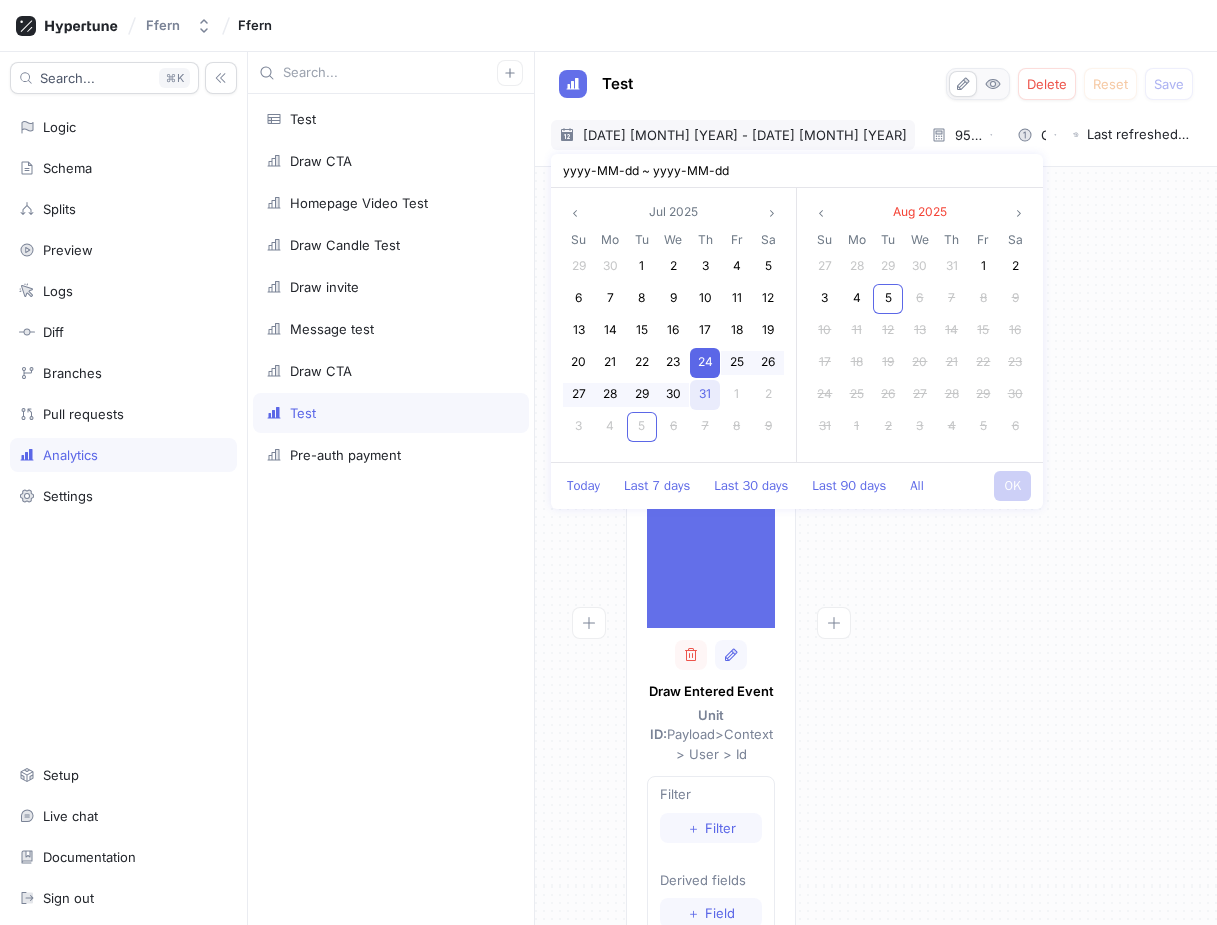 click on "31" at bounding box center [705, 393] 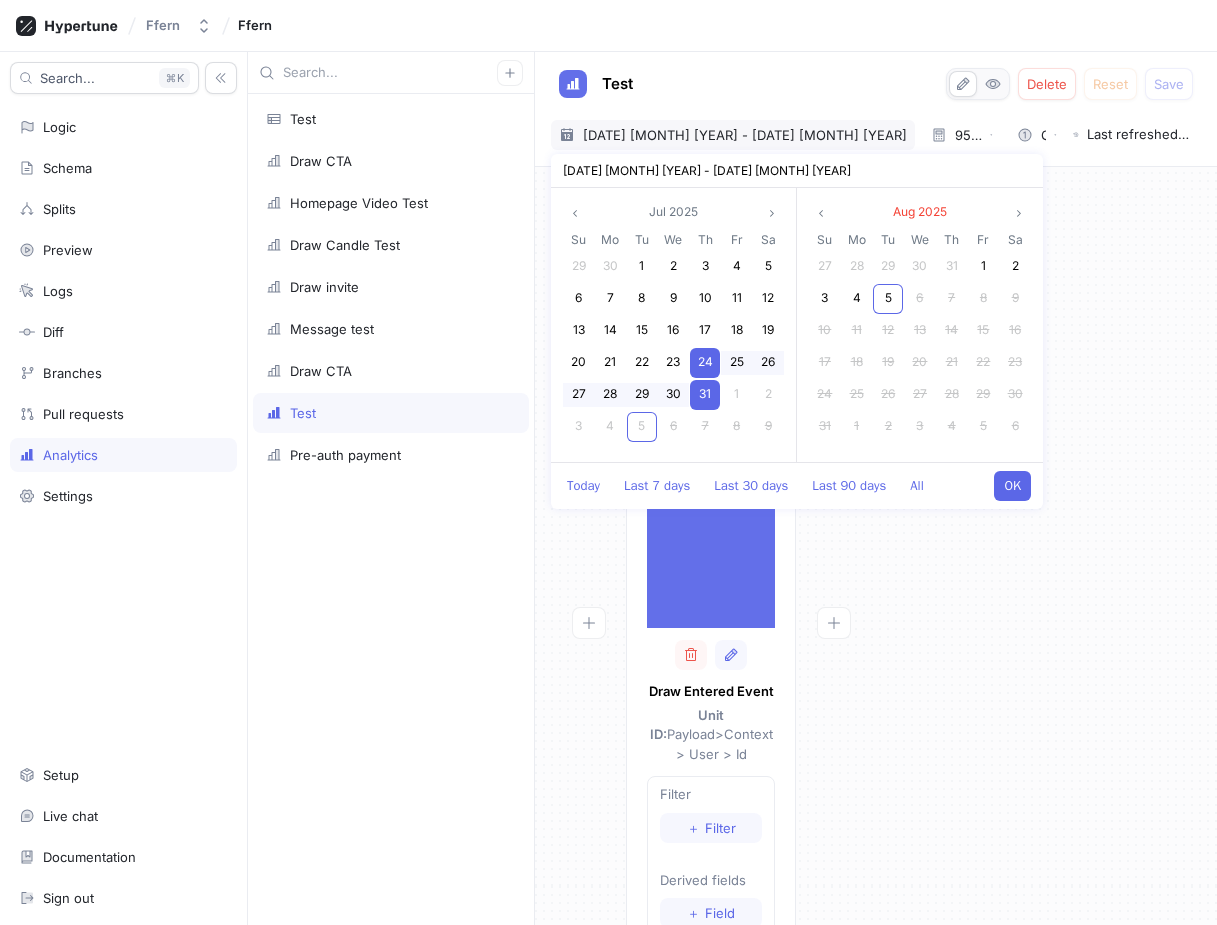 click on "OK" at bounding box center (1012, 486) 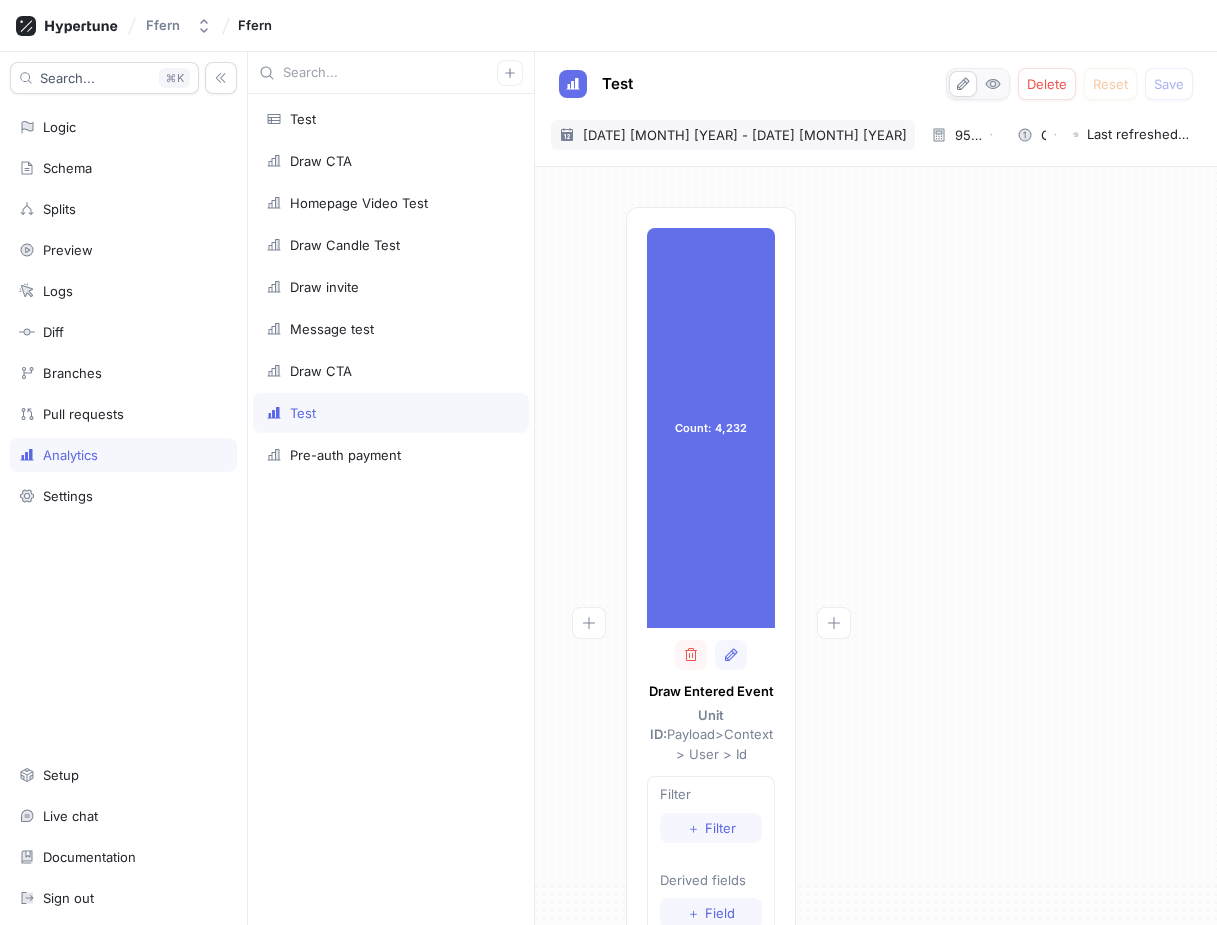 click on "24 Jul 2025 - 31 Jul 2025" at bounding box center [745, 135] 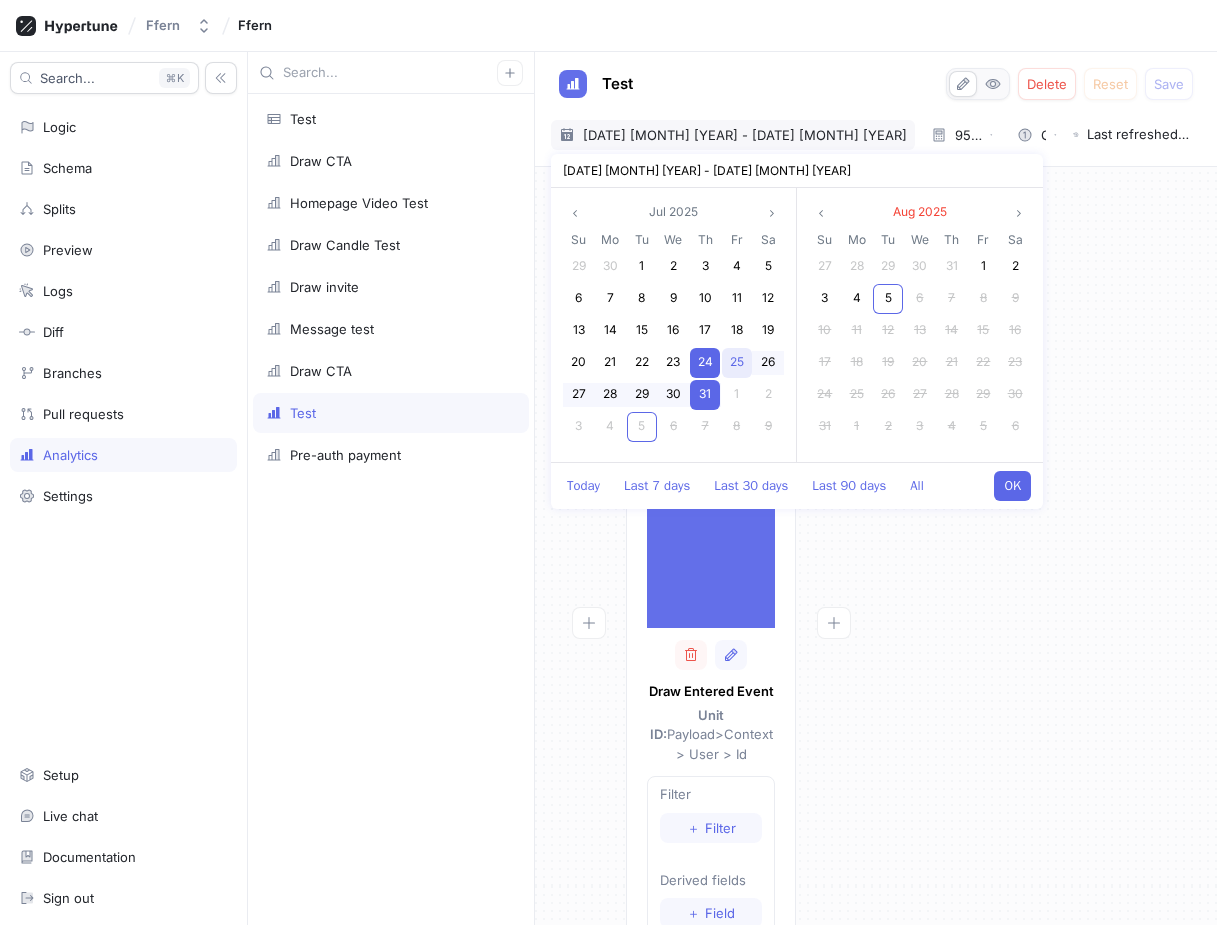 click on "25" at bounding box center [737, 361] 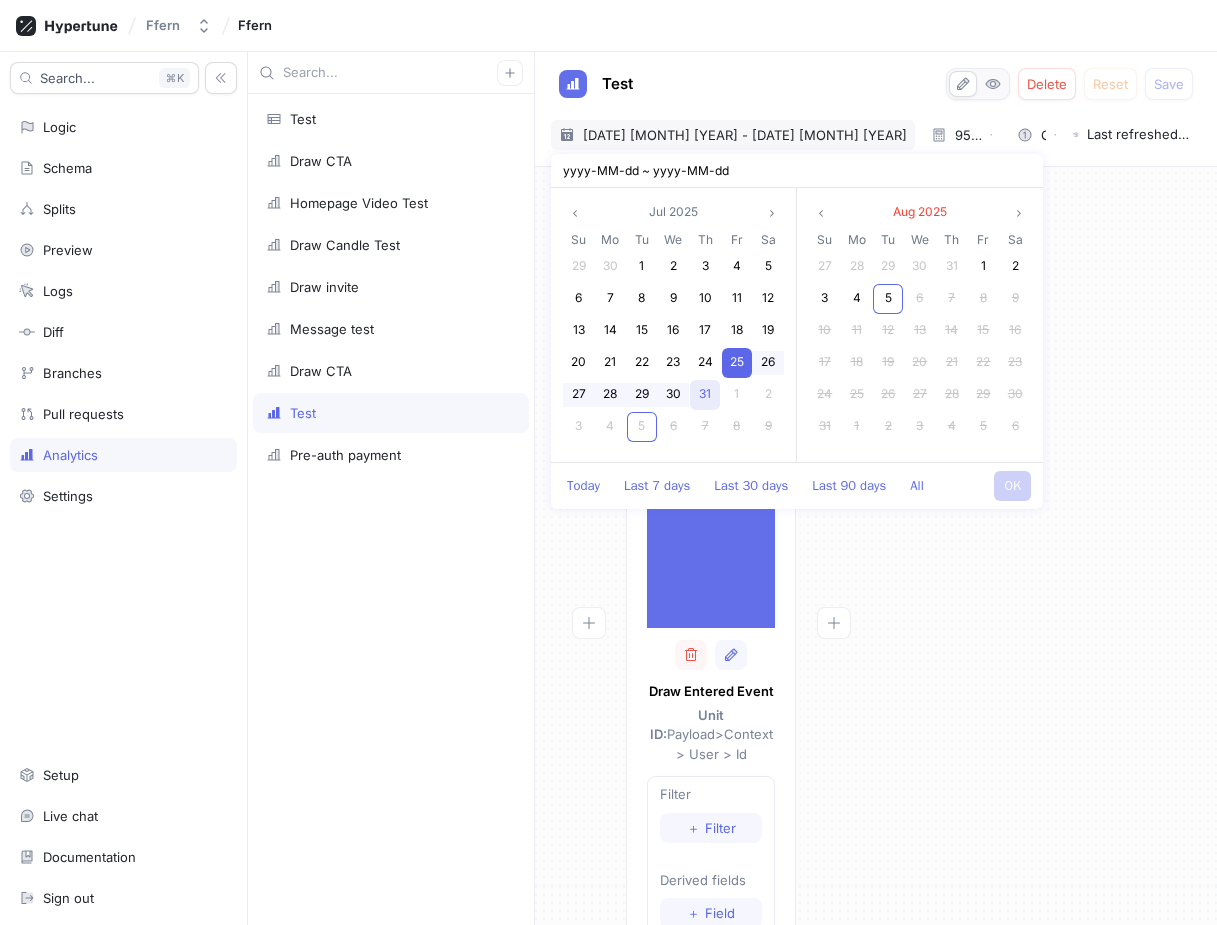 click on "31" at bounding box center [705, 393] 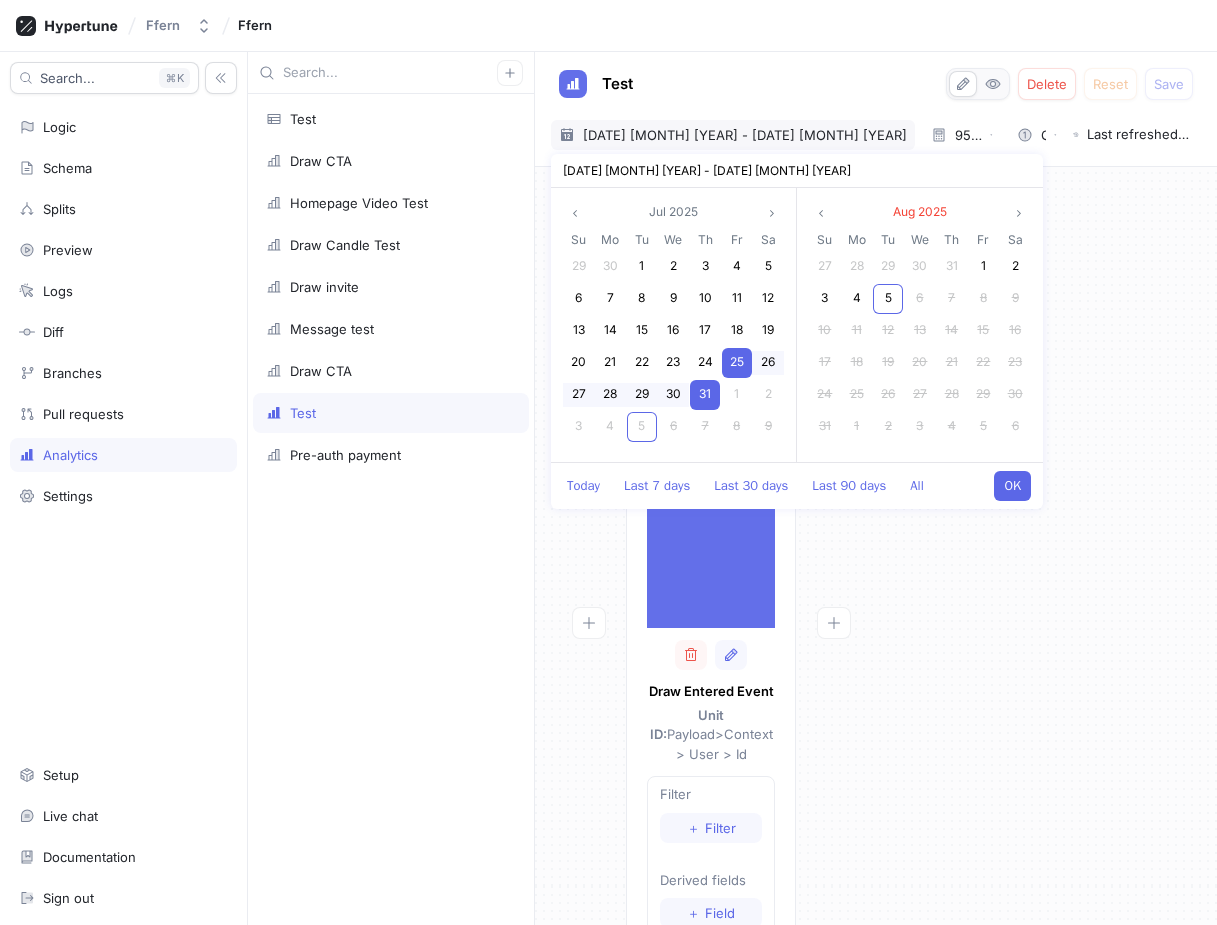 click on "OK" at bounding box center (1012, 486) 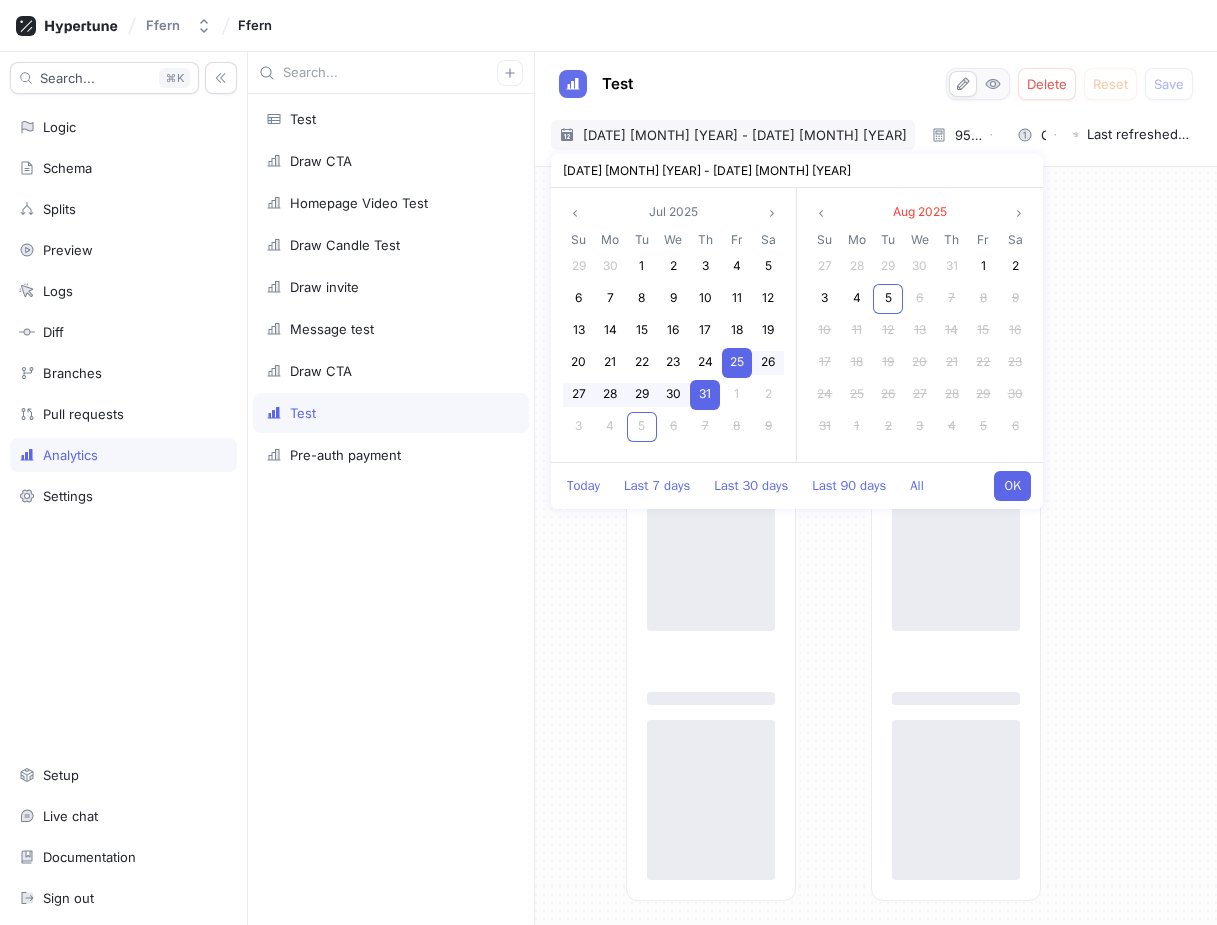 type on "x" 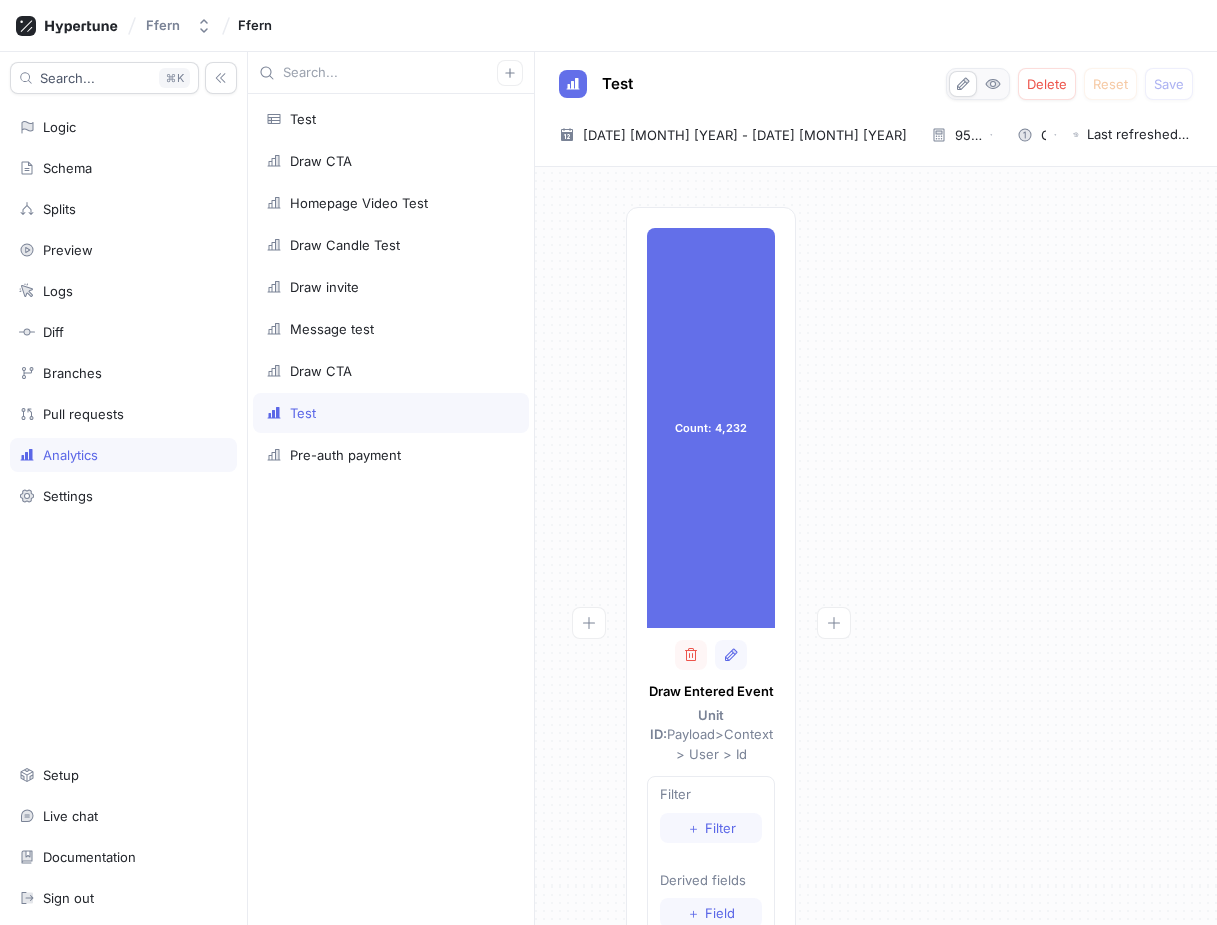 click on "Count: 4,232 Count: 4,232 Draw Entered Event Unit ID:  Payload  >  Context > User > Id Filter ＋ Filter Derived fields ＋ Field Breakdowns ＋ Breakdown Aggregations ＋ Aggregation" at bounding box center (876, 678) 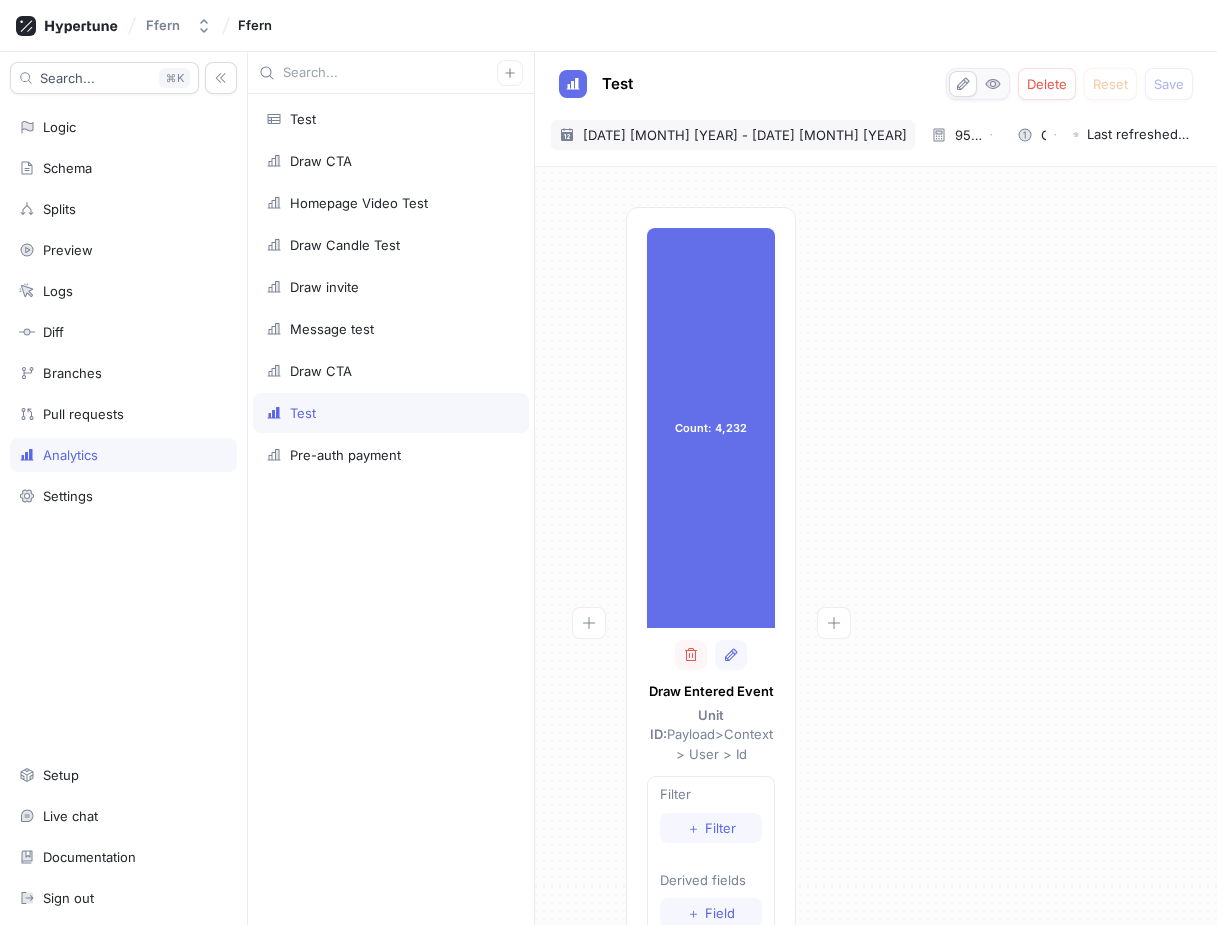 click on "25 Jul 2025 - 31 Jul 2025" at bounding box center [745, 135] 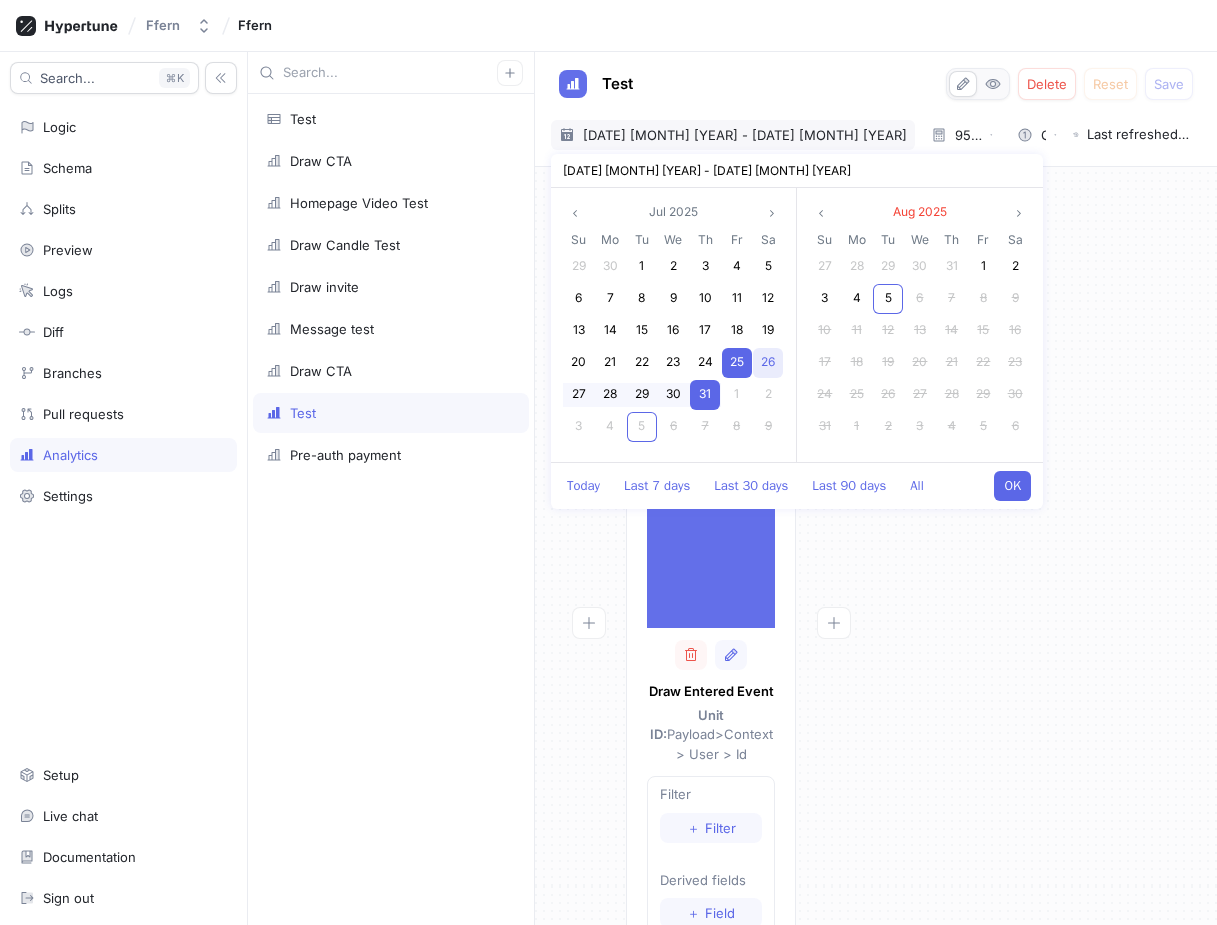 click on "26" at bounding box center [768, 361] 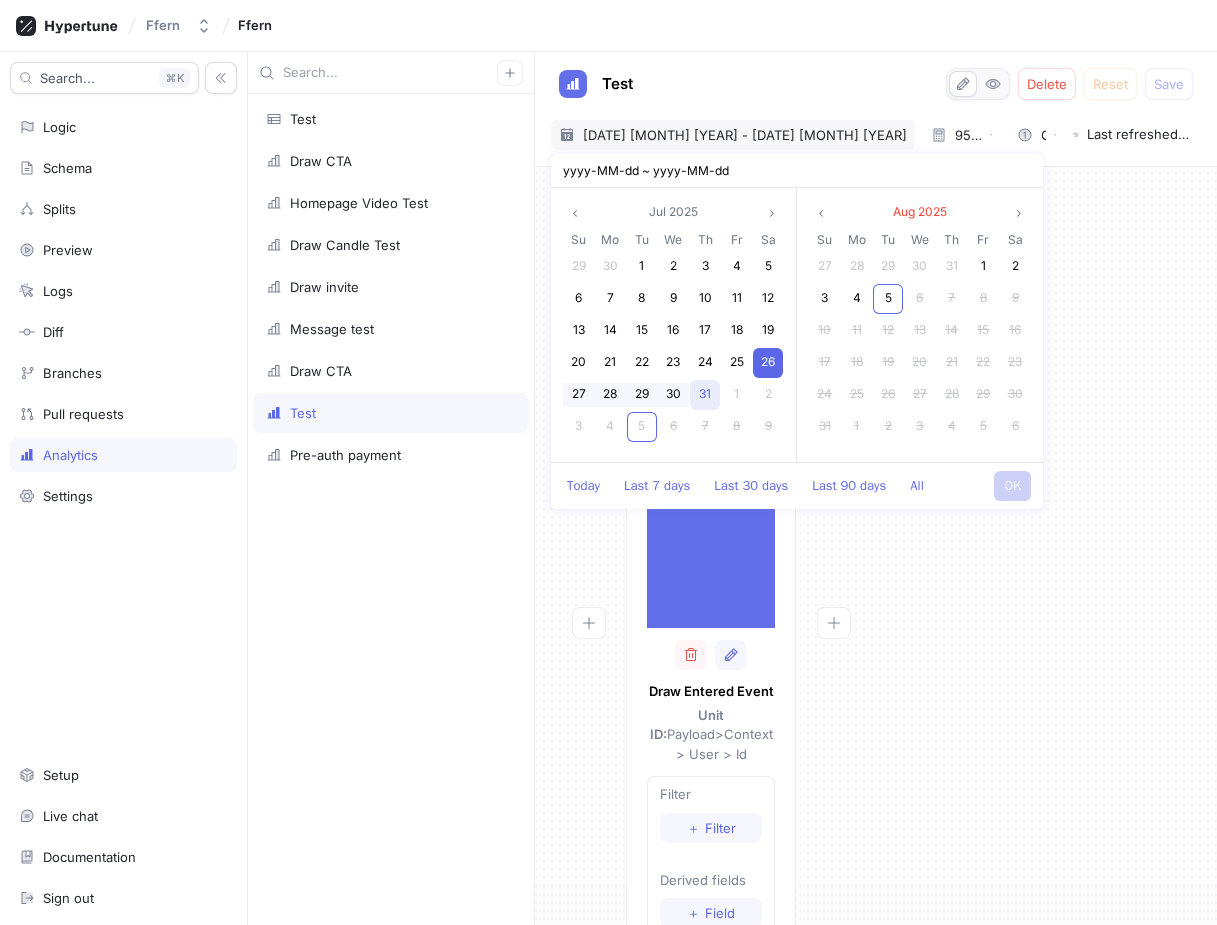 click on "31" at bounding box center [705, 395] 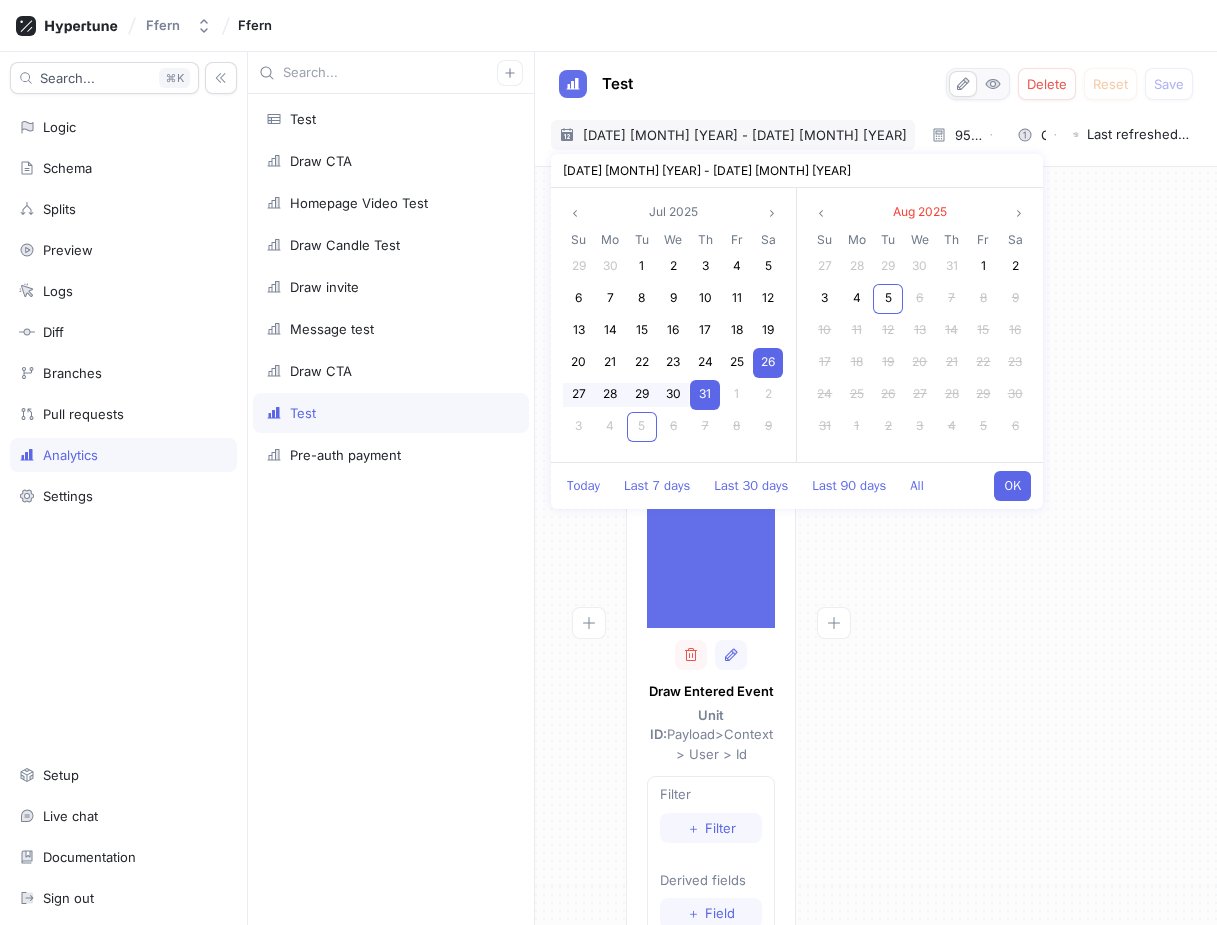 click on "OK" at bounding box center [1012, 486] 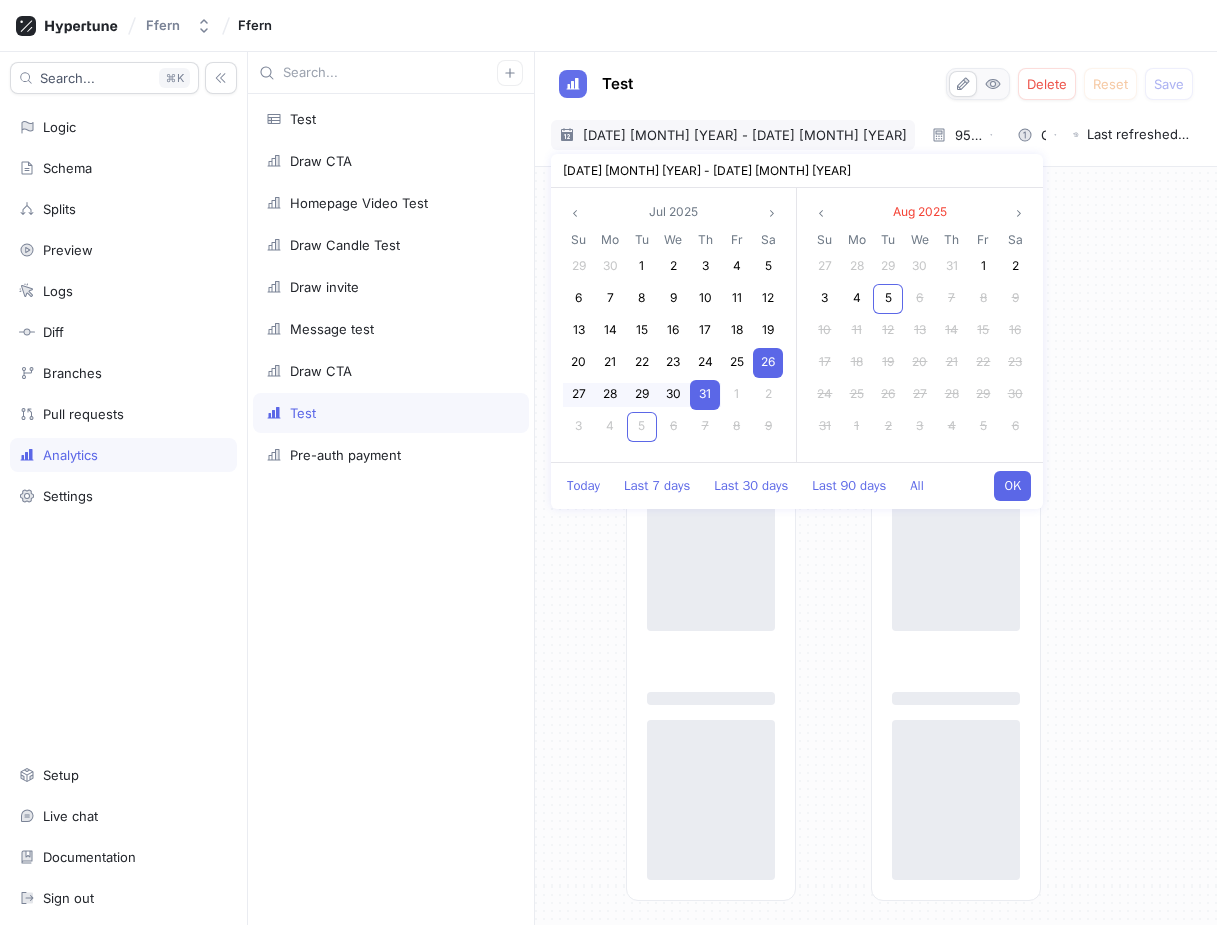 type on "2025-07-26 ~ 2025-07-31" 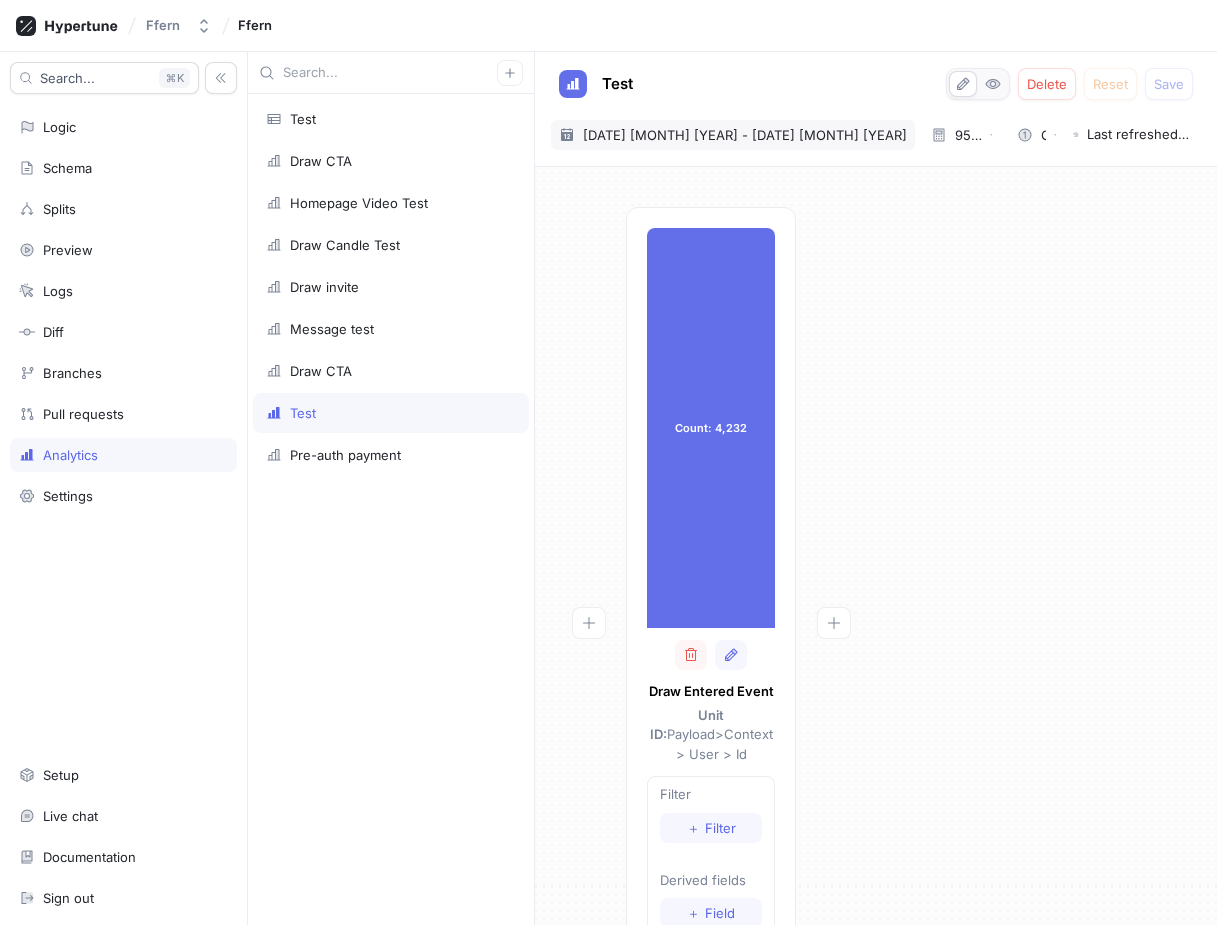 click on "26 Jul 2025 - 31 Jul 2025" at bounding box center (745, 135) 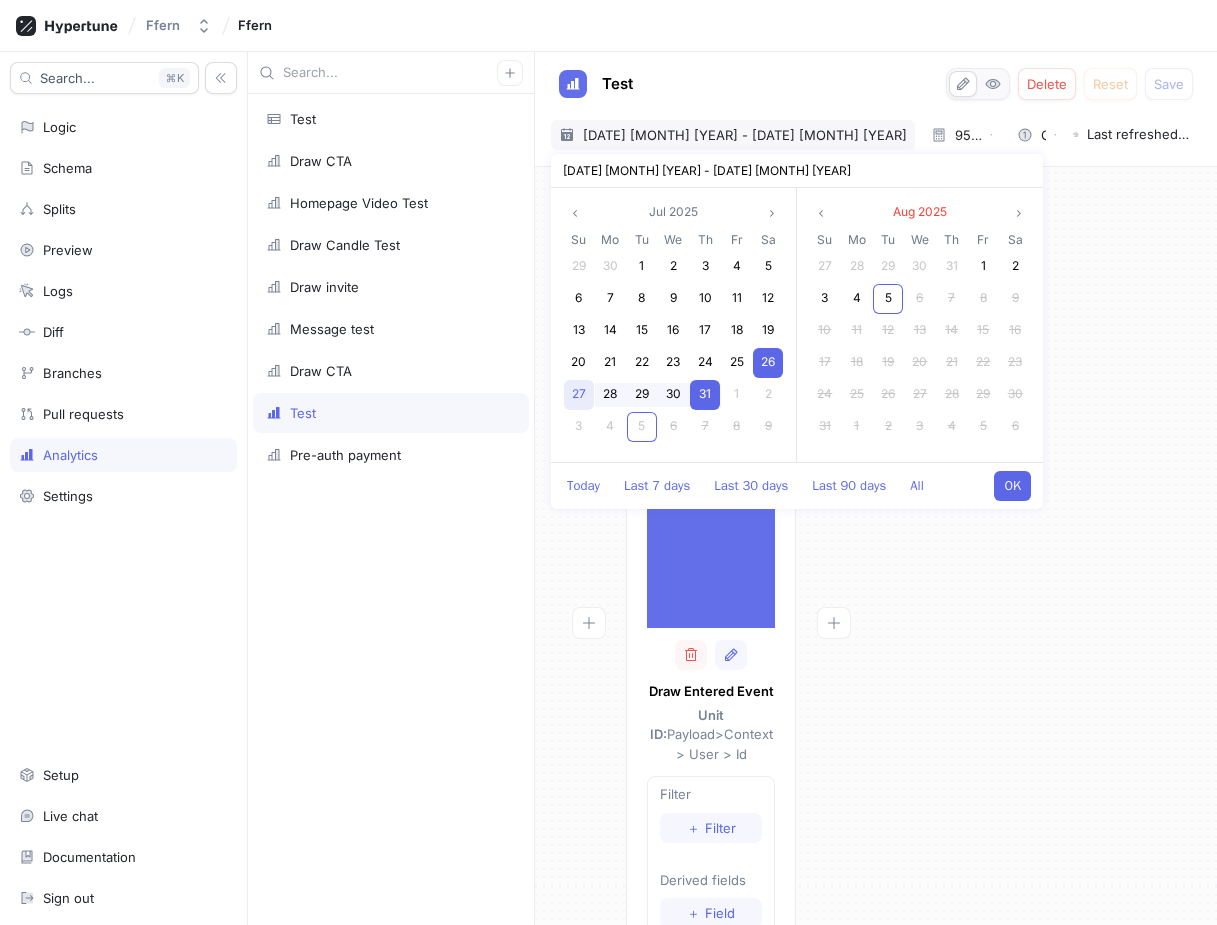 click on "27" at bounding box center (579, 393) 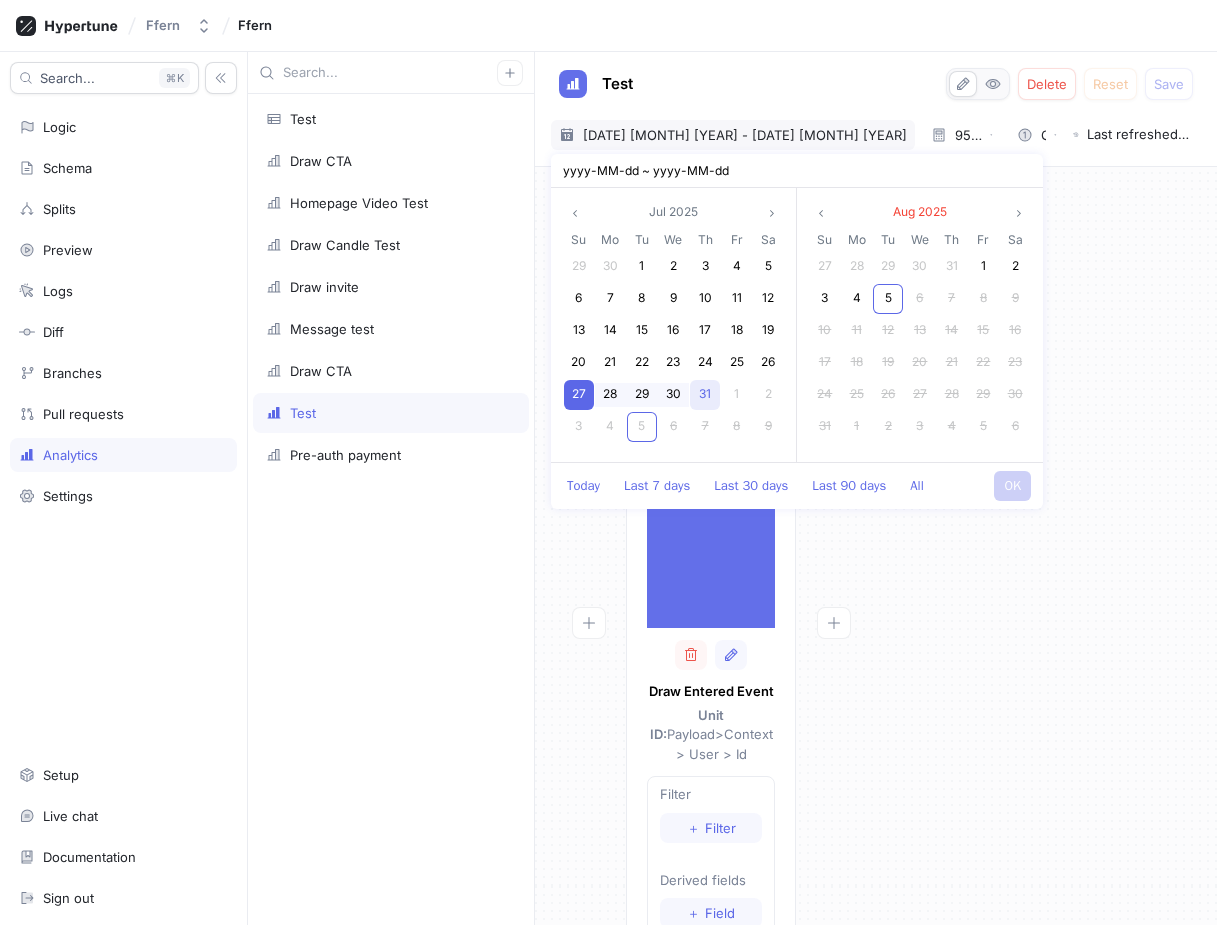 click on "31" at bounding box center (705, 395) 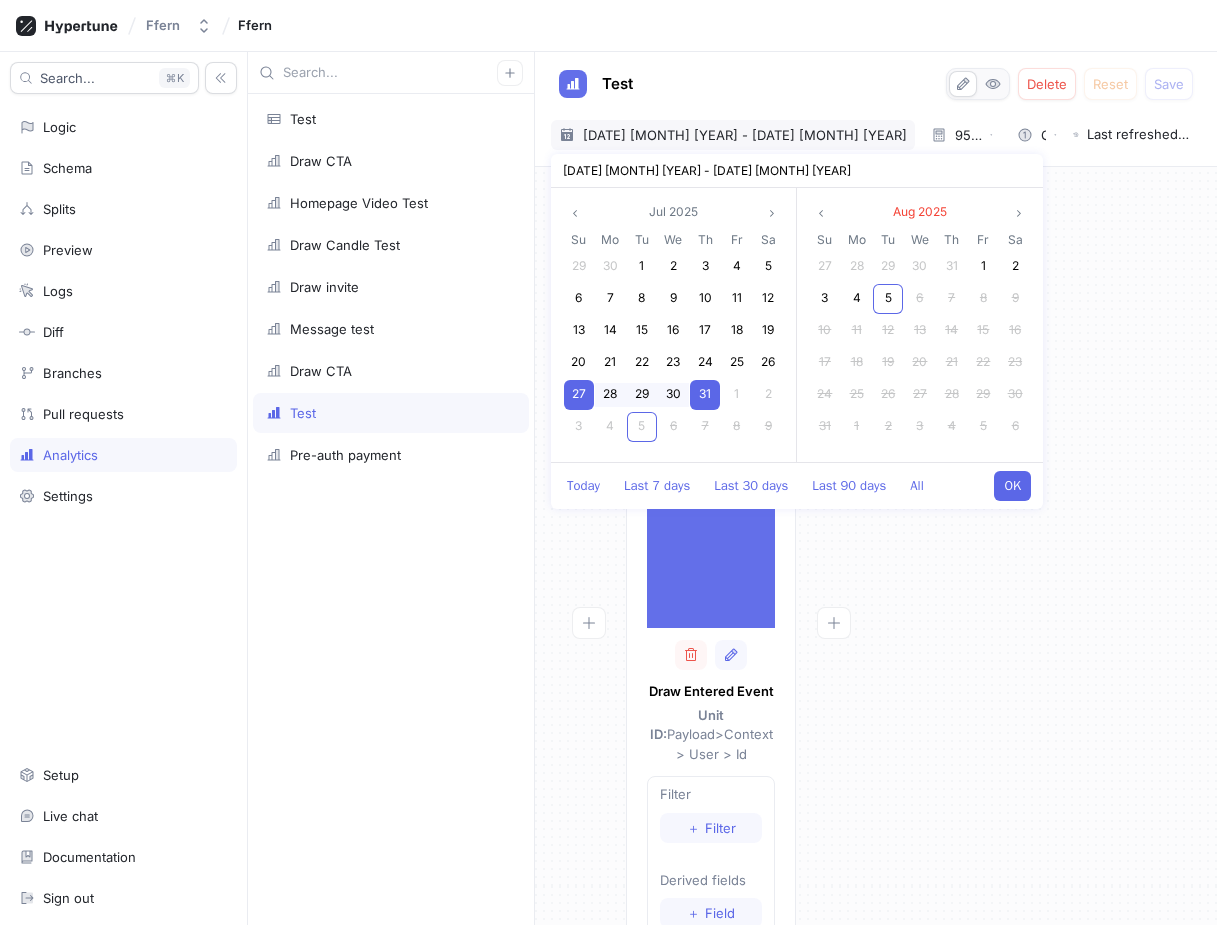 click on "OK" at bounding box center [1012, 486] 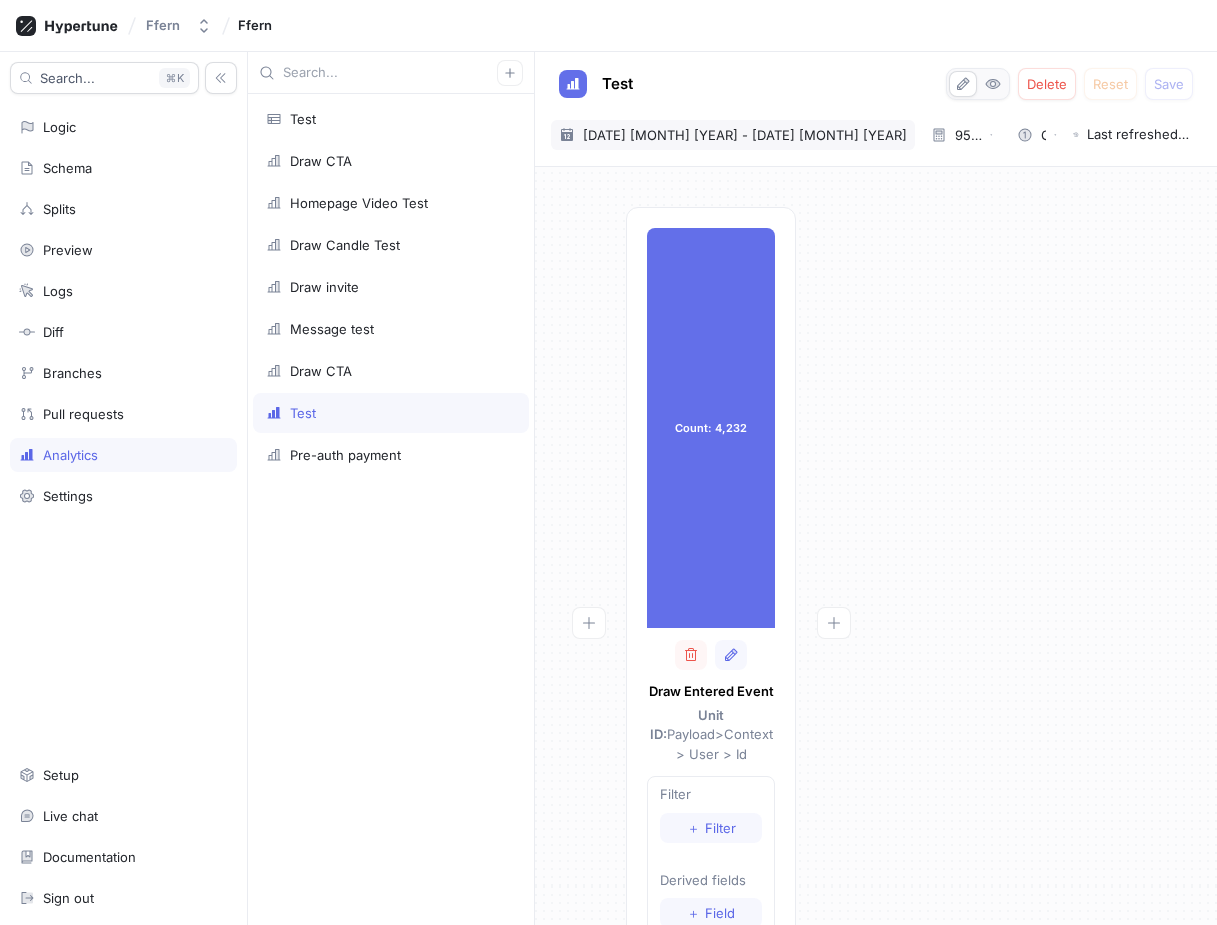 click on "27 Jul 2025 - 31 Jul 2025" at bounding box center [745, 135] 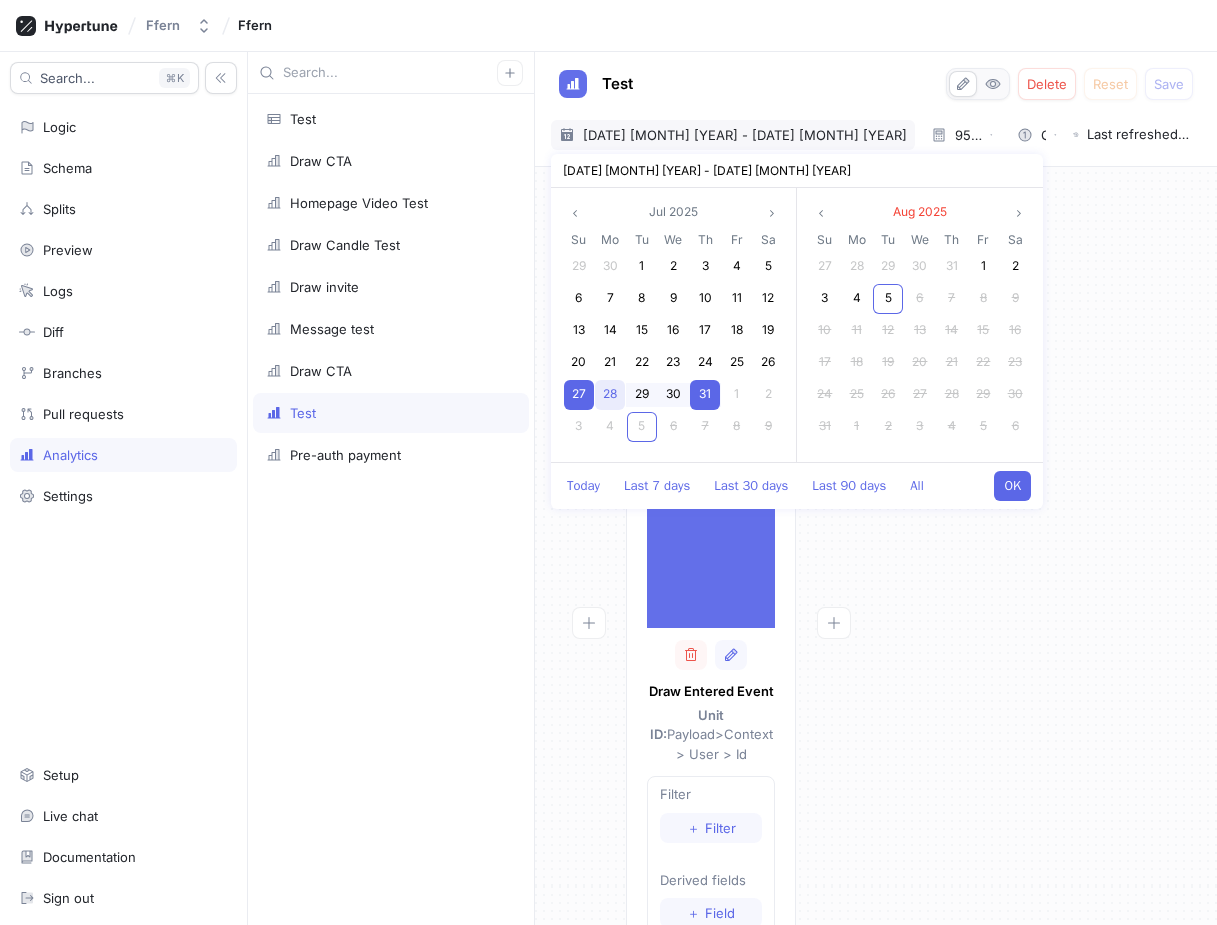 click on "28" at bounding box center (610, 393) 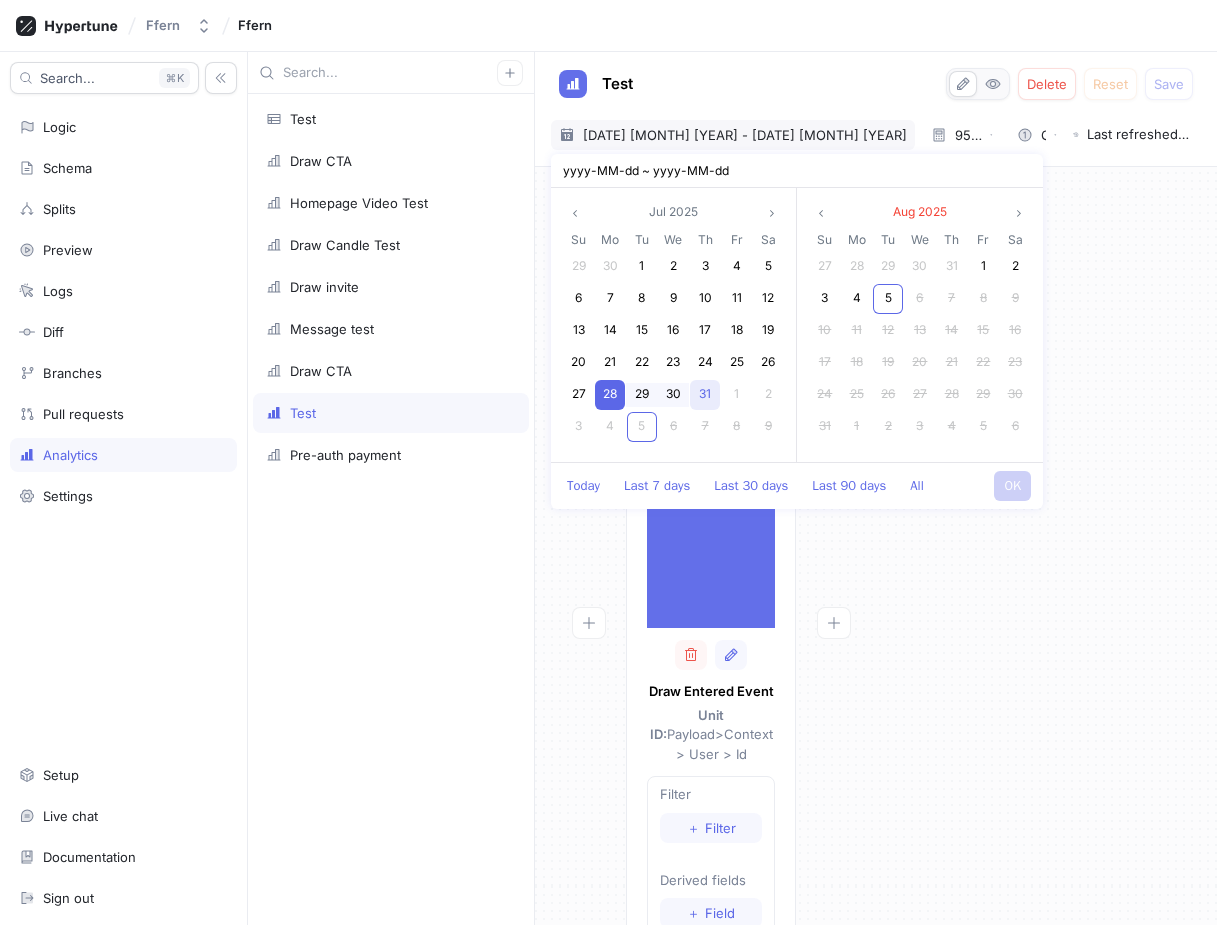 click on "31" at bounding box center (705, 393) 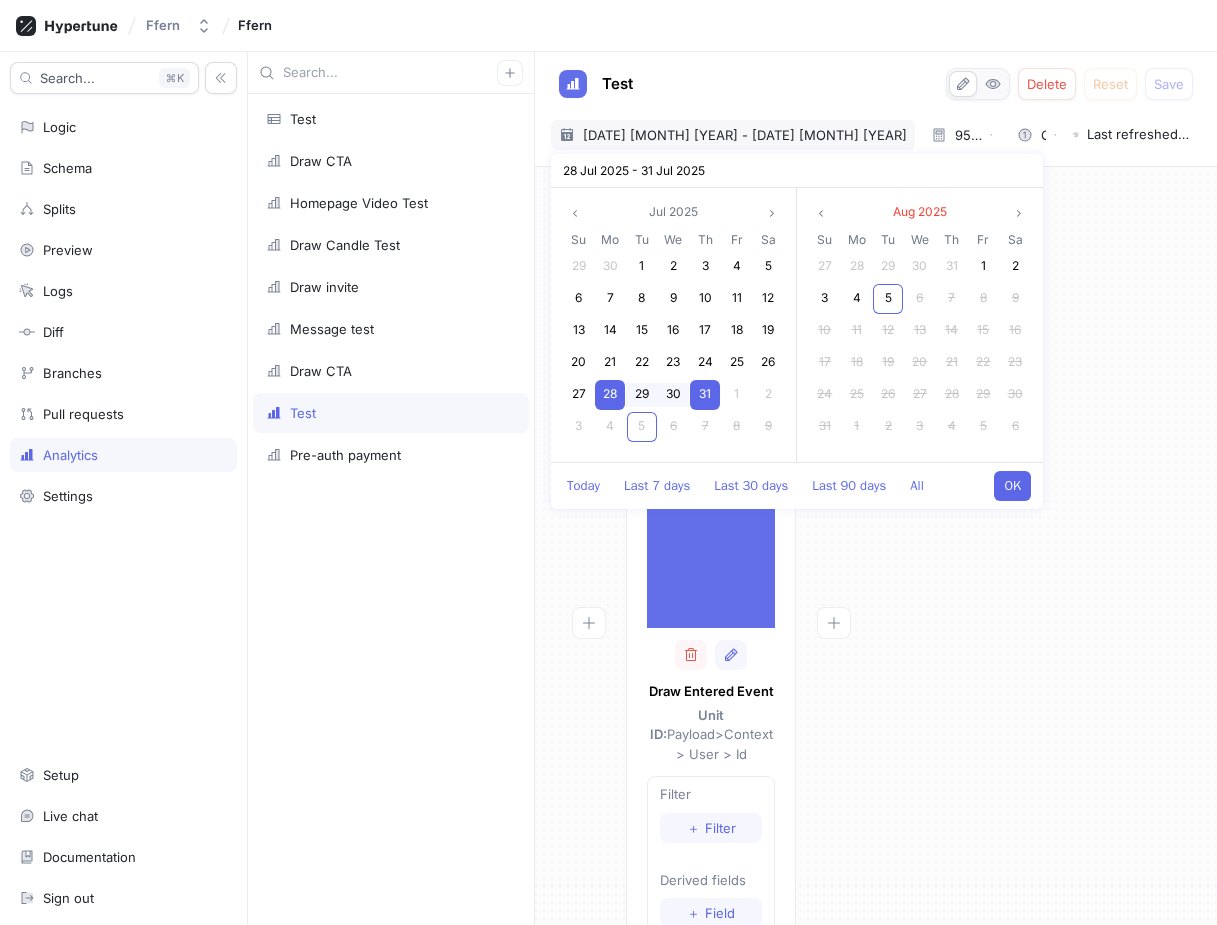 click on "OK" at bounding box center (1012, 486) 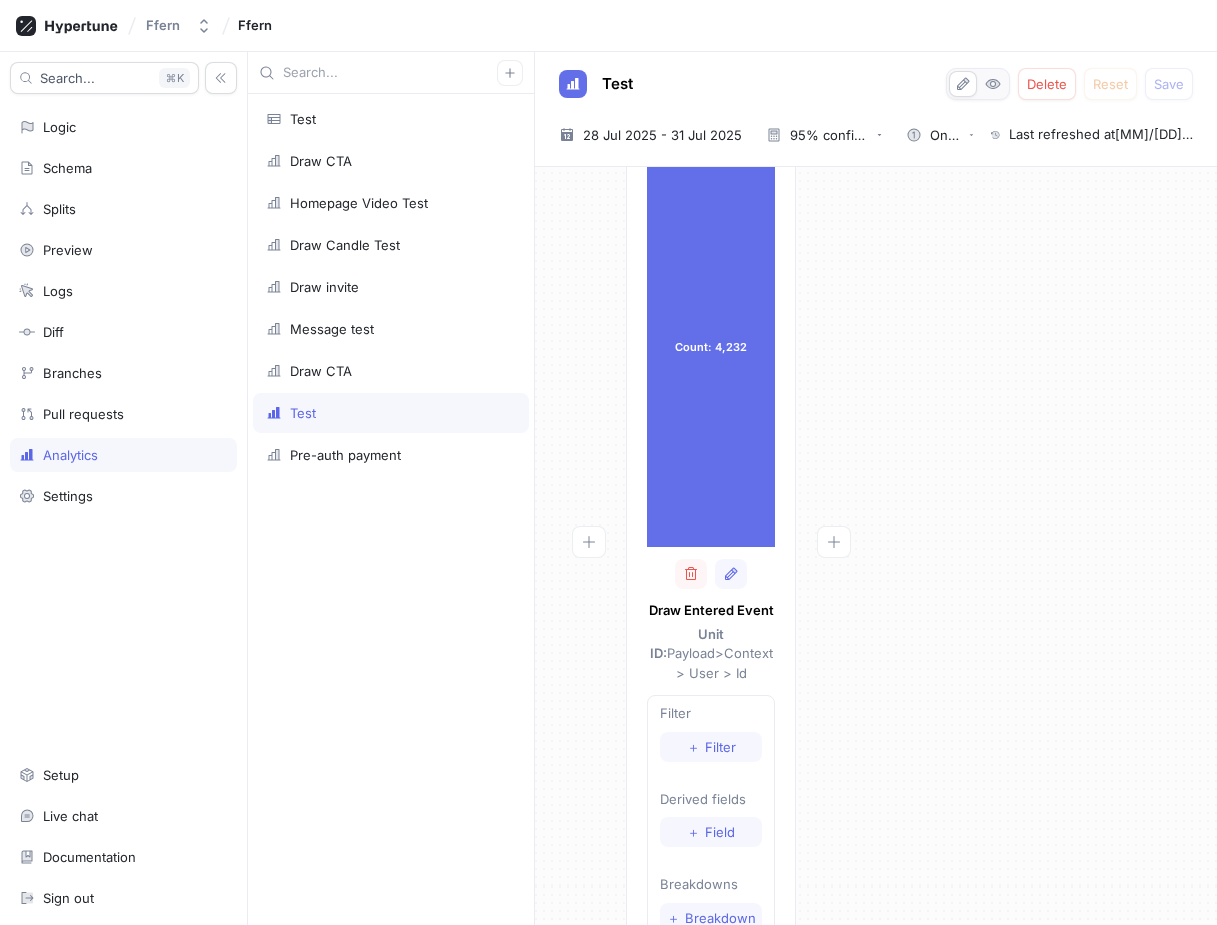 scroll, scrollTop: 0, scrollLeft: 0, axis: both 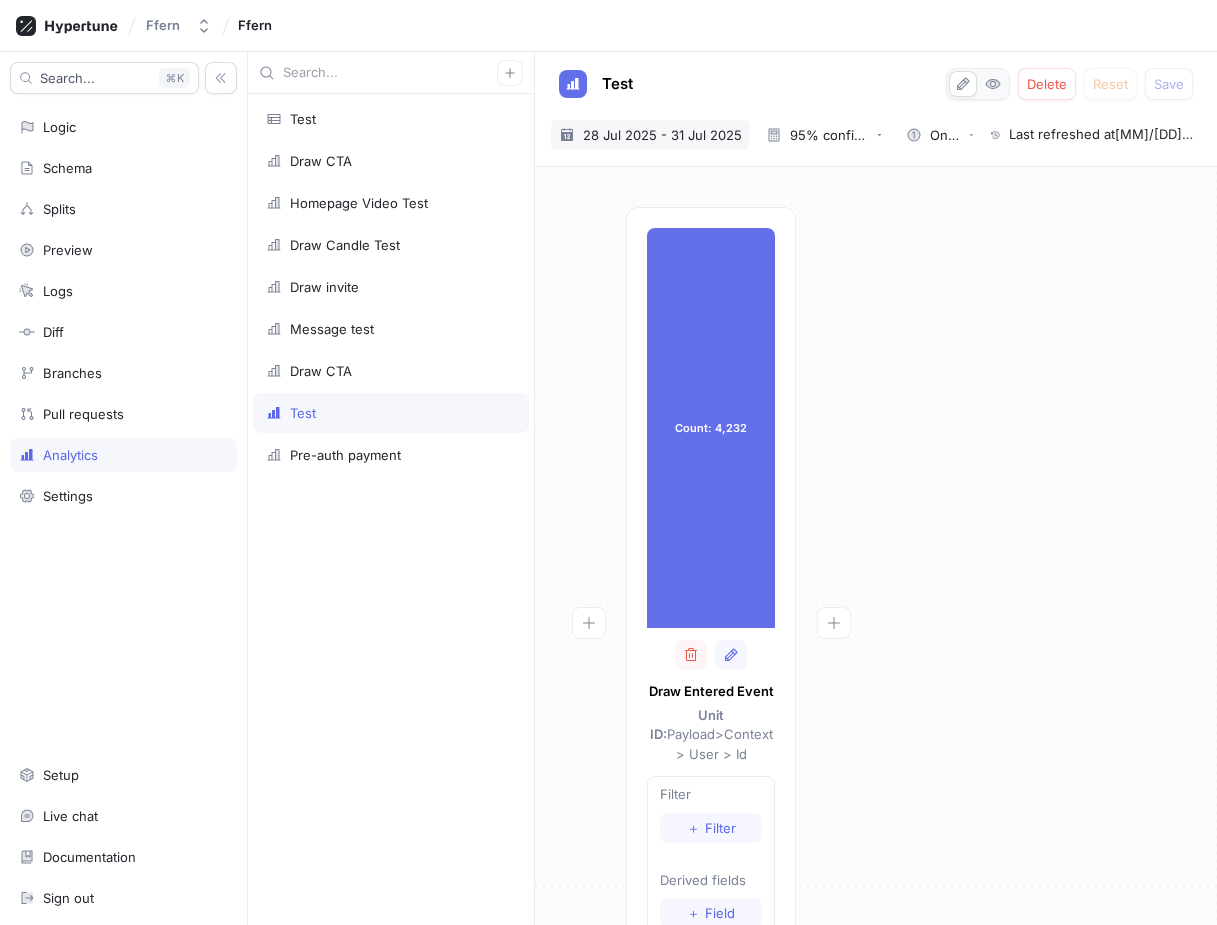 click on "28 Jul 2025 - 31 Jul 2025" at bounding box center [662, 135] 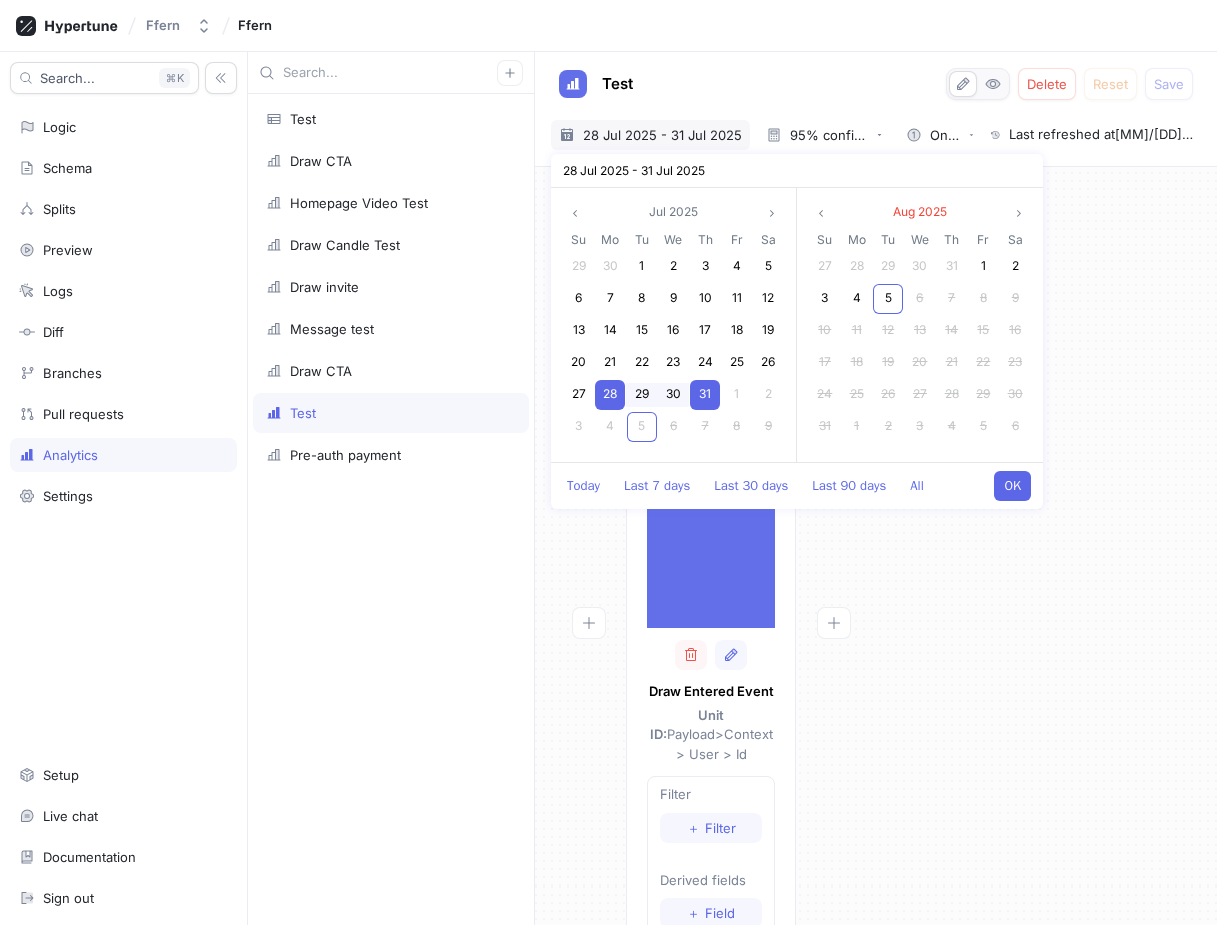 click on "31" at bounding box center [705, 395] 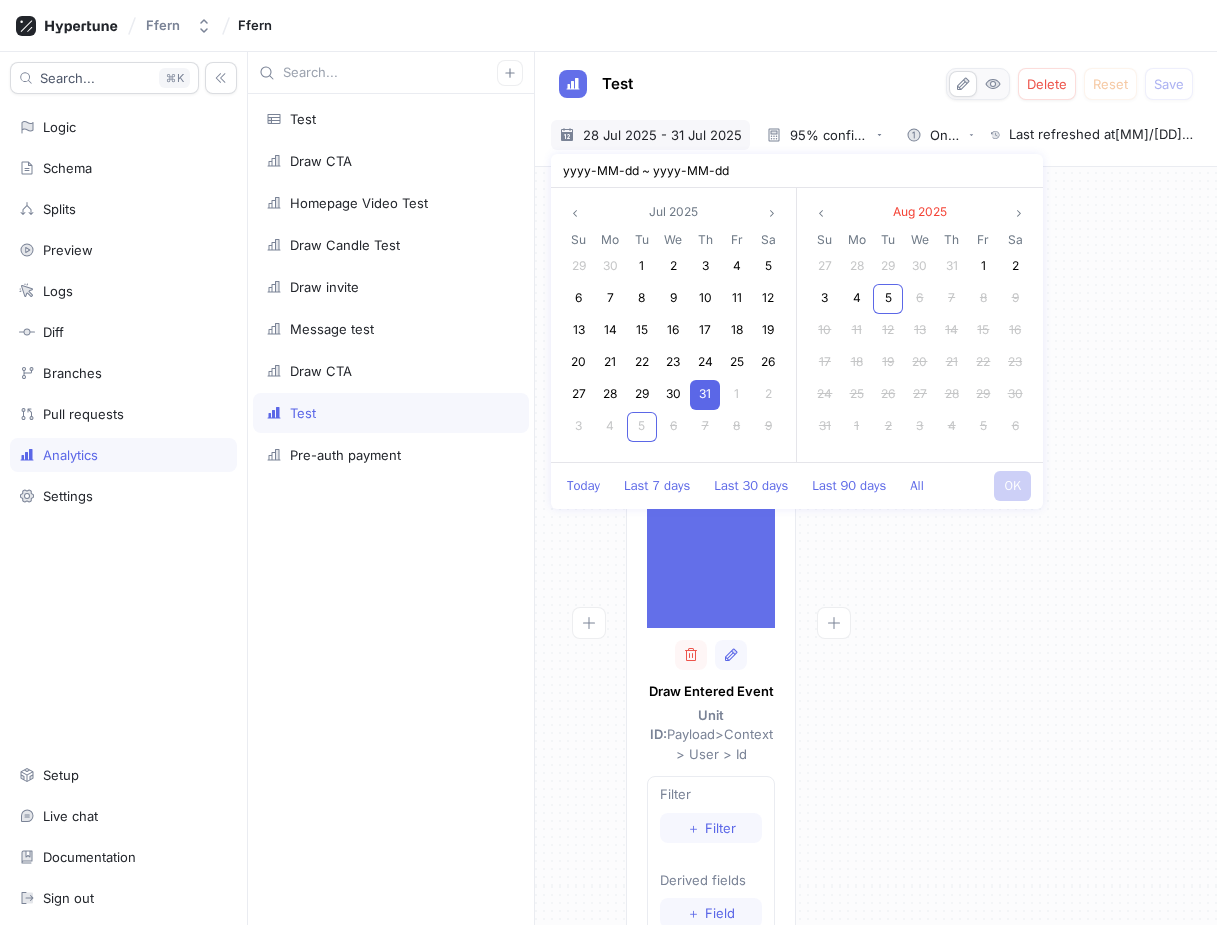 click on "31" at bounding box center [705, 395] 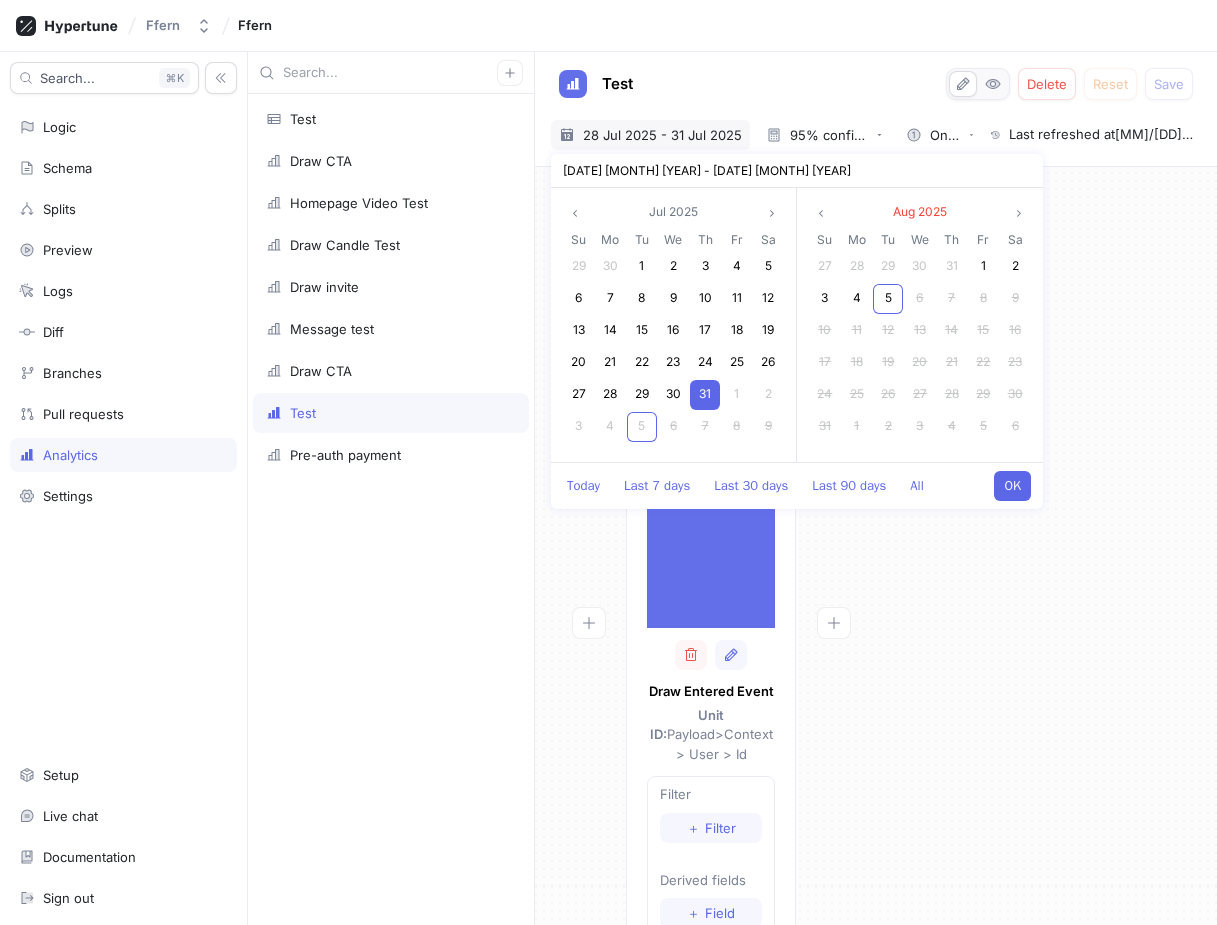 click on "OK" at bounding box center [1012, 486] 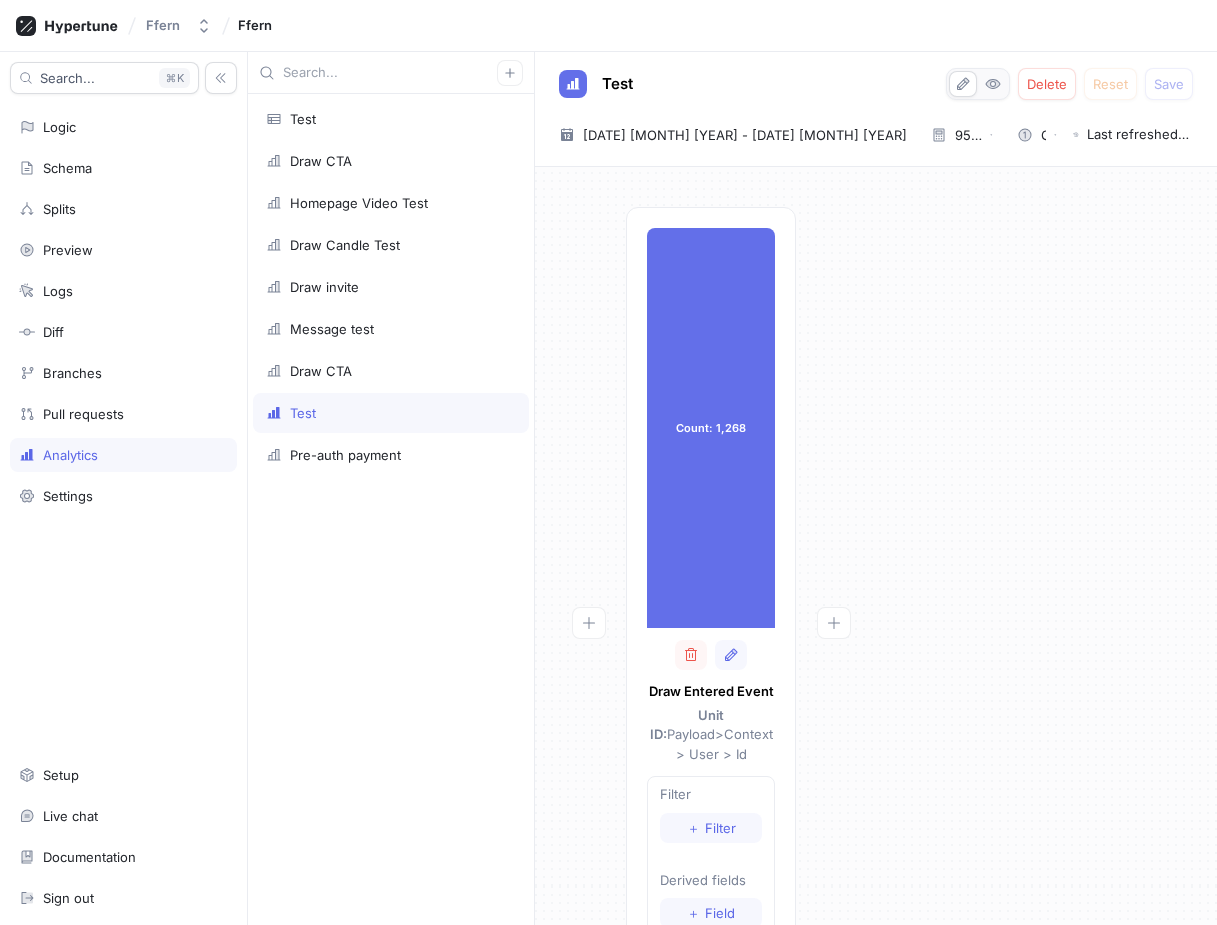 click on "Count: 1,268 Count: 1,268 Draw Entered Event Unit ID:  Payload  >  Context > User > Id Filter ＋ Filter Derived fields ＋ Field Breakdowns ＋ Breakdown Aggregations ＋ Aggregation" at bounding box center (876, 678) 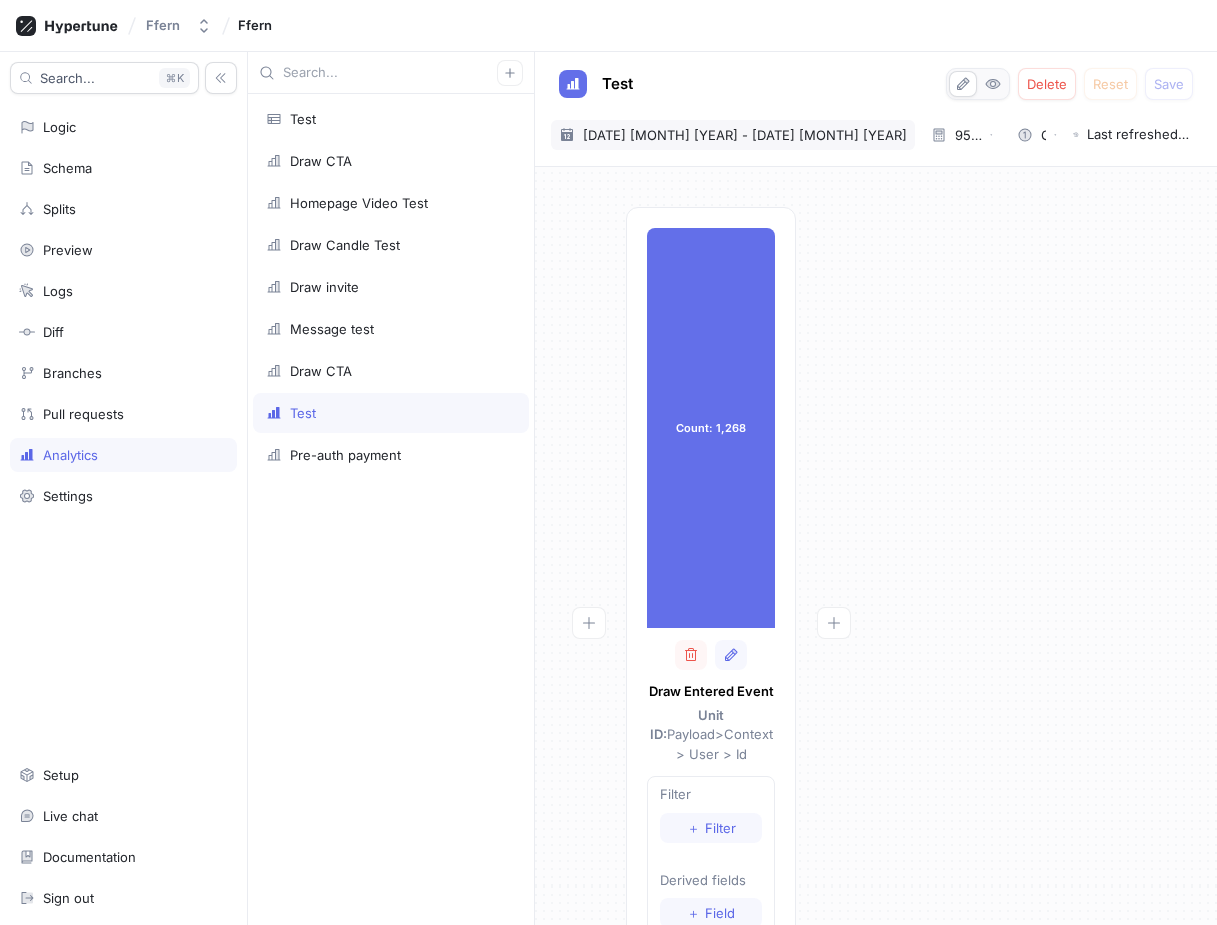 click on "31 Jul 2025 - 31 Jul 2025" at bounding box center [745, 135] 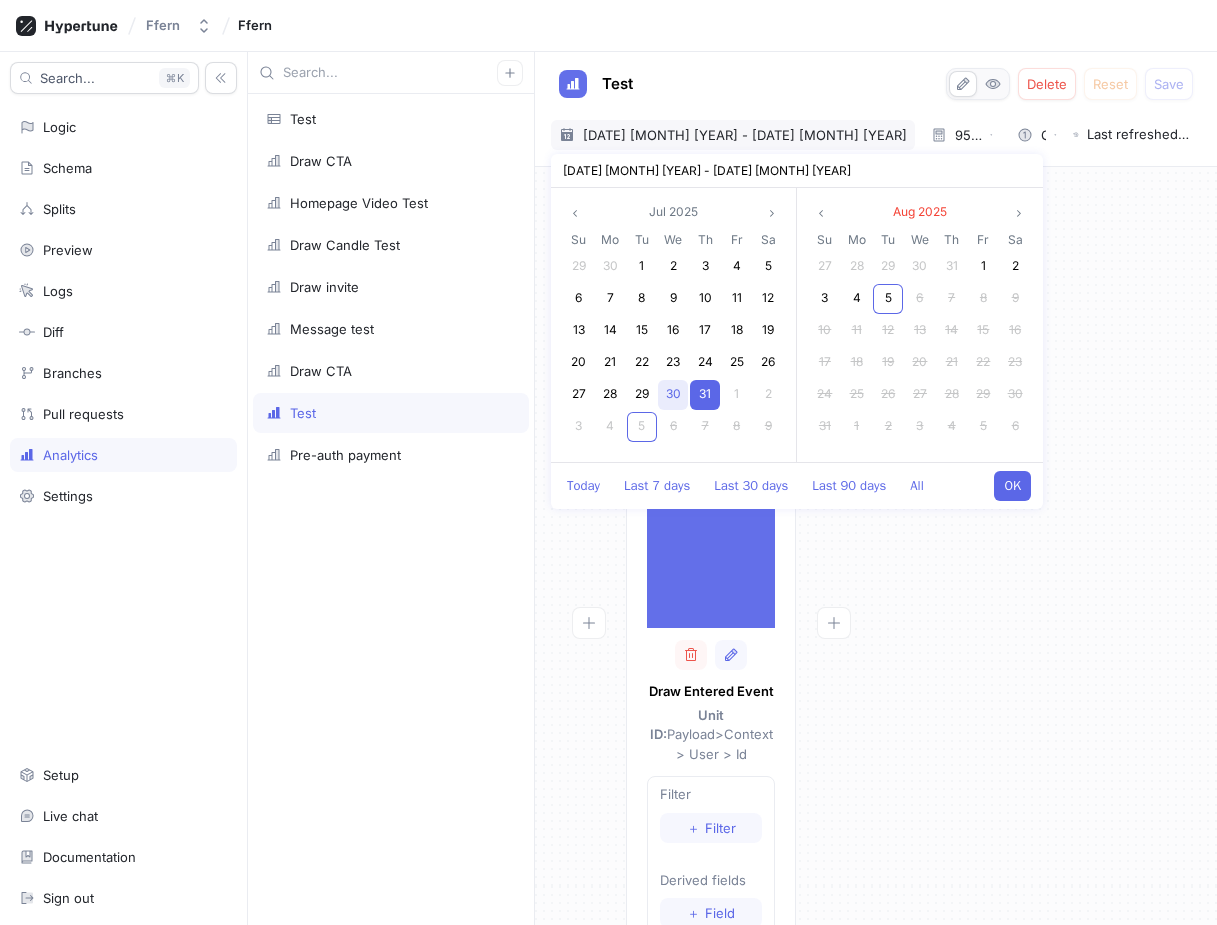 click on "30" at bounding box center (673, 393) 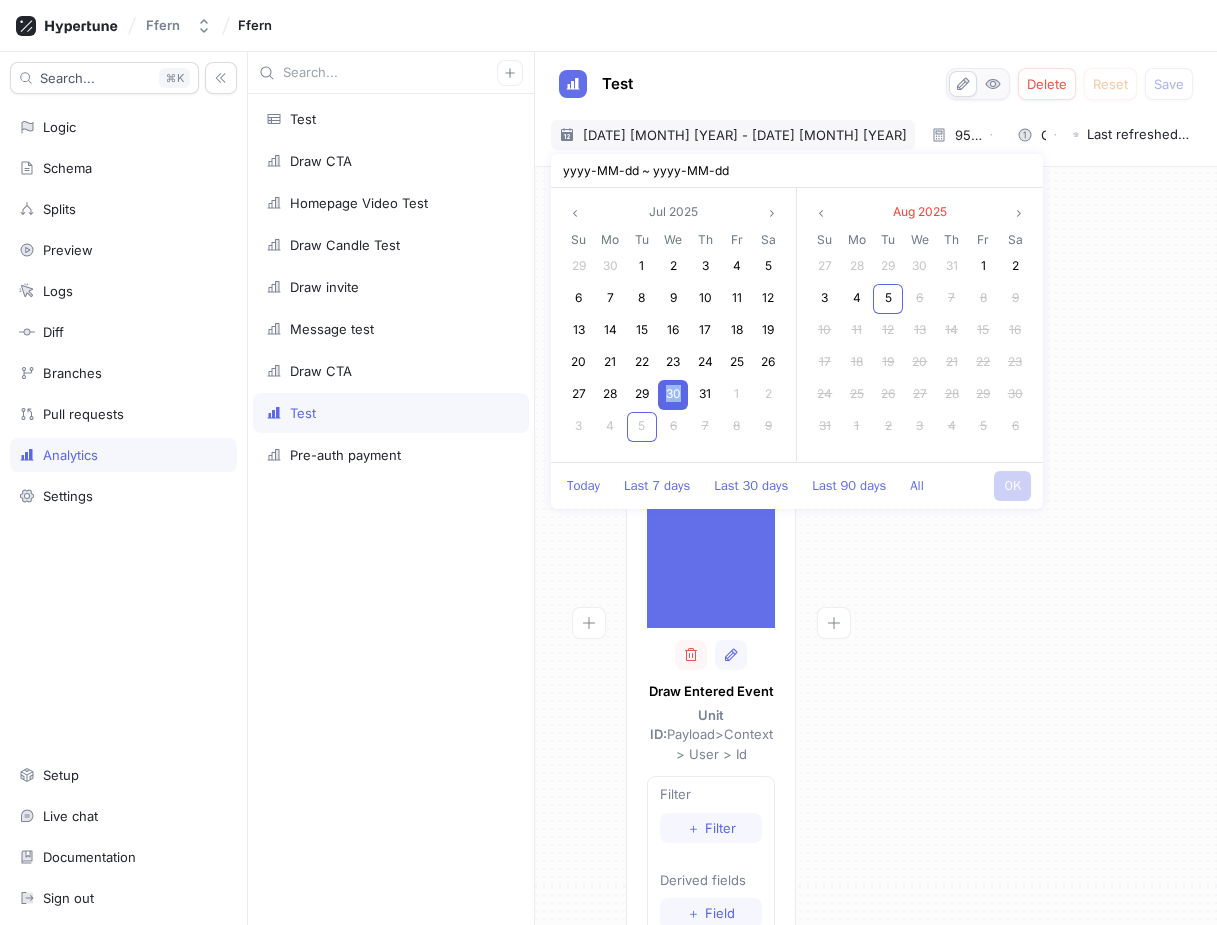 click on "30" at bounding box center [673, 393] 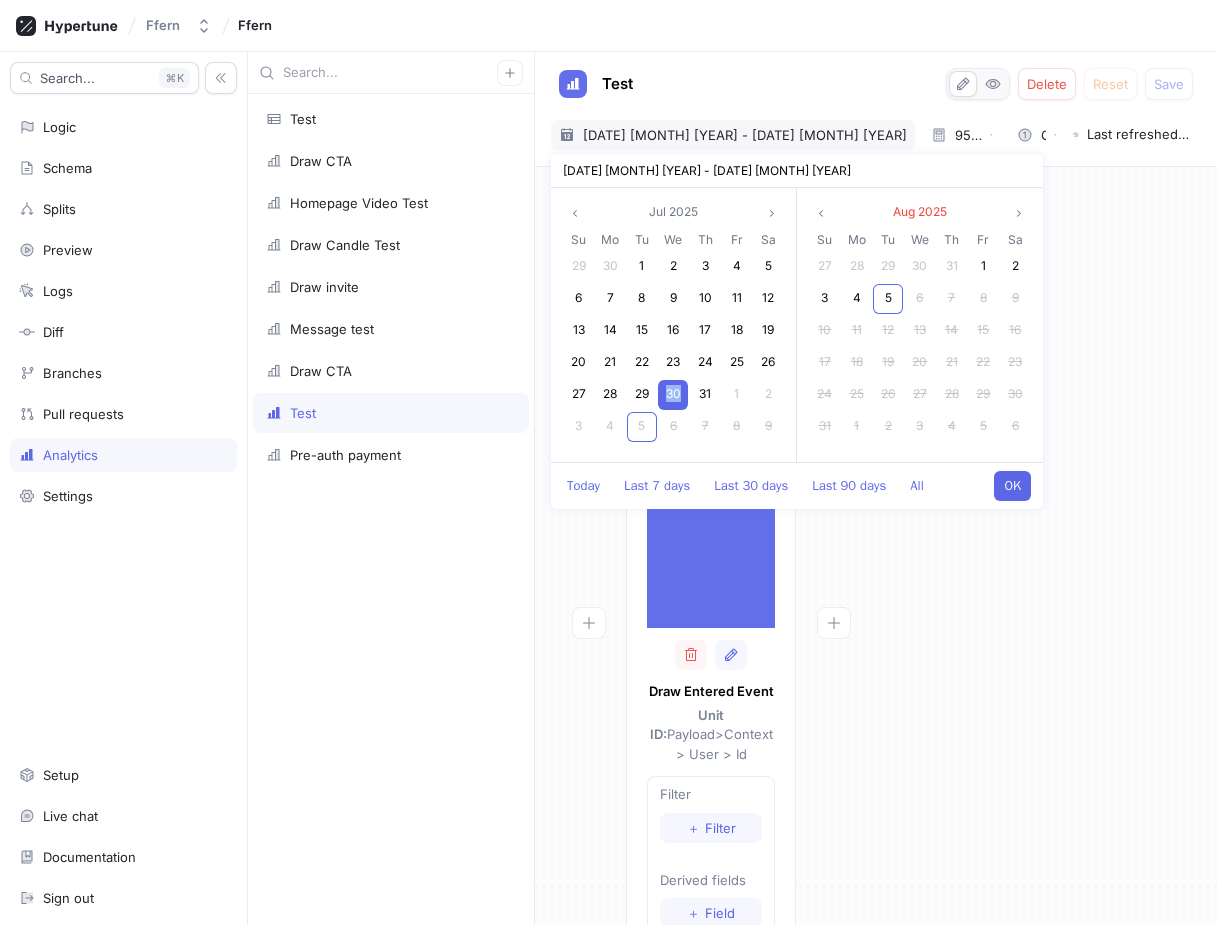 click on "OK" at bounding box center [1012, 486] 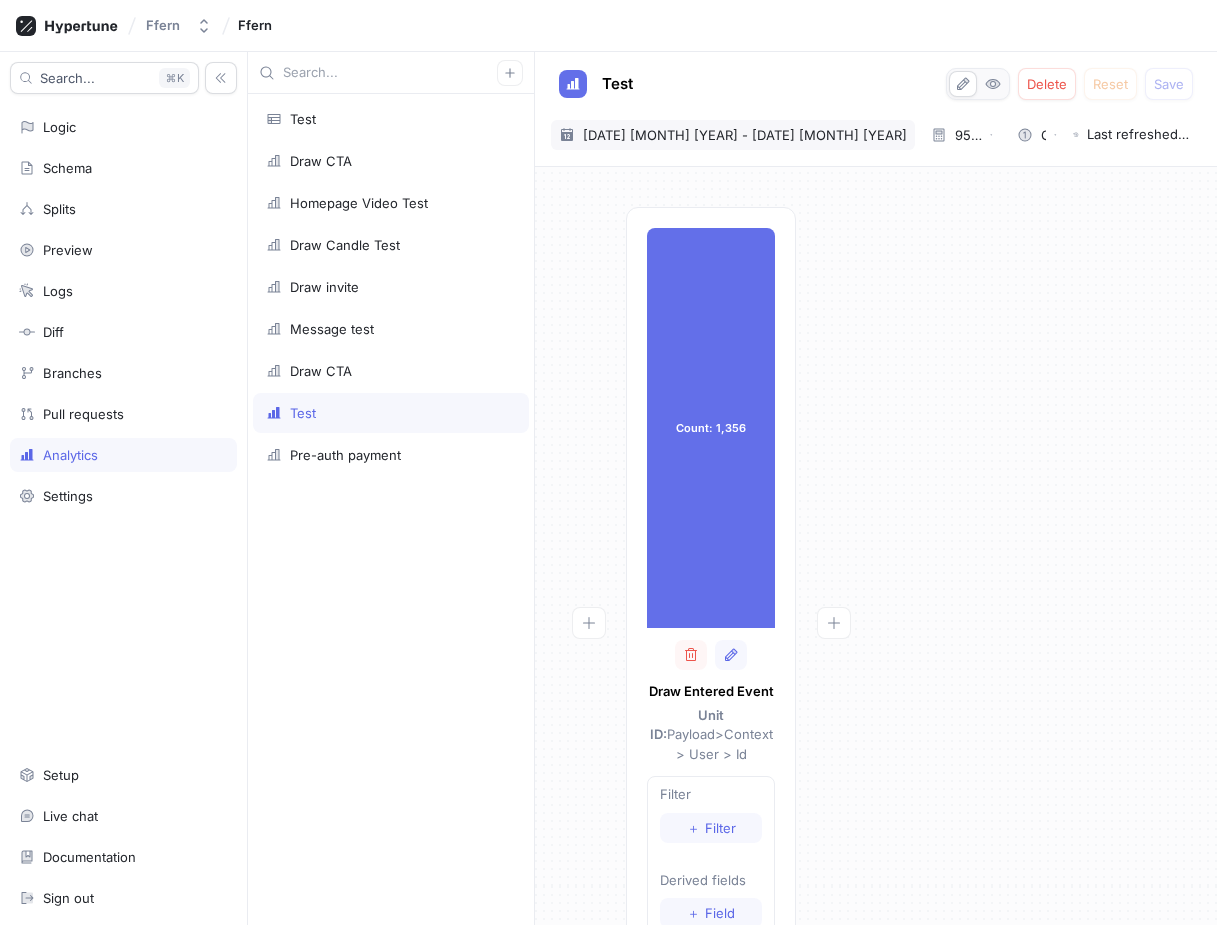 click on "30 Jul 2025 - 30 Jul 2025" at bounding box center [745, 135] 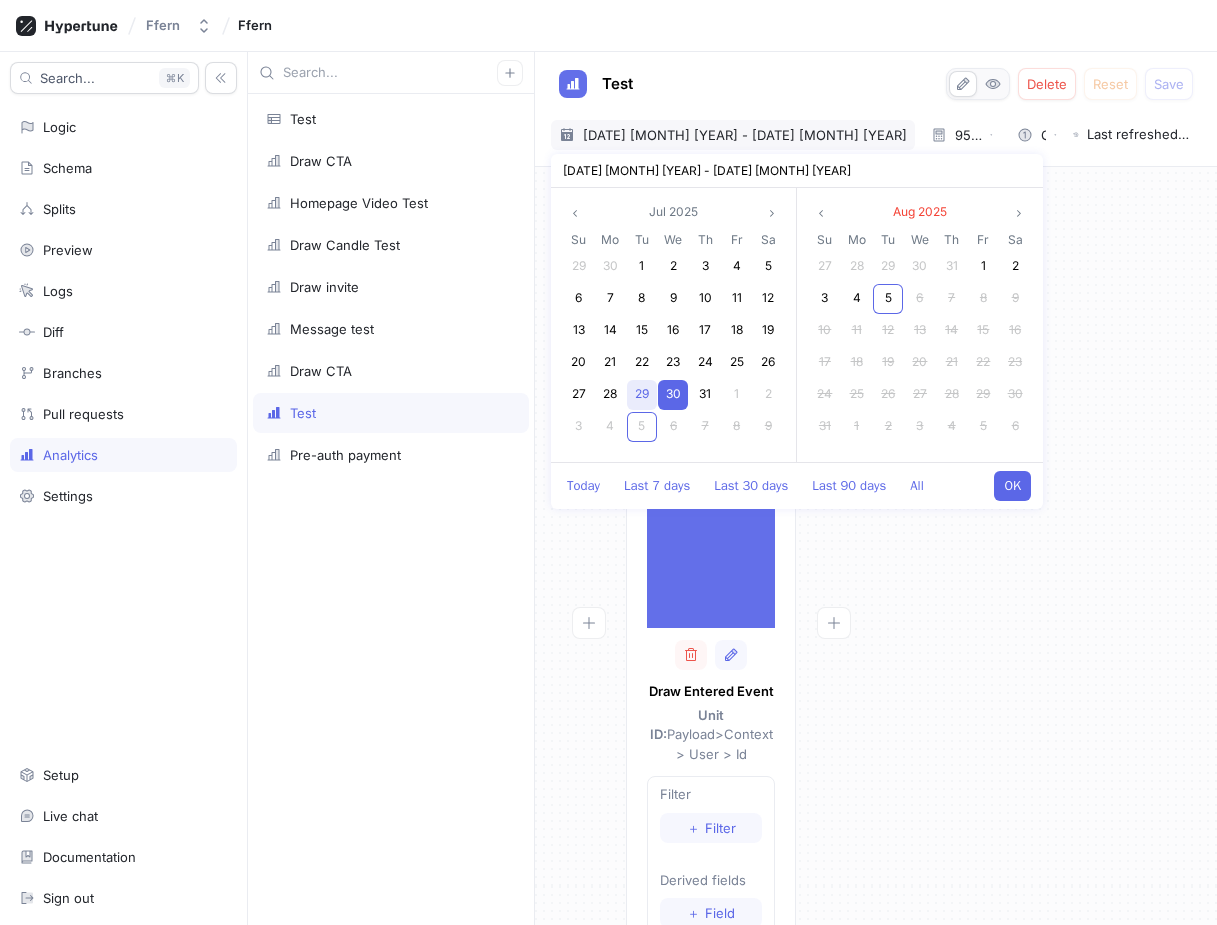 click on "29" at bounding box center (642, 393) 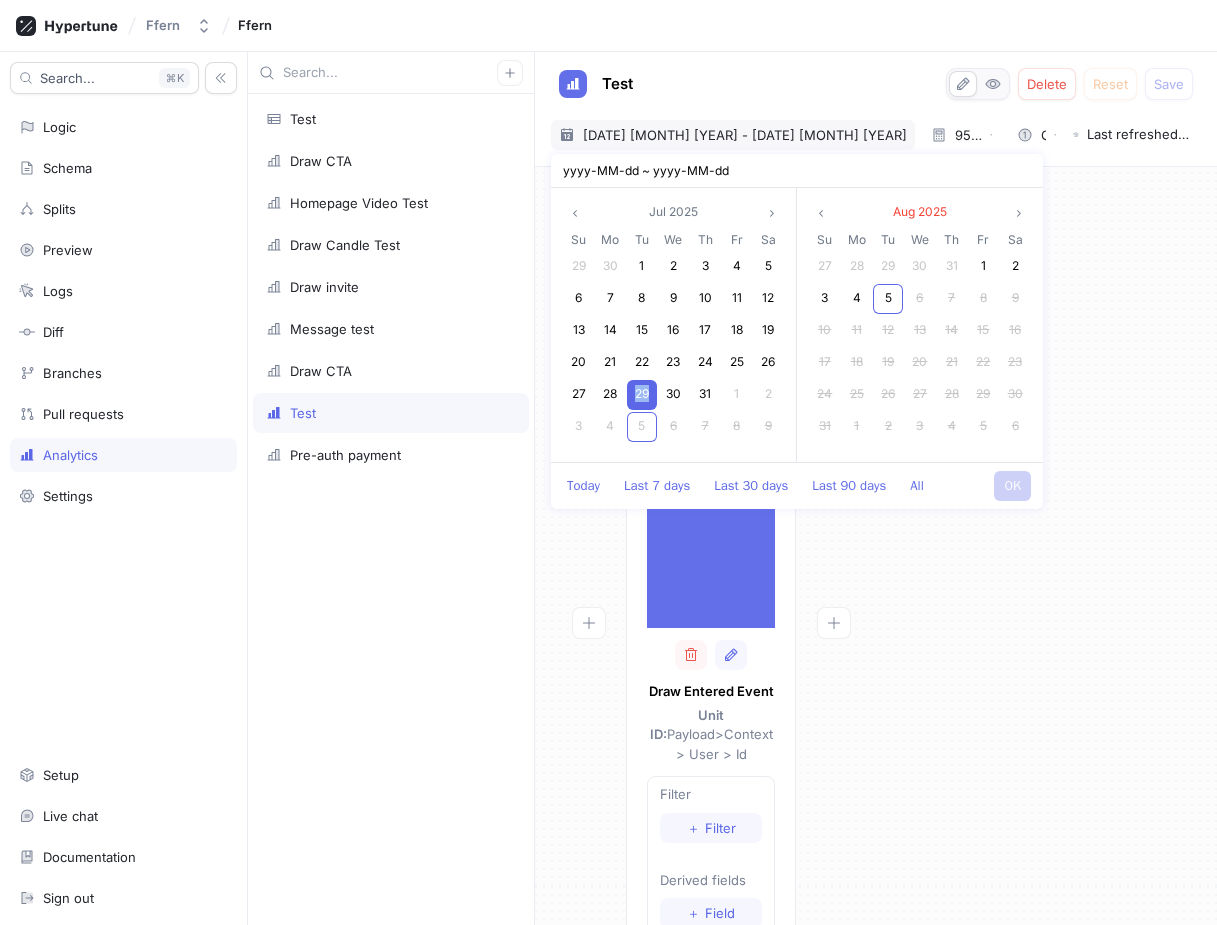 click on "29" at bounding box center (642, 393) 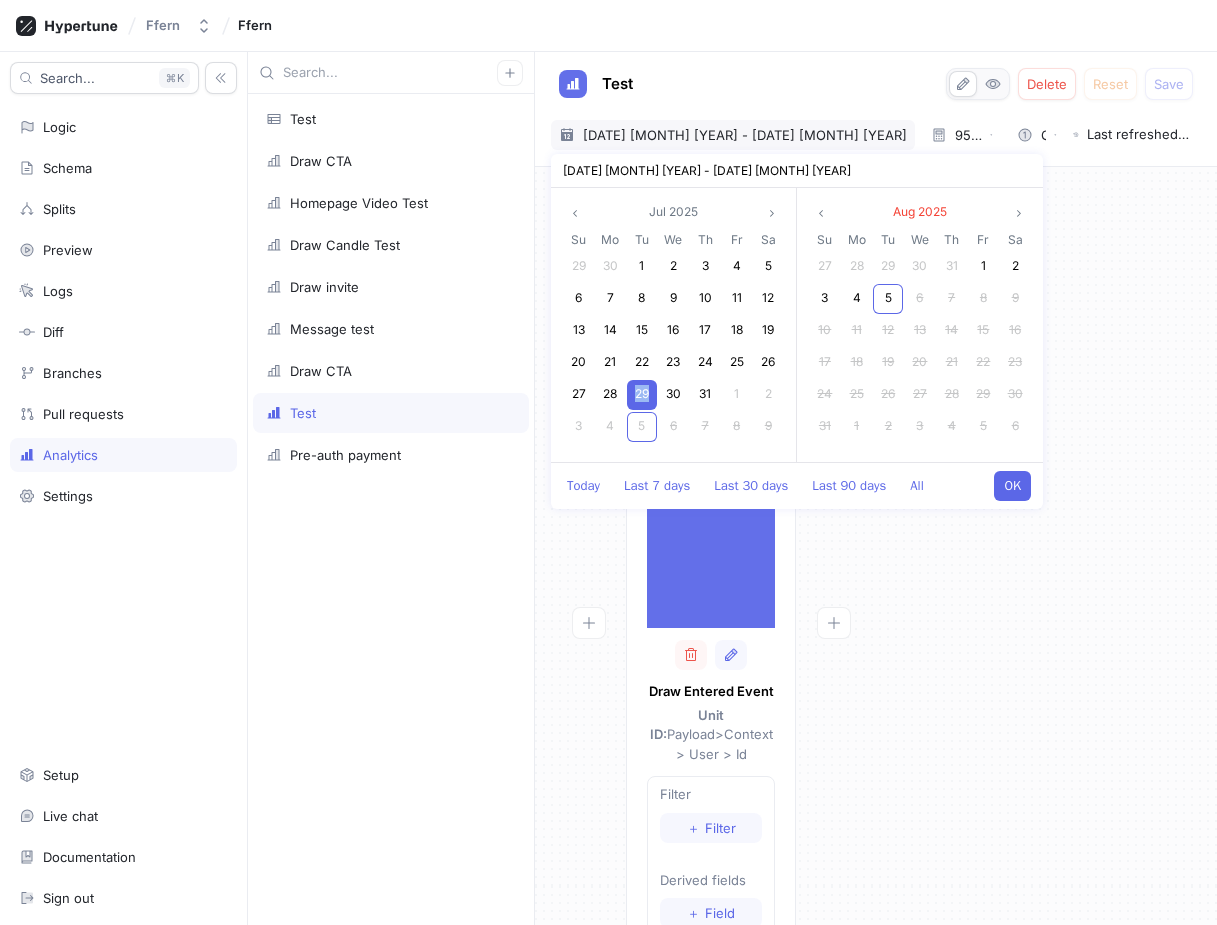 click on "OK" at bounding box center [1012, 486] 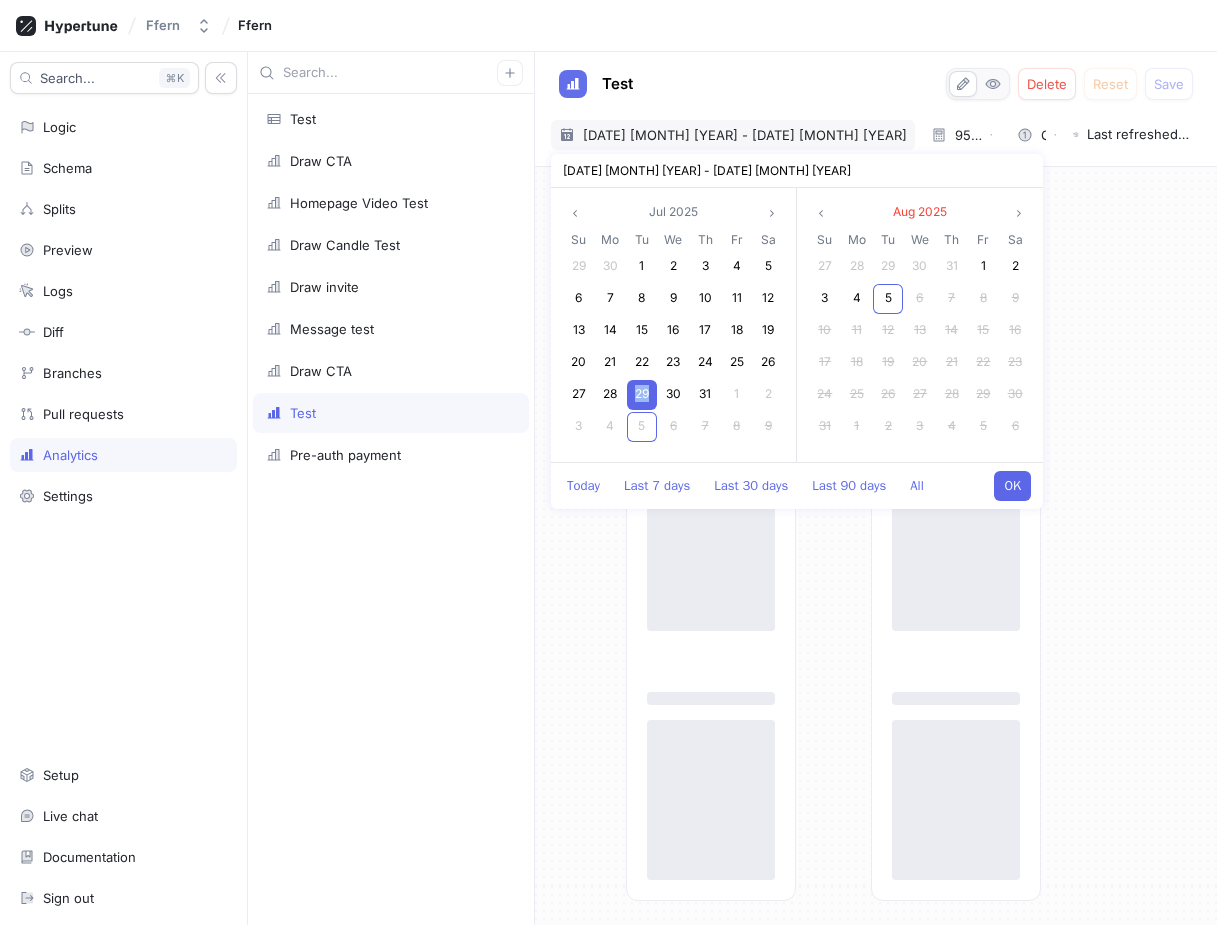 type on "x" 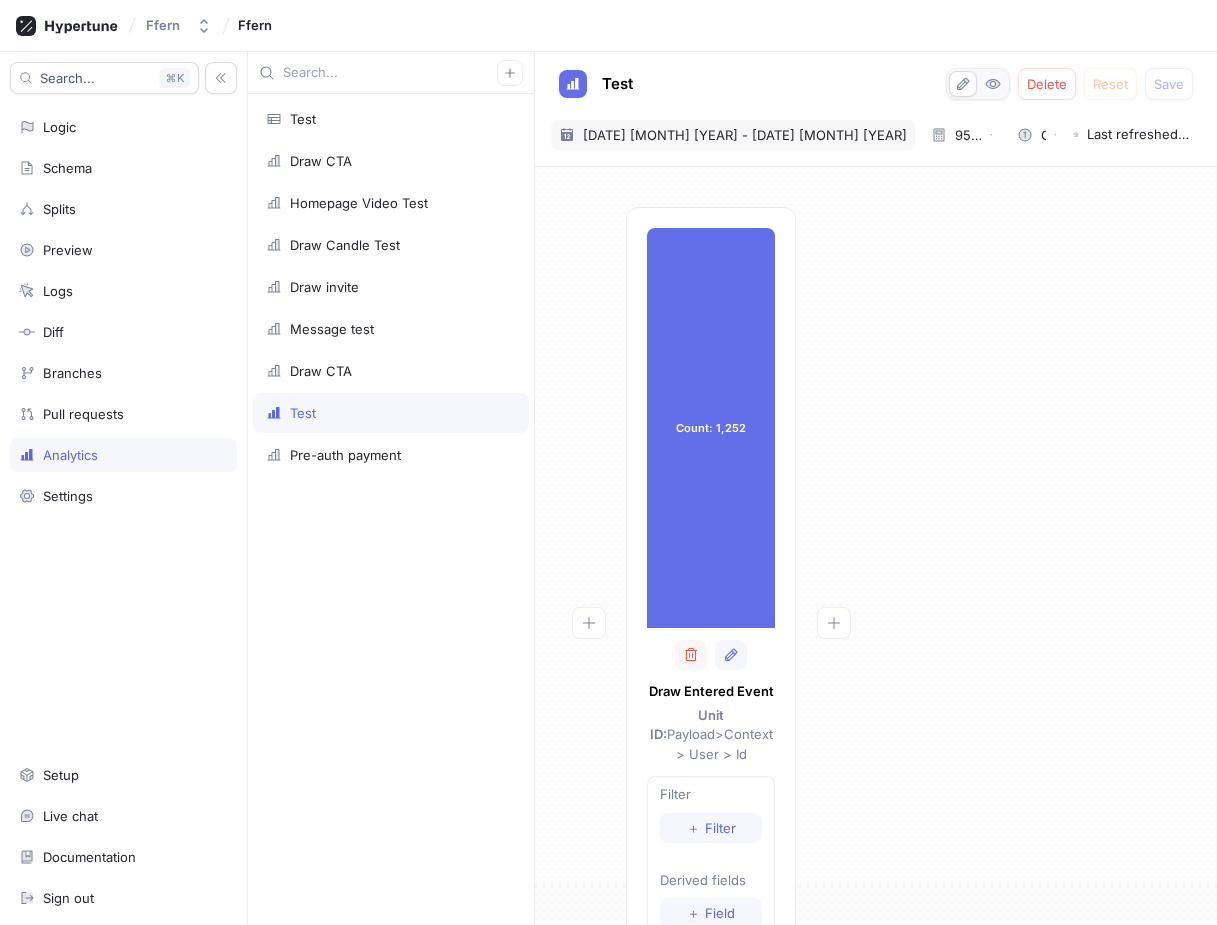 click on "29 Jul 2025 - 29 Jul 2025" at bounding box center [745, 135] 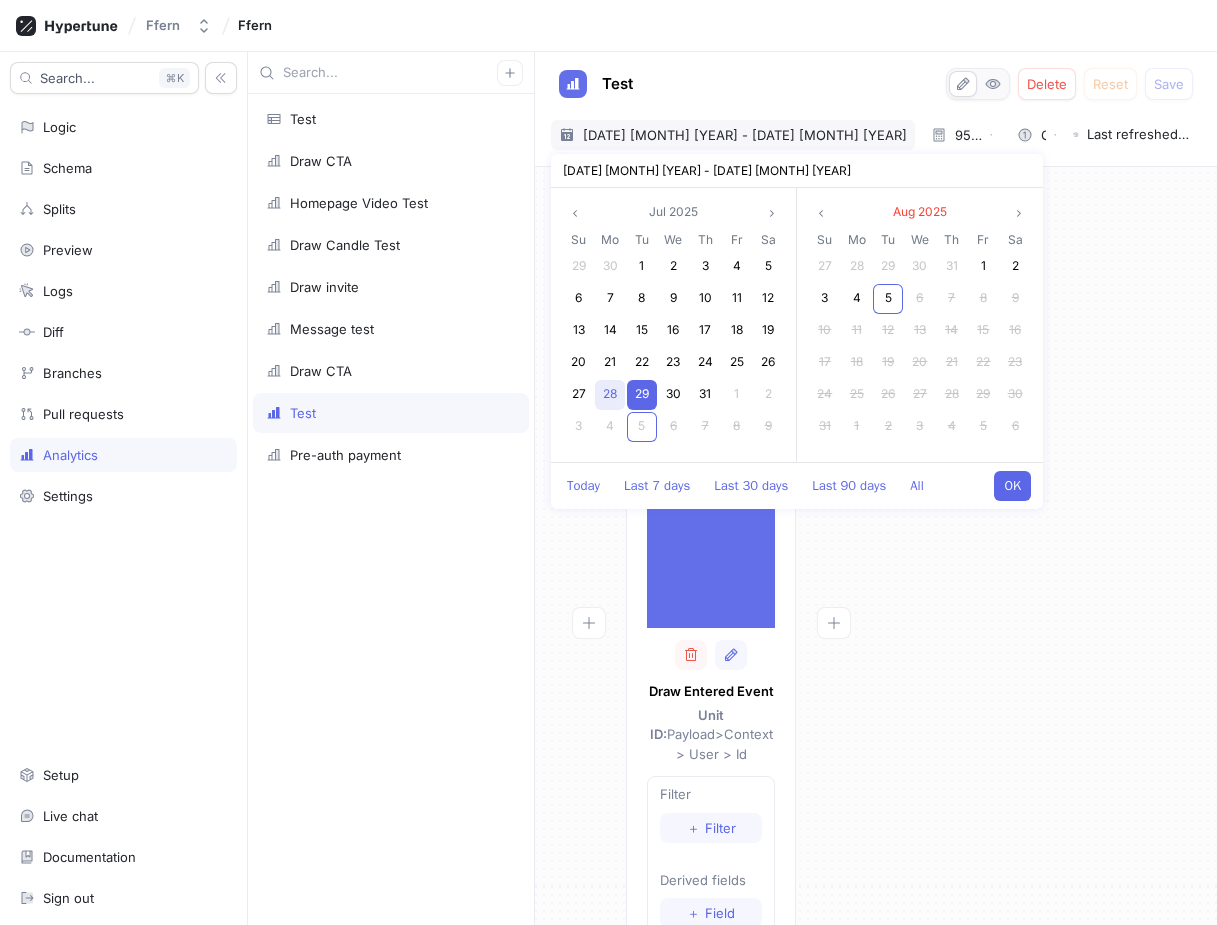 click on "28" at bounding box center [610, 393] 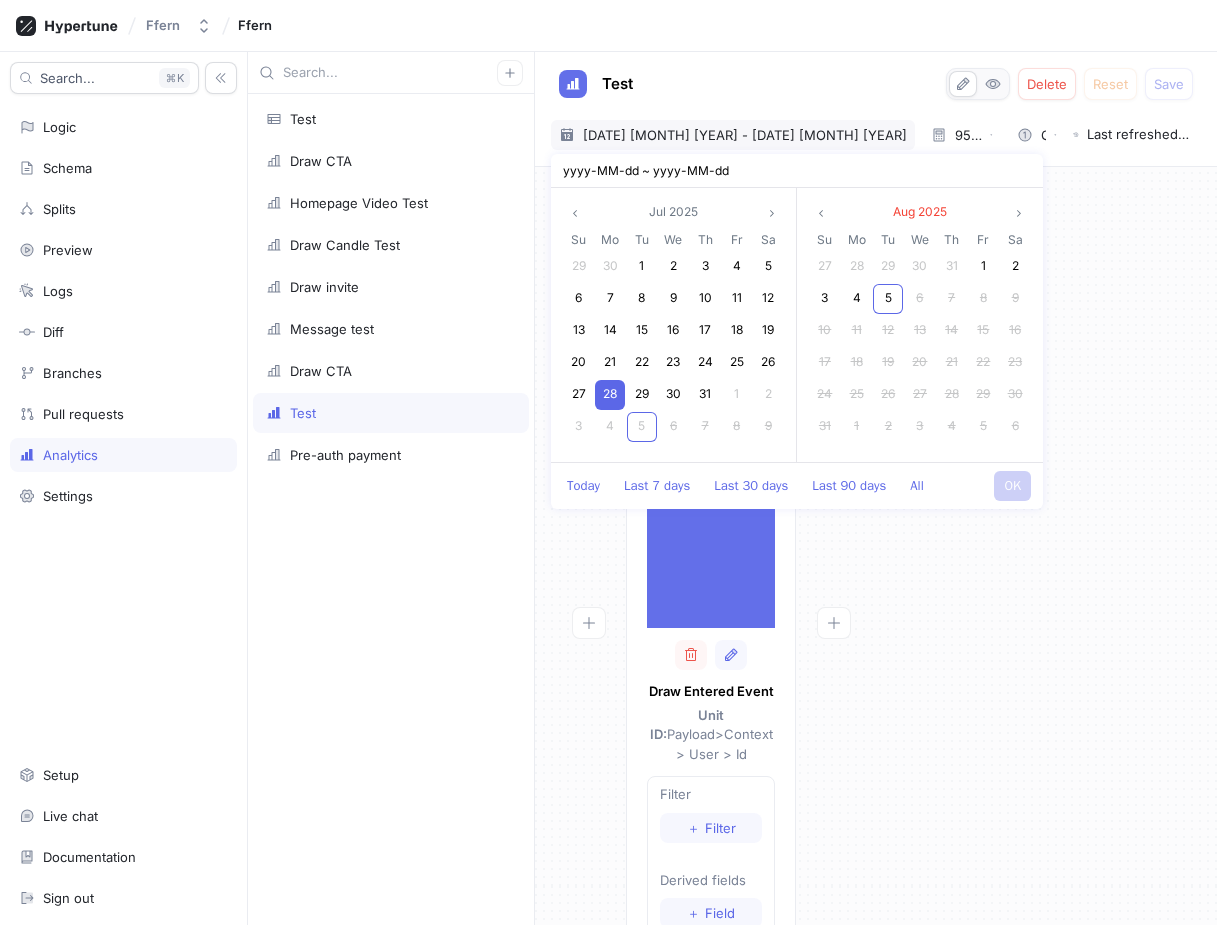click on "28" at bounding box center [610, 393] 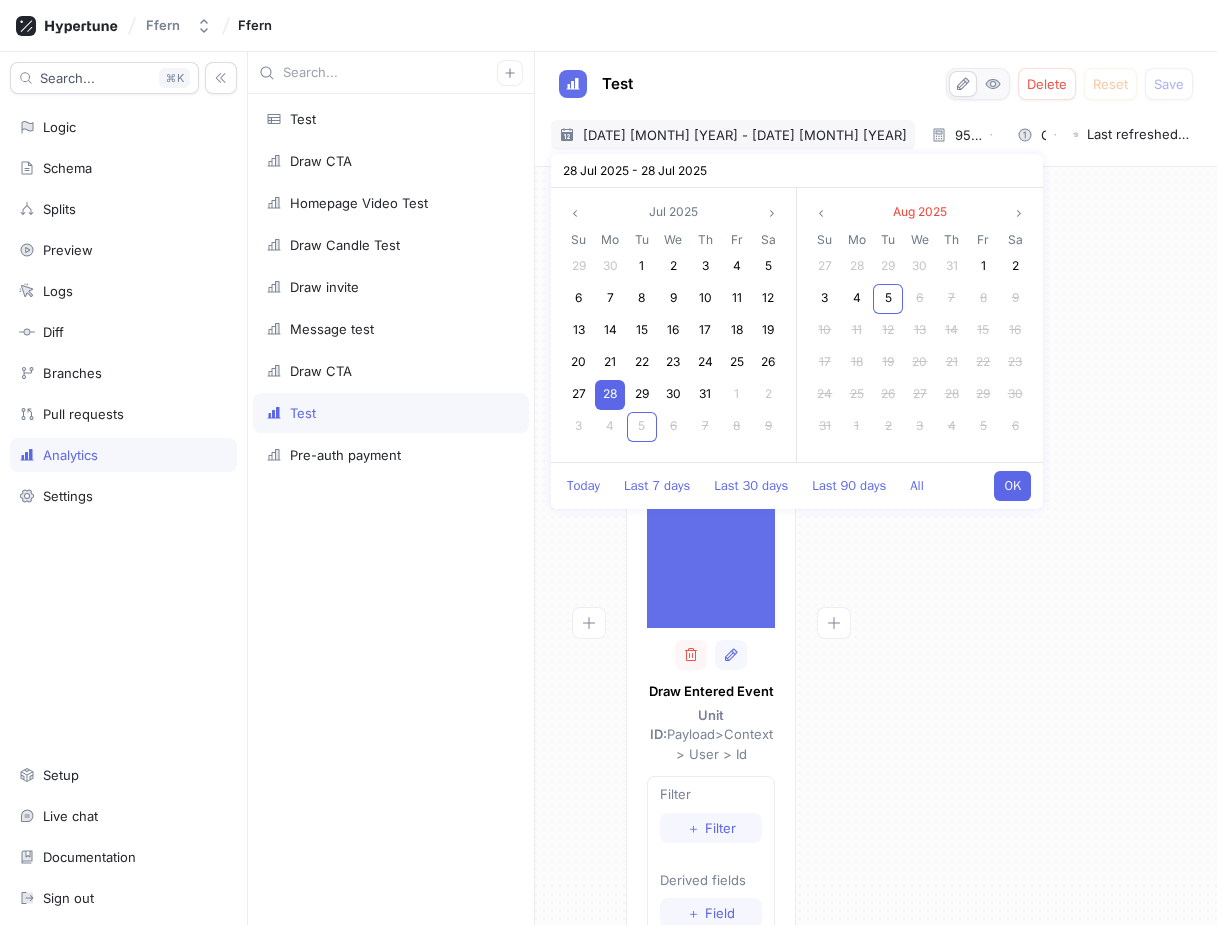 click on "OK" at bounding box center [1012, 486] 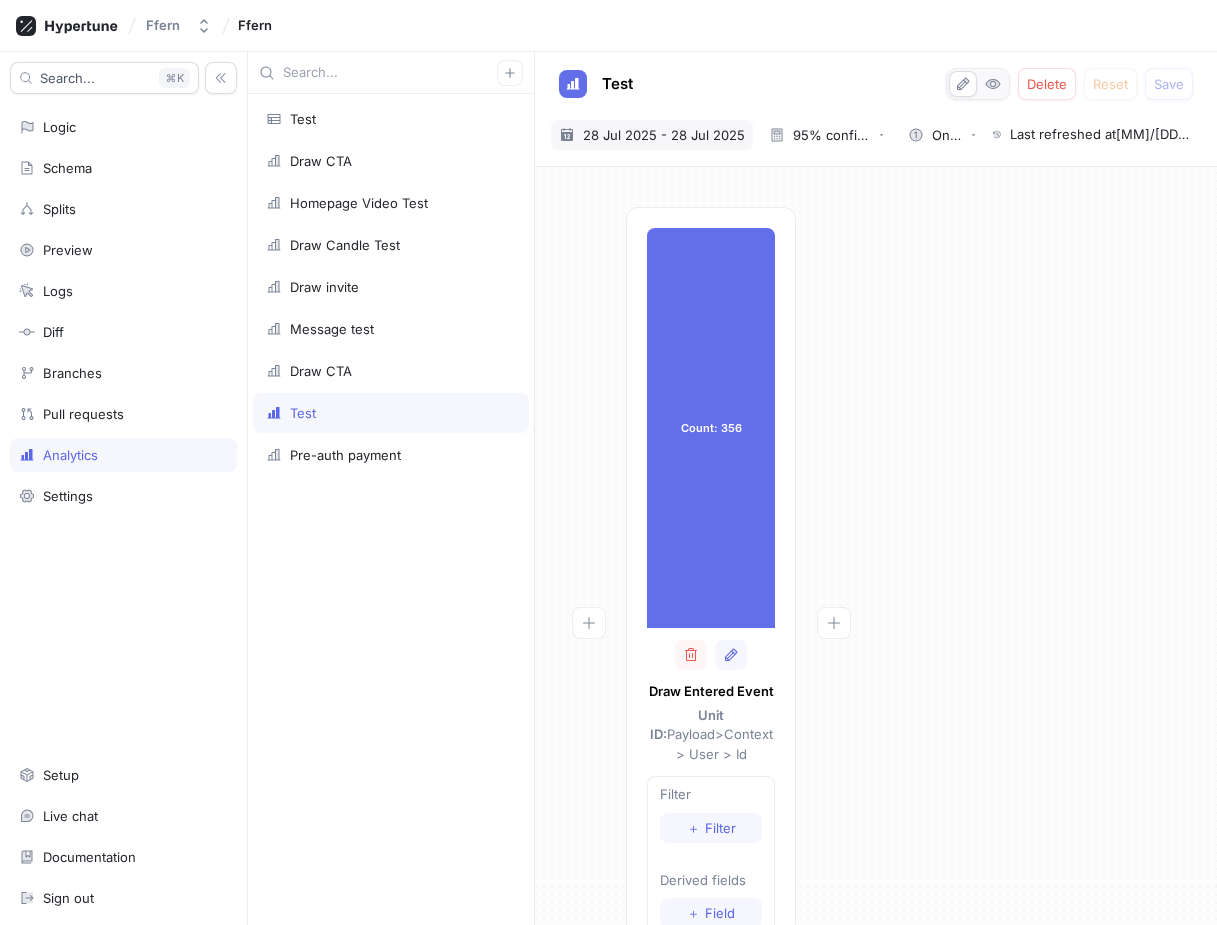 click on "28 Jul 2025 - 28 Jul 2025" at bounding box center [664, 135] 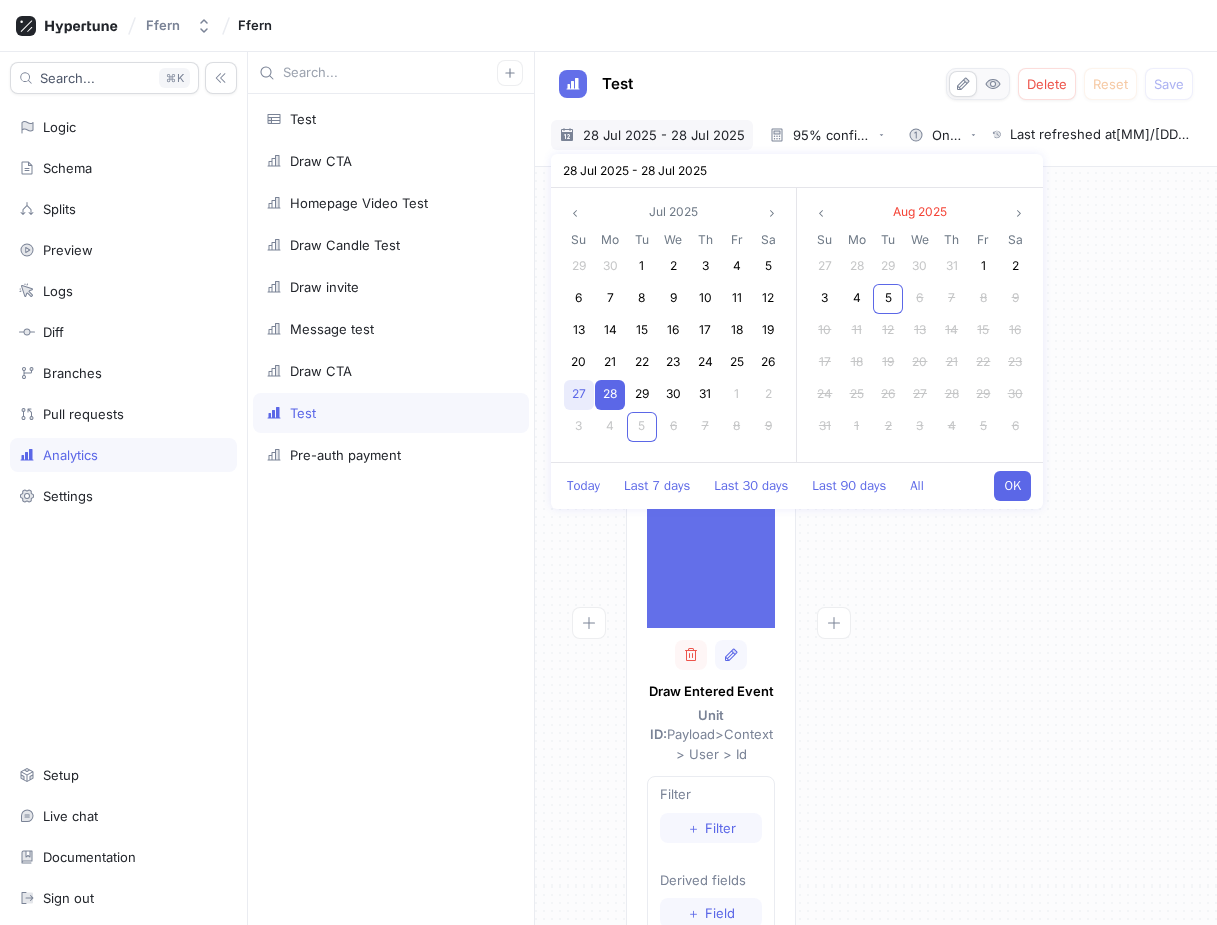 click on "27" at bounding box center (579, 393) 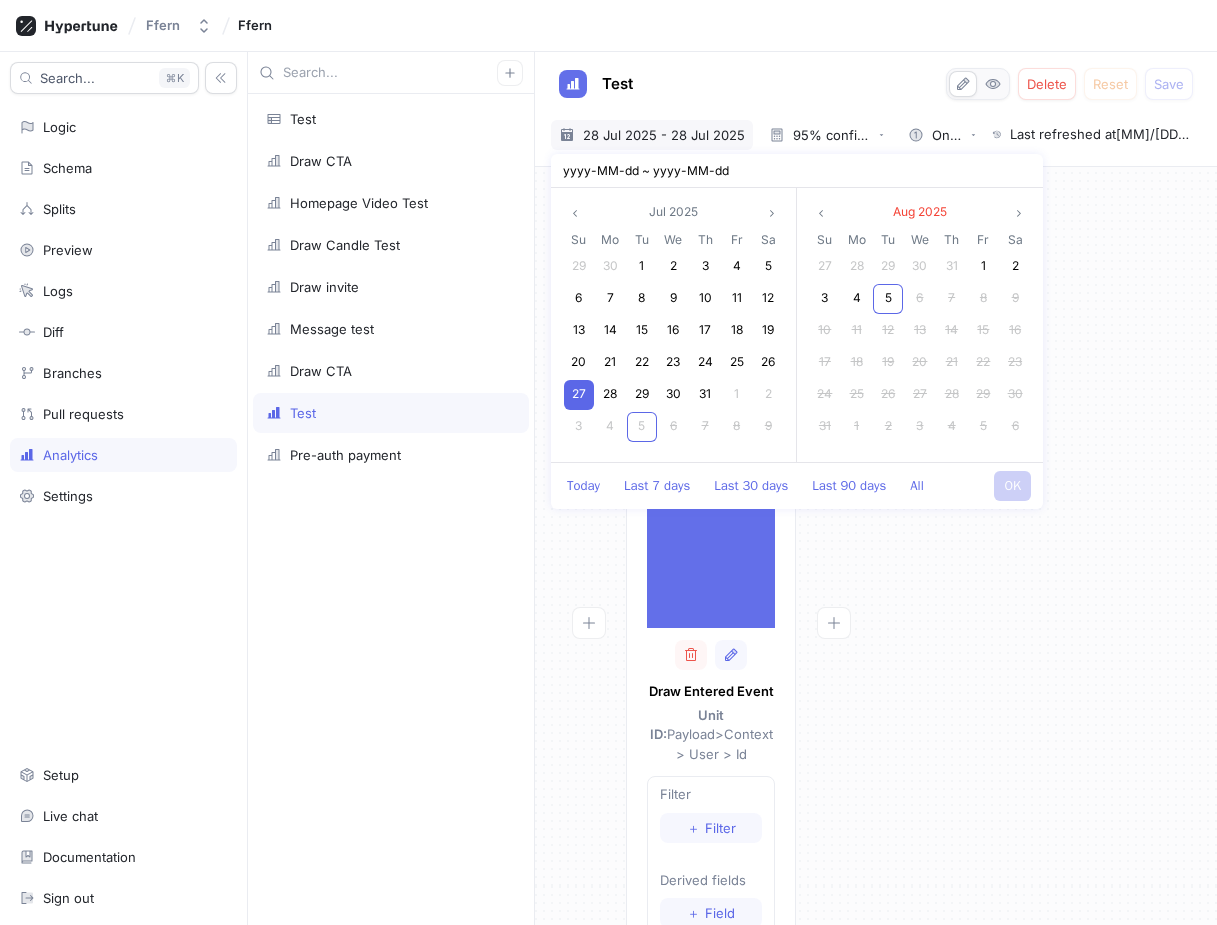 click on "27" at bounding box center [579, 393] 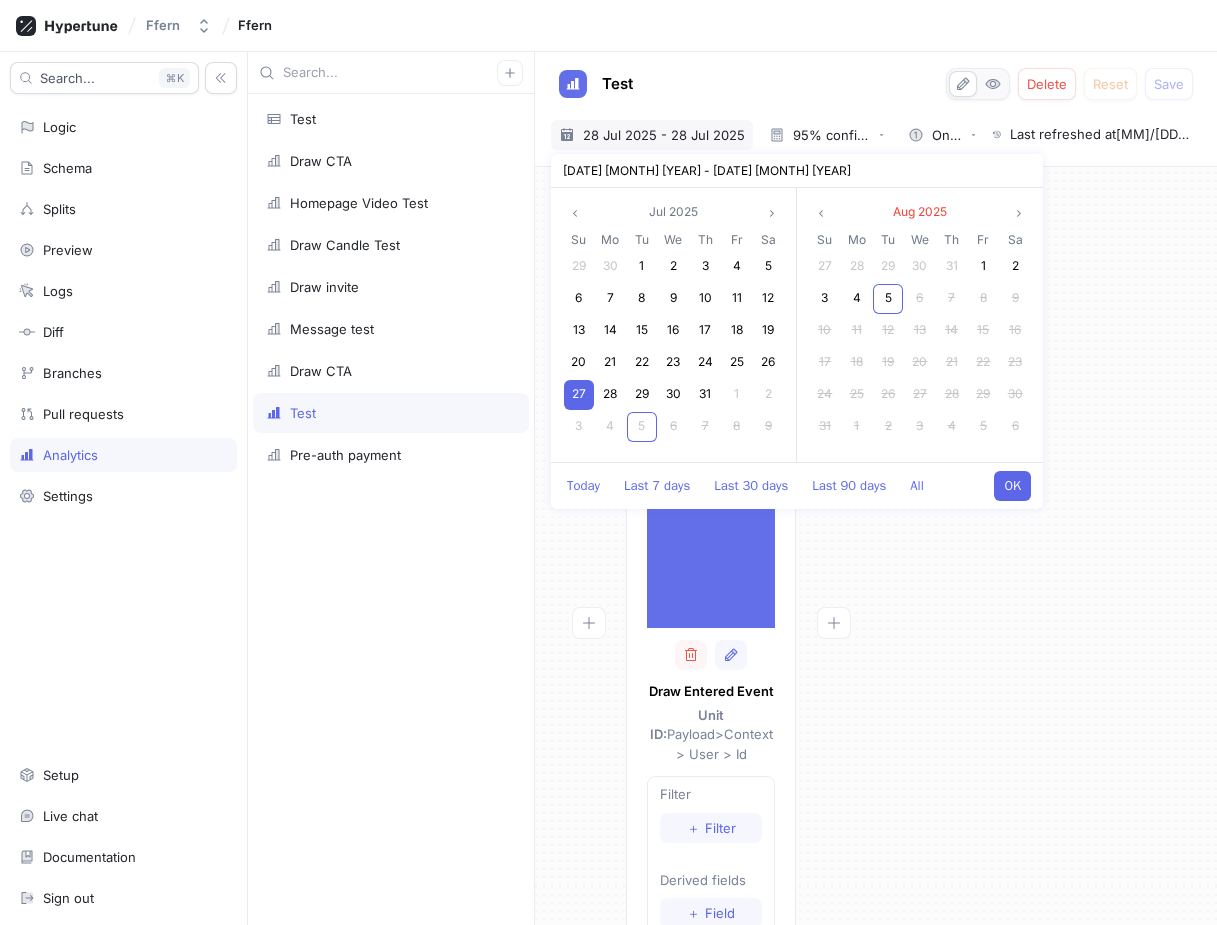 click on "OK" at bounding box center [1012, 486] 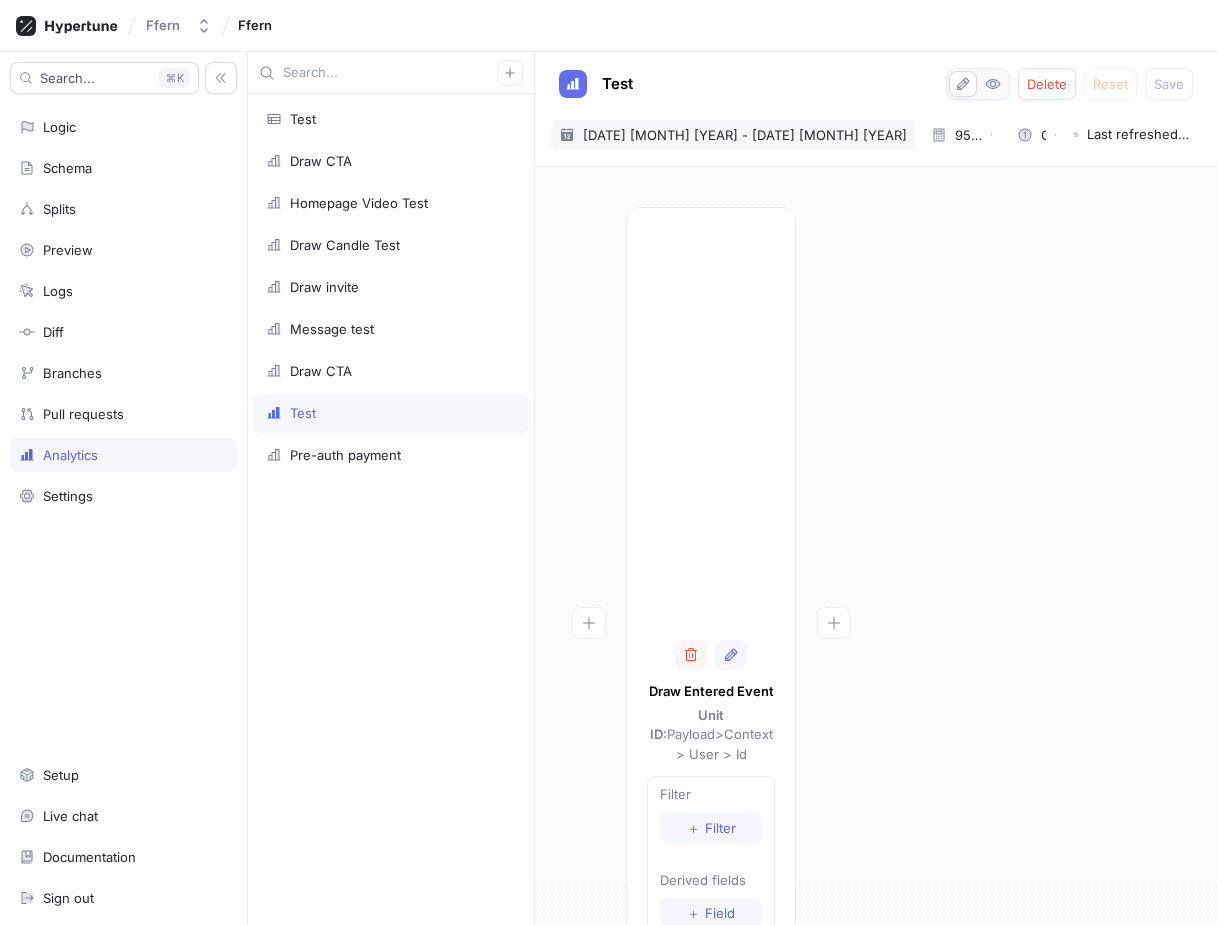 click on "27 Jul 2025 - 27 Jul 2025" at bounding box center [745, 135] 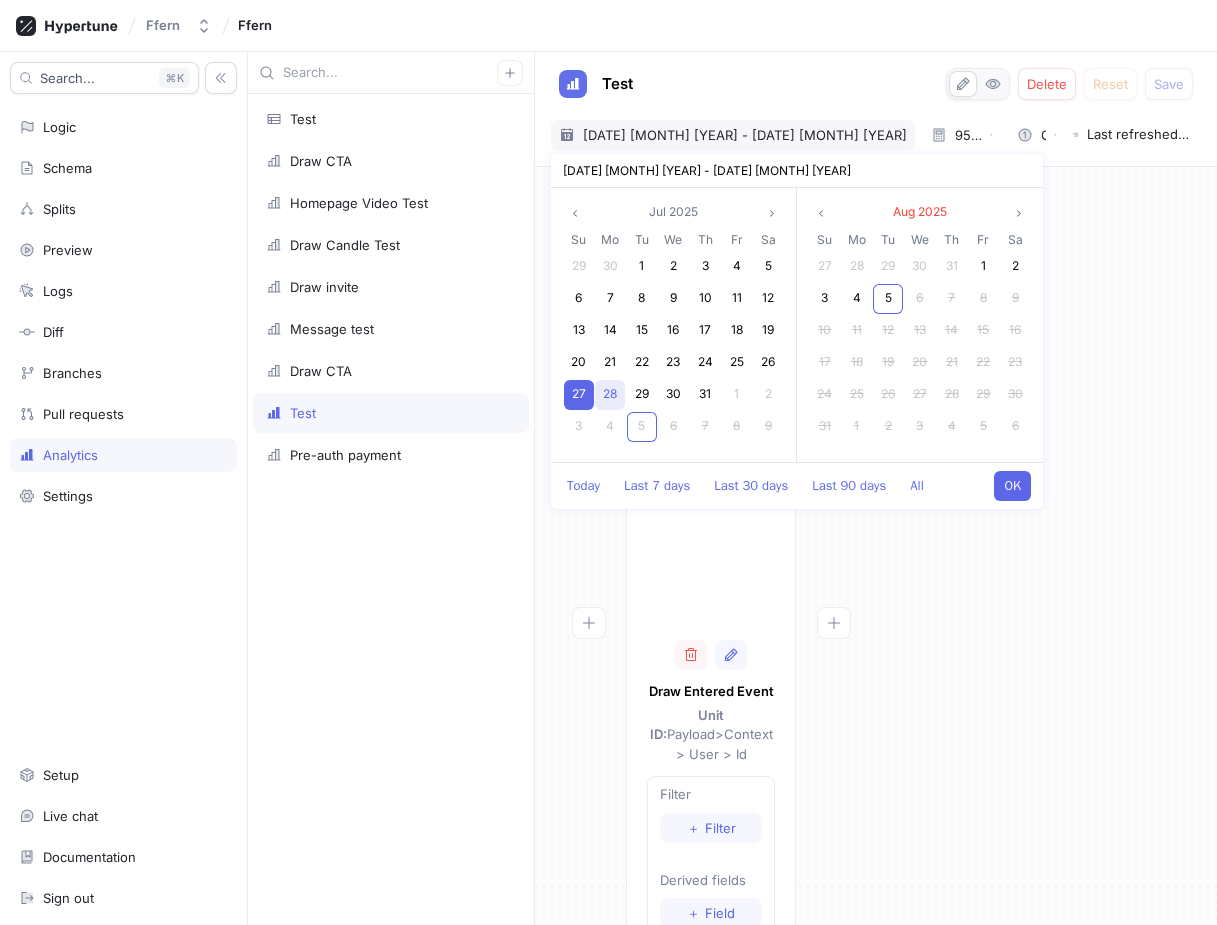 click on "28" at bounding box center [610, 393] 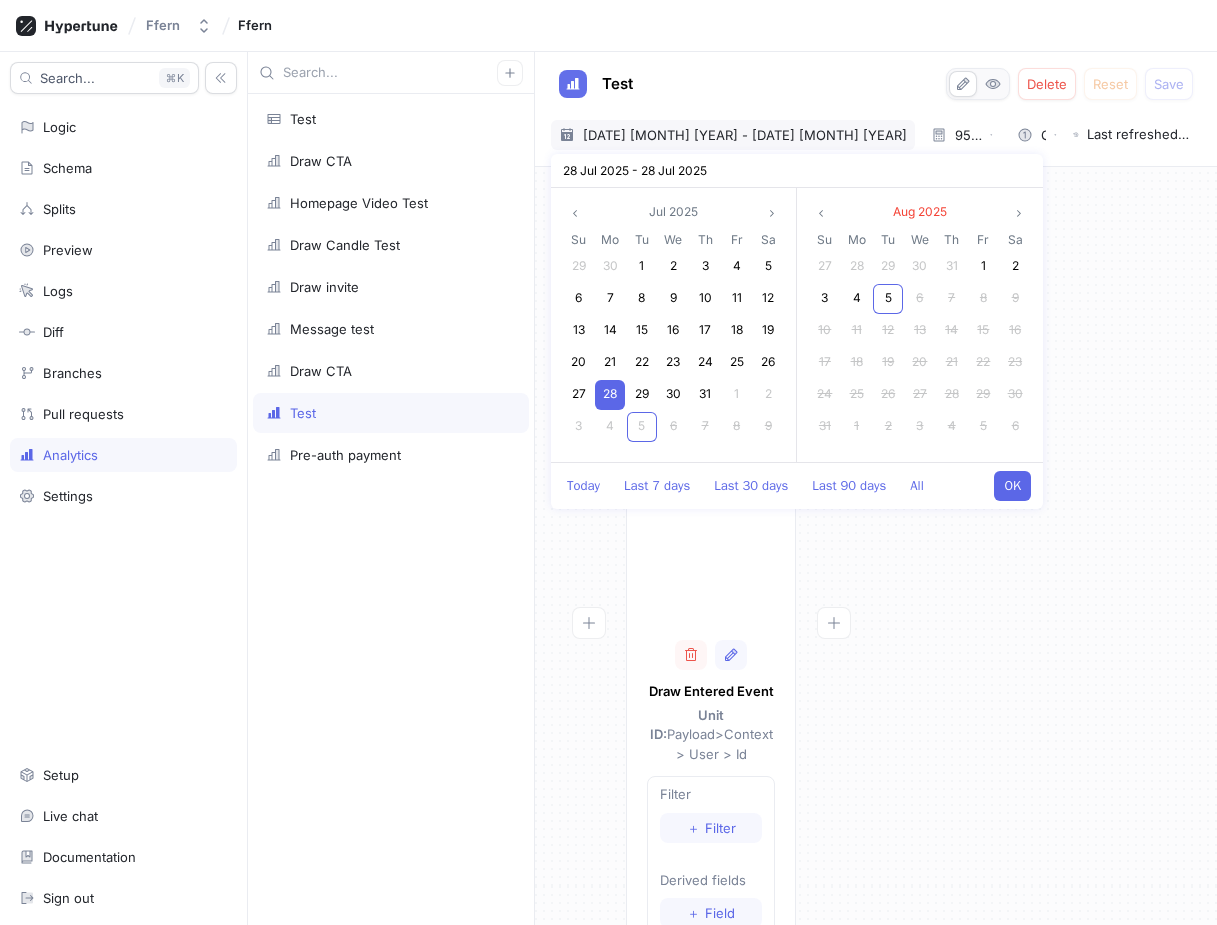 click on "OK" at bounding box center [1012, 486] 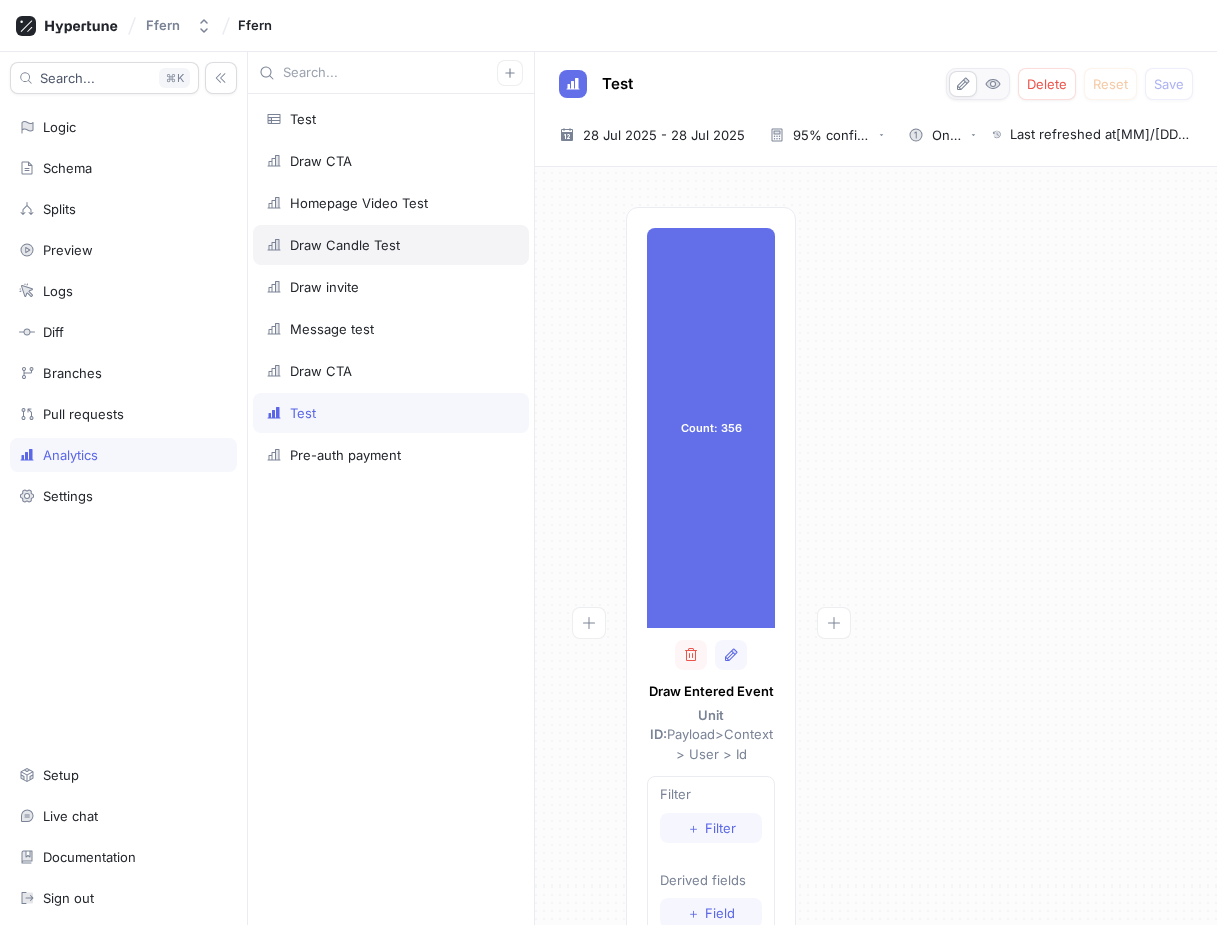 click on "Draw Candle Test" at bounding box center [391, 245] 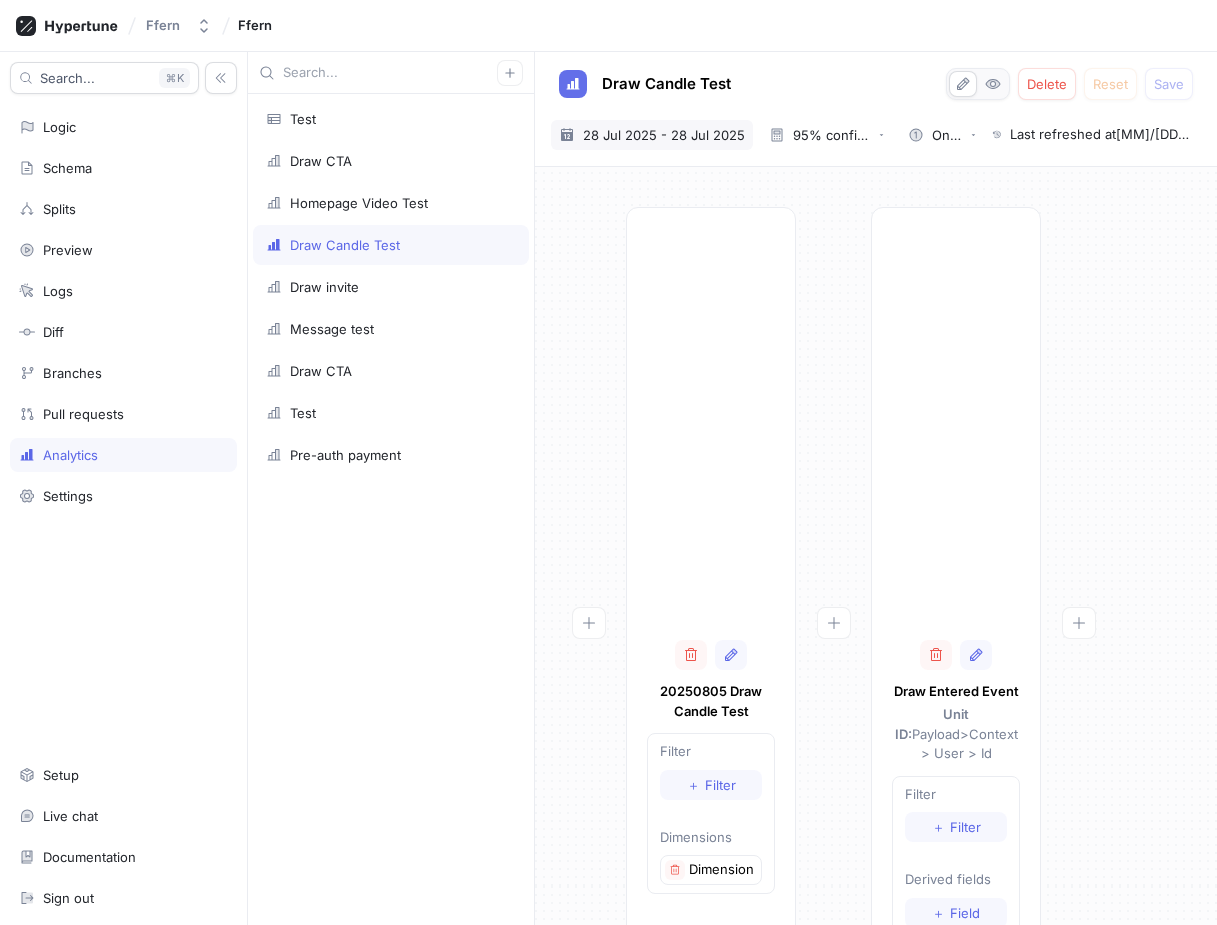 click on "28 Jul 2025 - 28 Jul 2025" at bounding box center [664, 135] 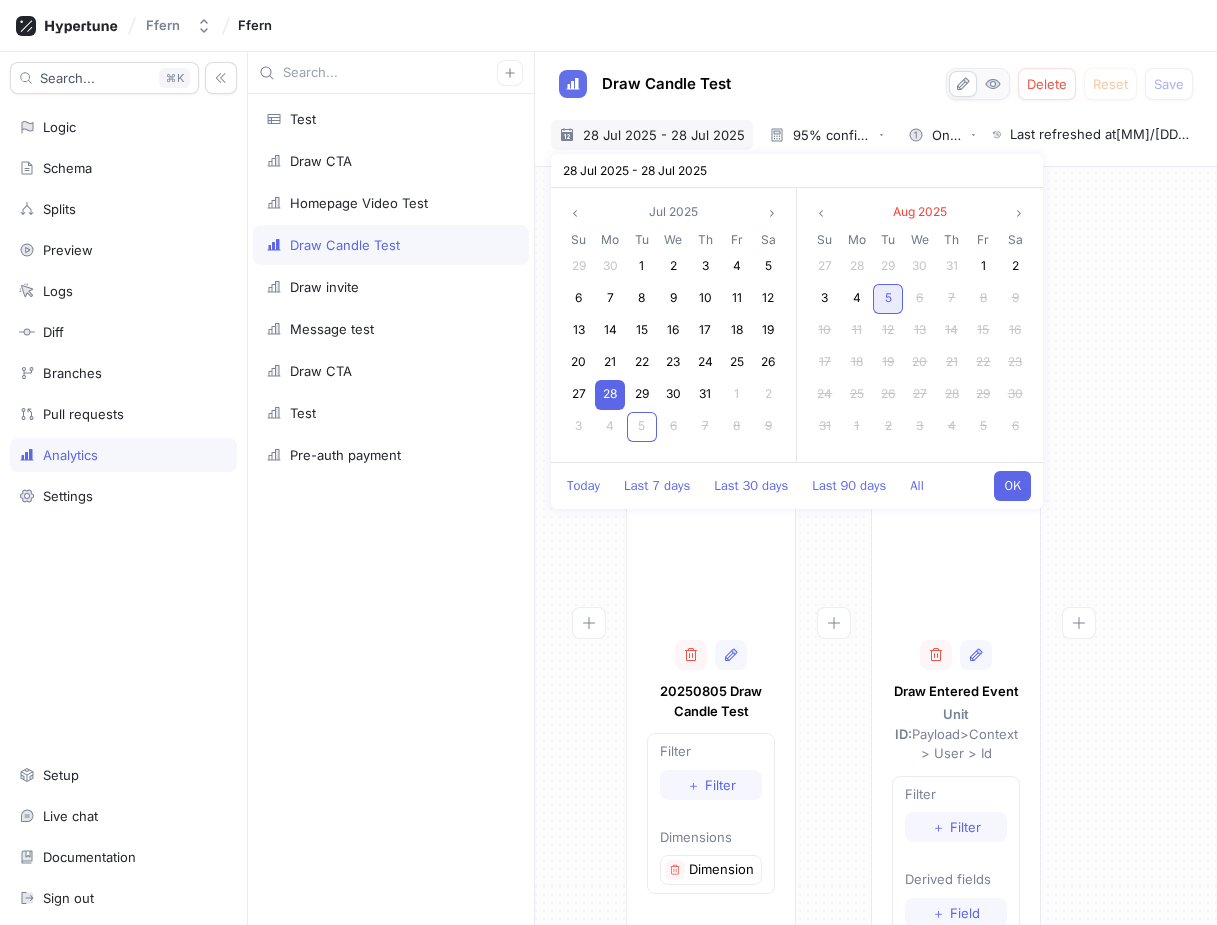 click on "5" at bounding box center [888, 297] 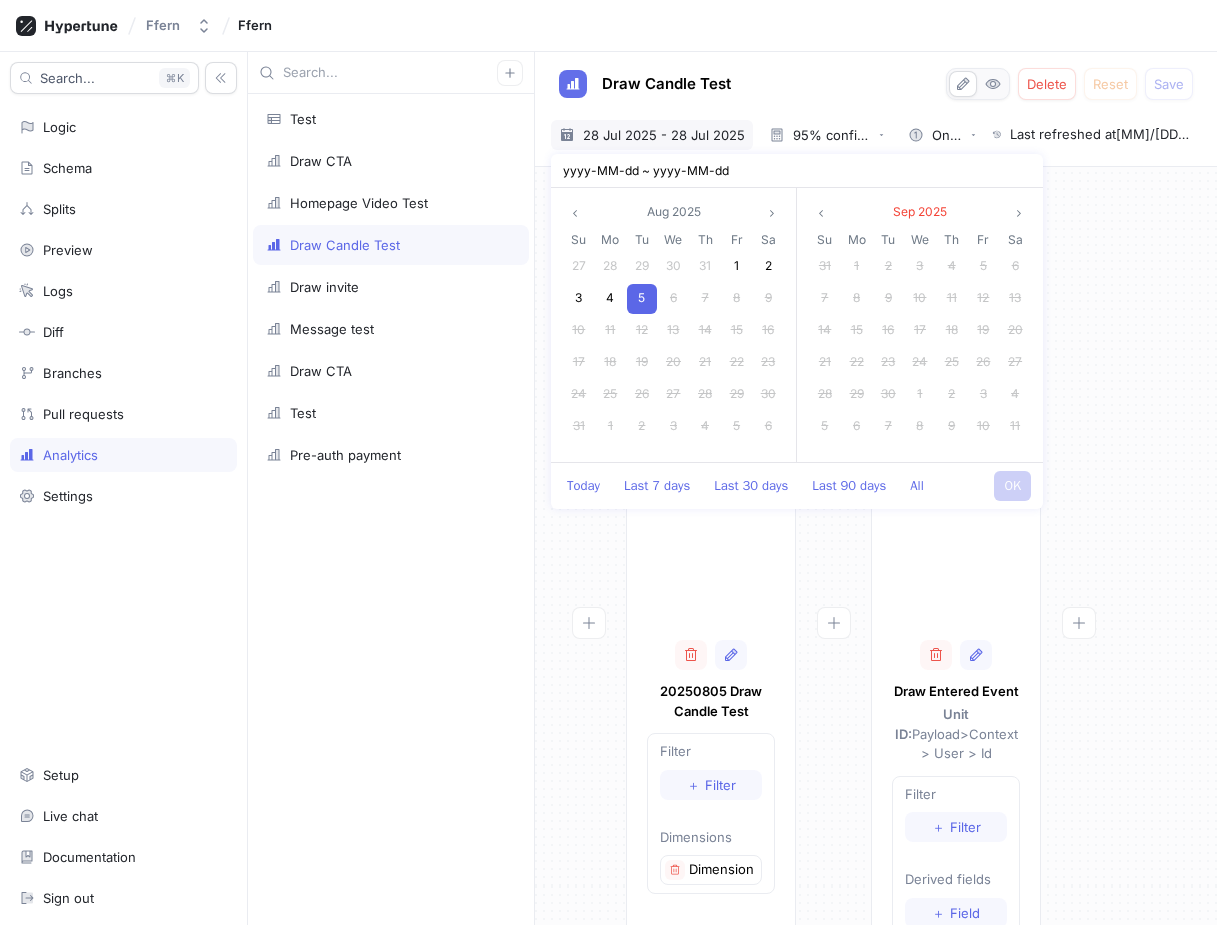 click on "9" at bounding box center [888, 297] 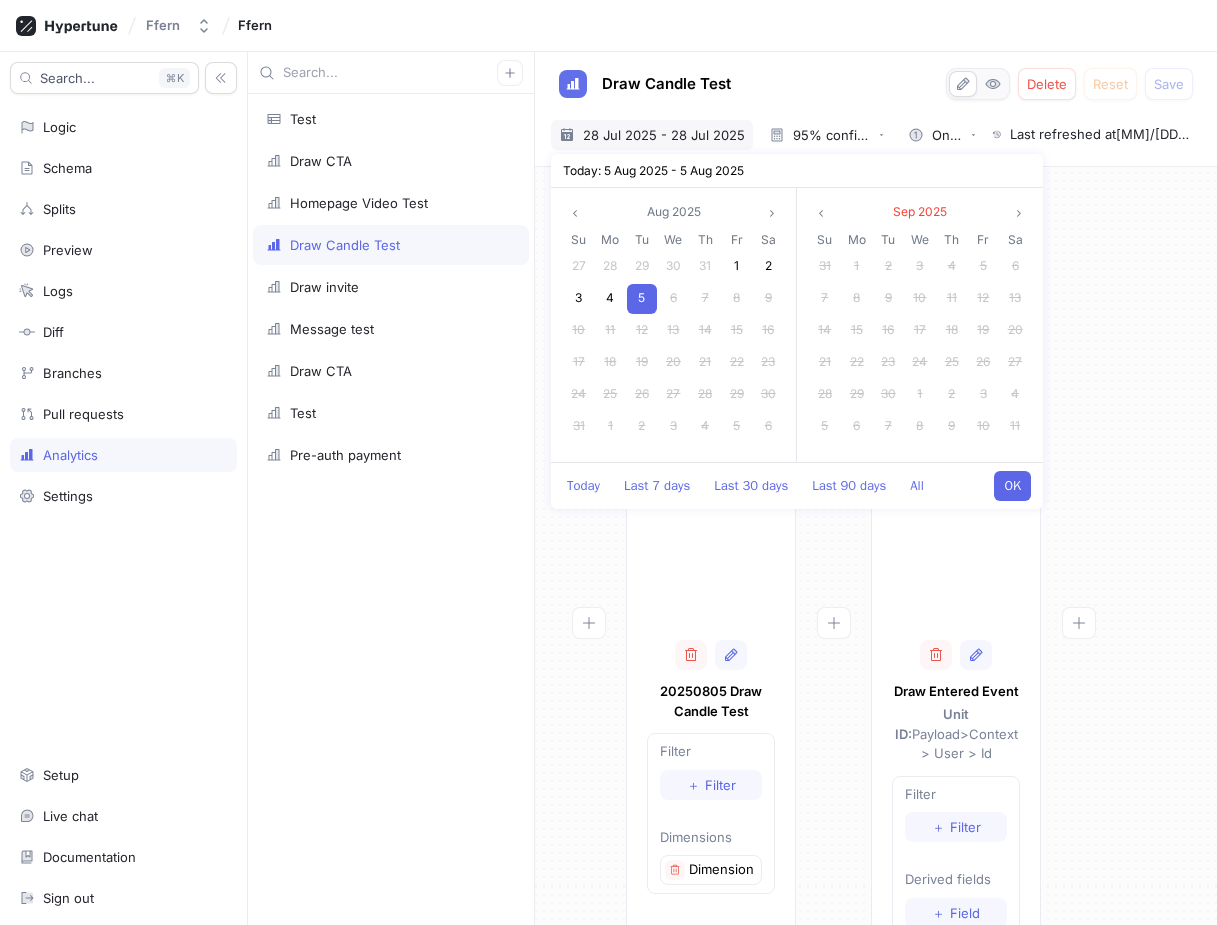 click on "OK" at bounding box center (1012, 486) 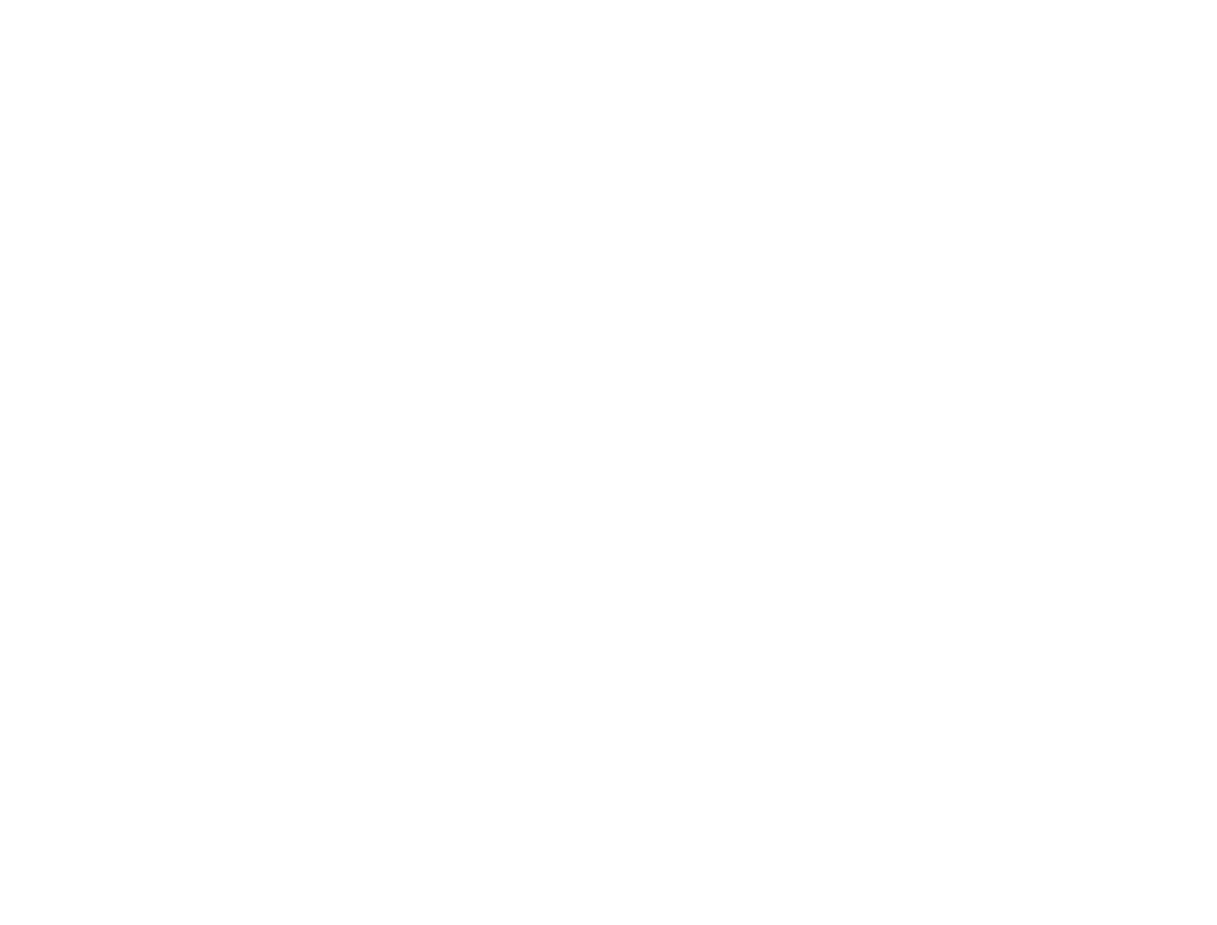 scroll, scrollTop: 0, scrollLeft: 0, axis: both 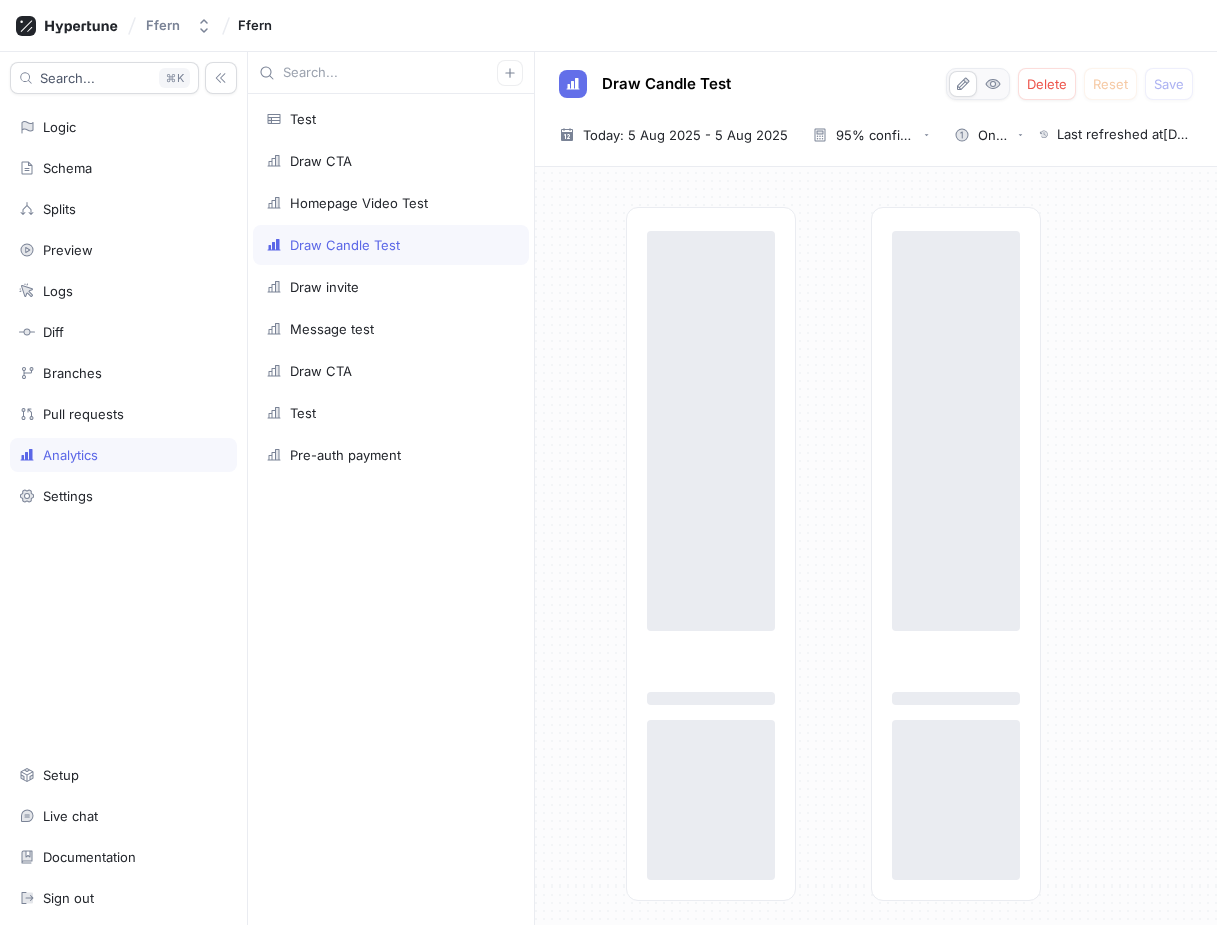 type on "x" 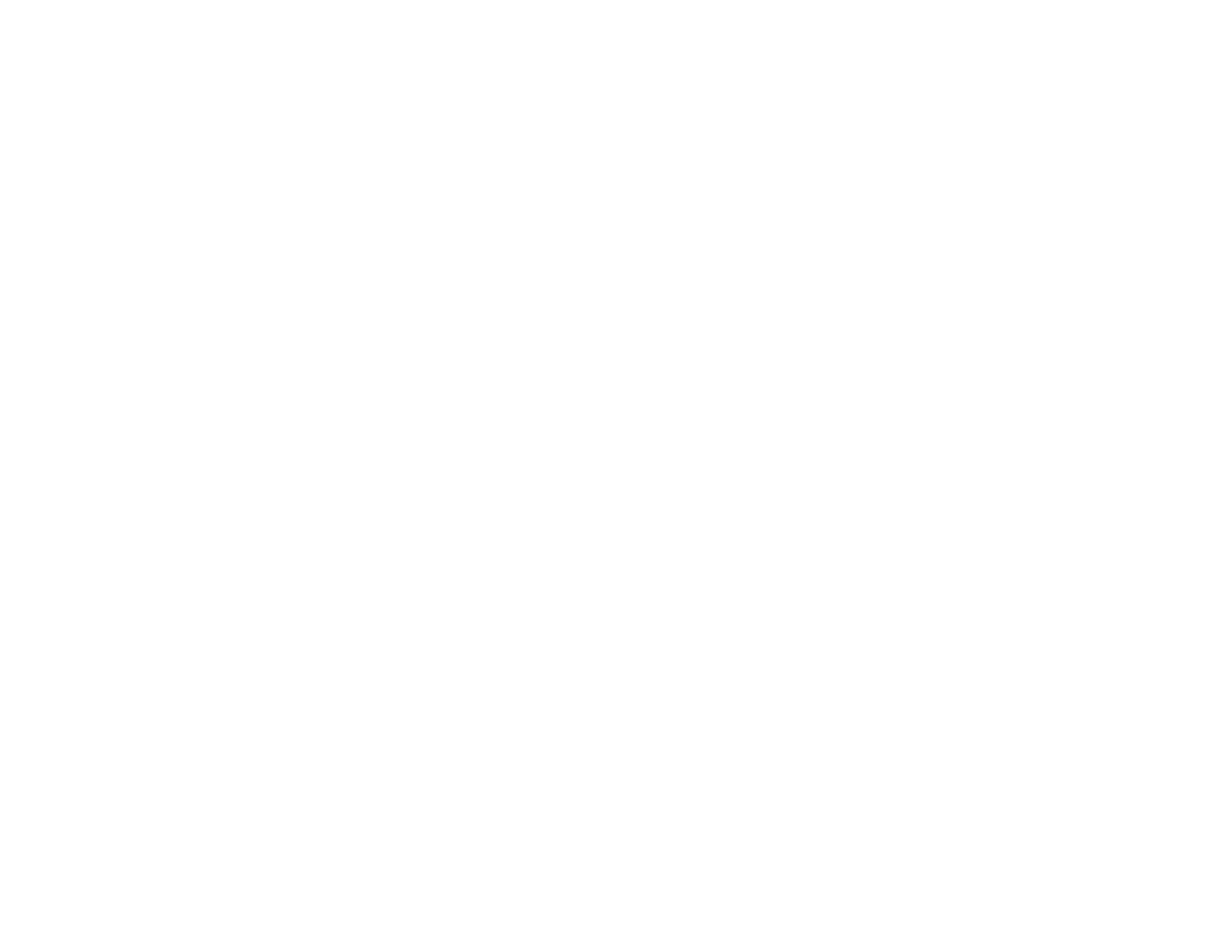 scroll, scrollTop: 0, scrollLeft: 0, axis: both 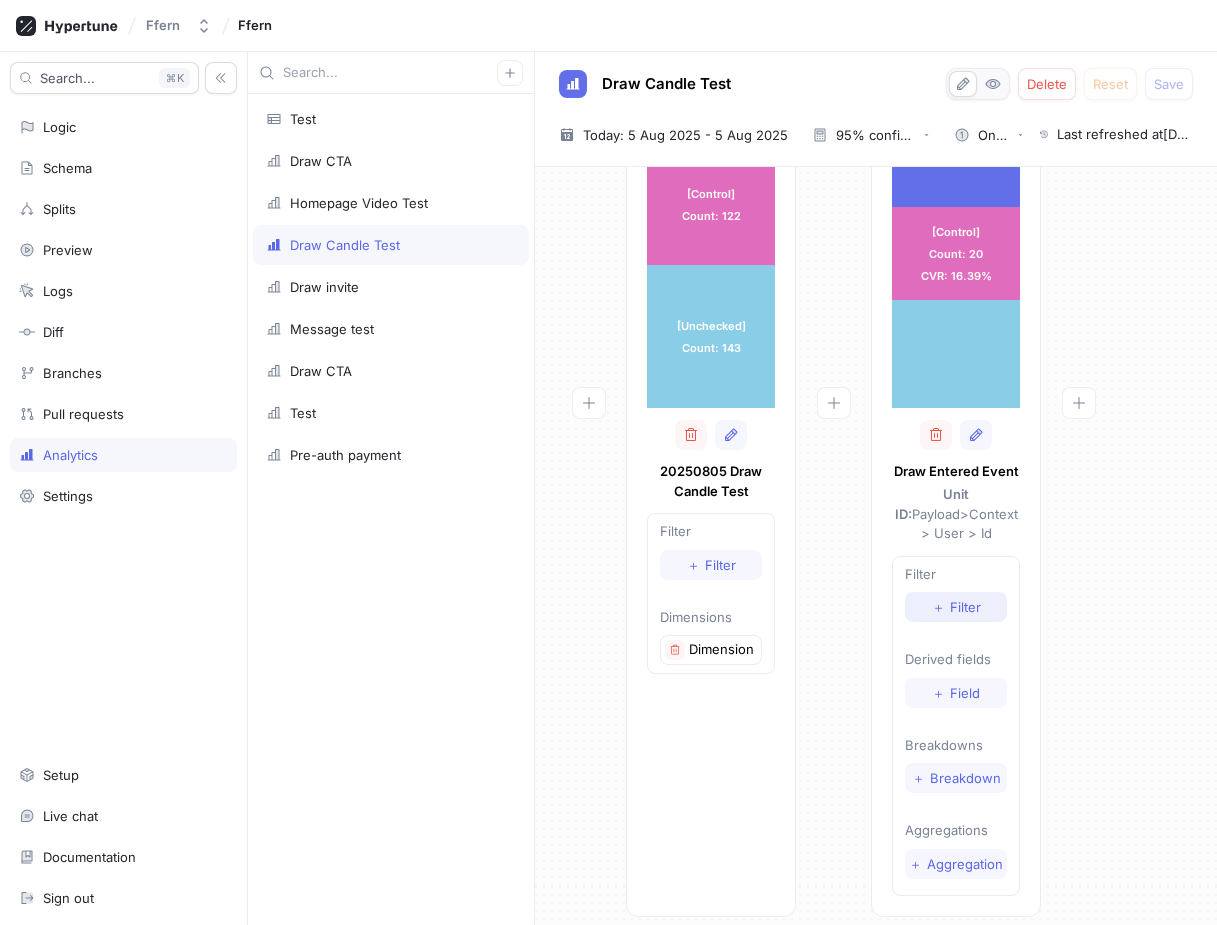 click on "＋ Filter" at bounding box center (956, 607) 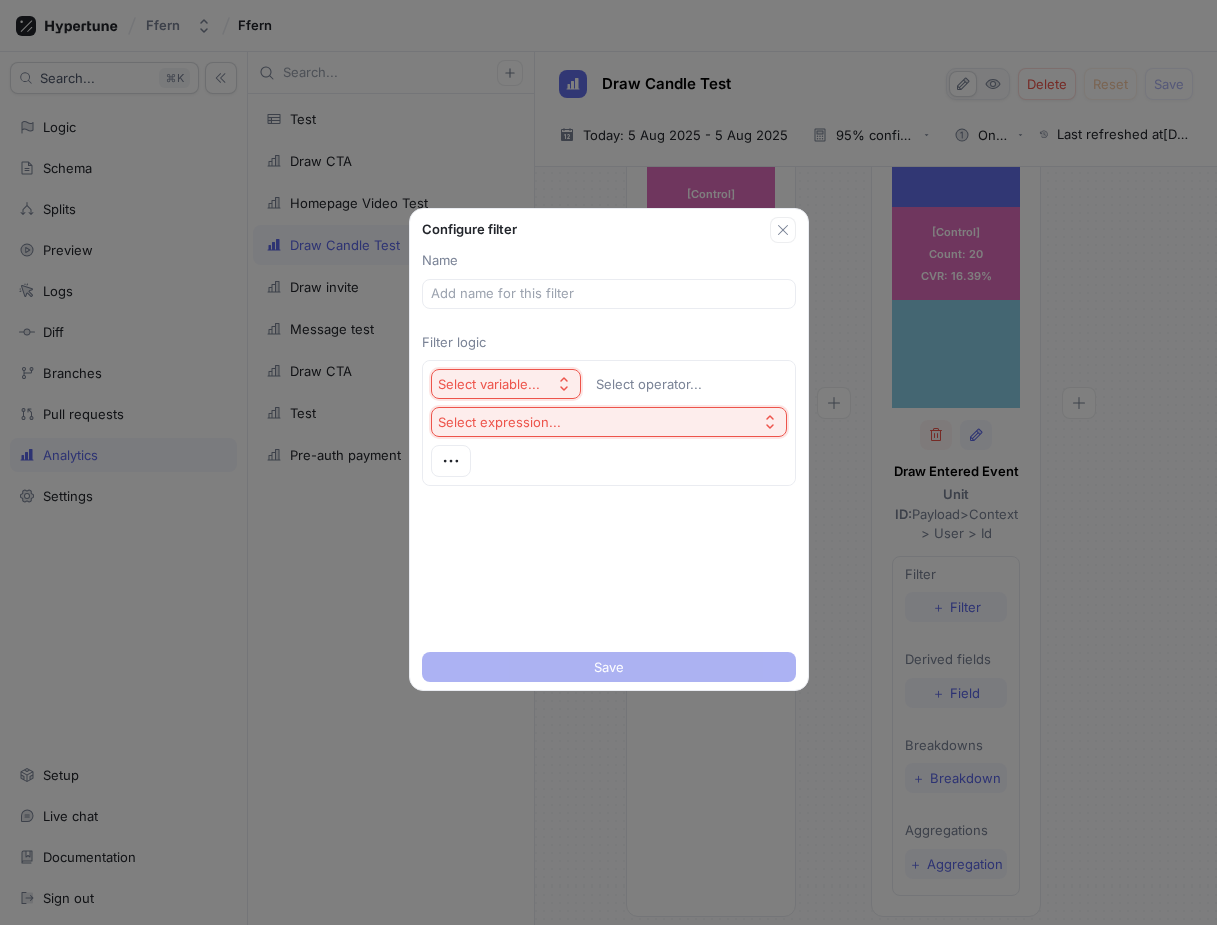 click on "Select variable..." at bounding box center [506, 384] 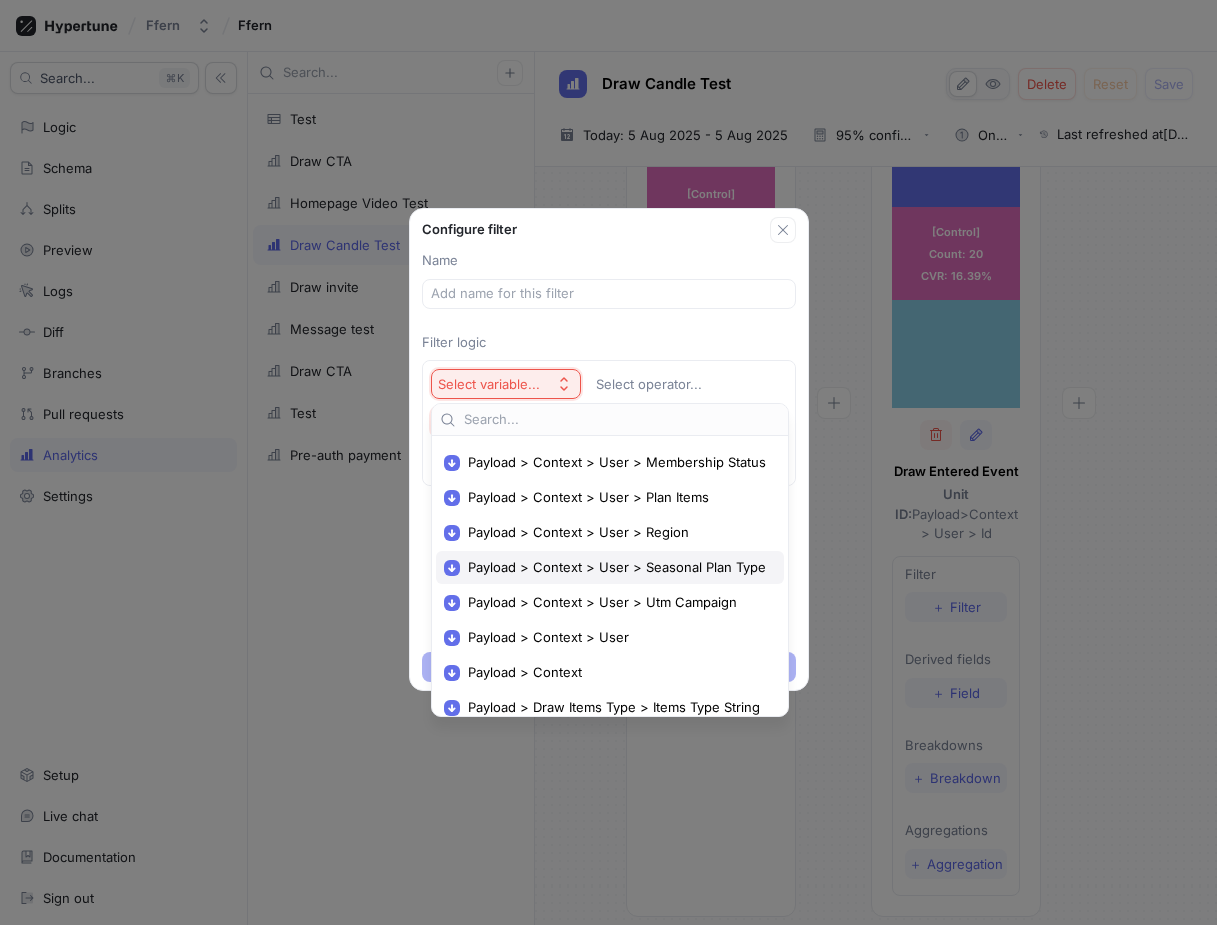 scroll, scrollTop: 356, scrollLeft: 0, axis: vertical 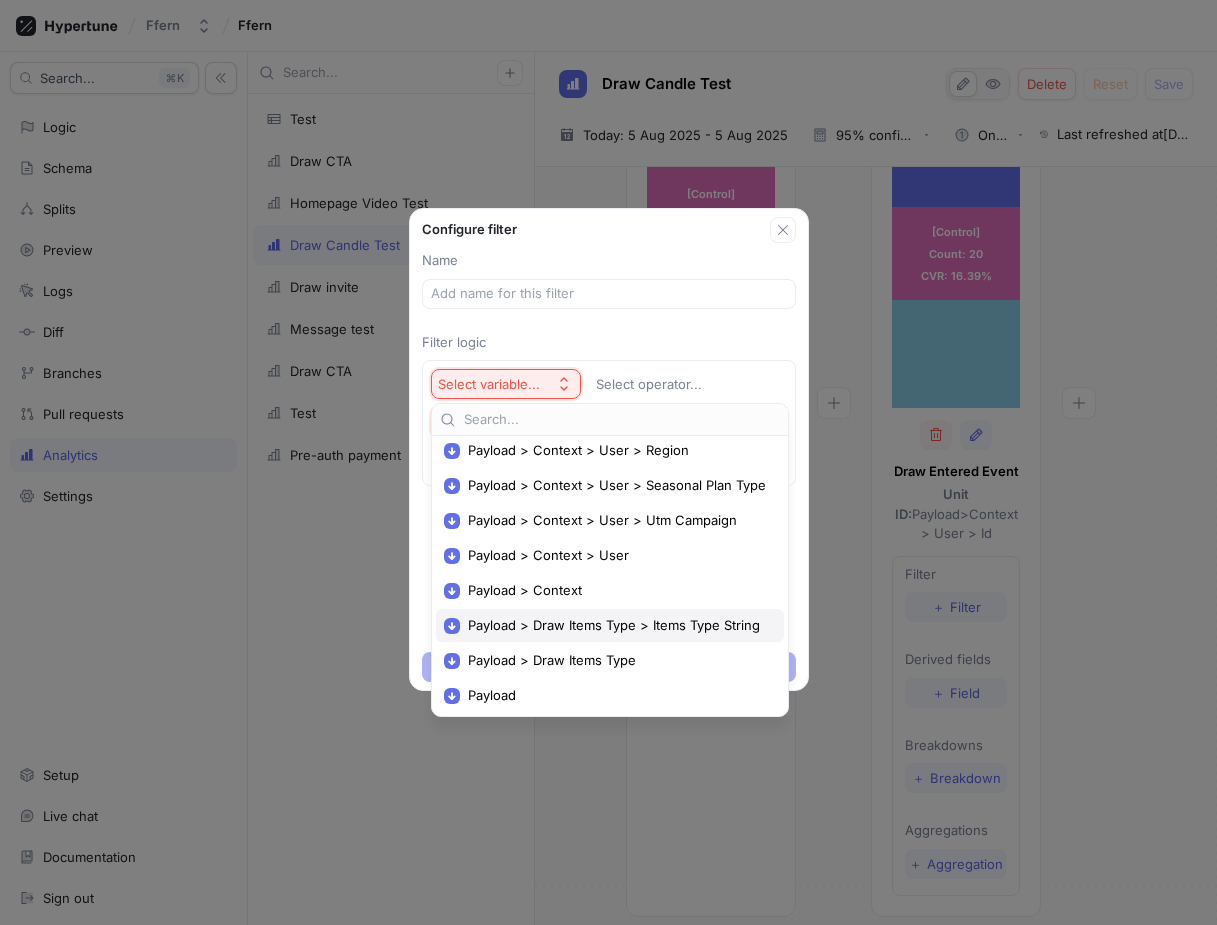 click on "Payload > Draw Items Type > Items Type String" at bounding box center [617, 625] 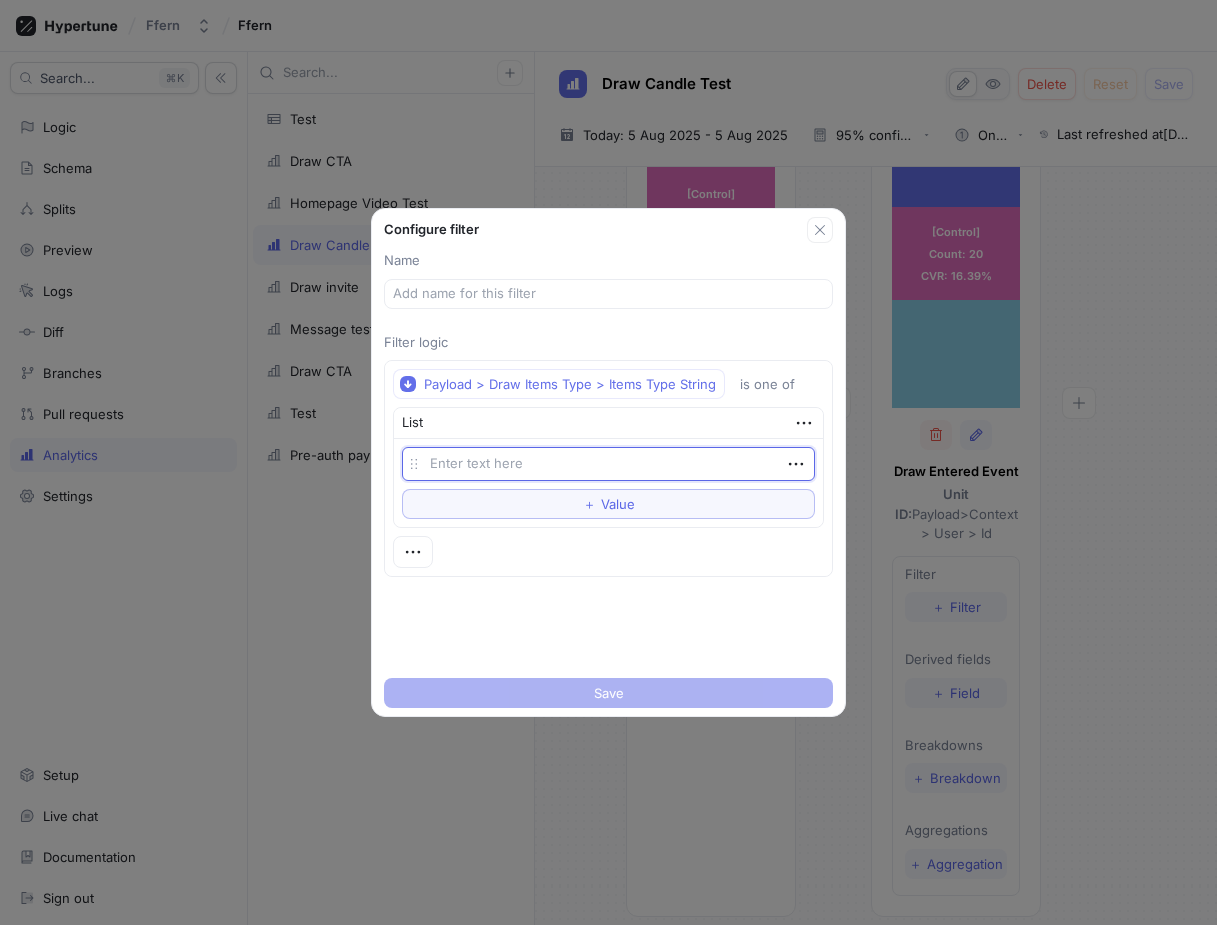 type on "x" 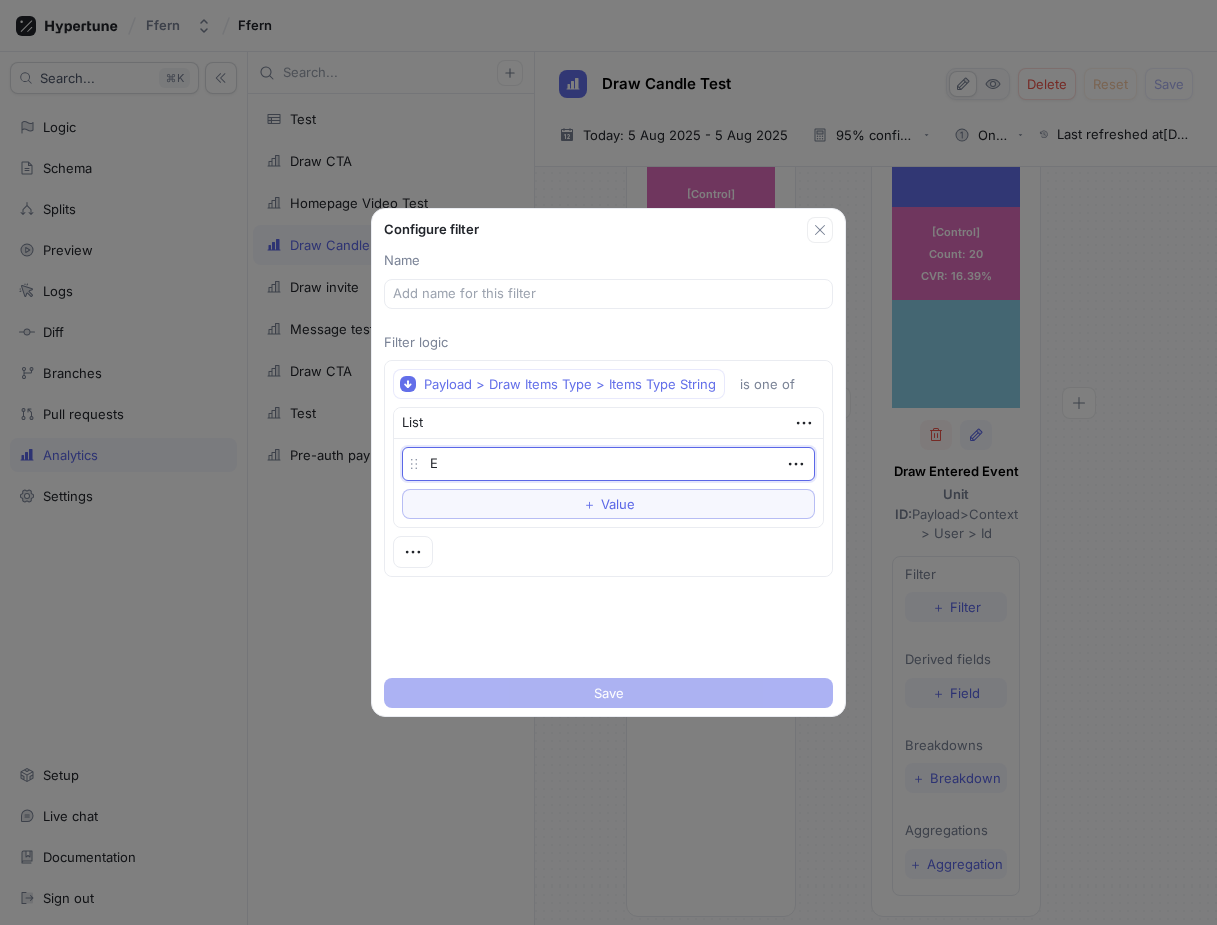 type on "x" 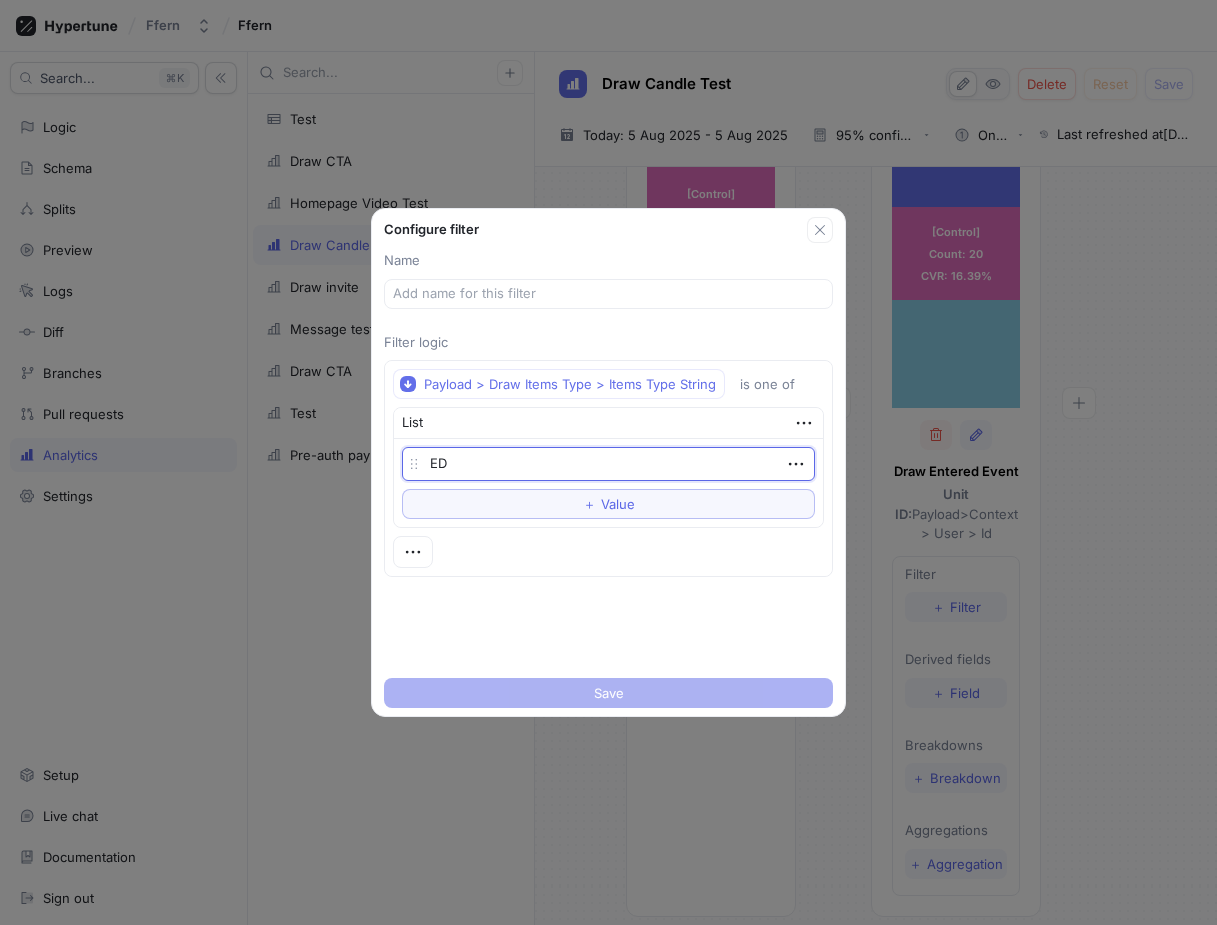 type on "x" 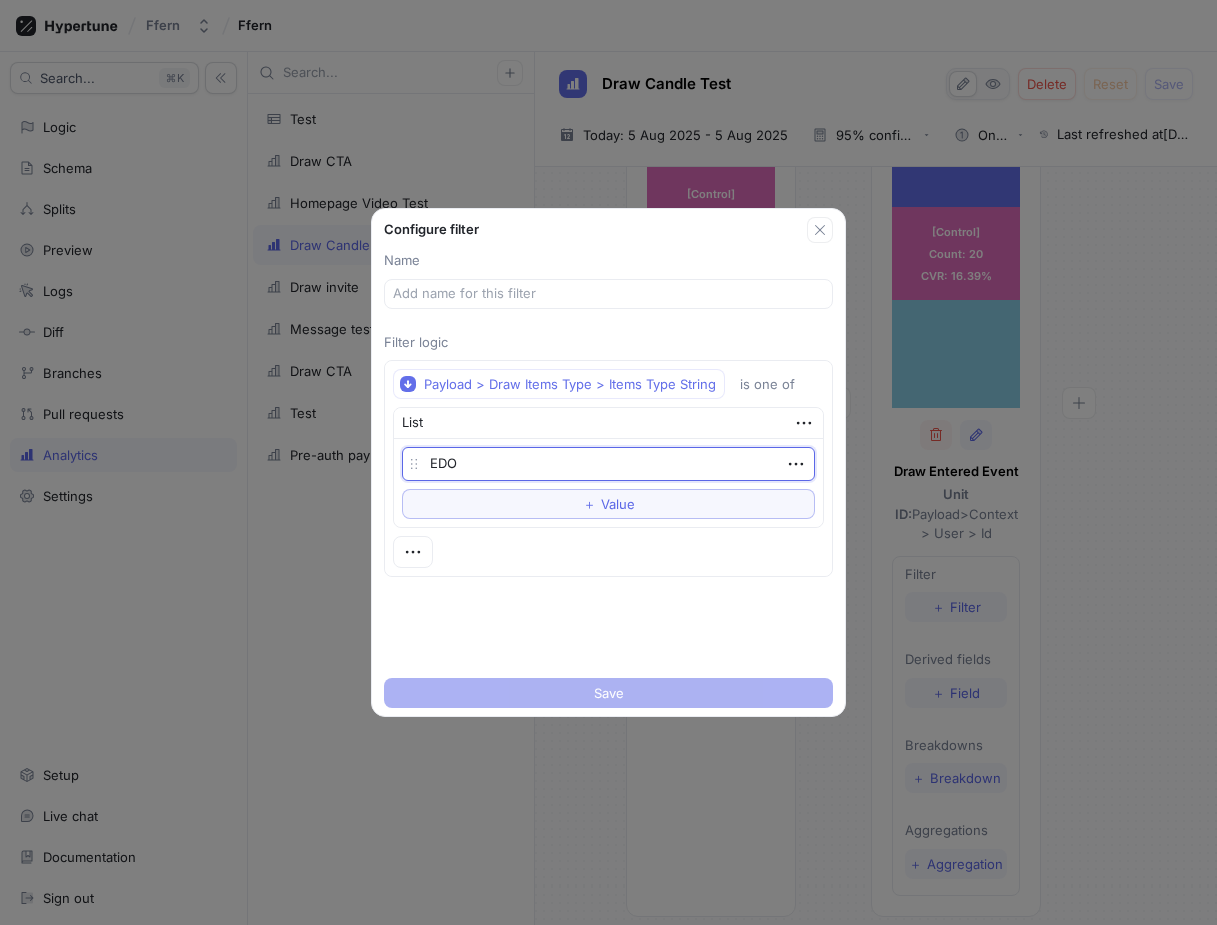 type on "x" 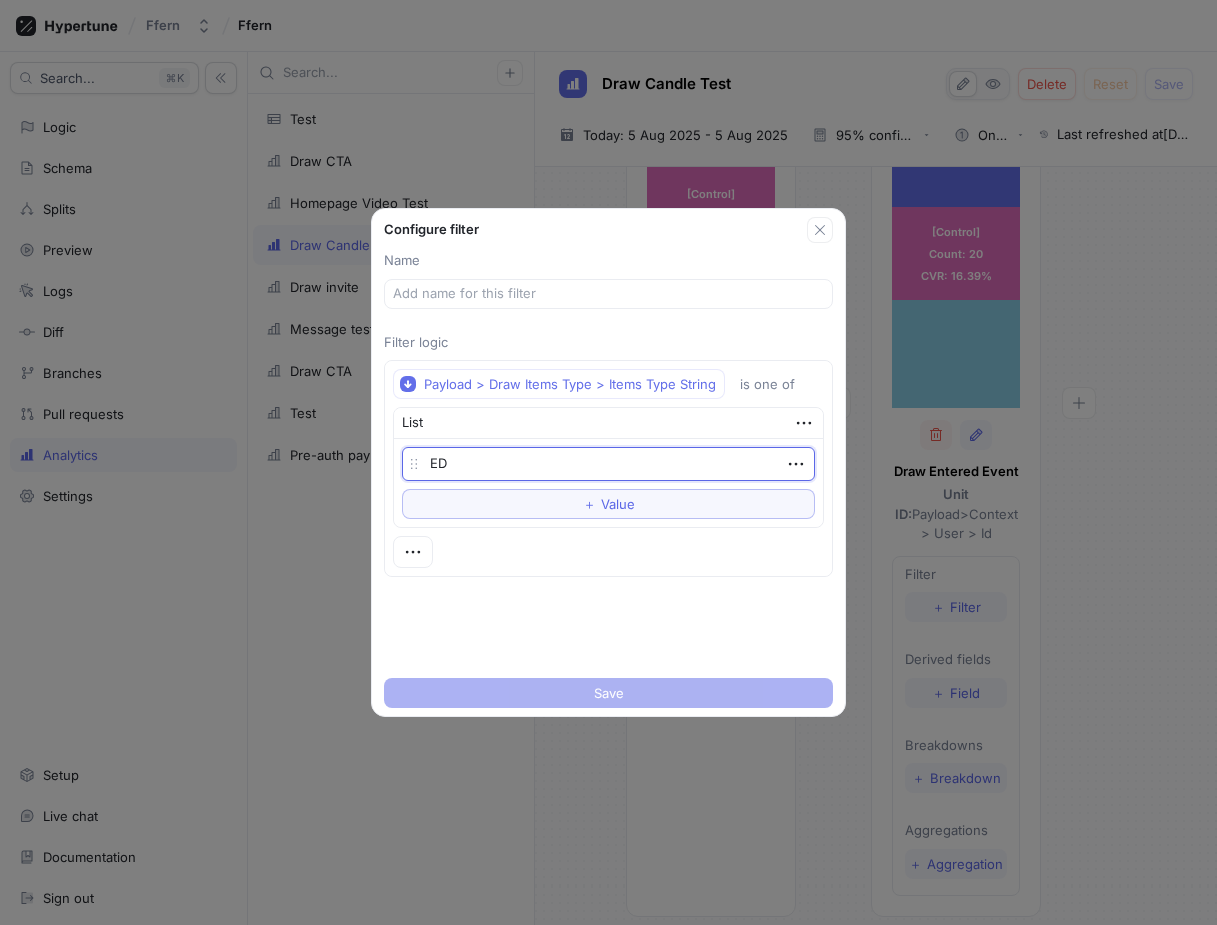 type on "x" 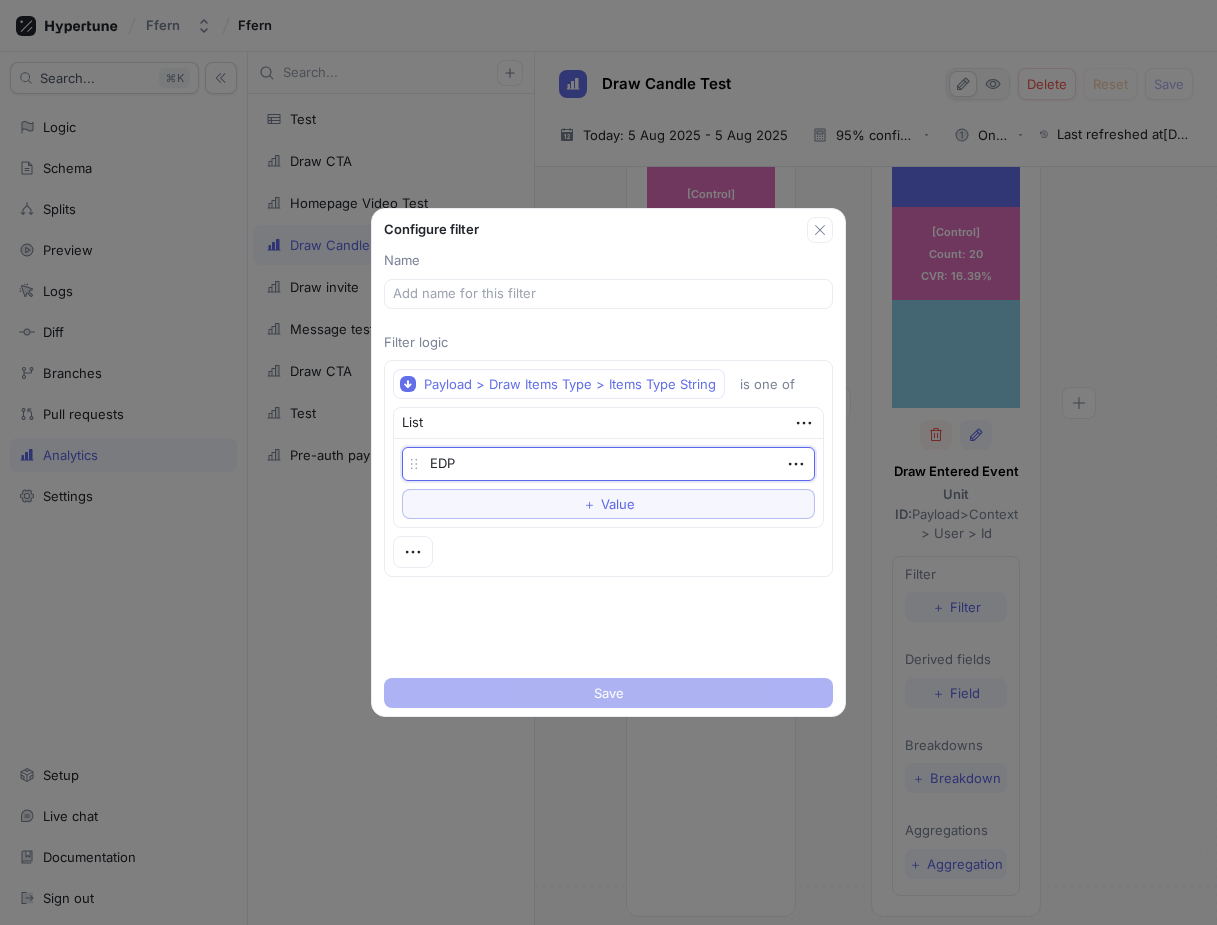 type on "x" 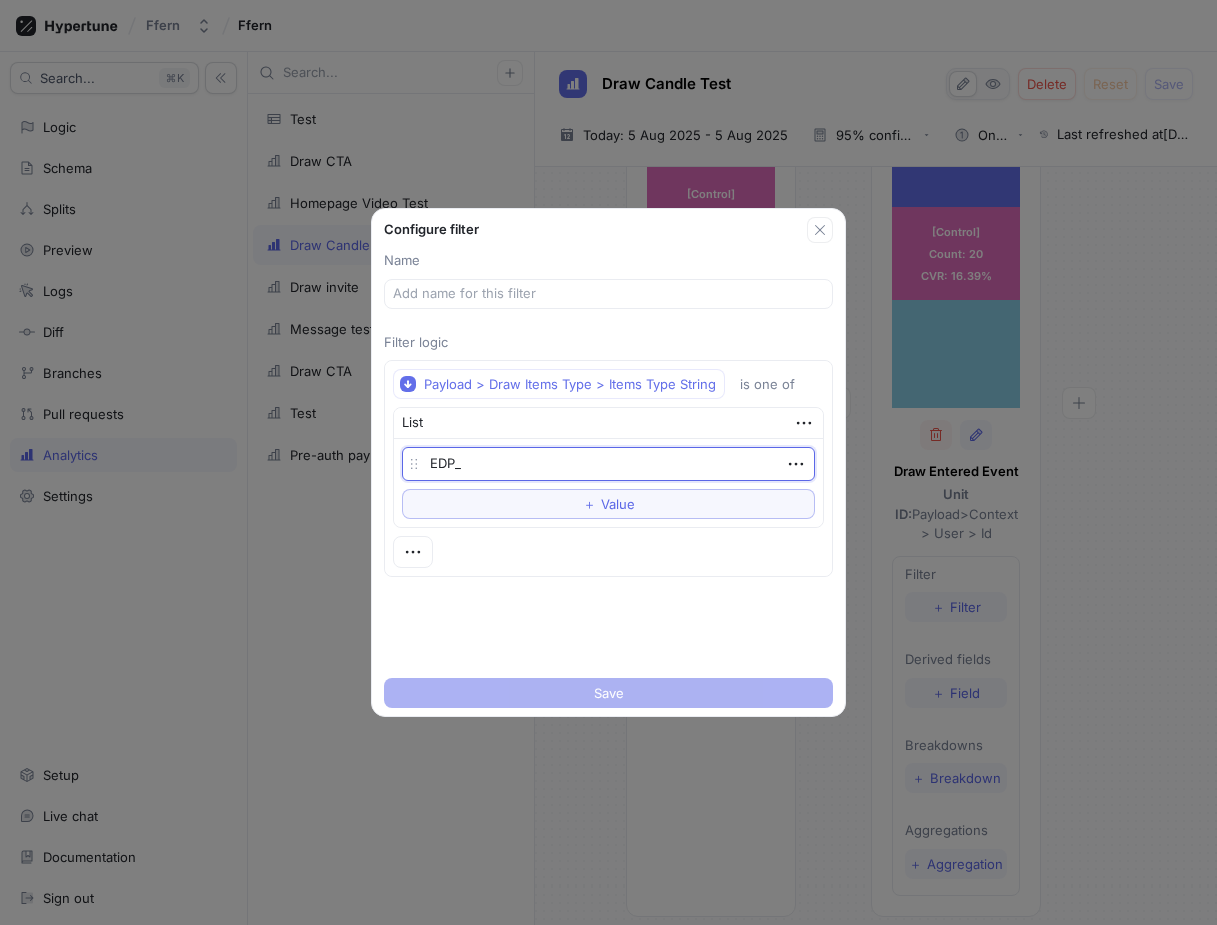 type on "x" 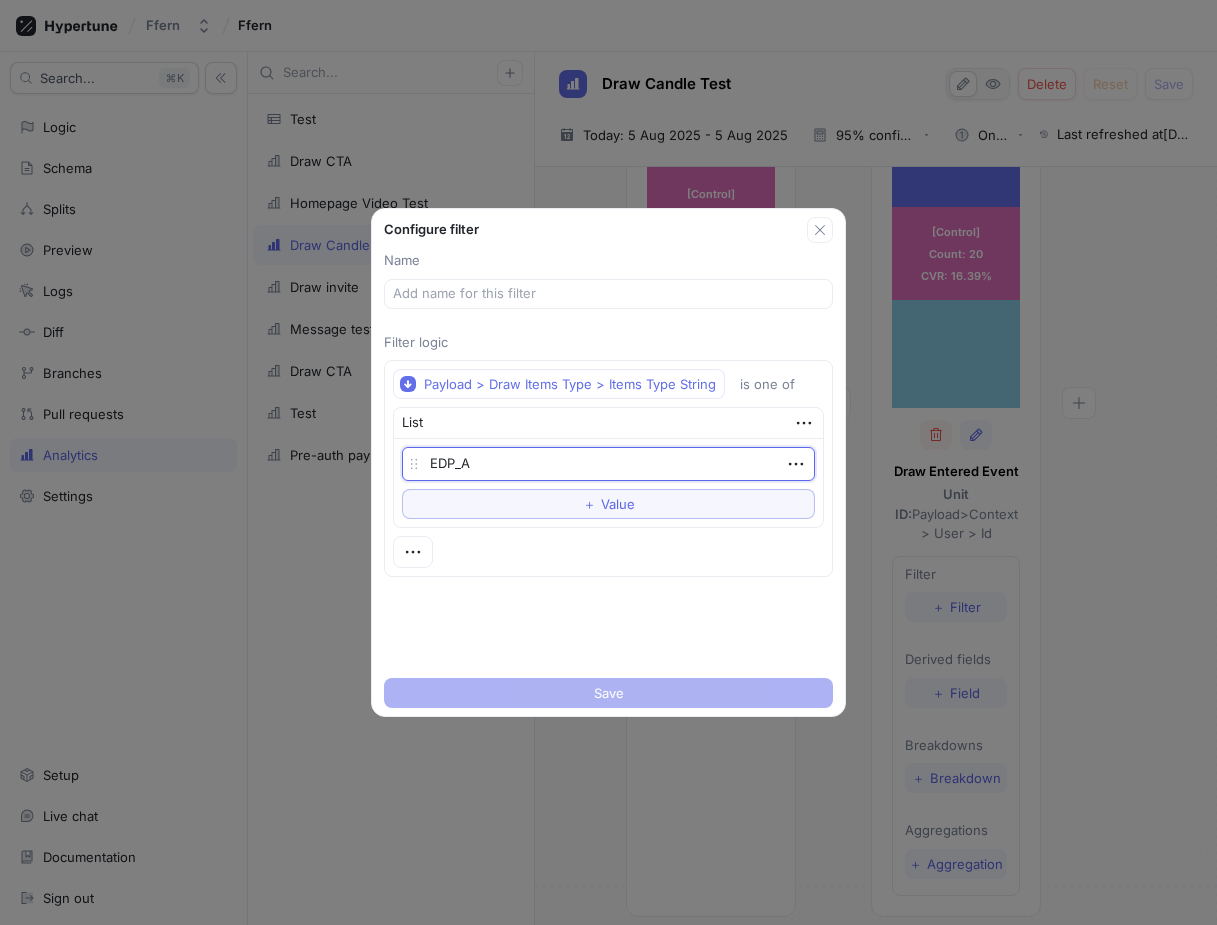type on "x" 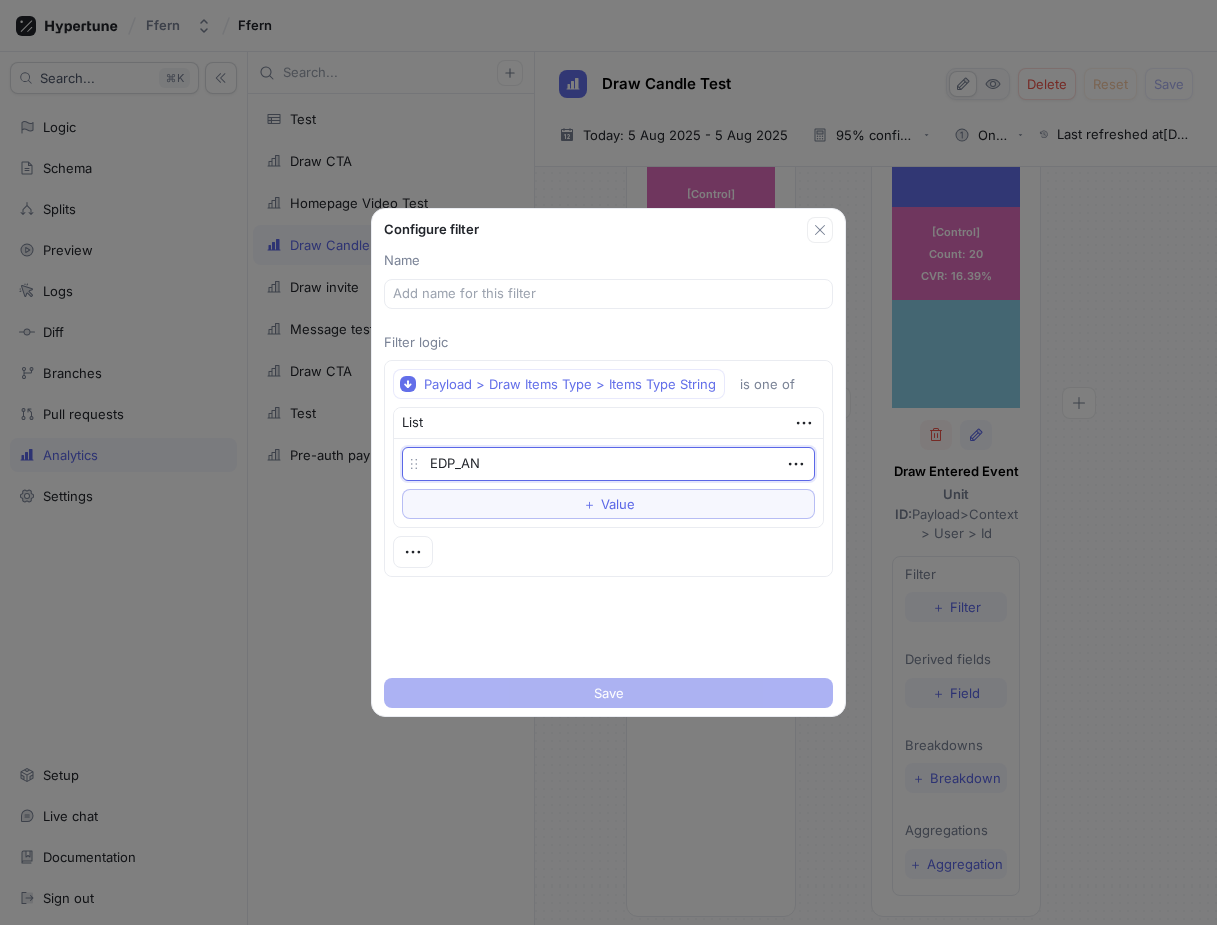 type on "x" 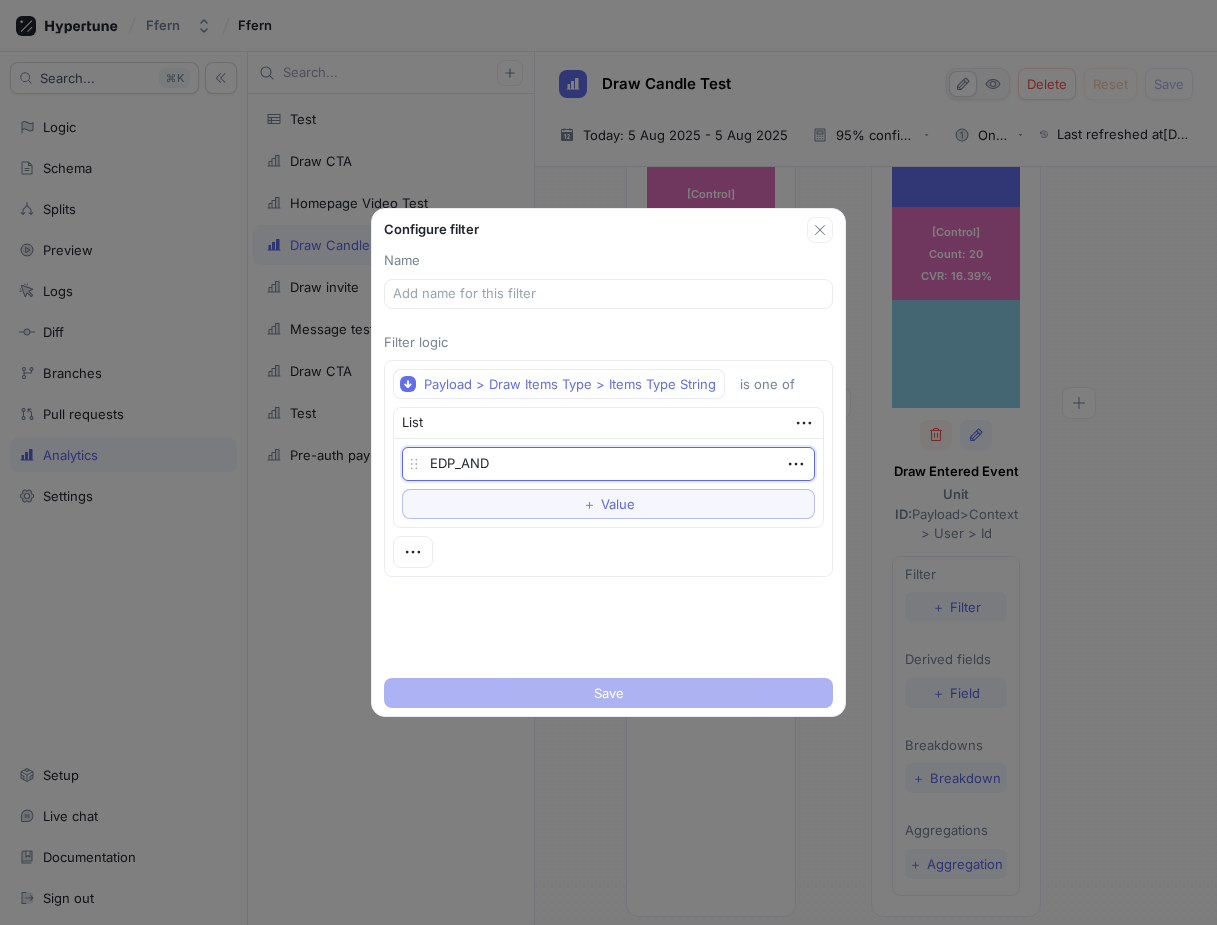 type on "x" 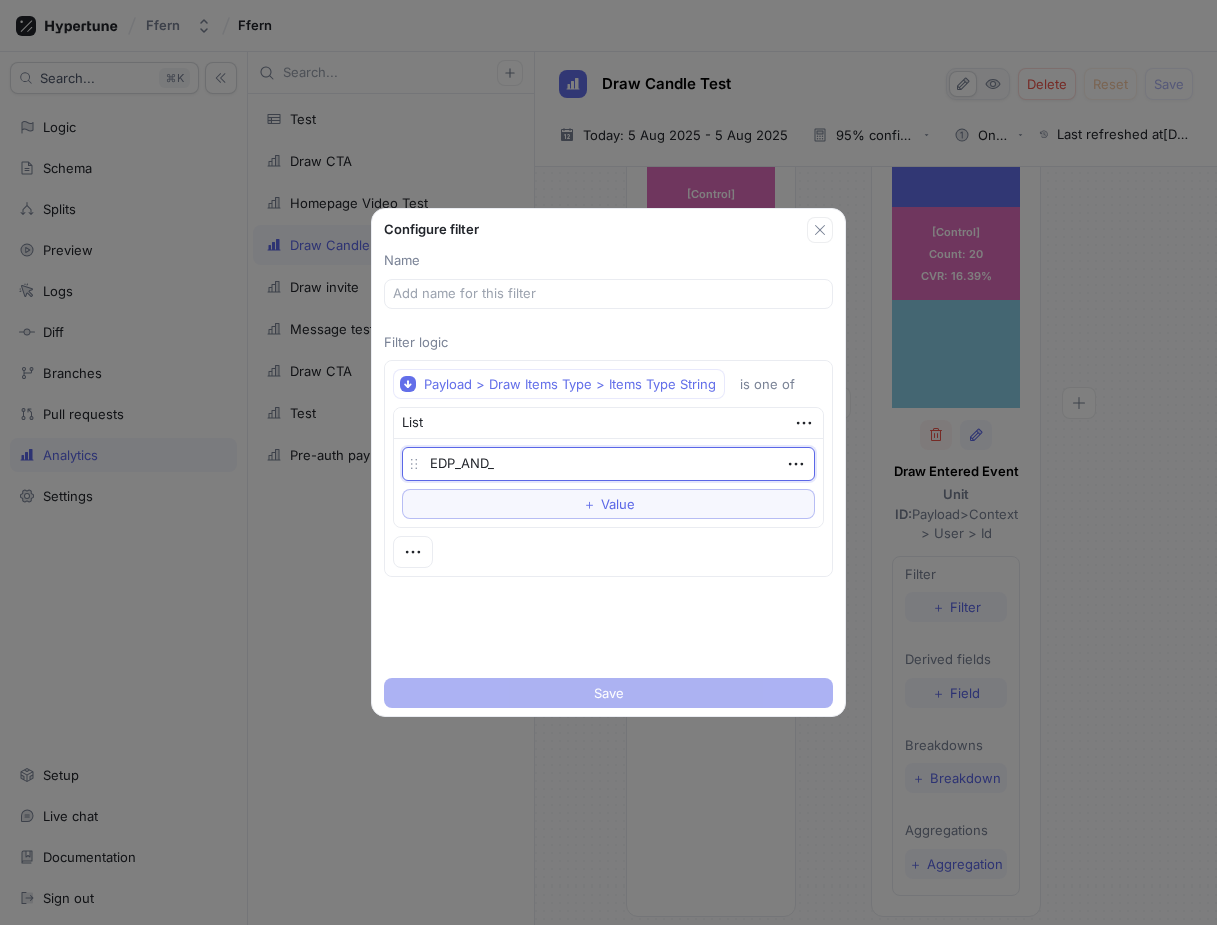 type on "x" 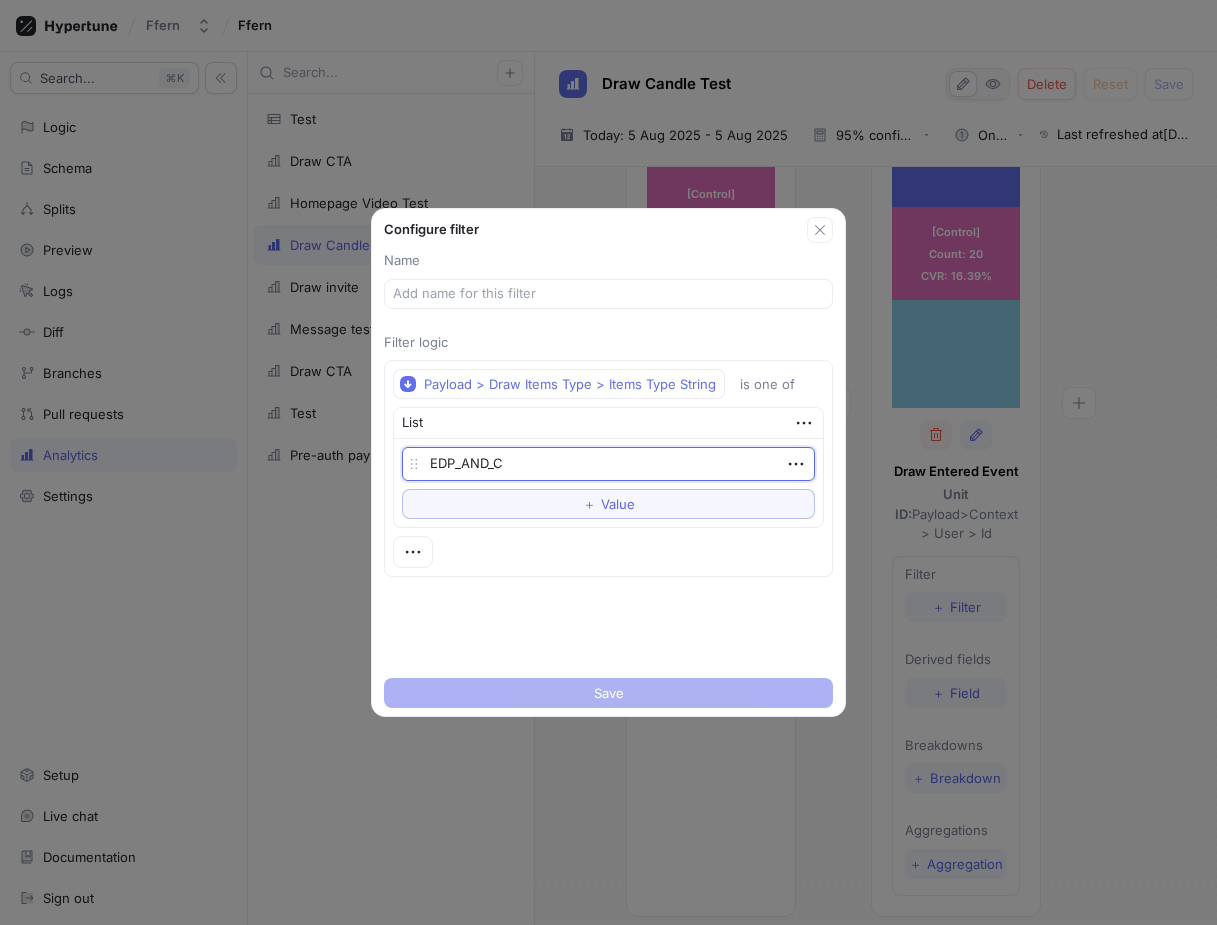 type on "x" 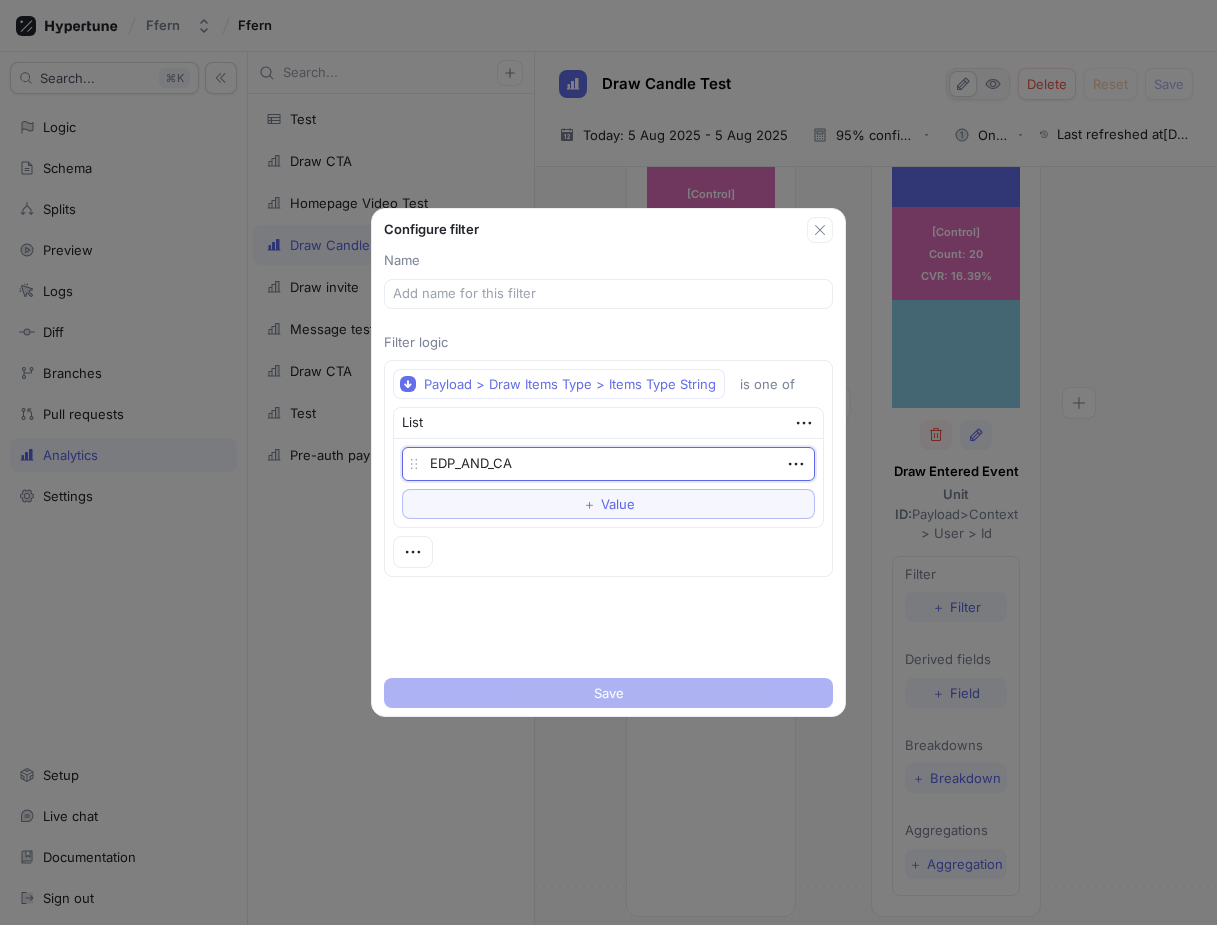 type on "x" 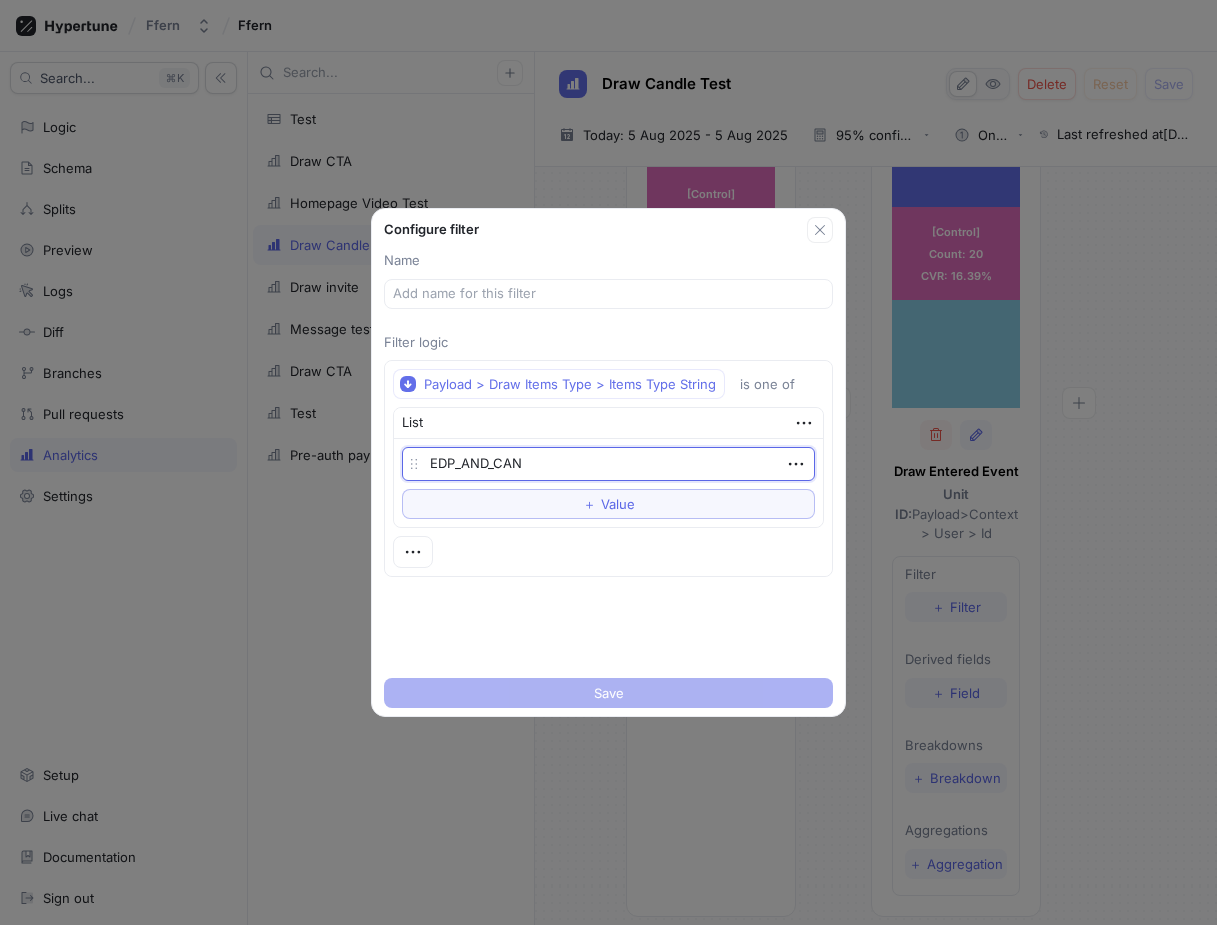 type on "x" 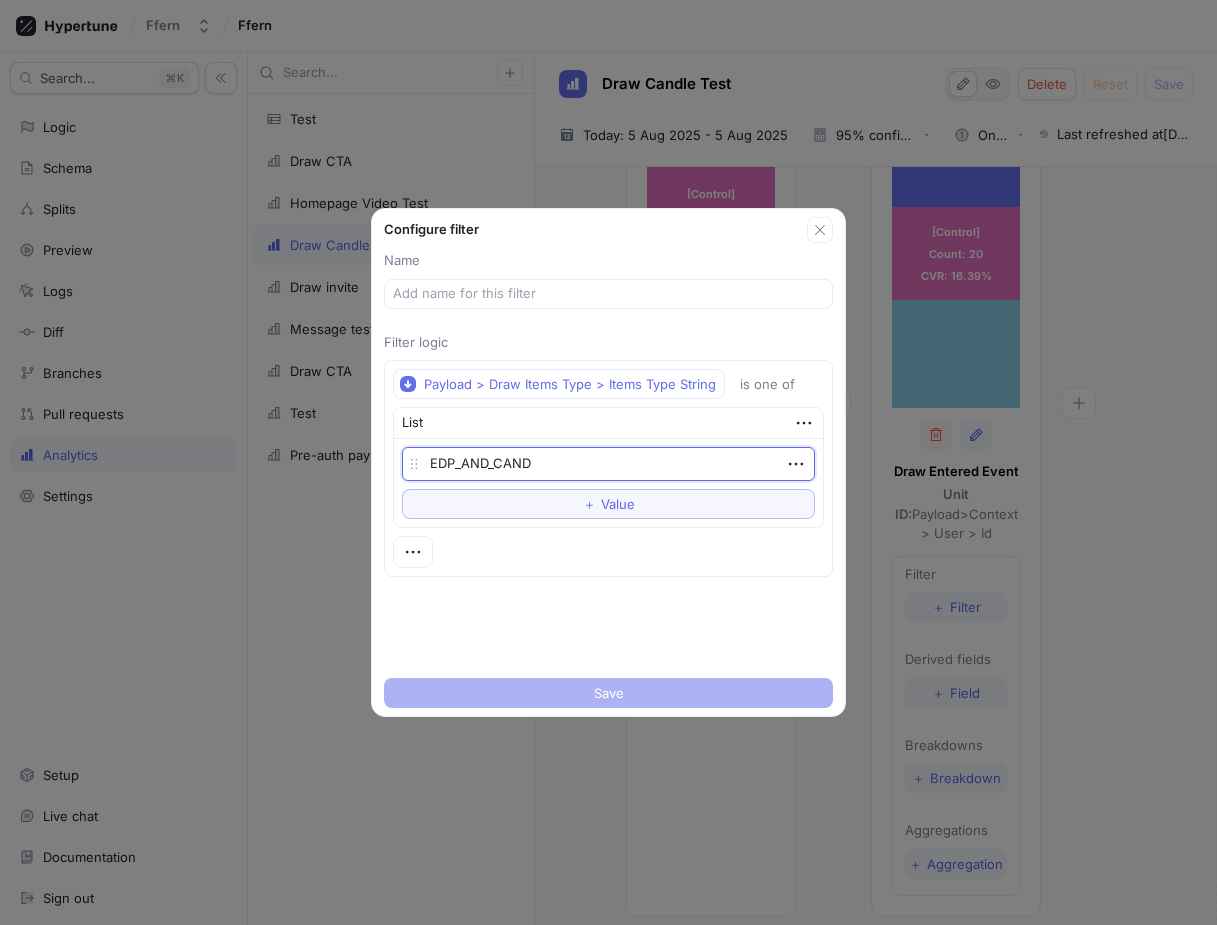 type on "x" 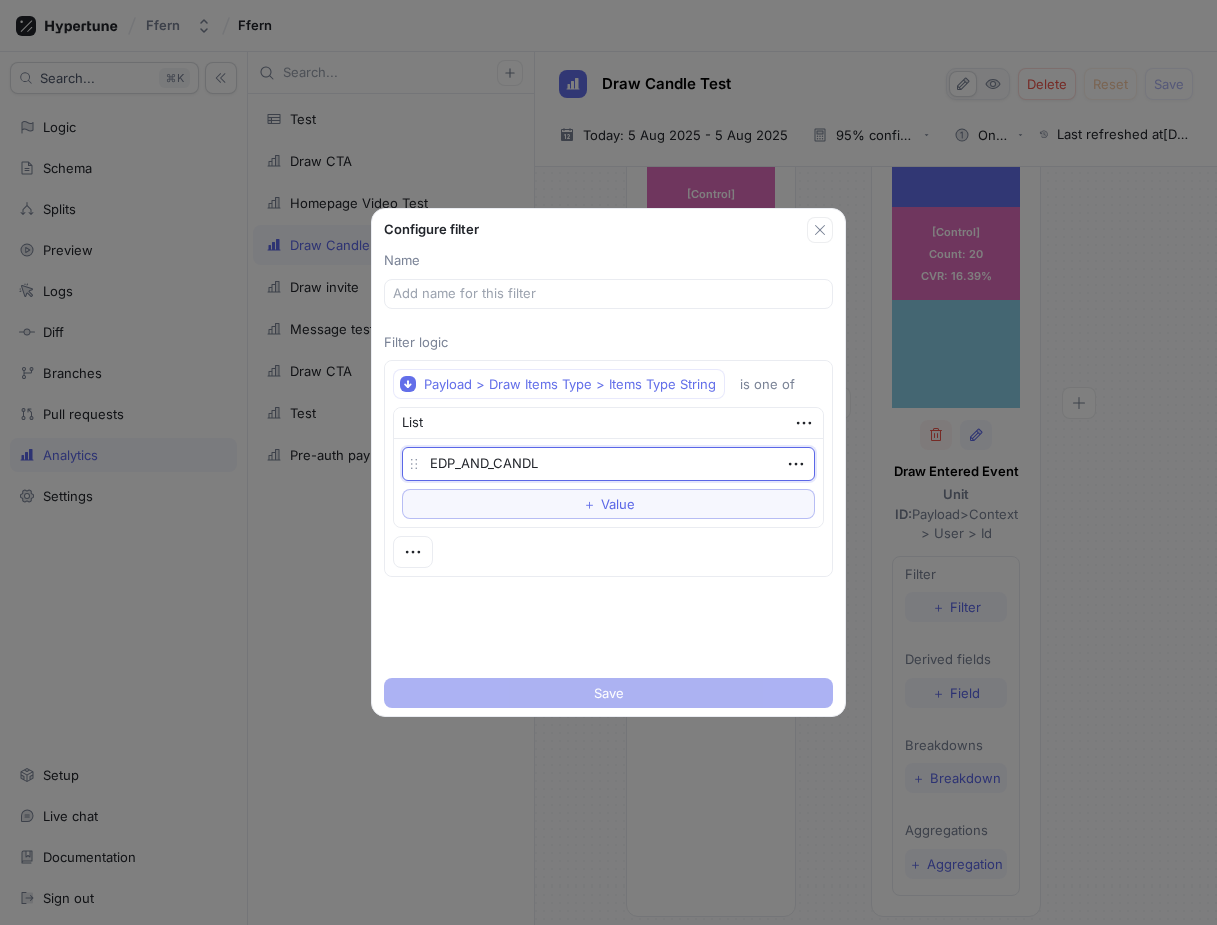 type on "x" 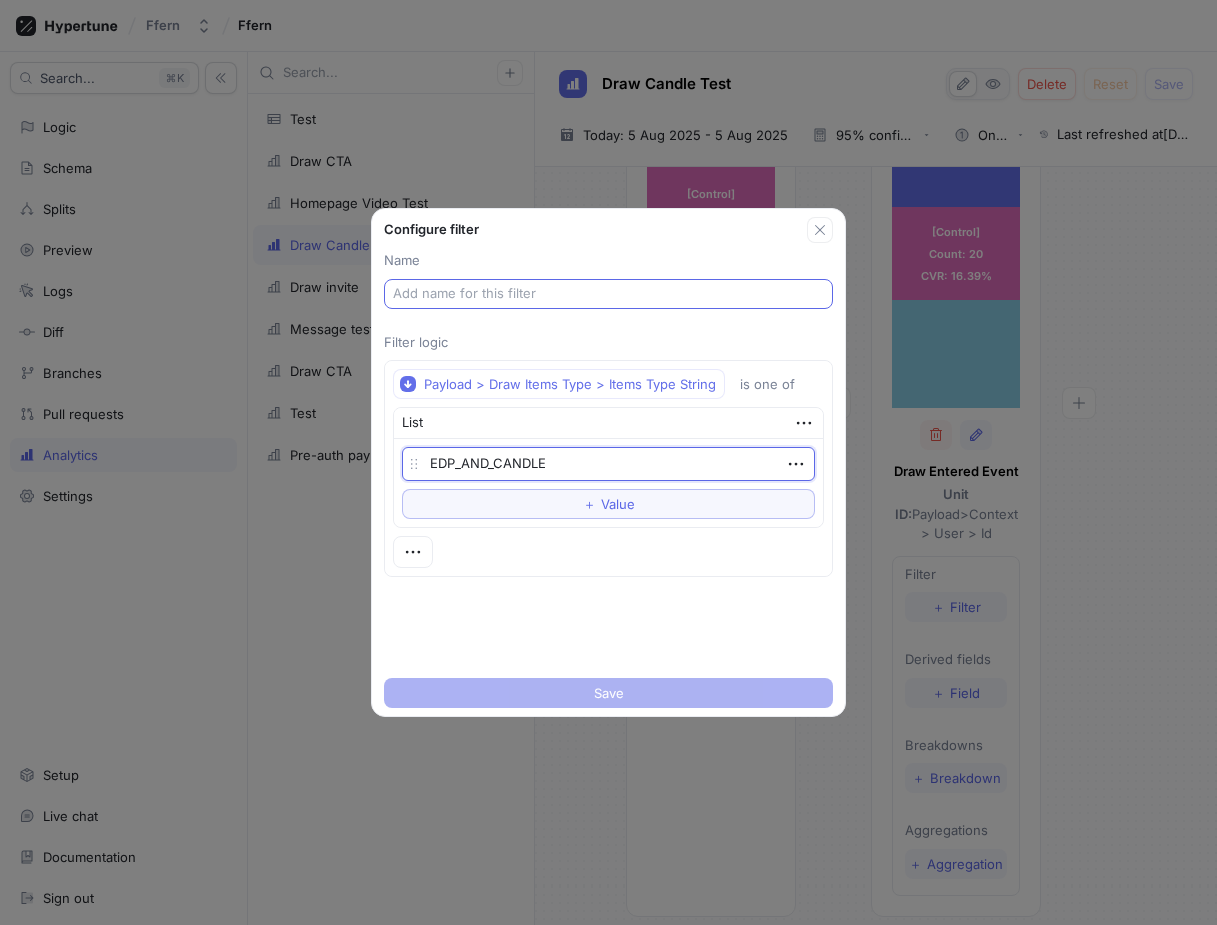 type on "EDP_AND_CANDLE" 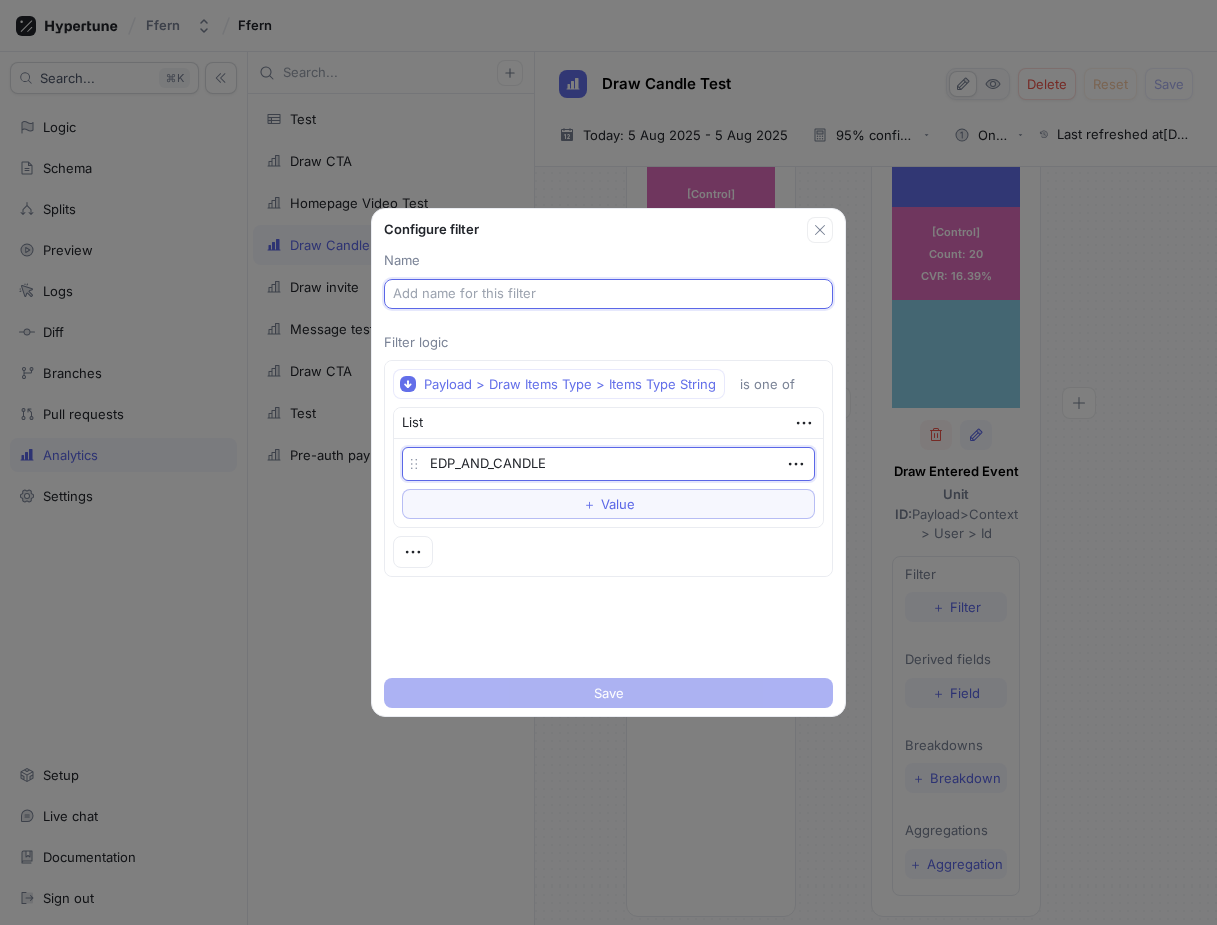 type on "x" 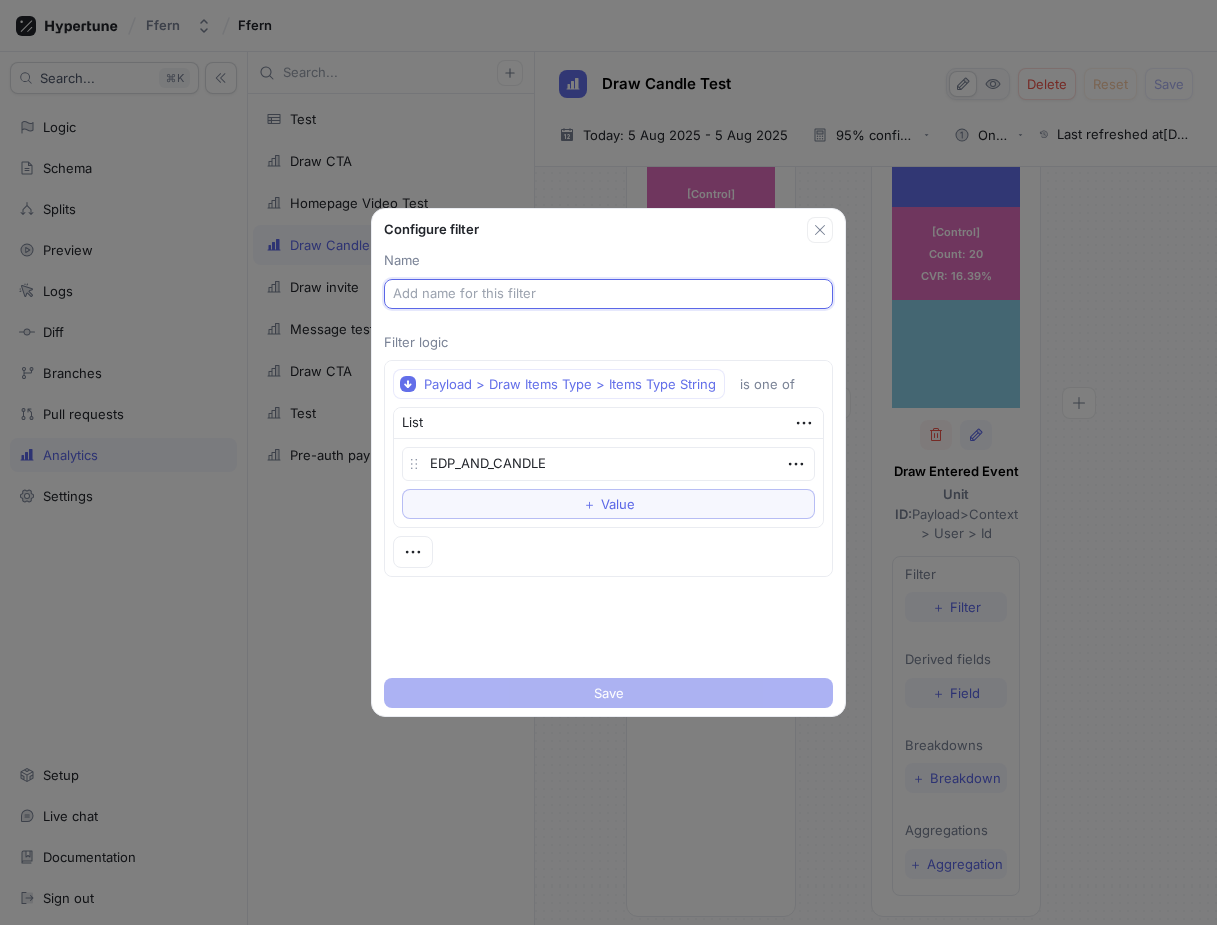 click at bounding box center [608, 294] 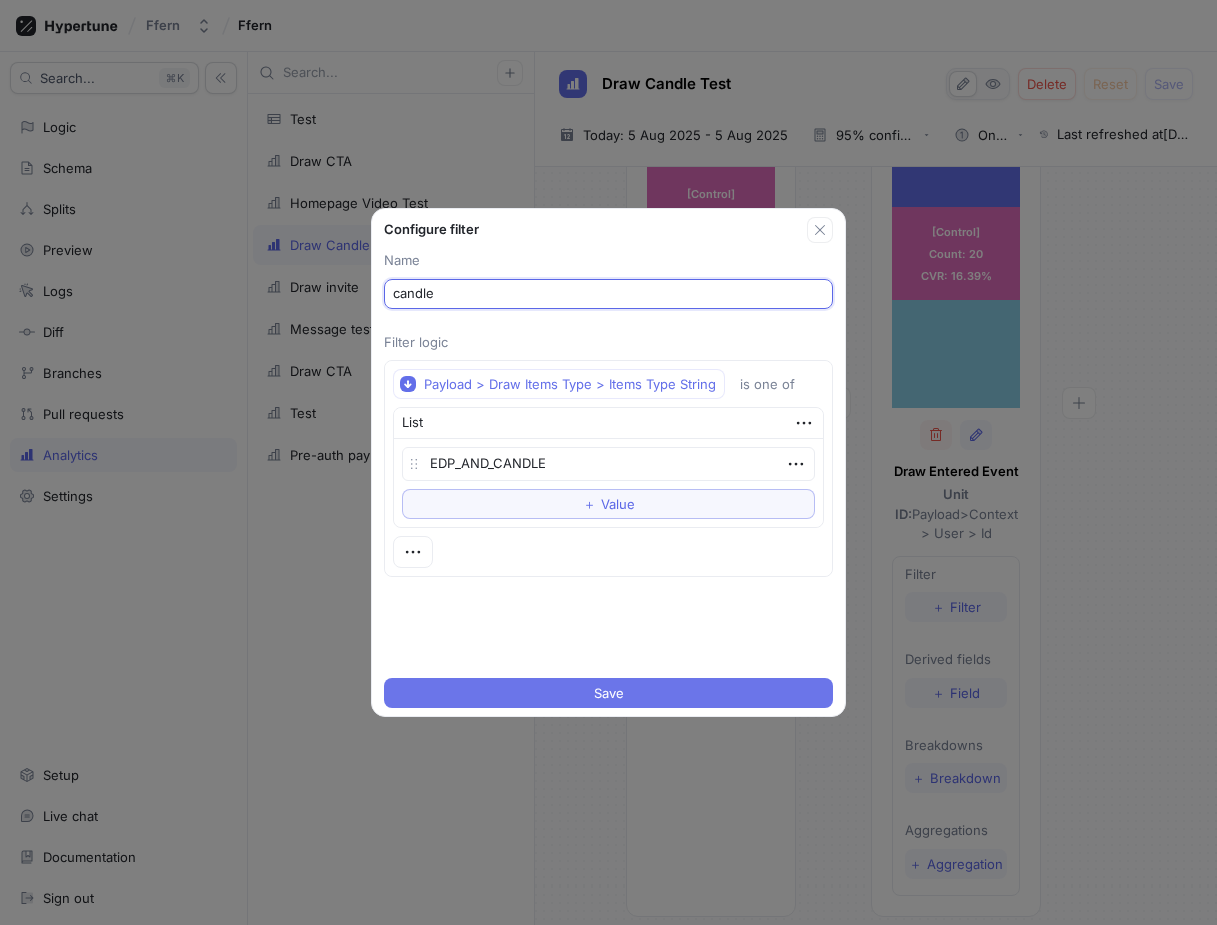 type on "candle" 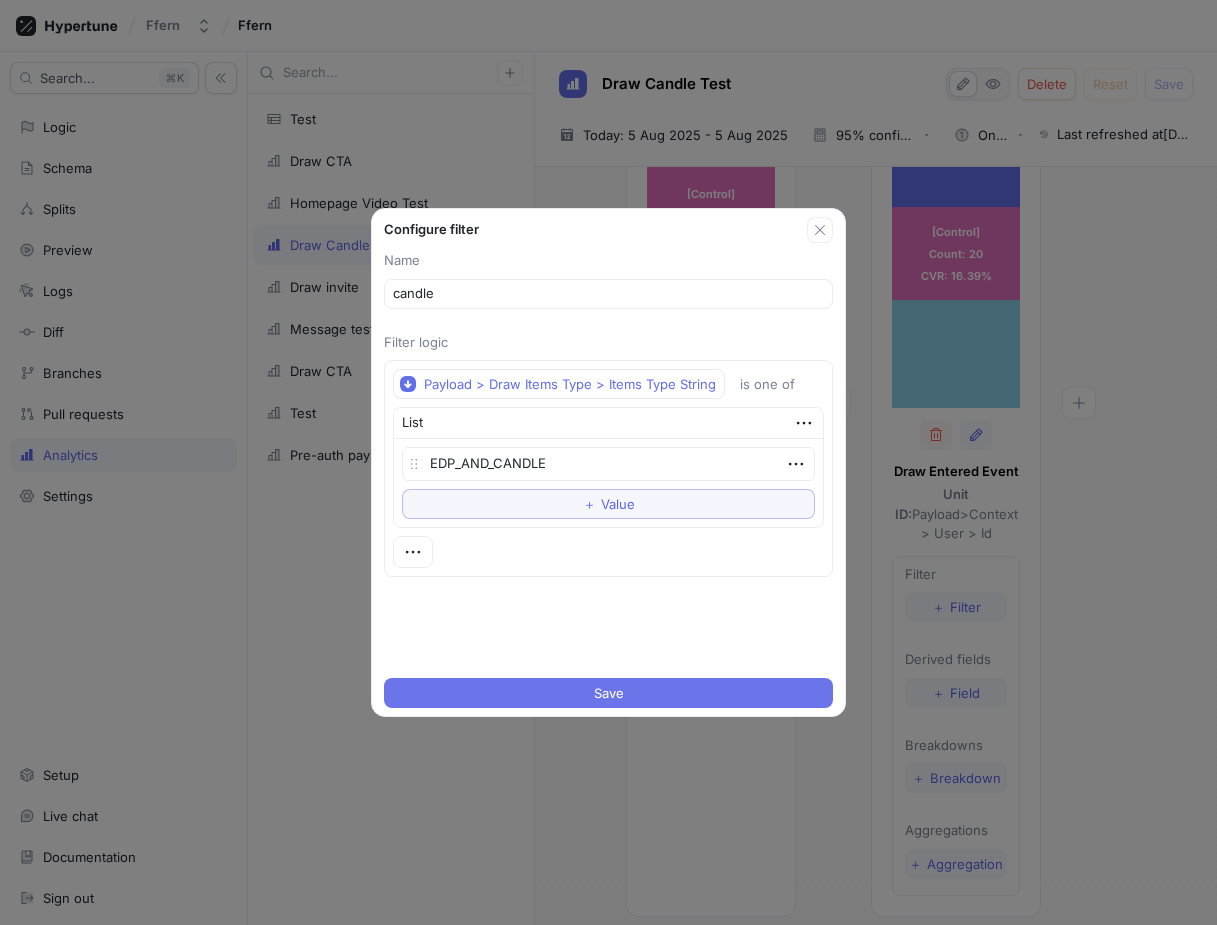 click on "Save" at bounding box center [608, 693] 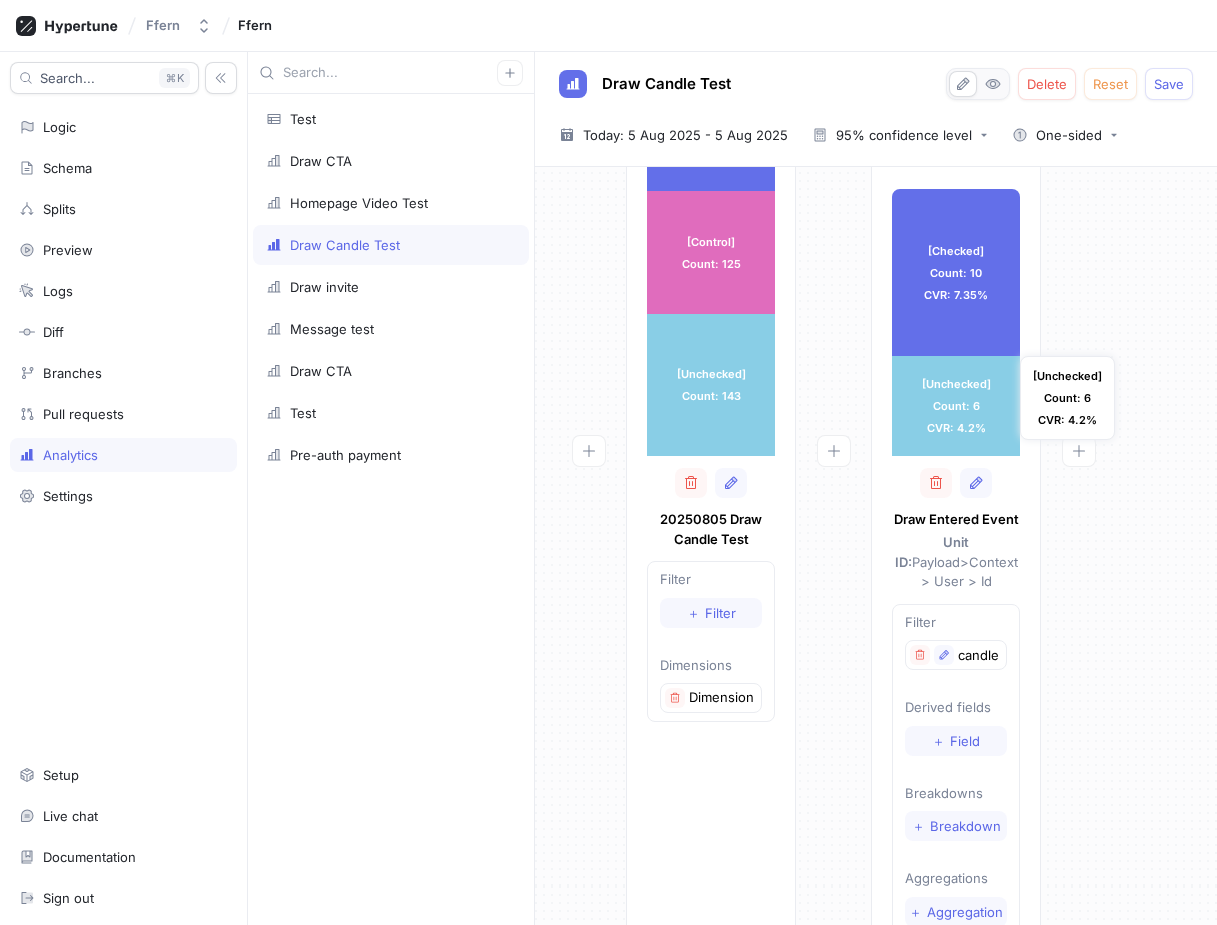 scroll, scrollTop: 0, scrollLeft: 0, axis: both 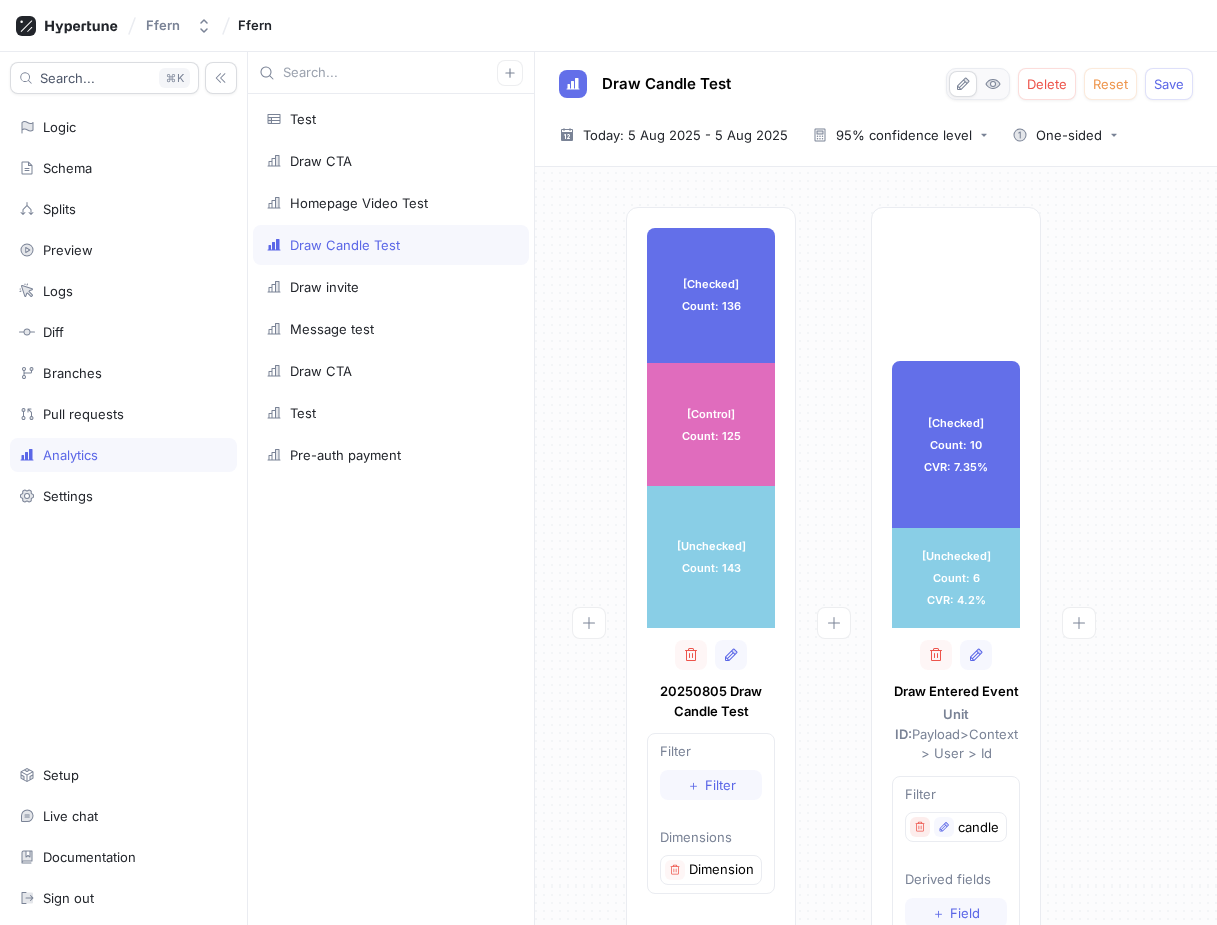 click 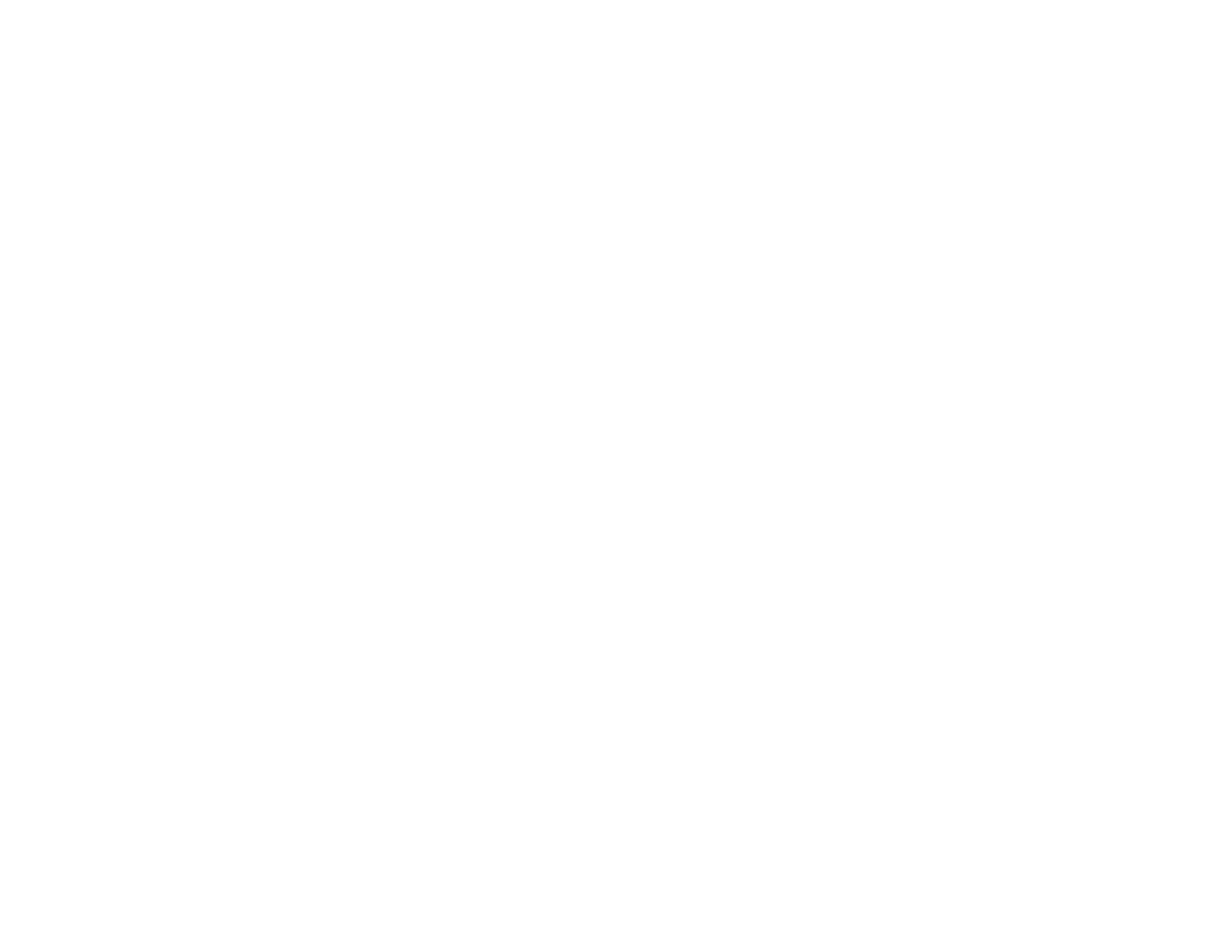 scroll, scrollTop: 0, scrollLeft: 0, axis: both 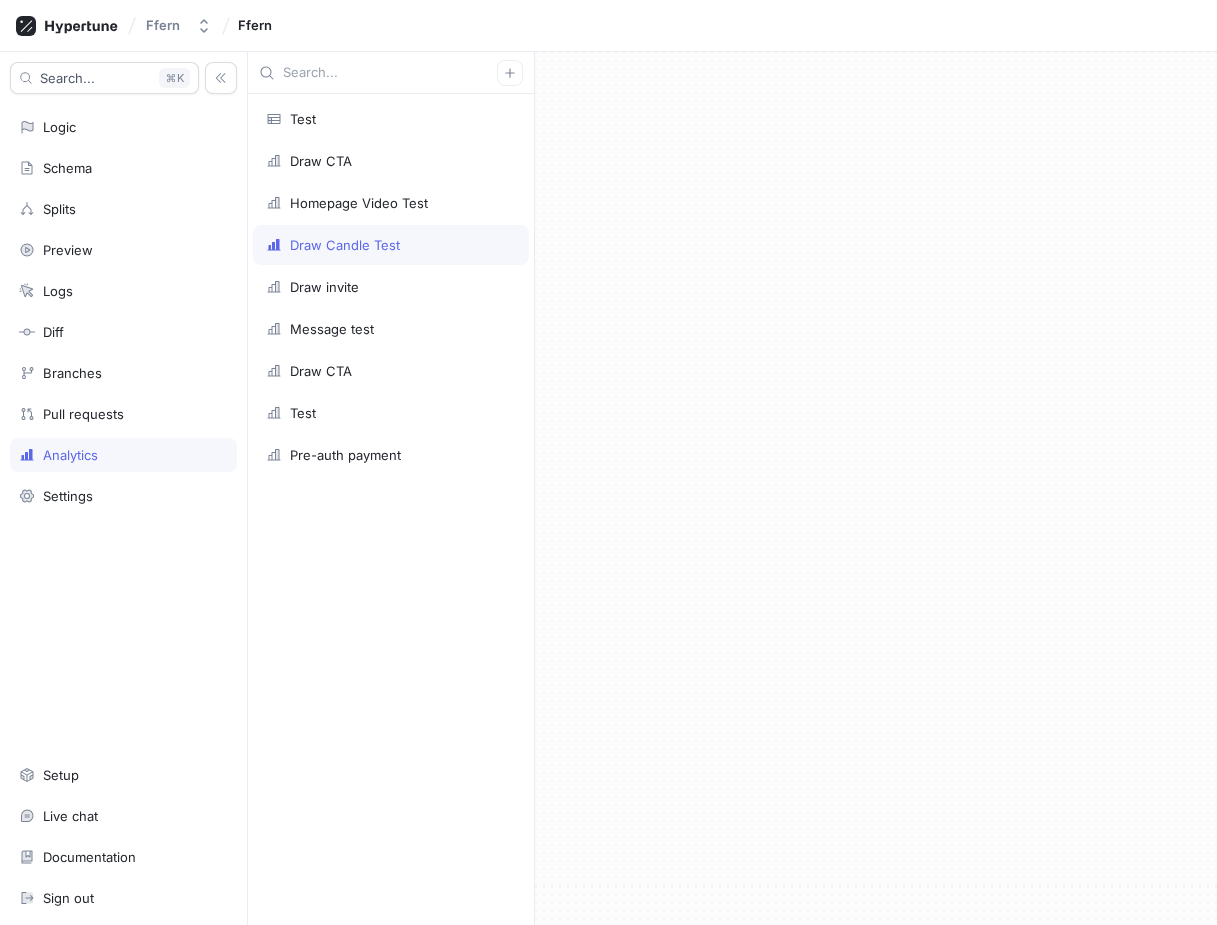type on "x" 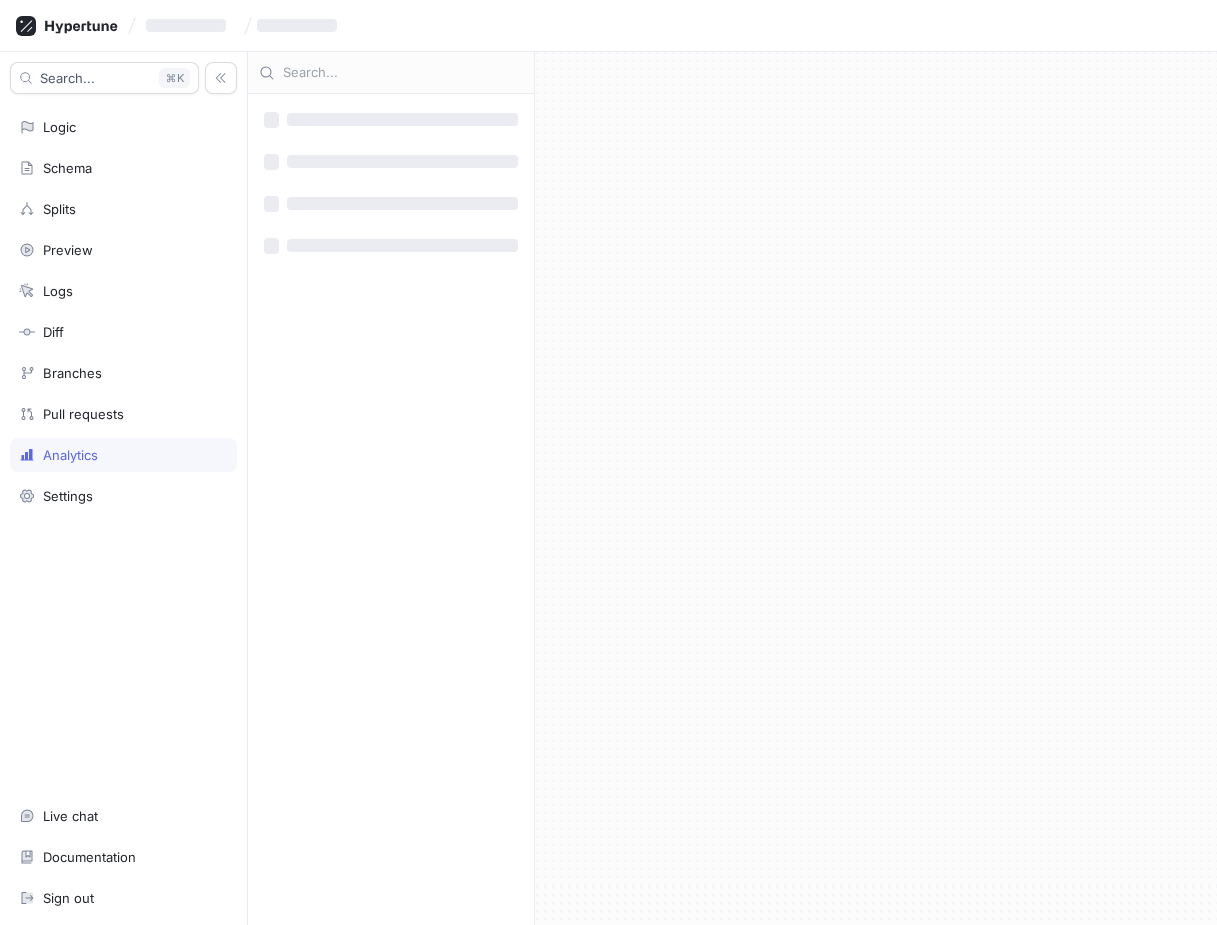 scroll, scrollTop: 0, scrollLeft: 0, axis: both 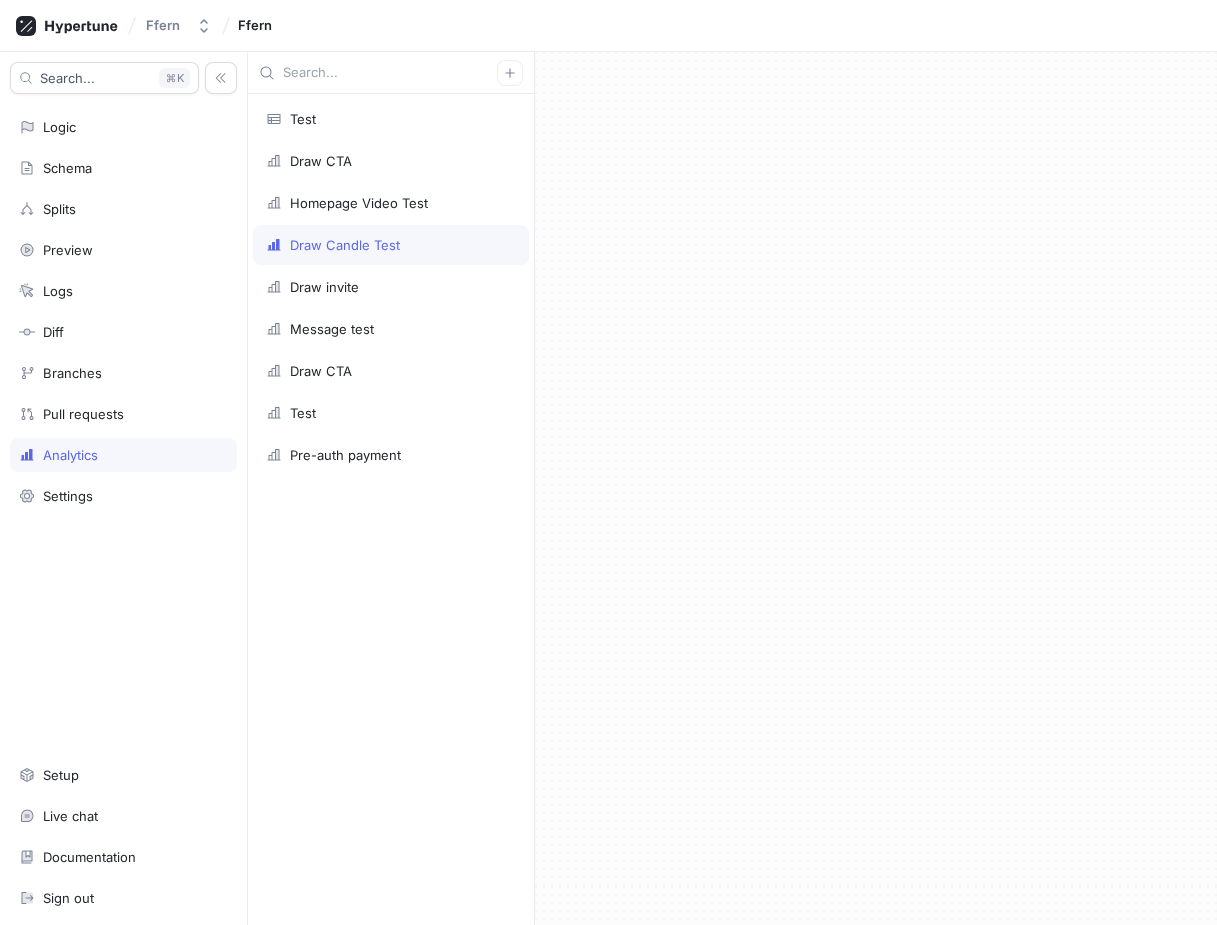 type on "x" 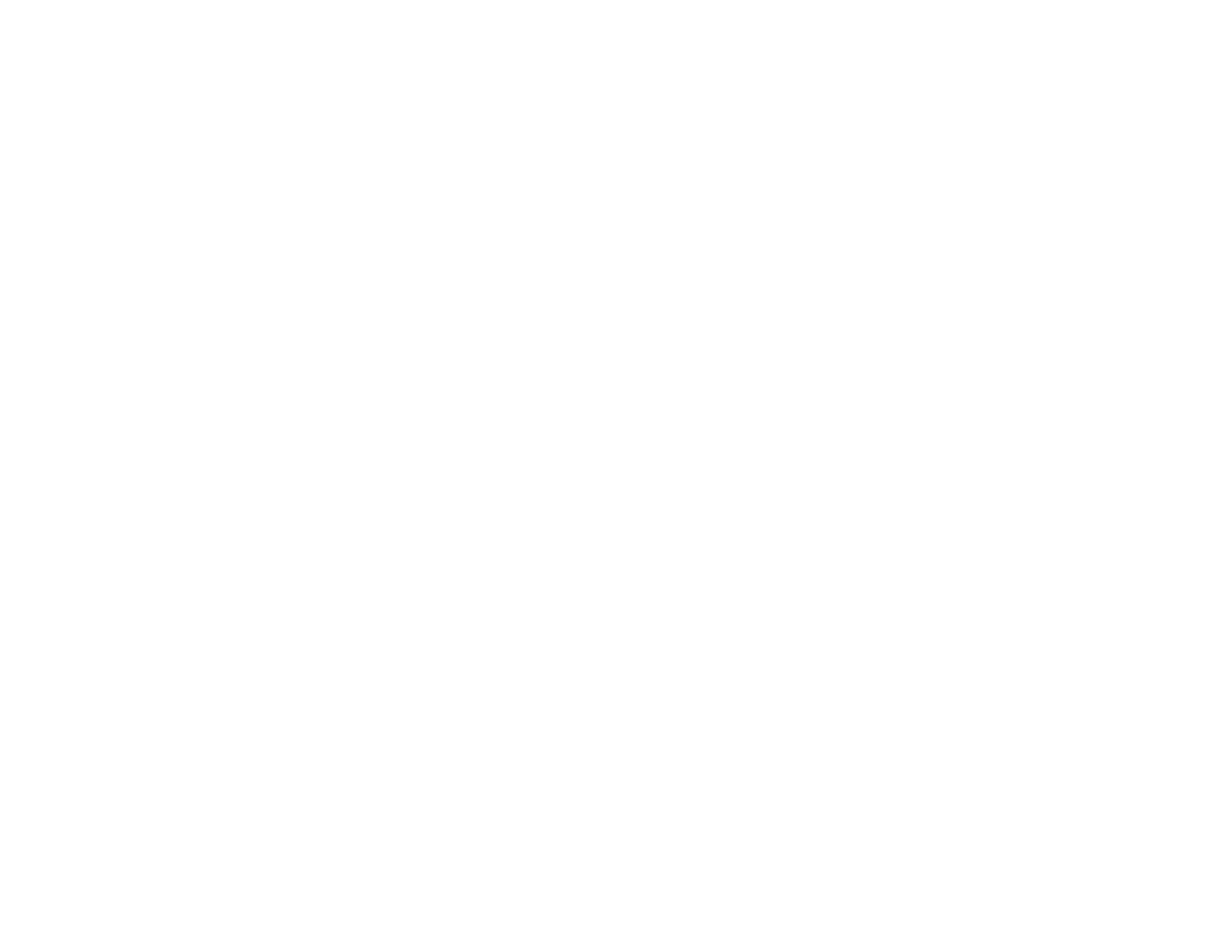 scroll, scrollTop: 0, scrollLeft: 0, axis: both 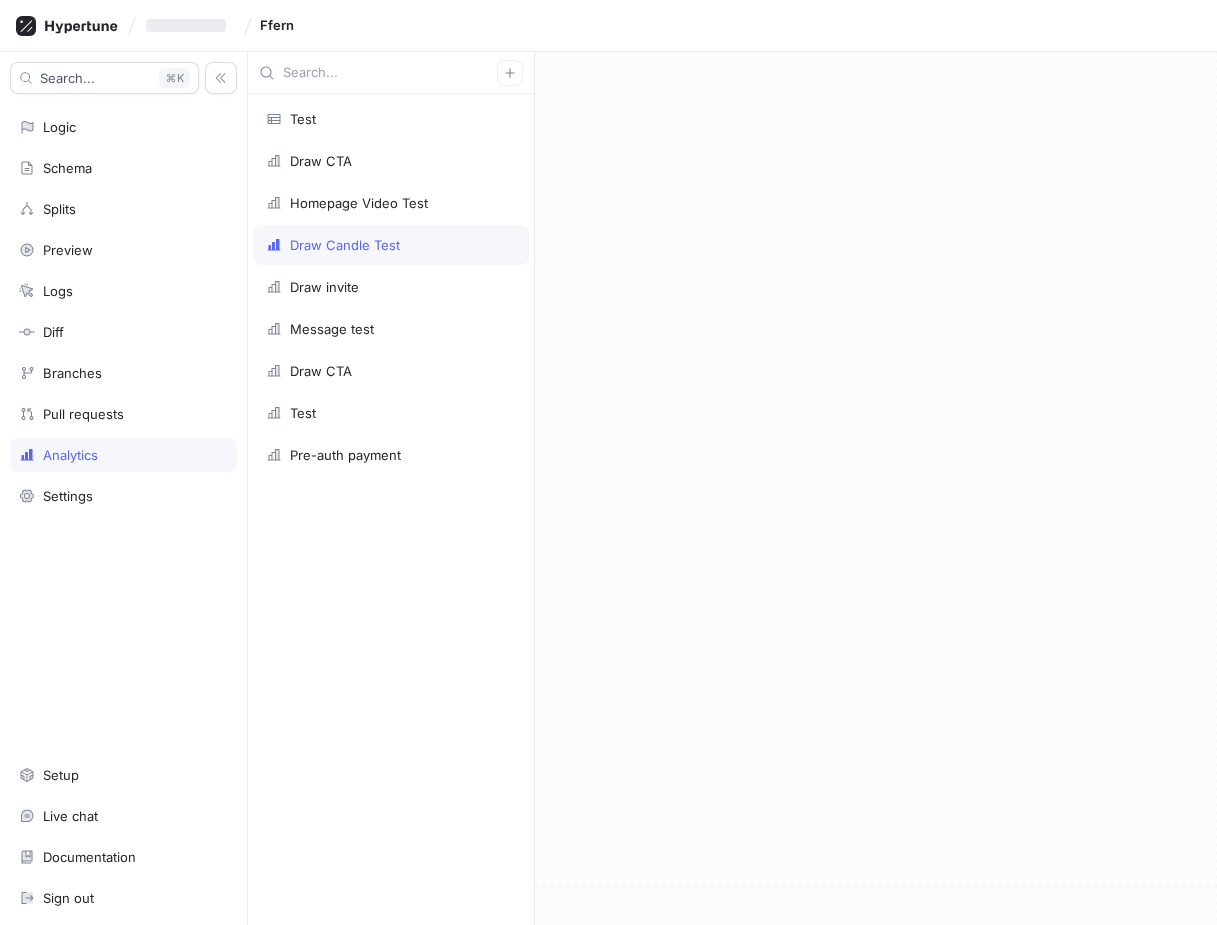 type on "x" 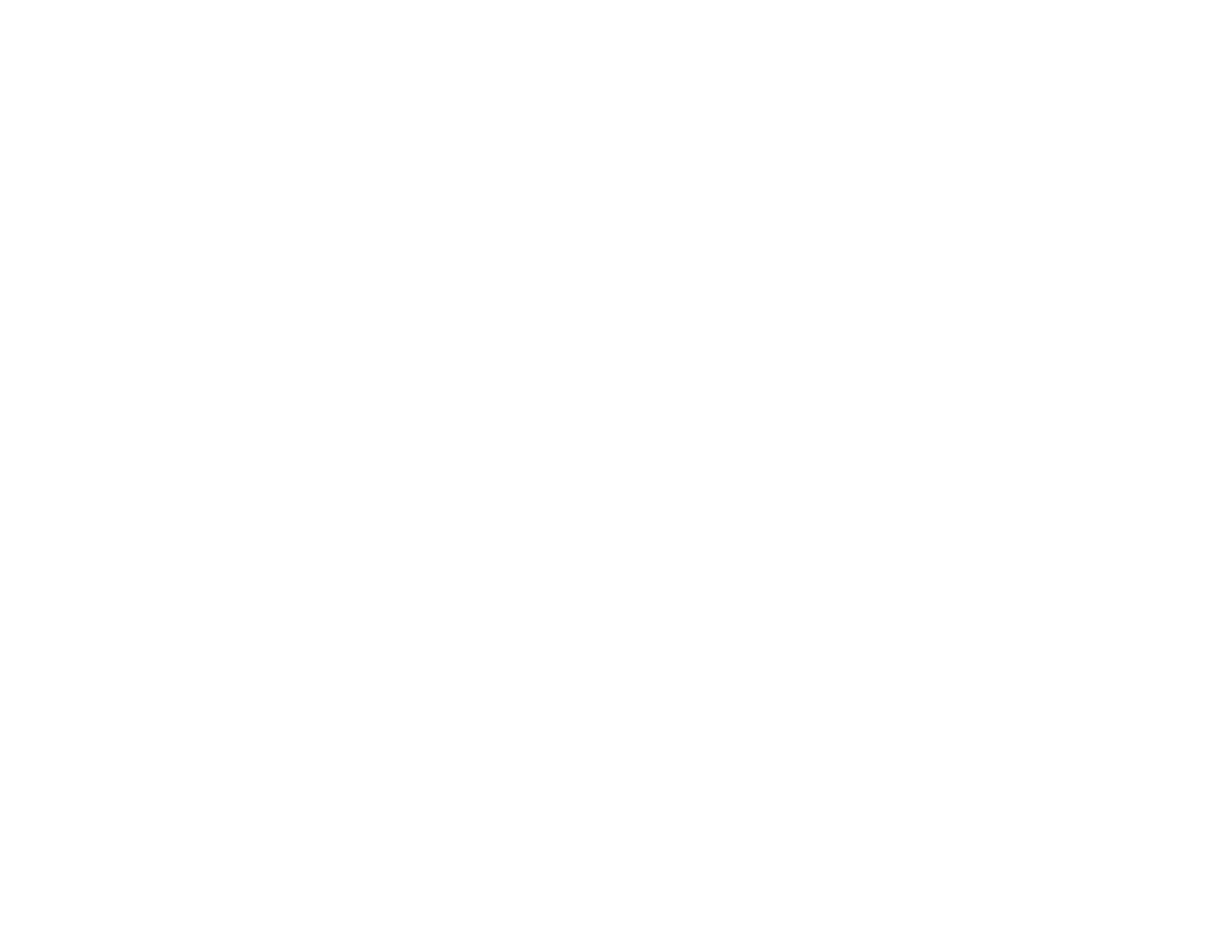 scroll, scrollTop: 0, scrollLeft: 0, axis: both 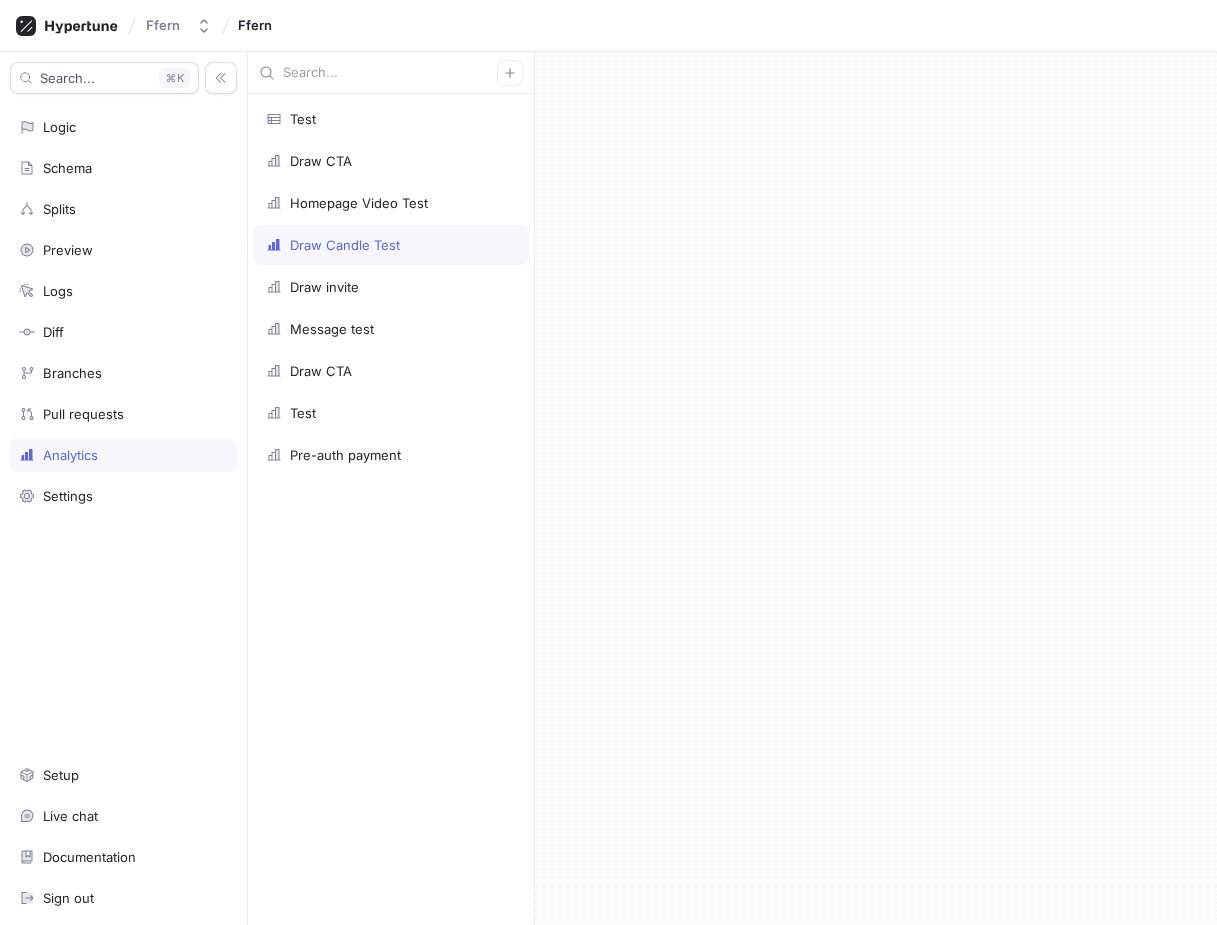 type on "x" 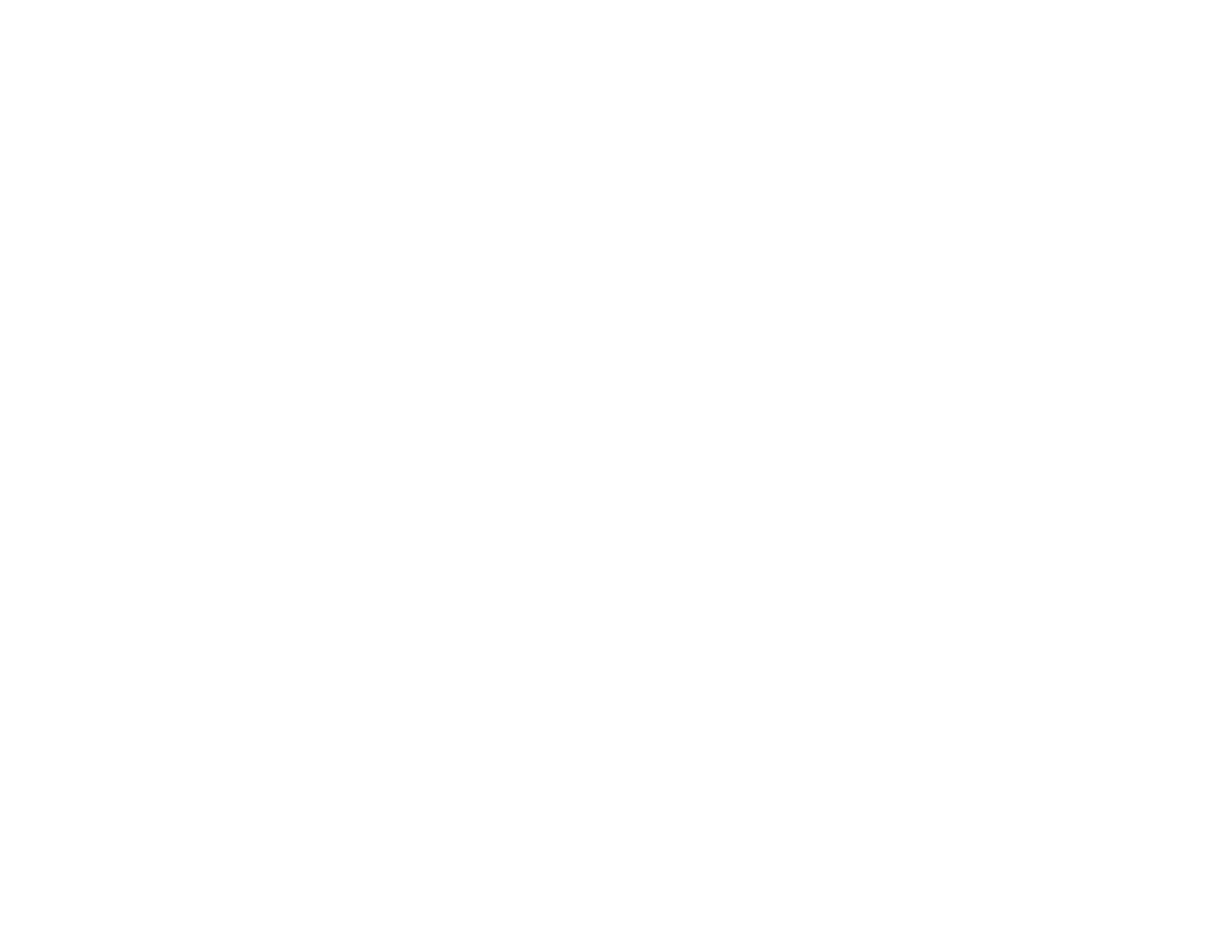 scroll, scrollTop: 0, scrollLeft: 0, axis: both 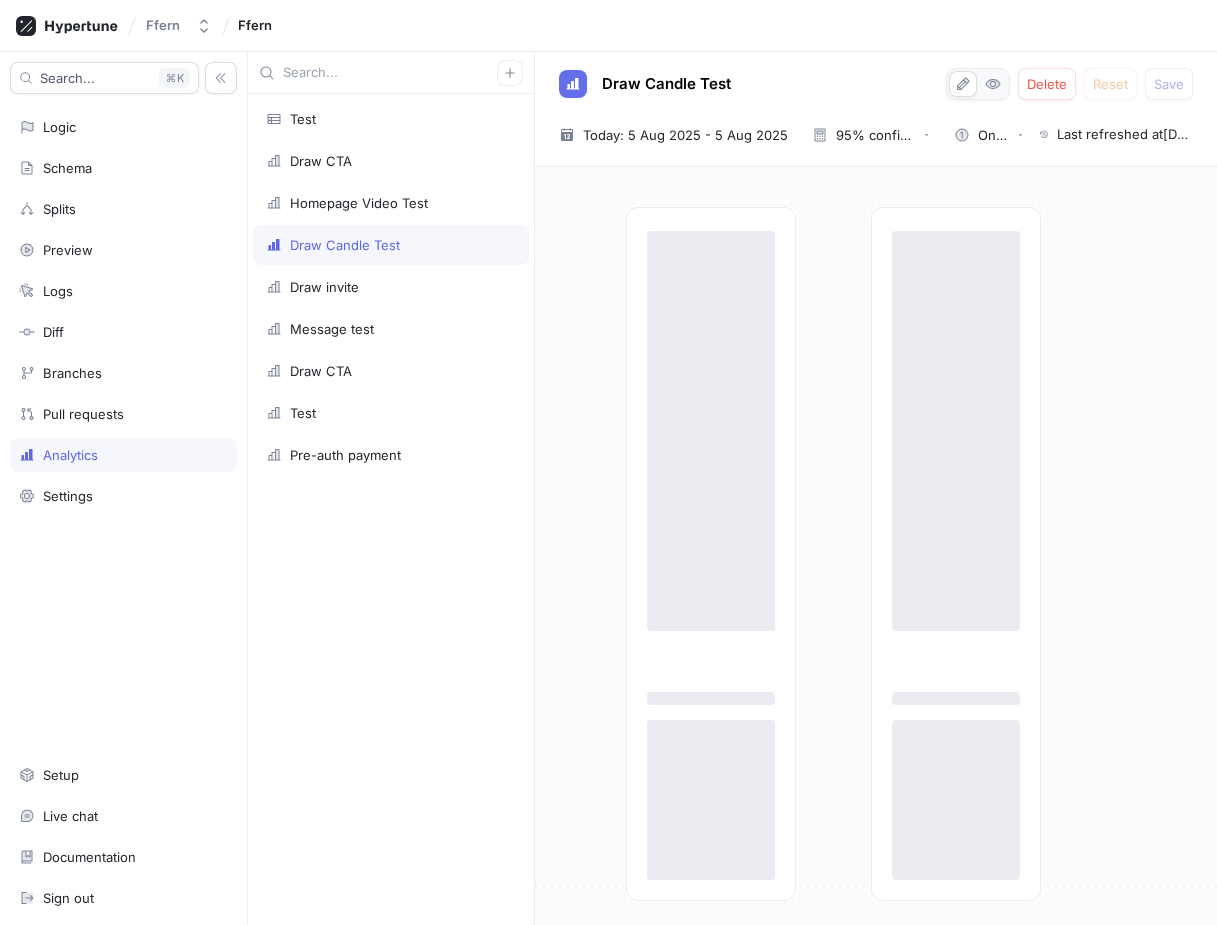 type on "x" 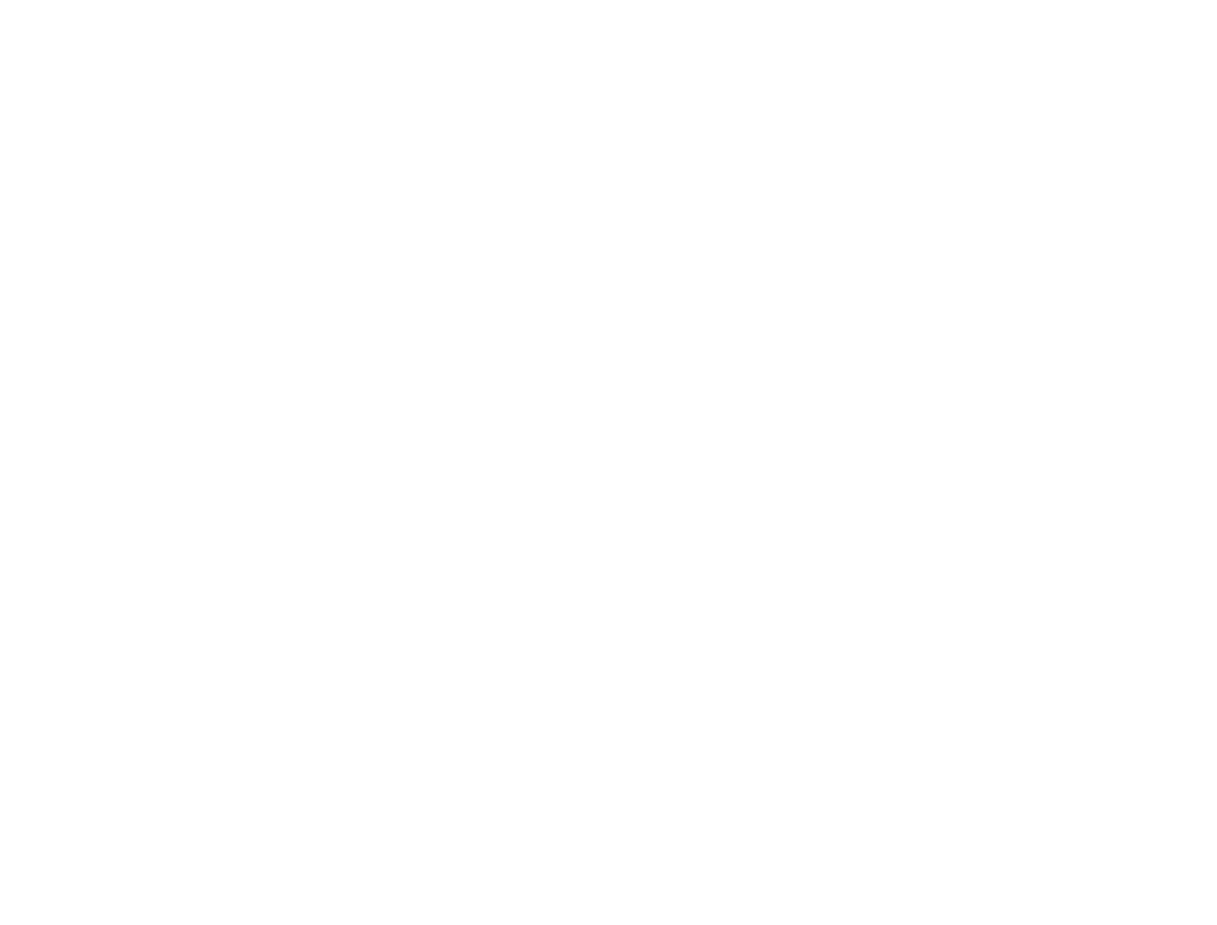 scroll, scrollTop: 0, scrollLeft: 0, axis: both 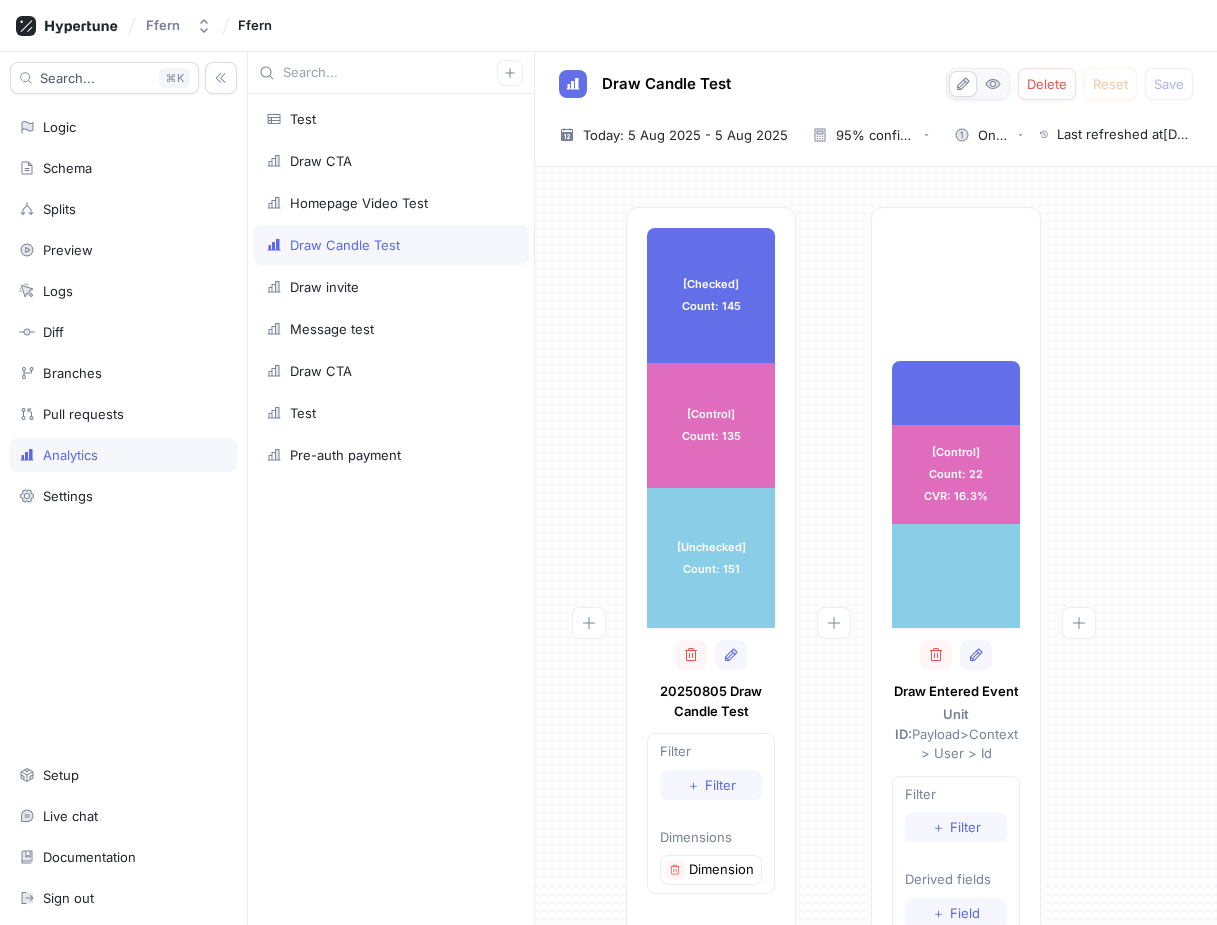 type on "x" 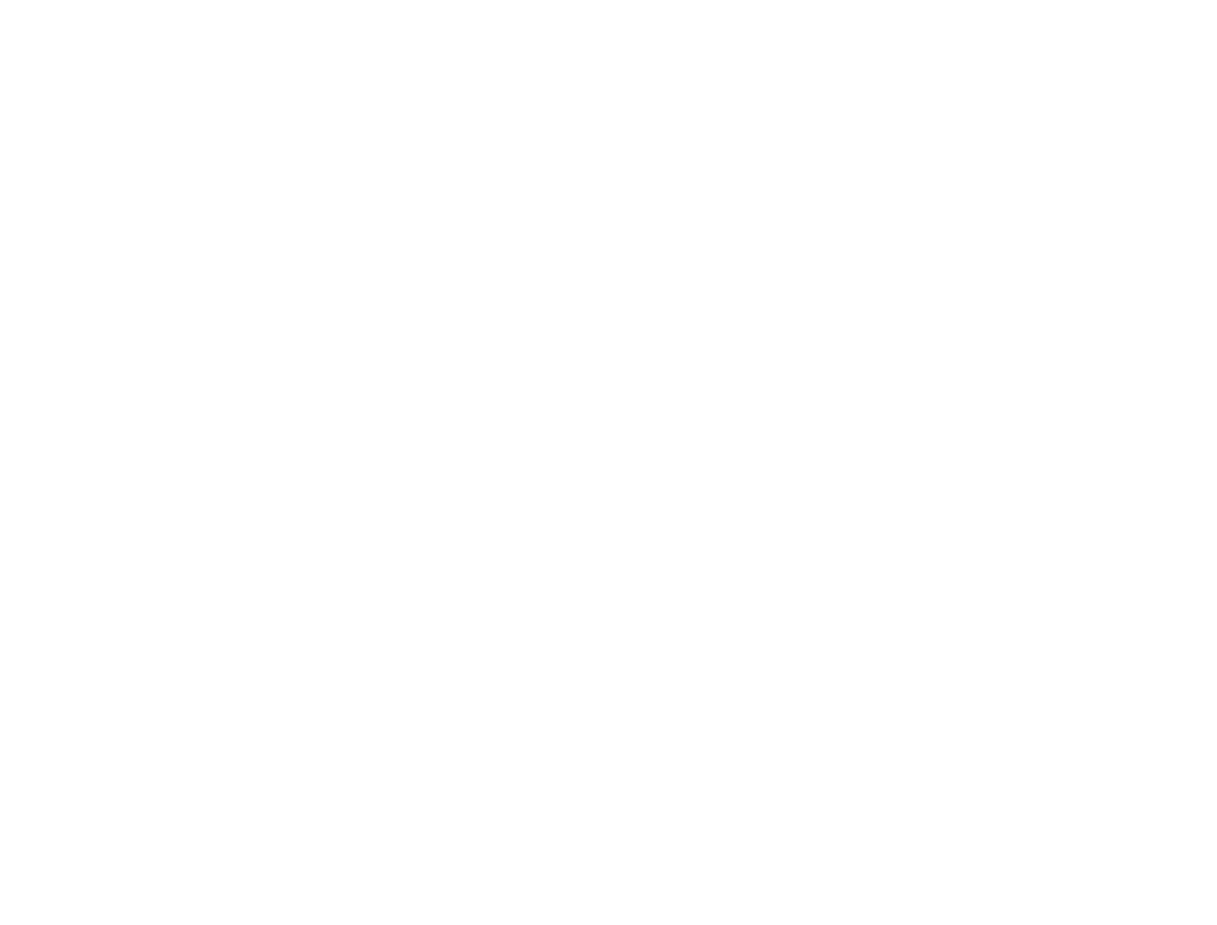 scroll, scrollTop: 0, scrollLeft: 0, axis: both 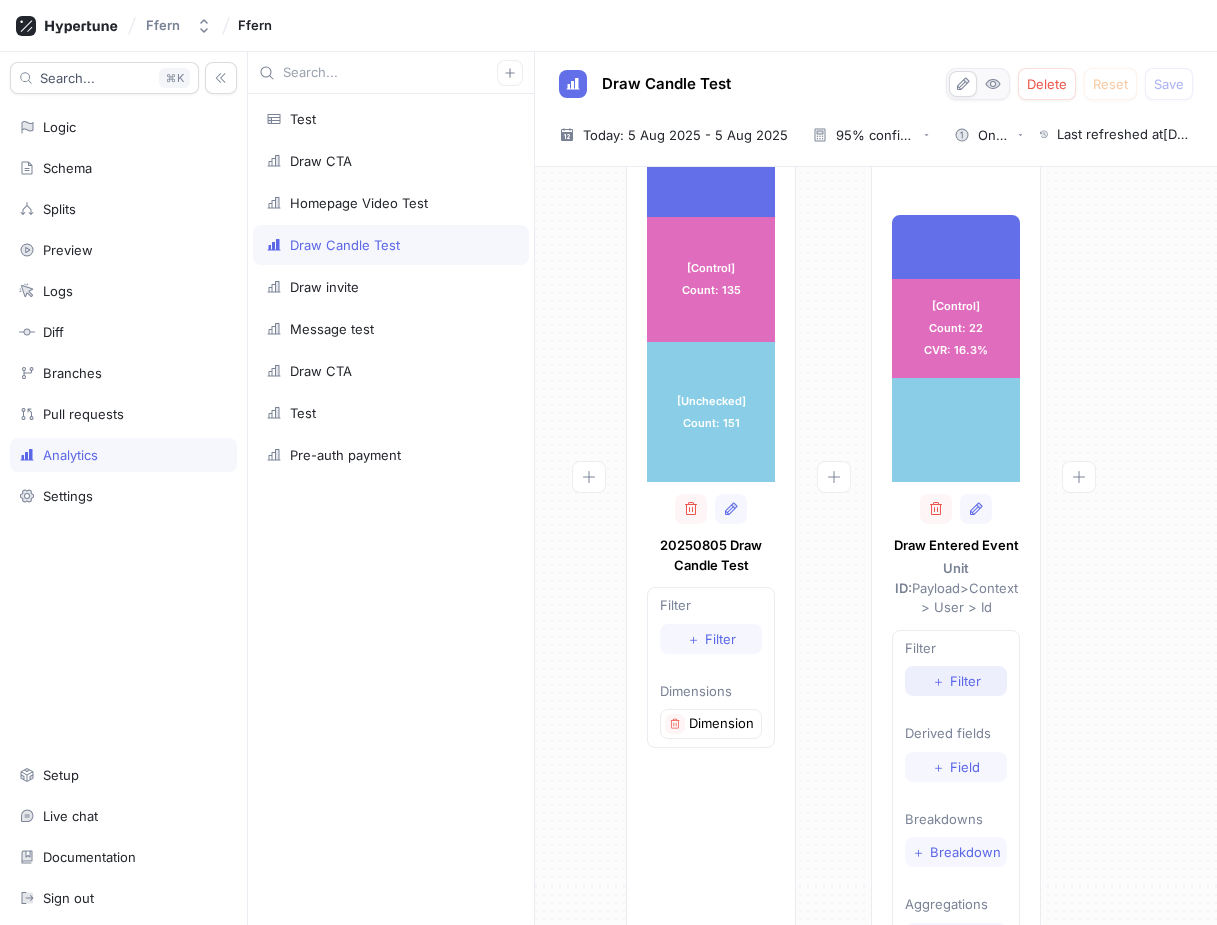 click on "＋" at bounding box center (938, 681) 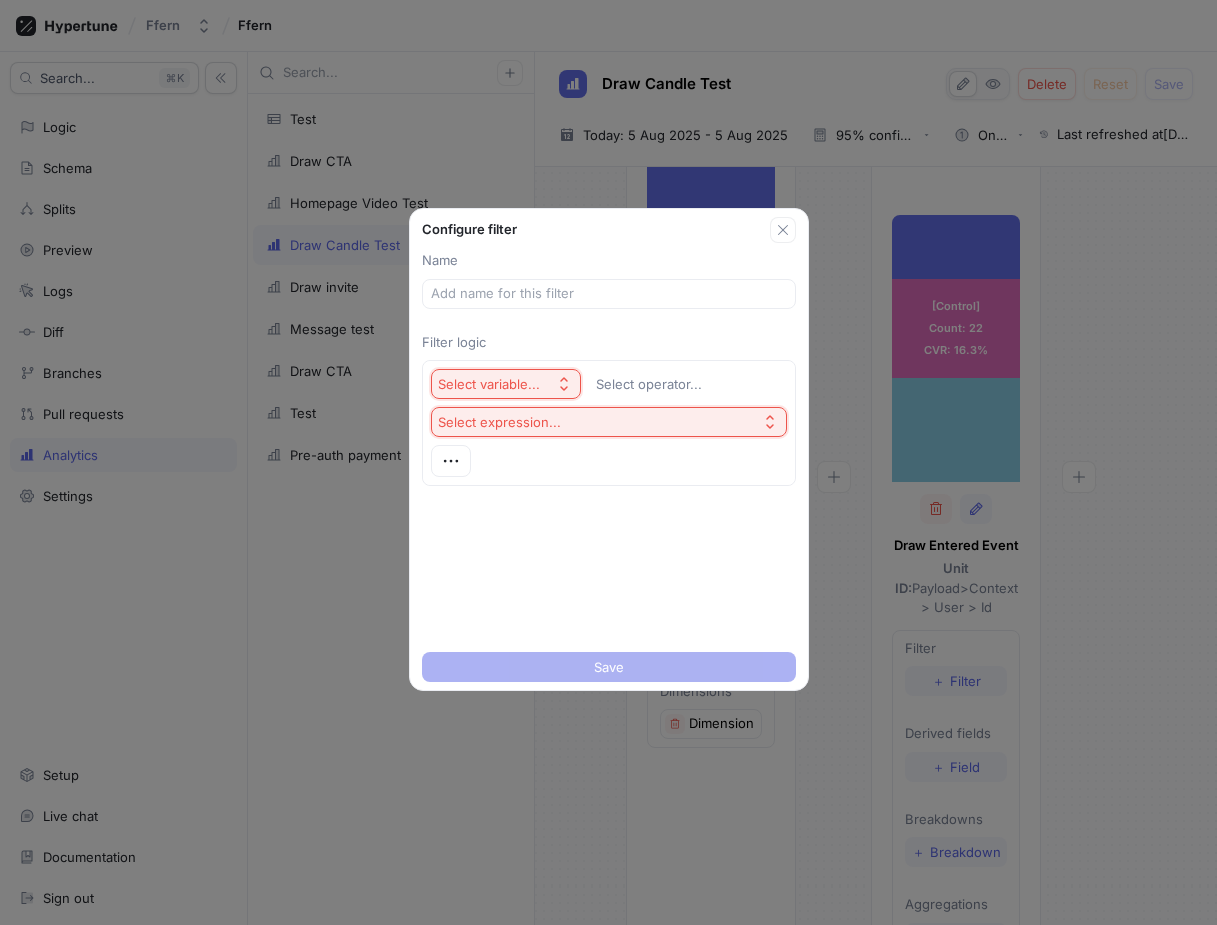 click on "Select variable..." at bounding box center [489, 384] 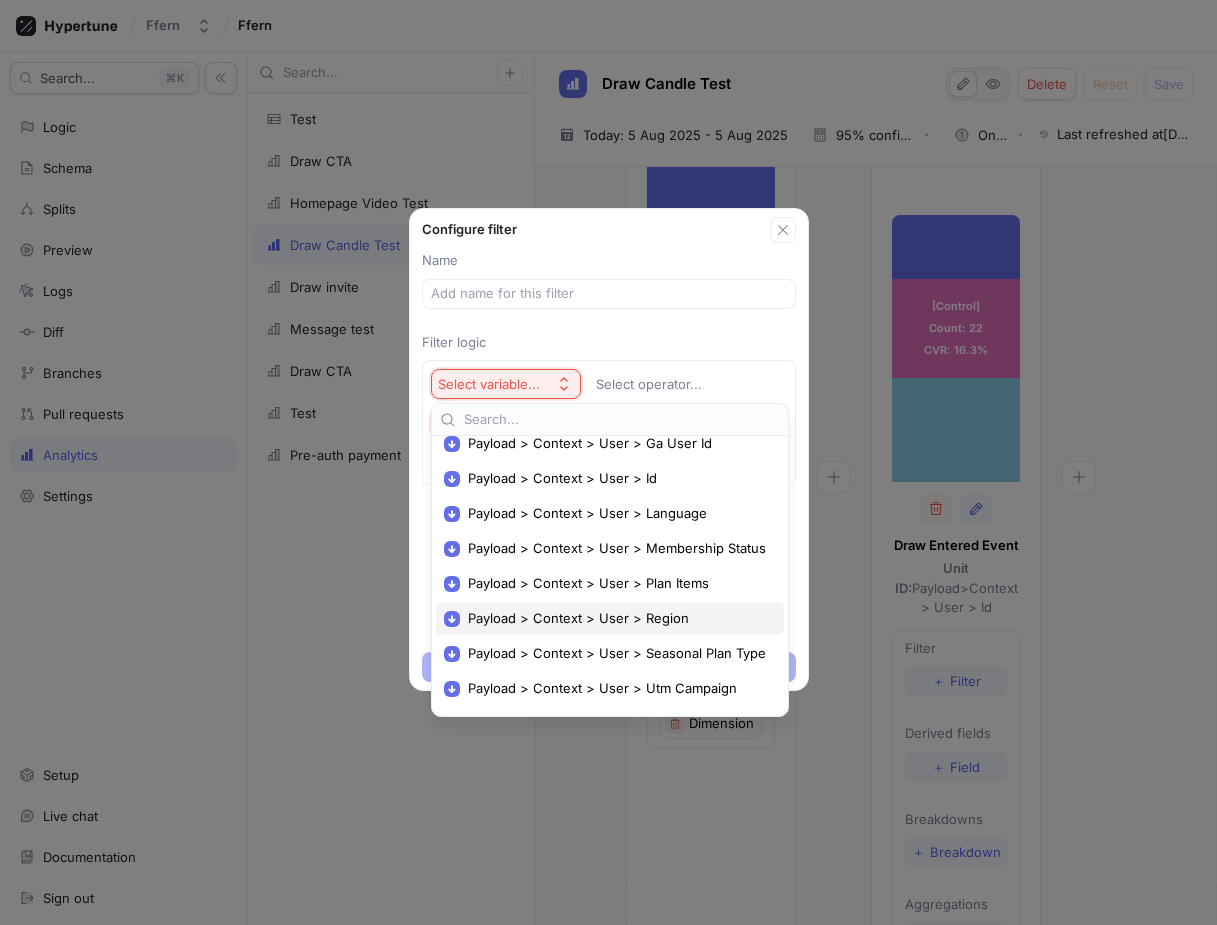 scroll, scrollTop: 356, scrollLeft: 0, axis: vertical 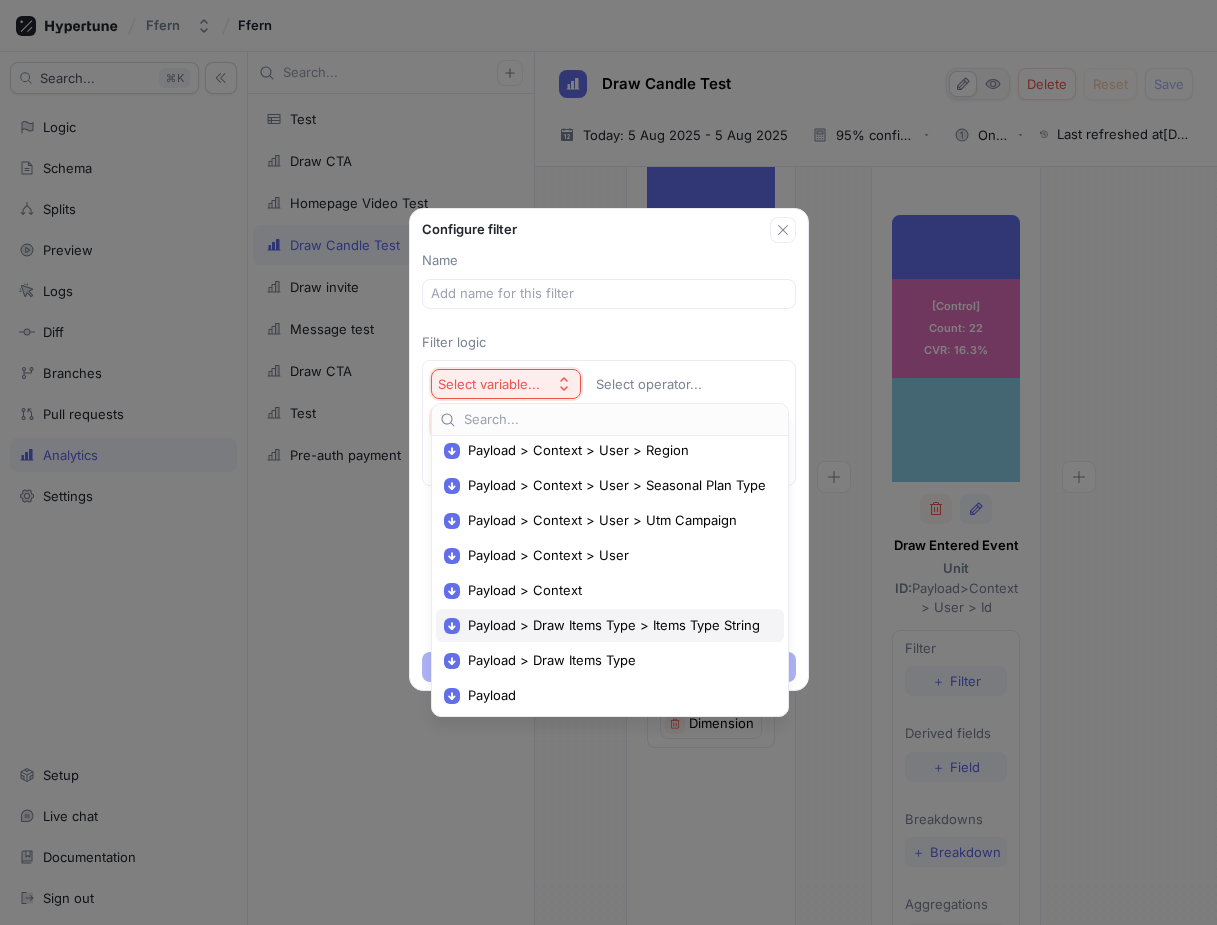click on "Payload > Draw Items Type > Items Type String" at bounding box center (617, 625) 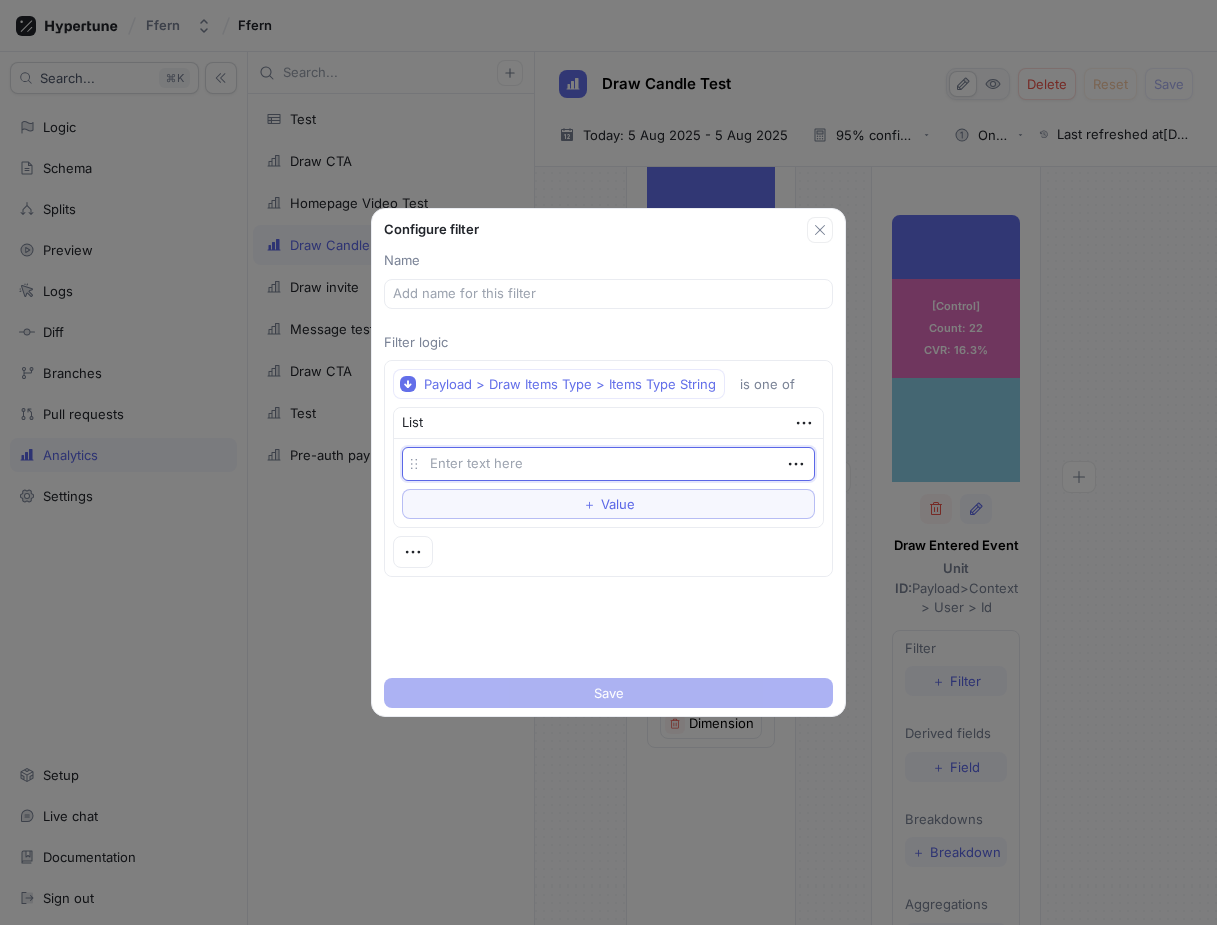 type on "x" 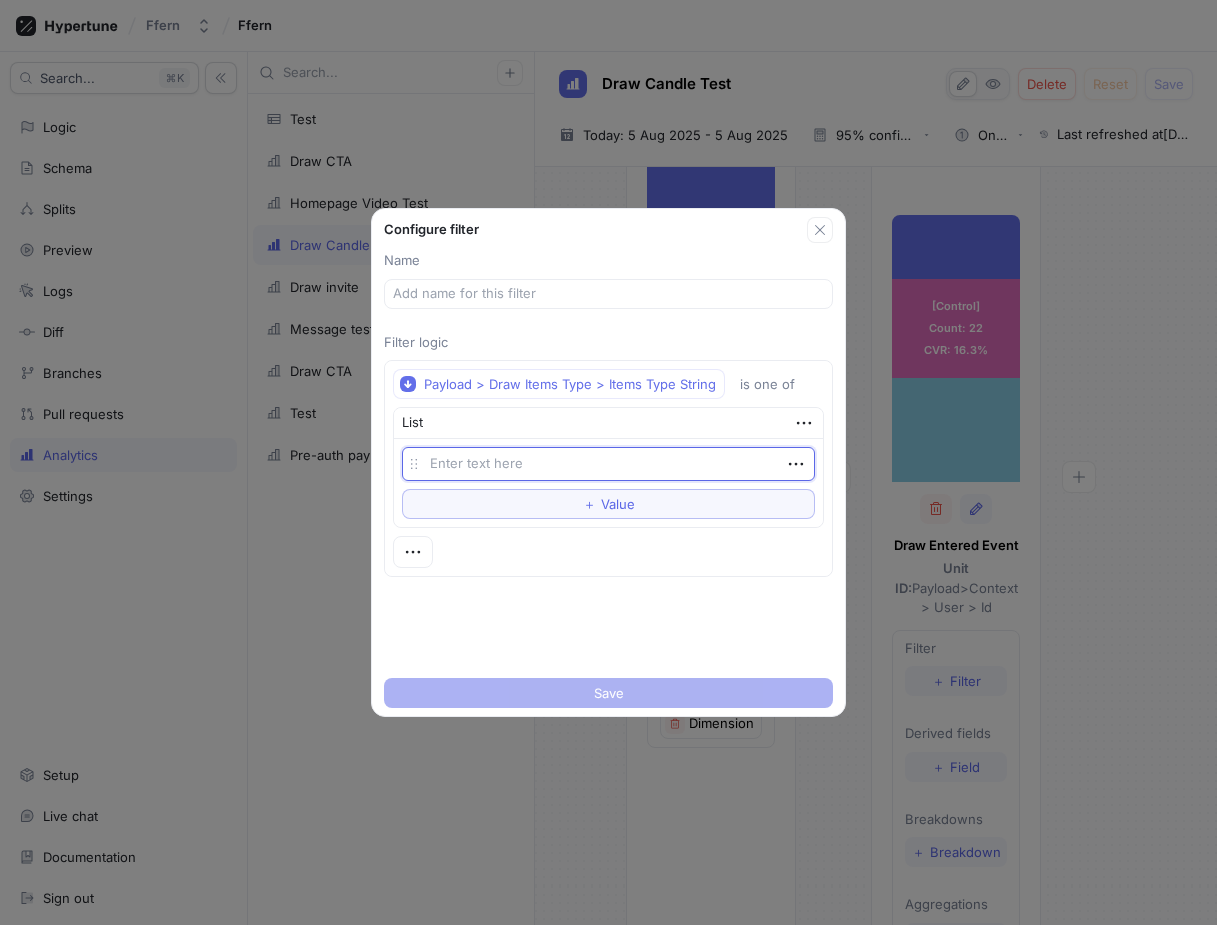 type on "E" 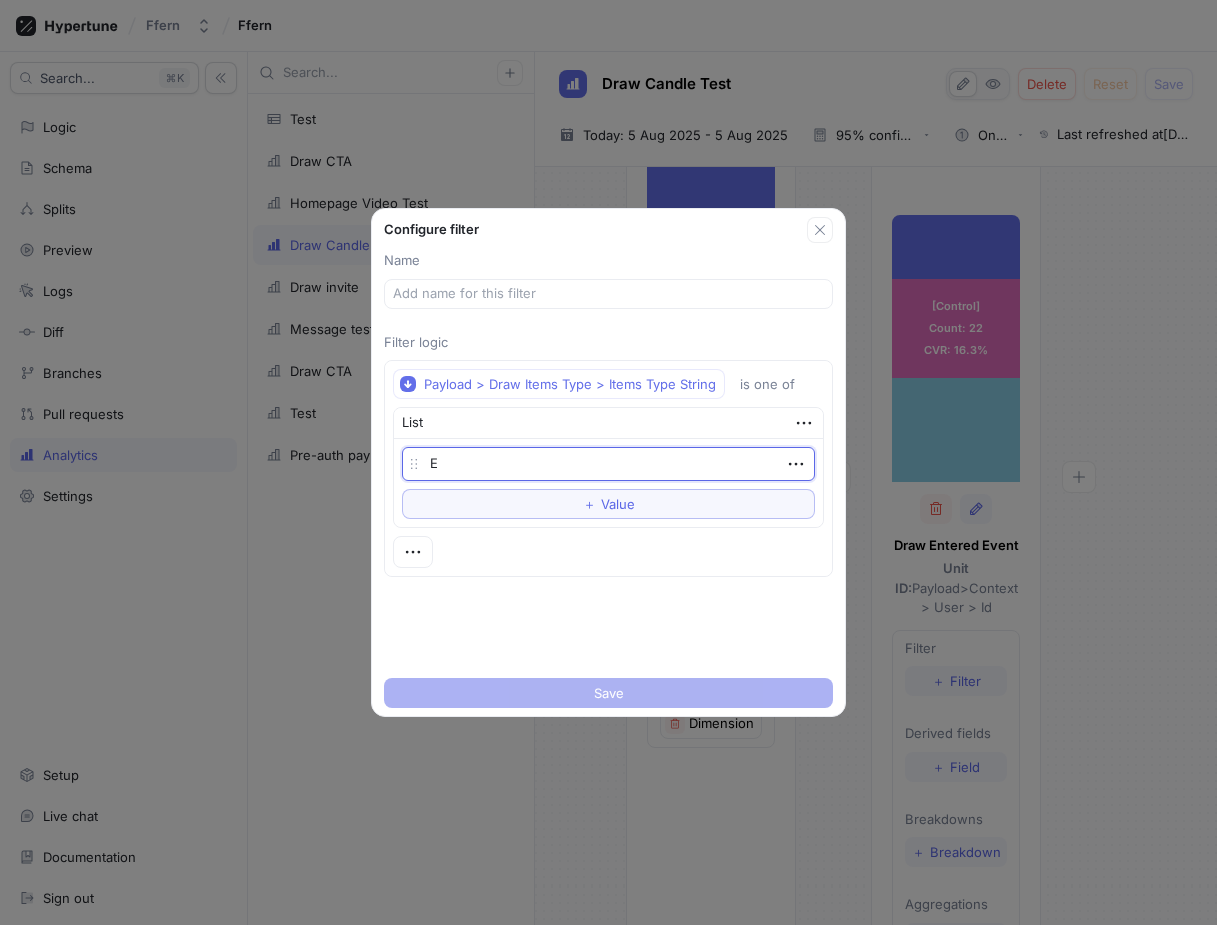 type on "x" 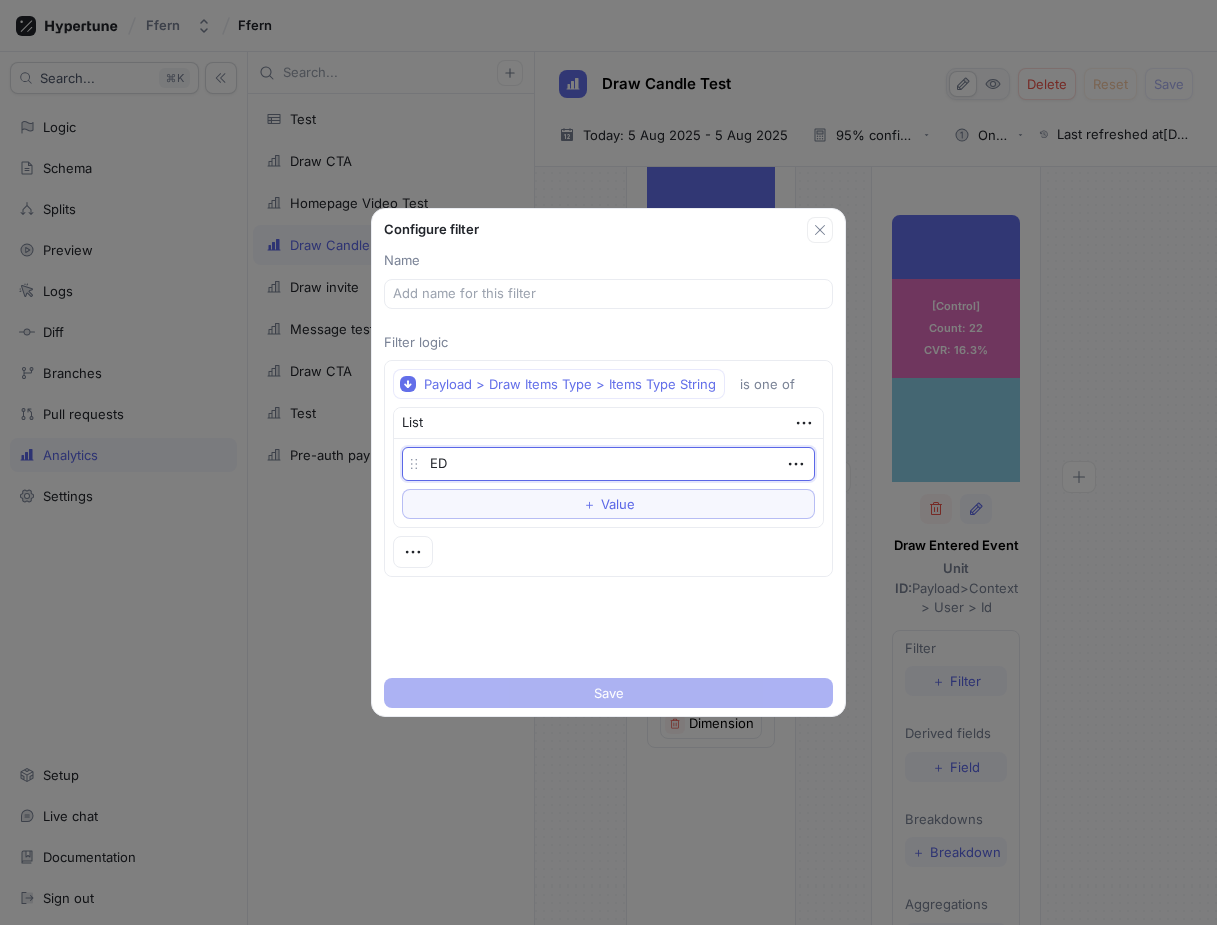 type on "x" 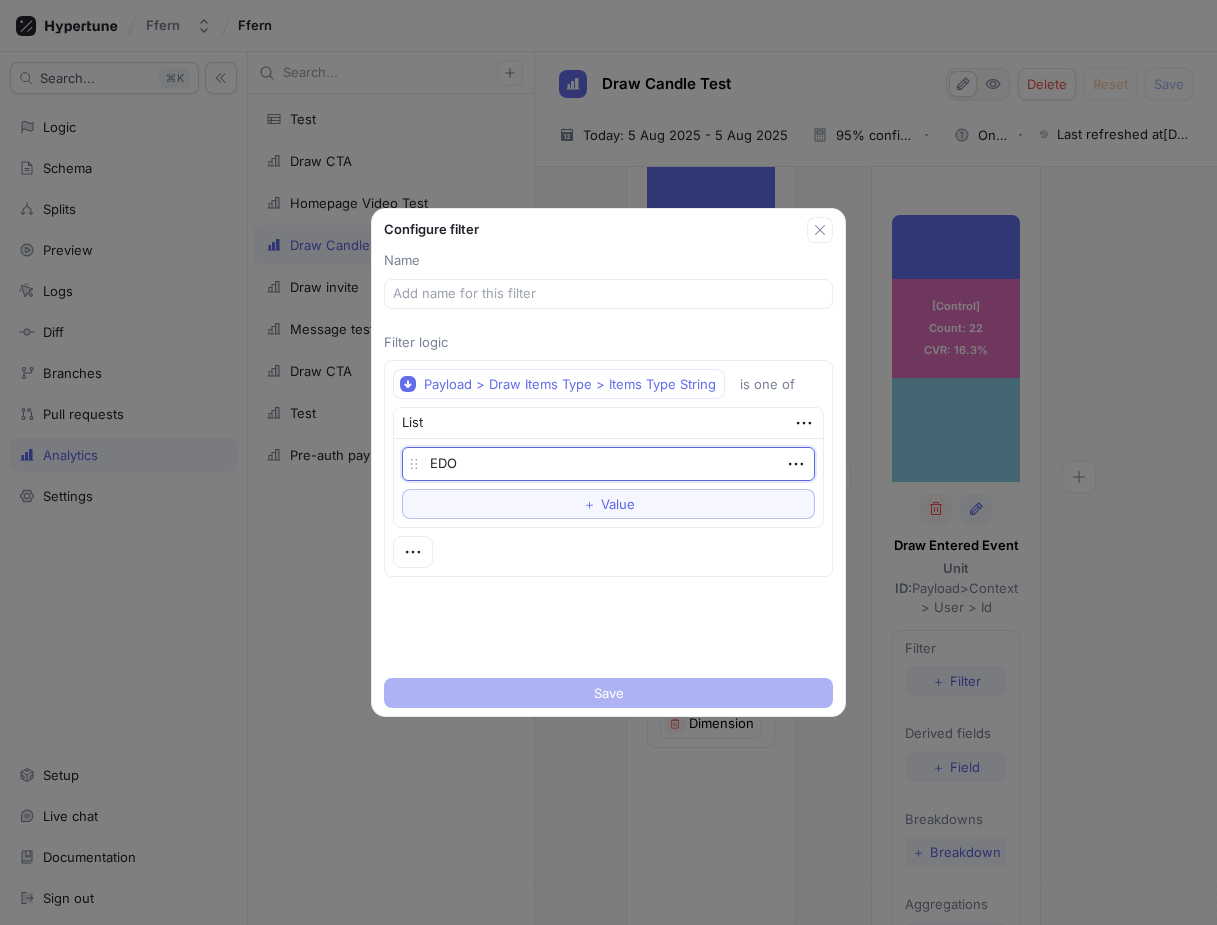type on "x" 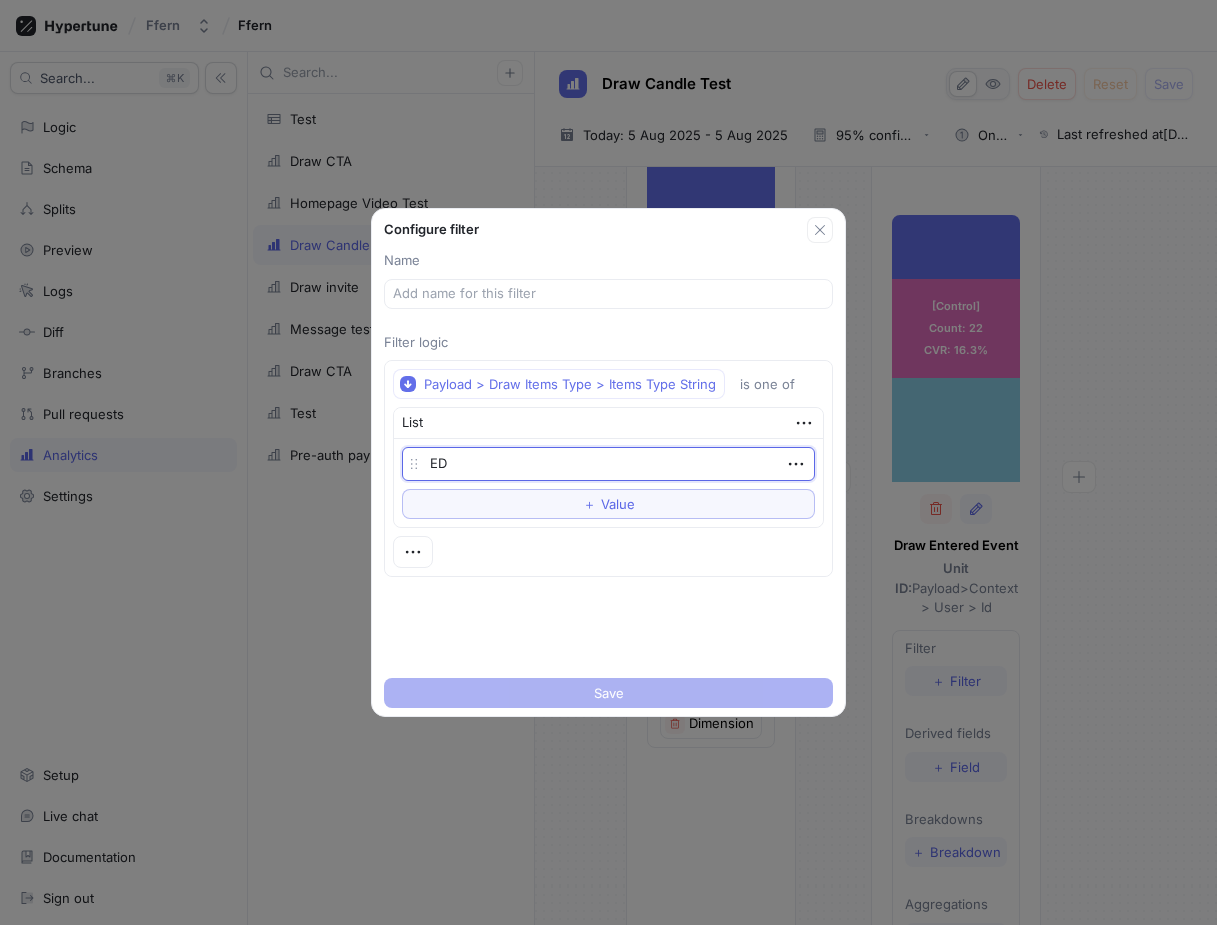 type on "x" 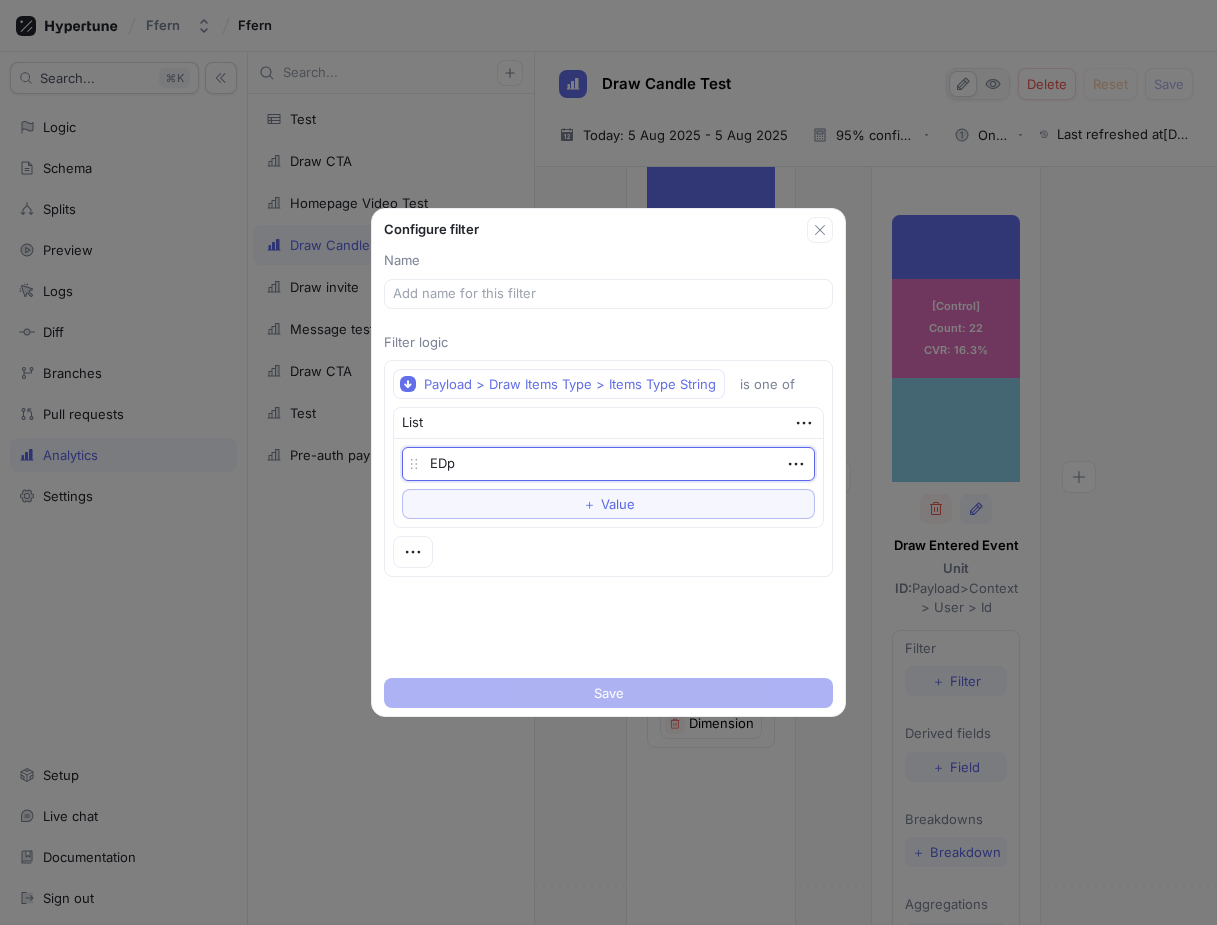 type on "x" 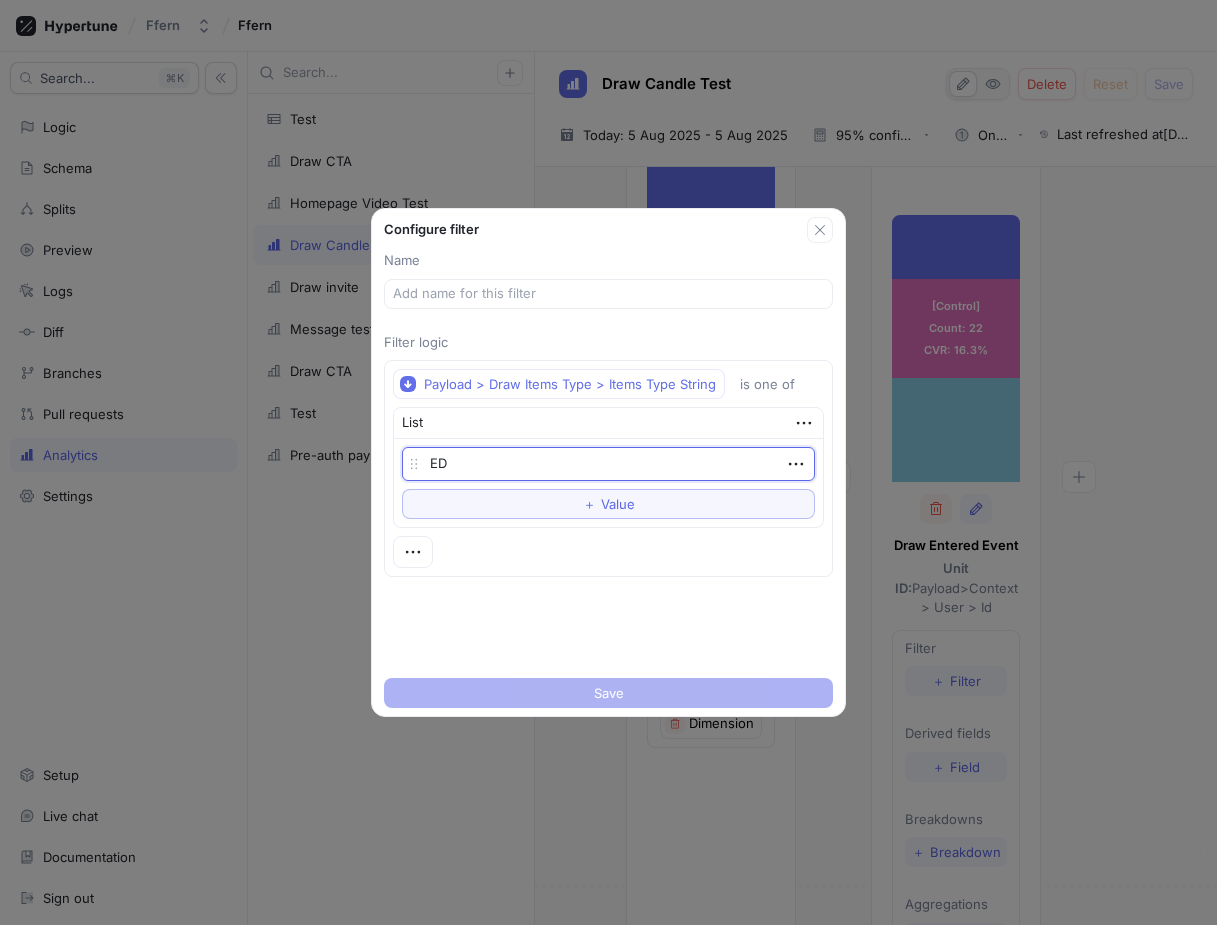 type on "x" 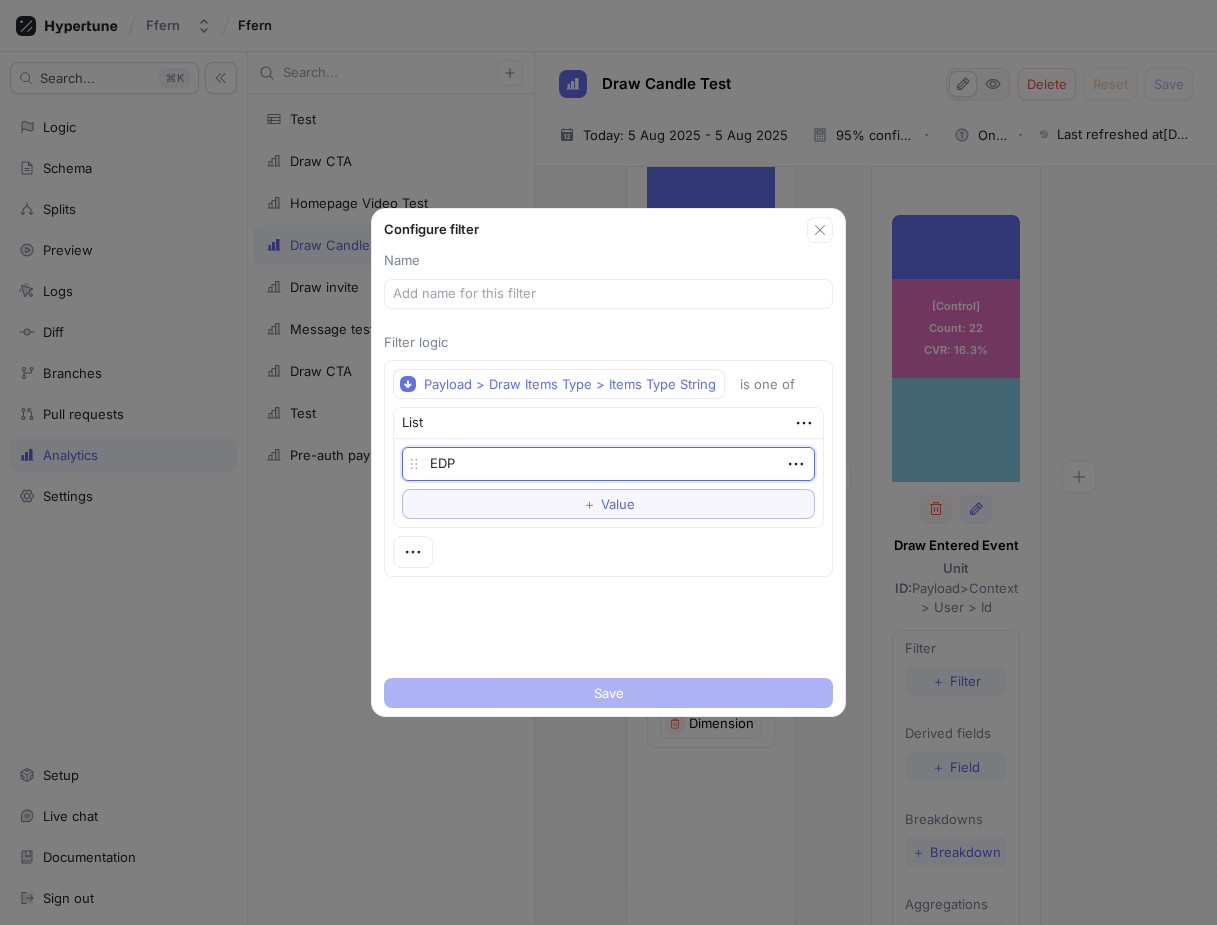 type on "x" 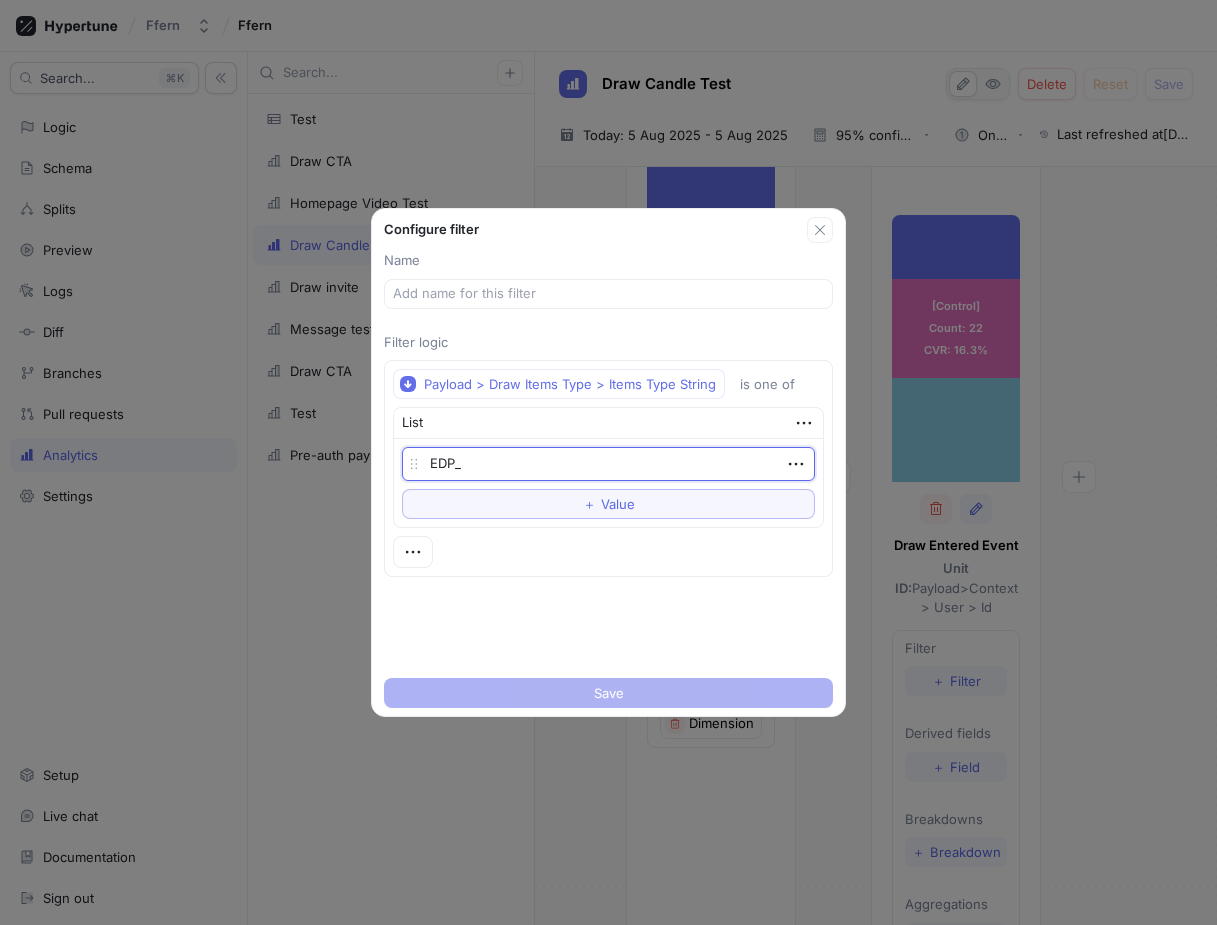 type on "x" 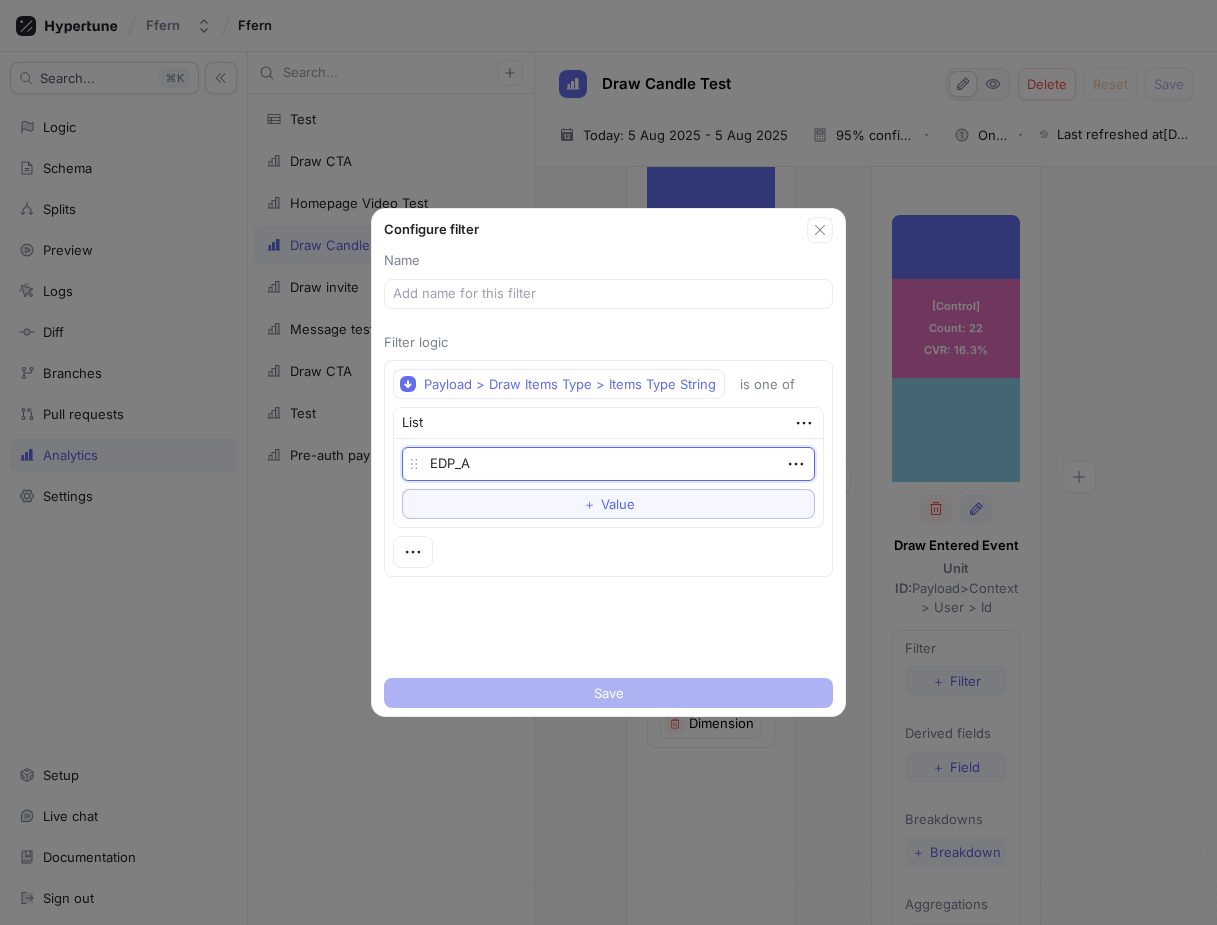 type on "x" 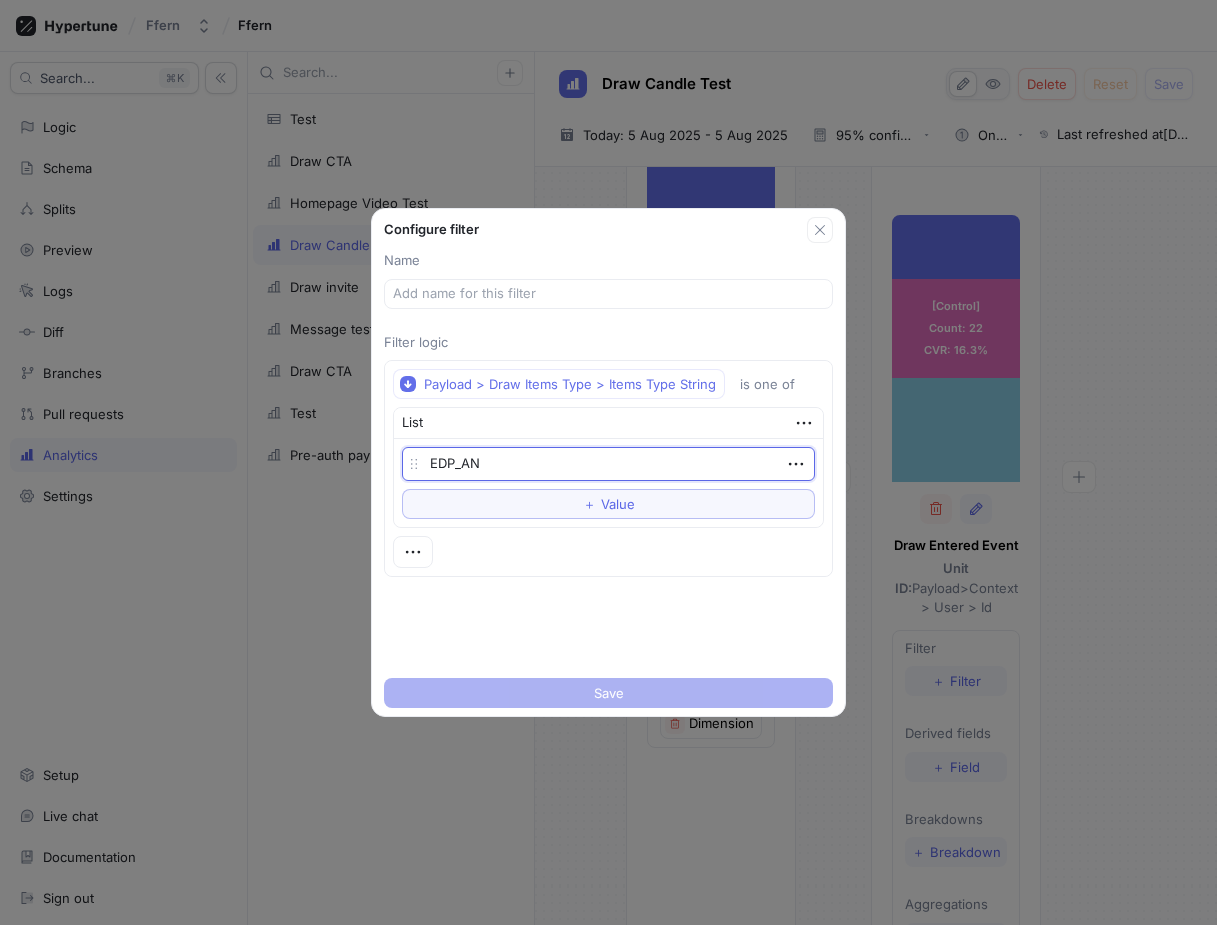 type on "x" 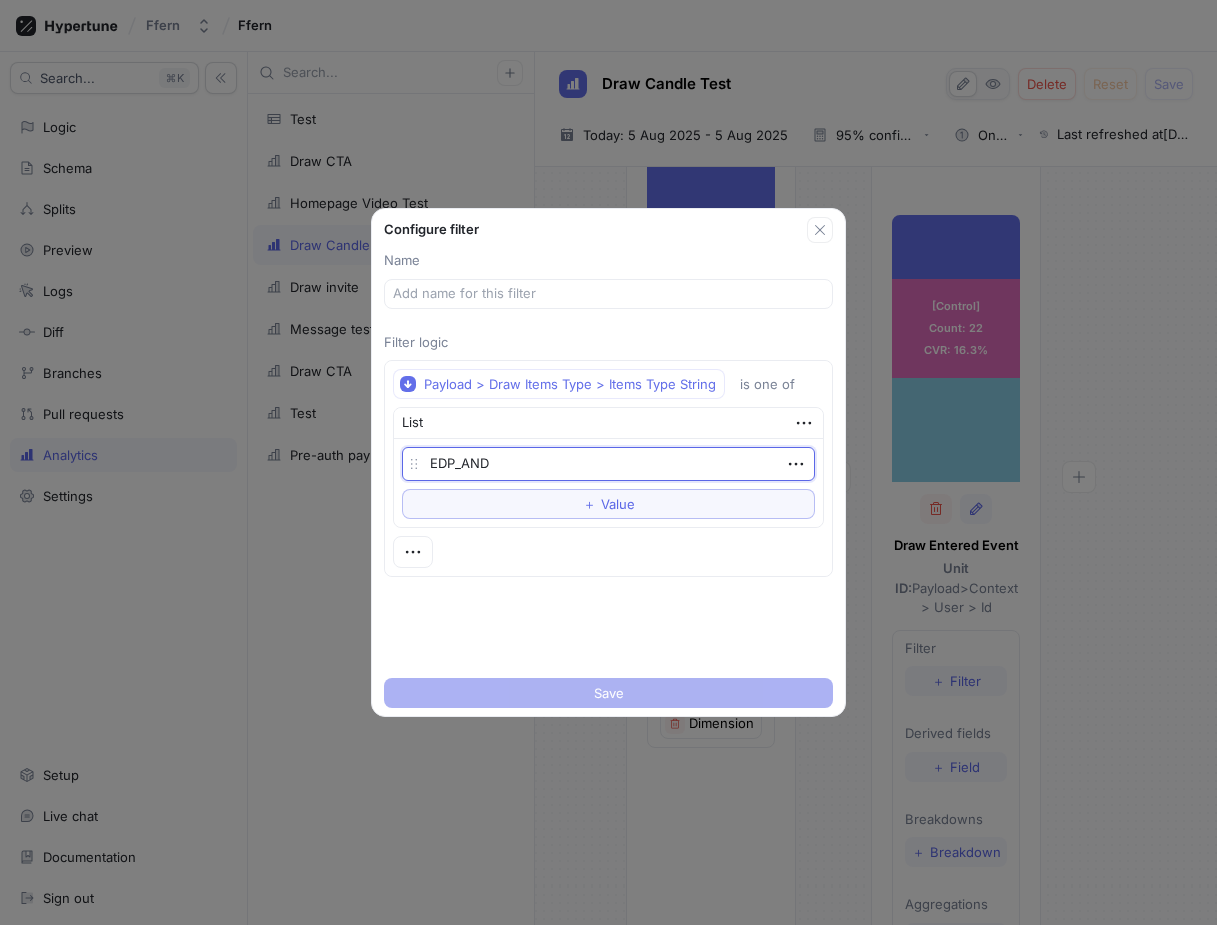 type on "x" 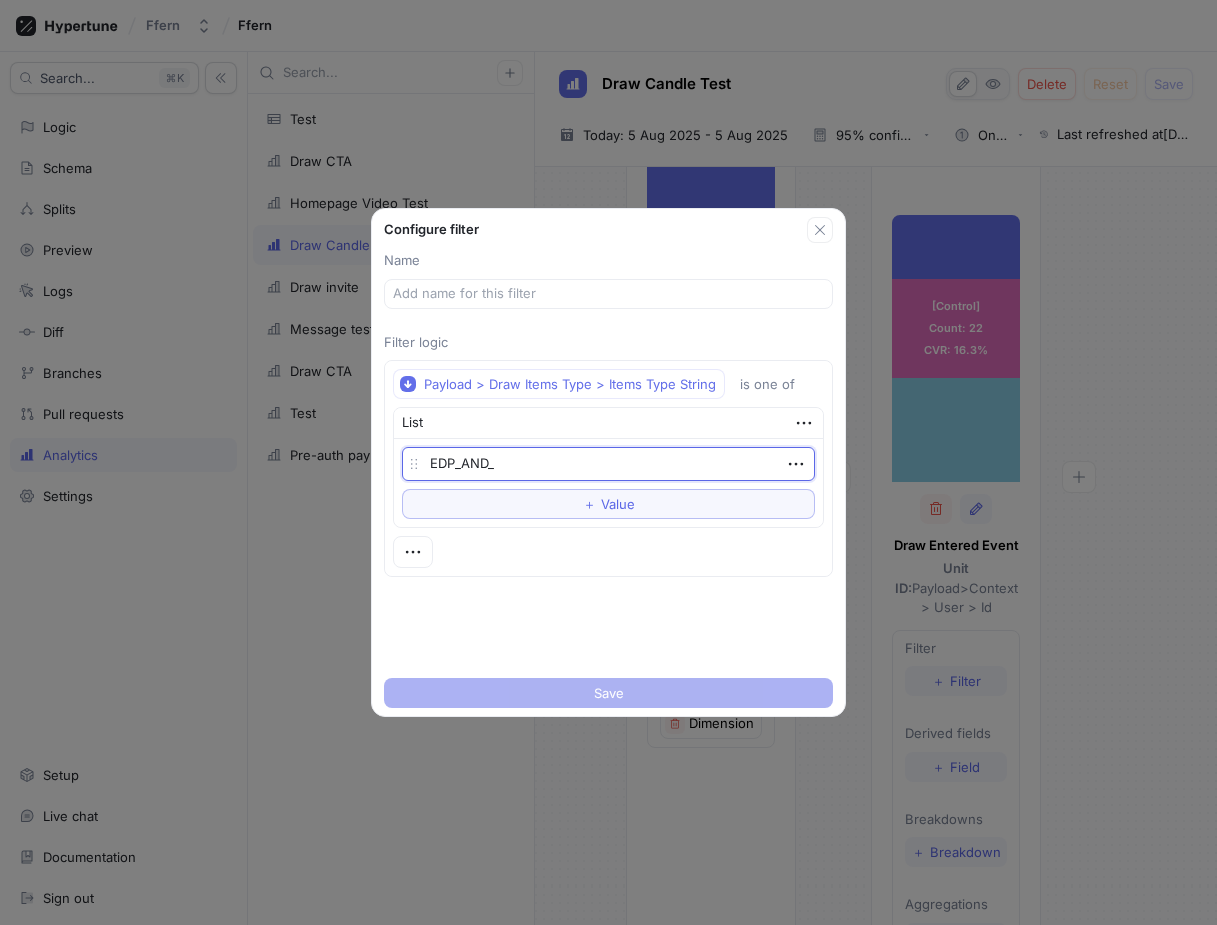 type on "x" 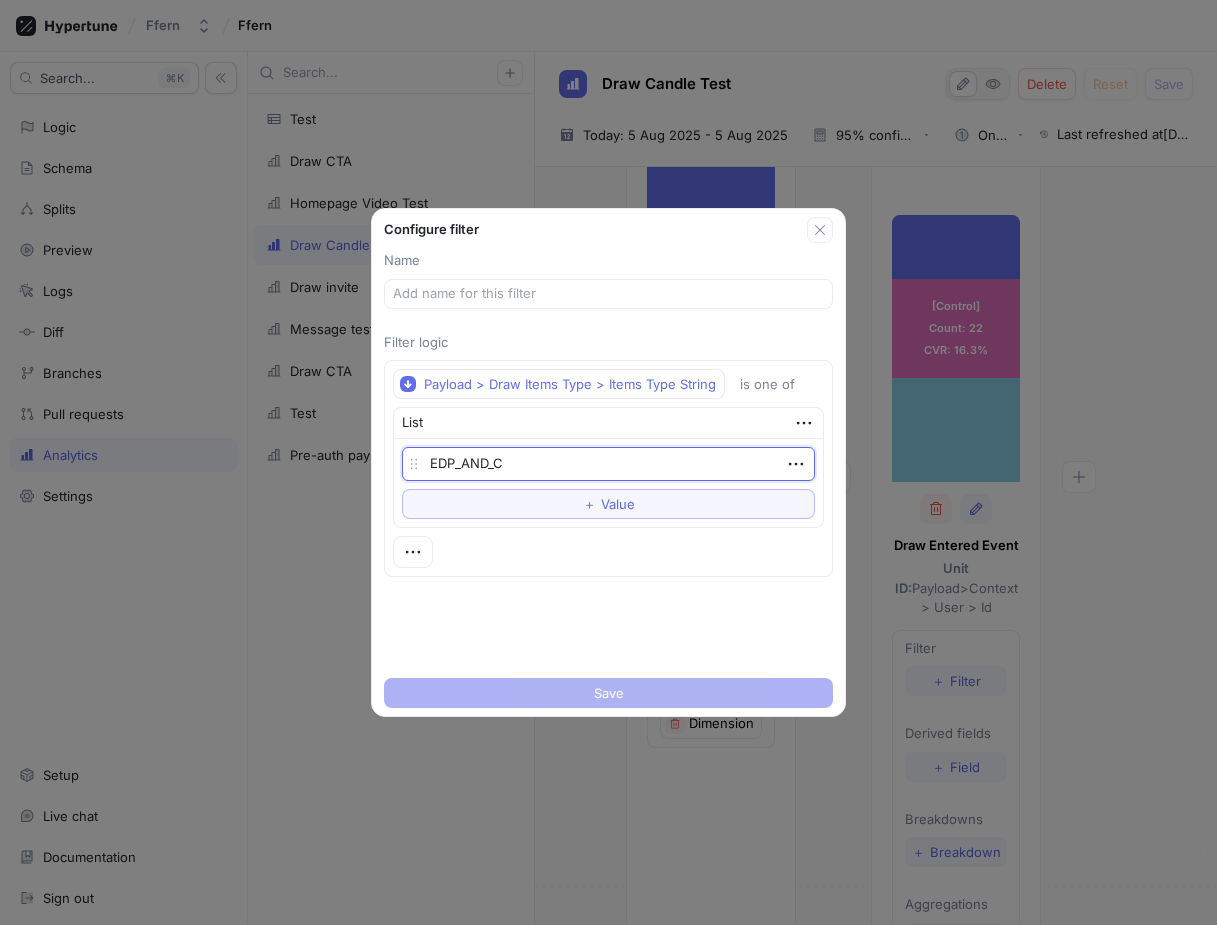 type on "x" 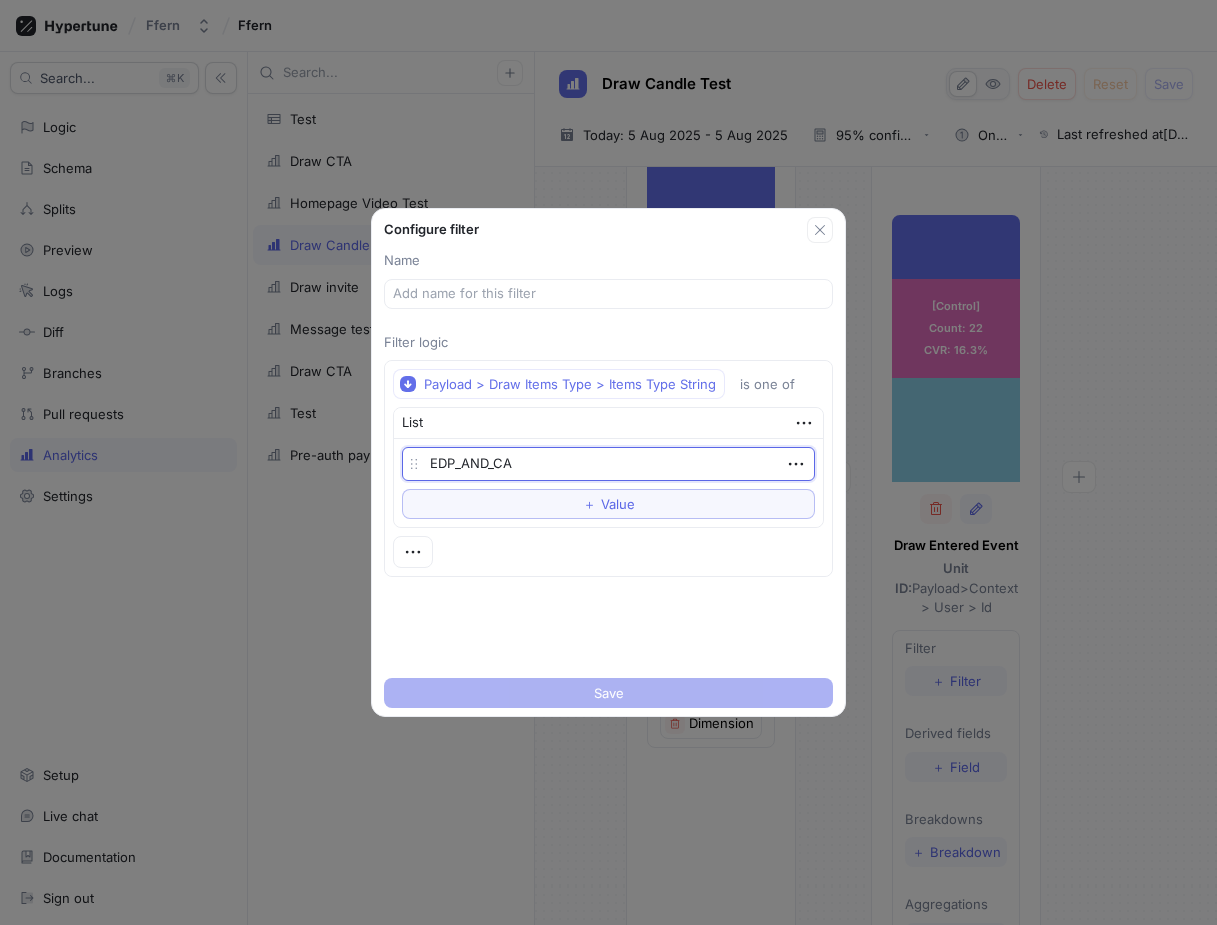 type on "x" 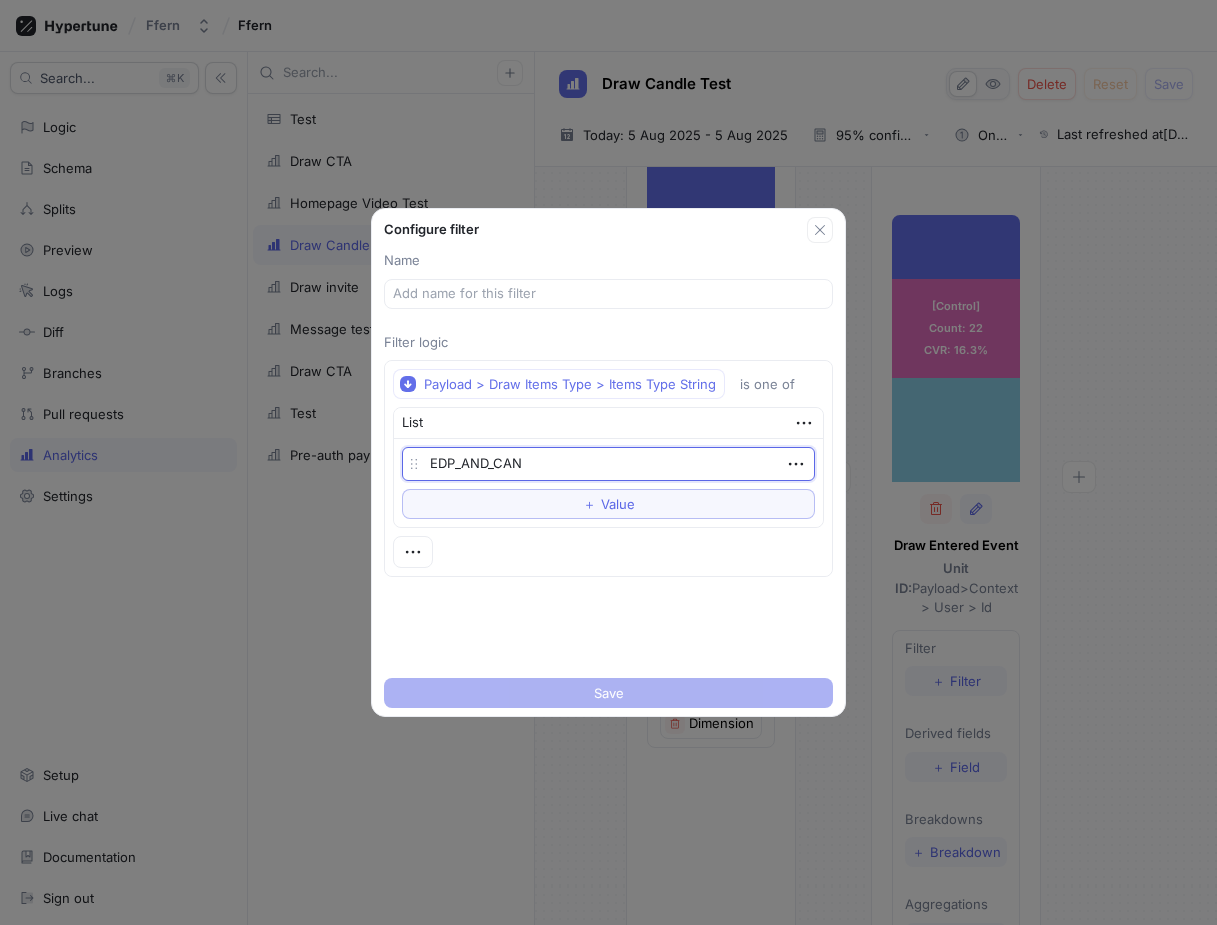 type on "x" 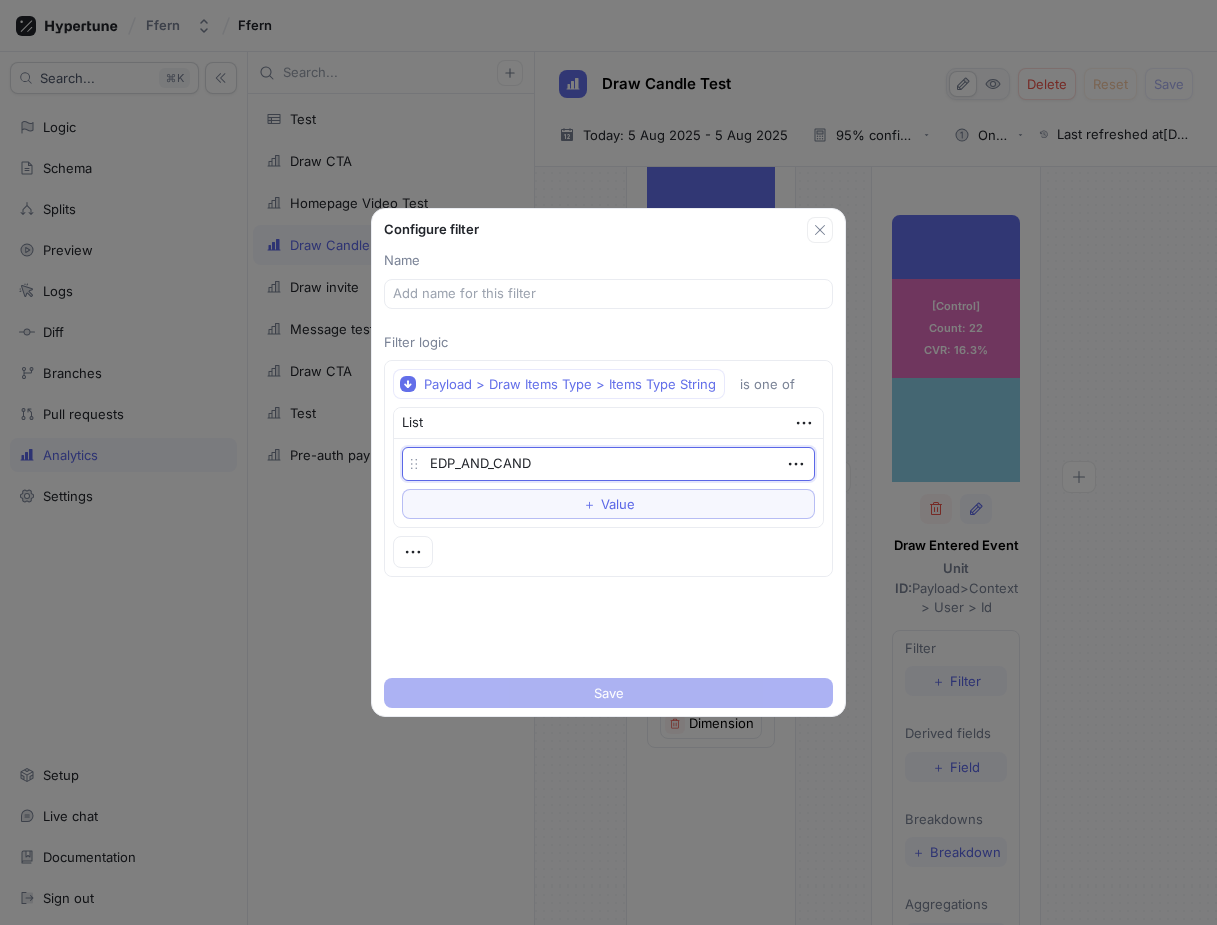 type on "x" 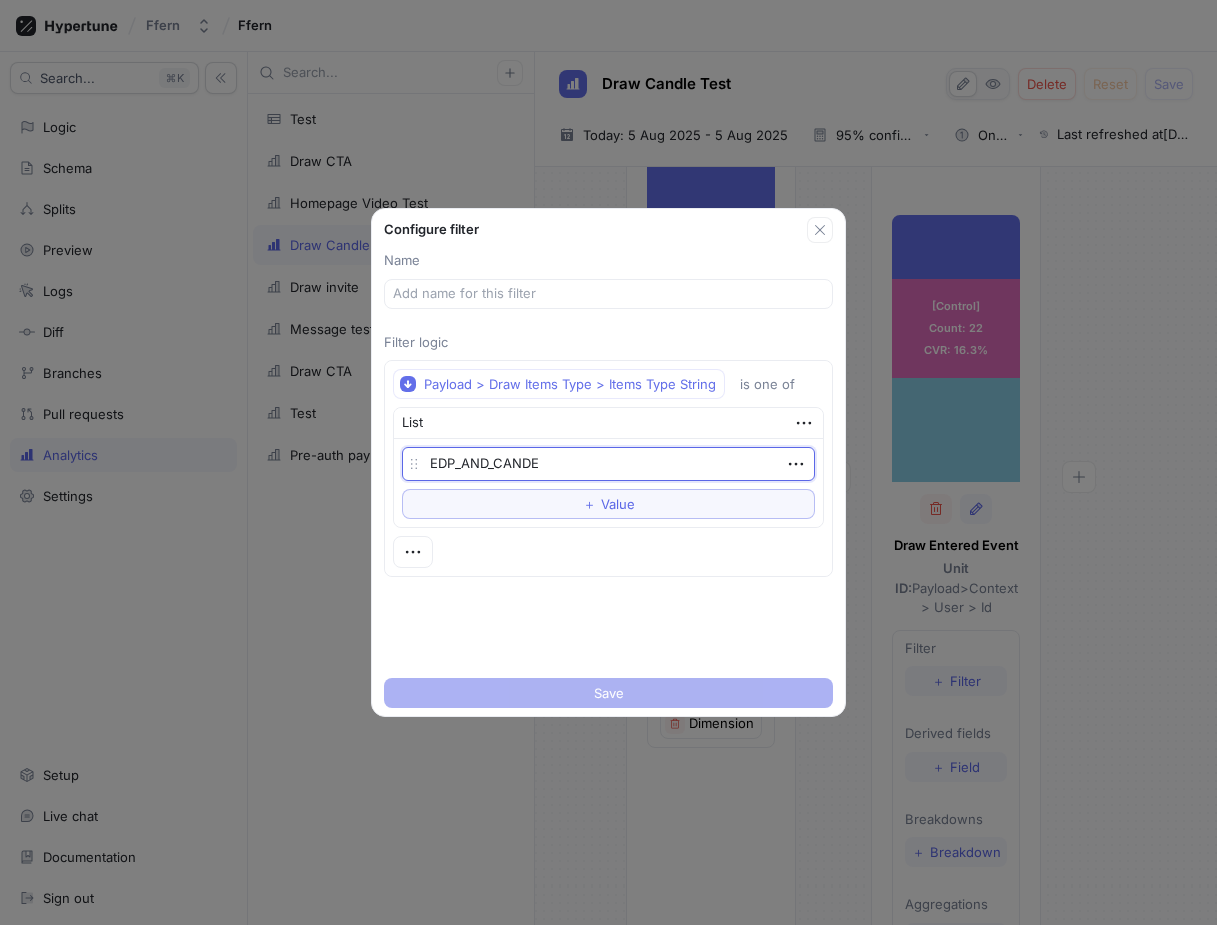 type on "x" 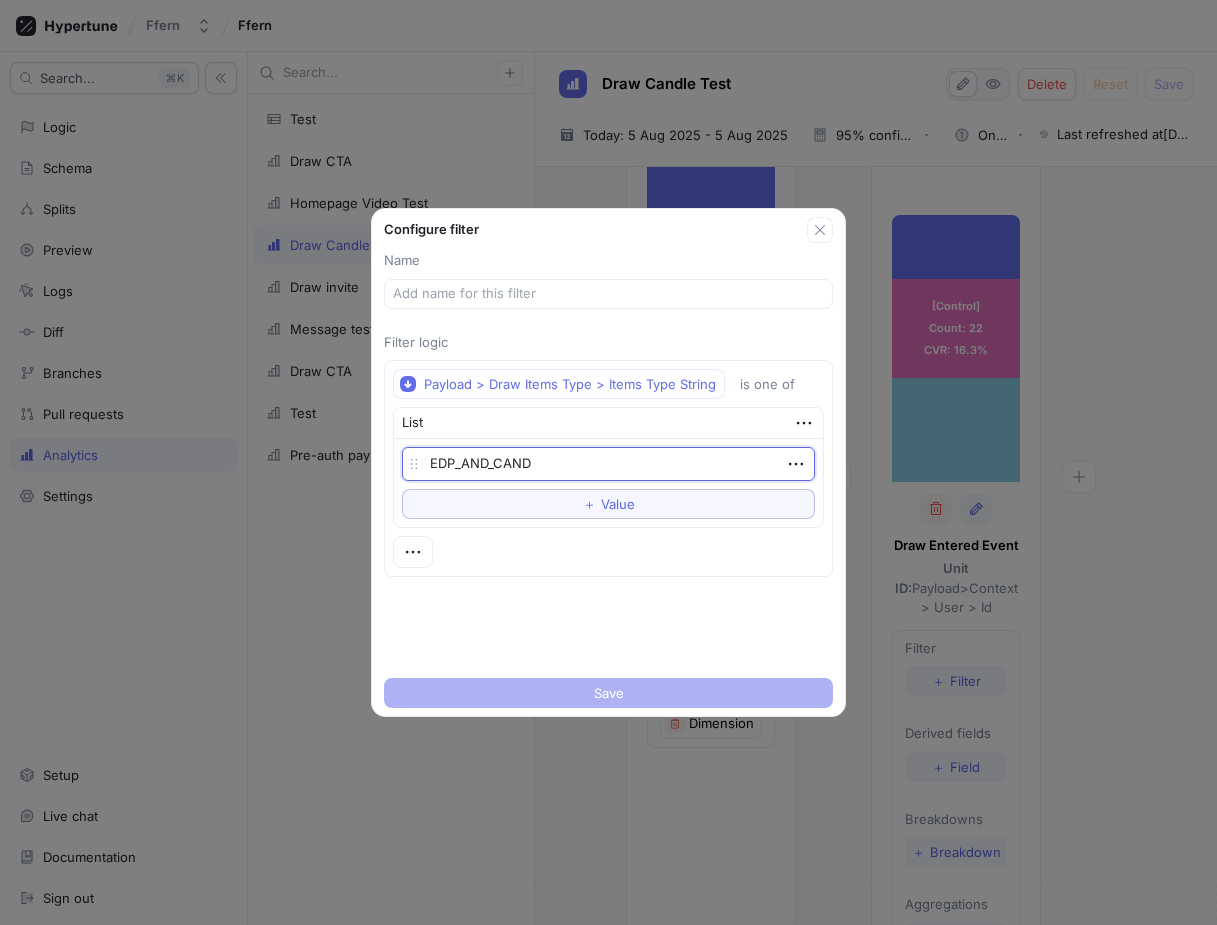 type on "x" 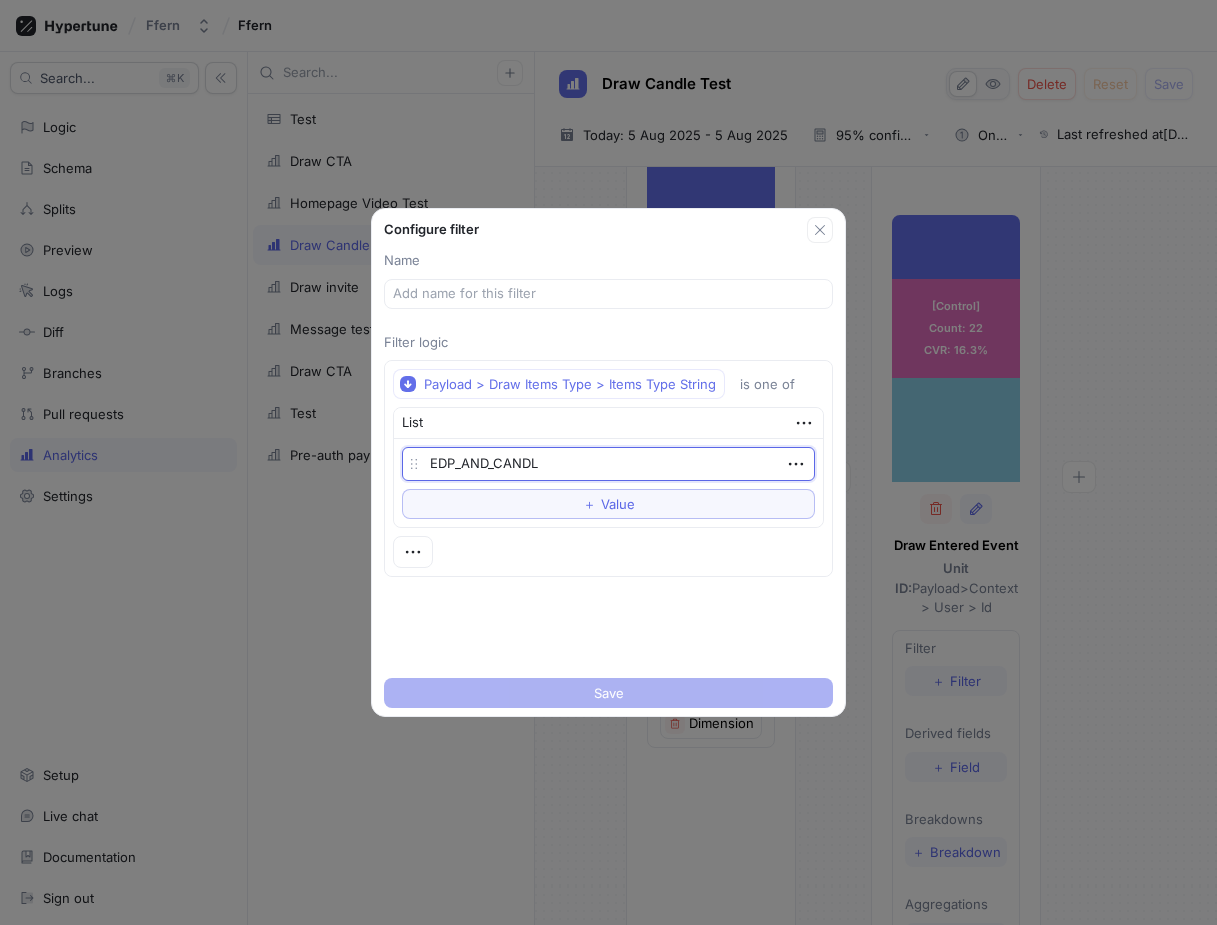 type on "x" 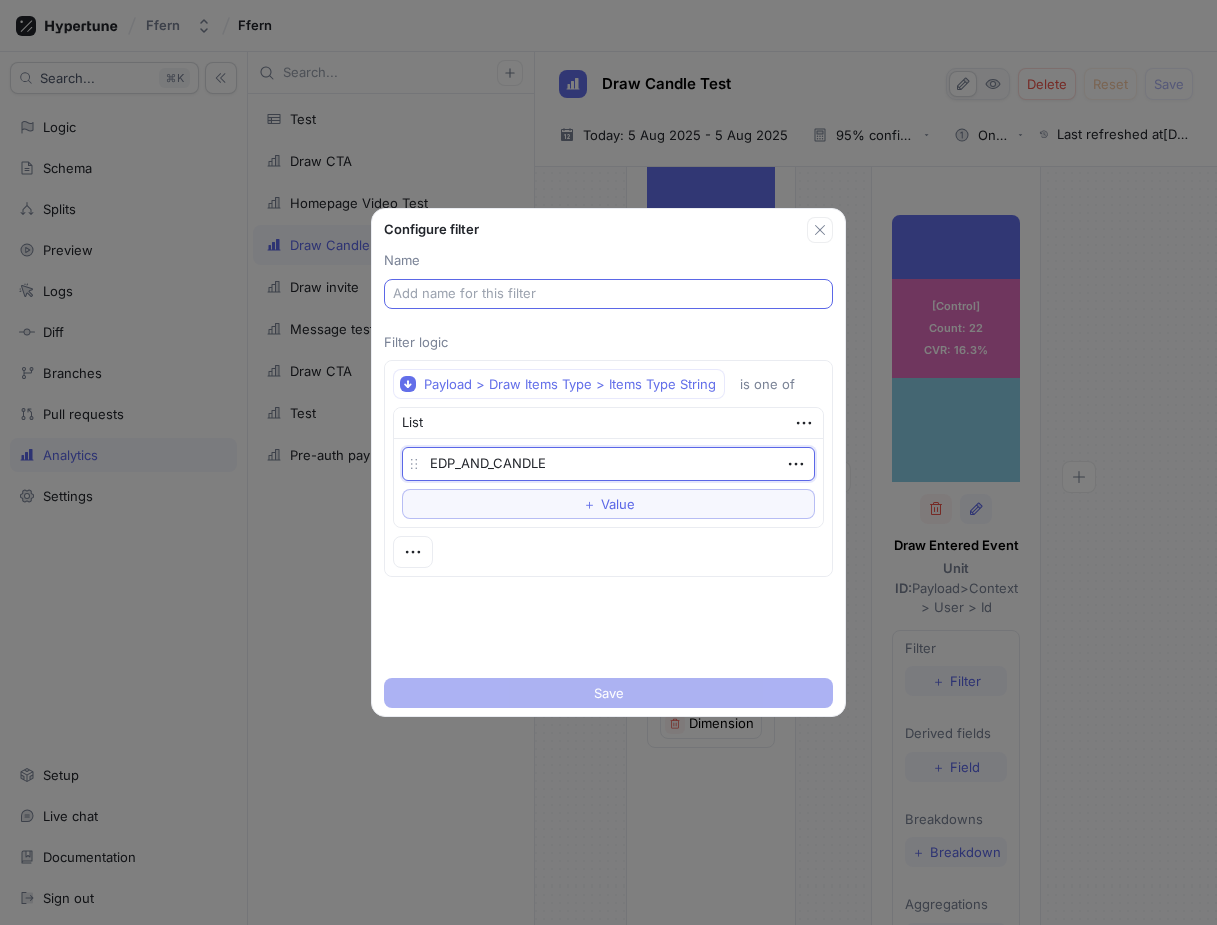 type on "EDP_AND_CANDLE" 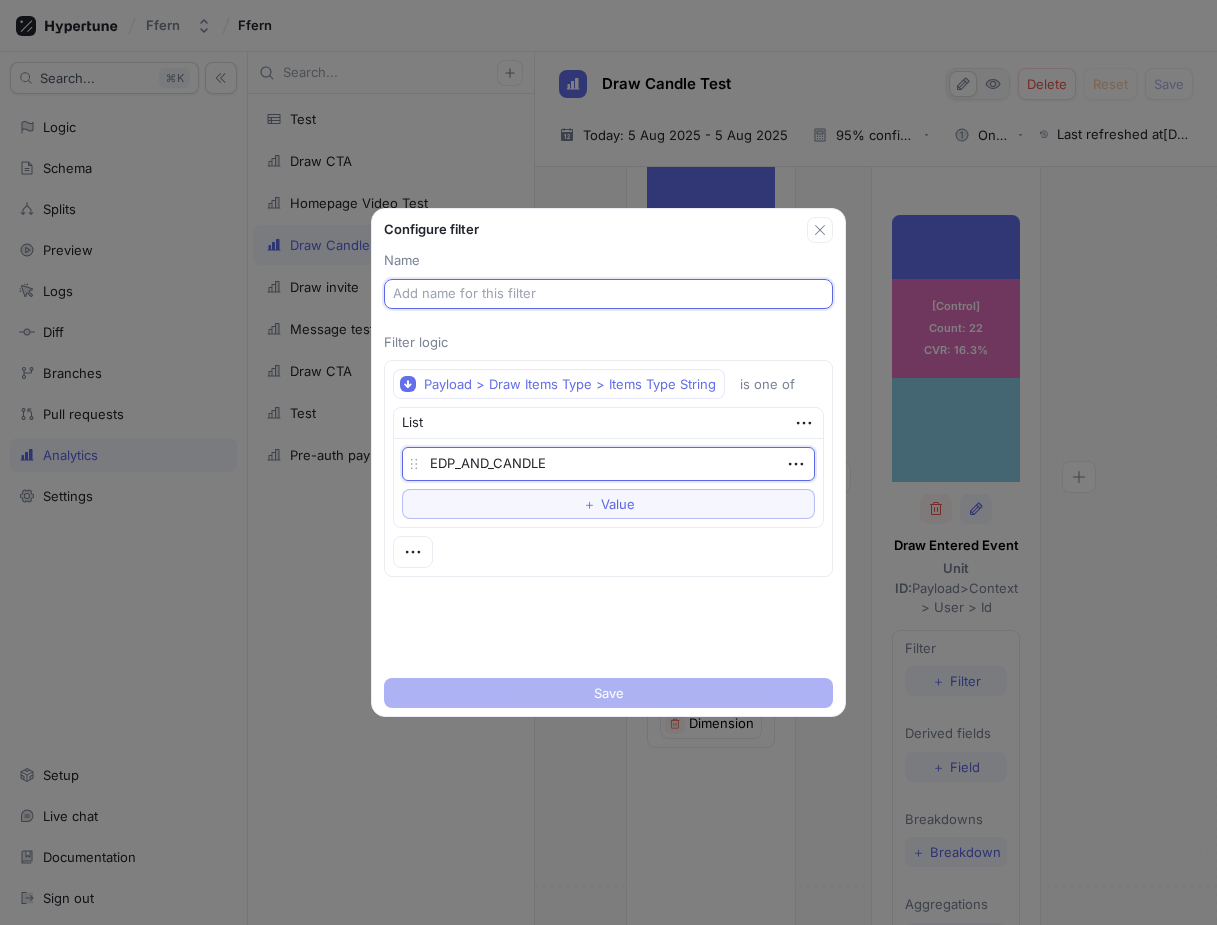 type on "x" 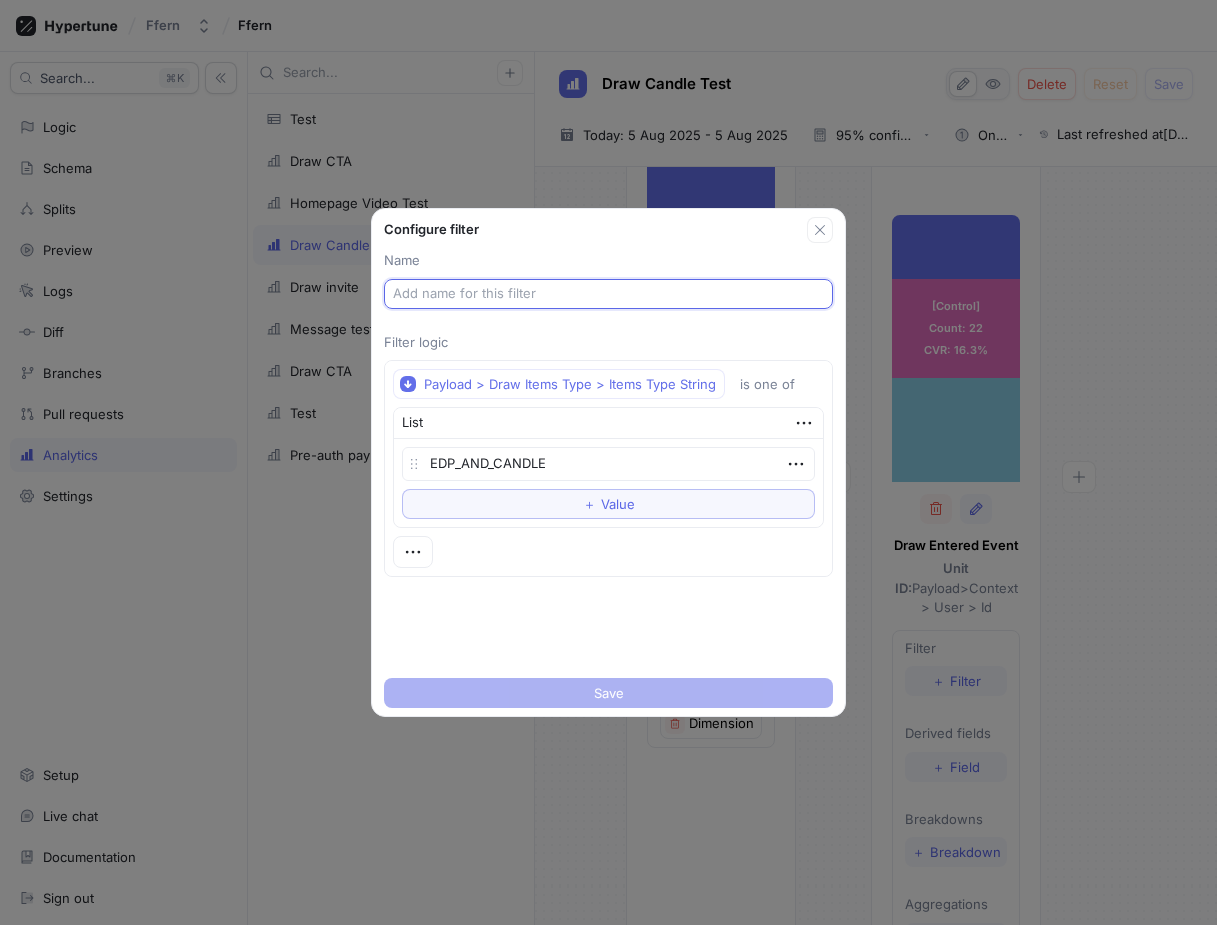 click at bounding box center (608, 294) 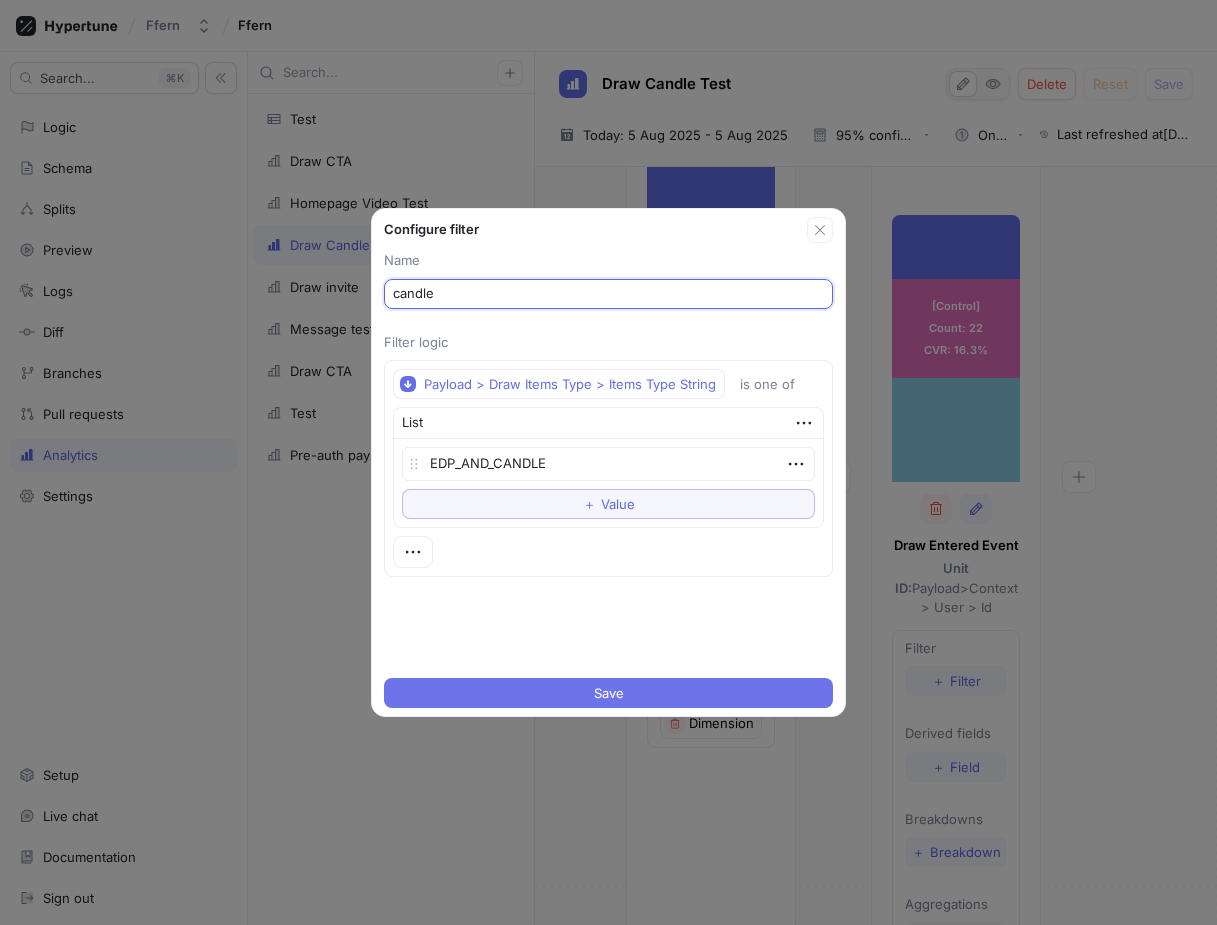 type on "candle" 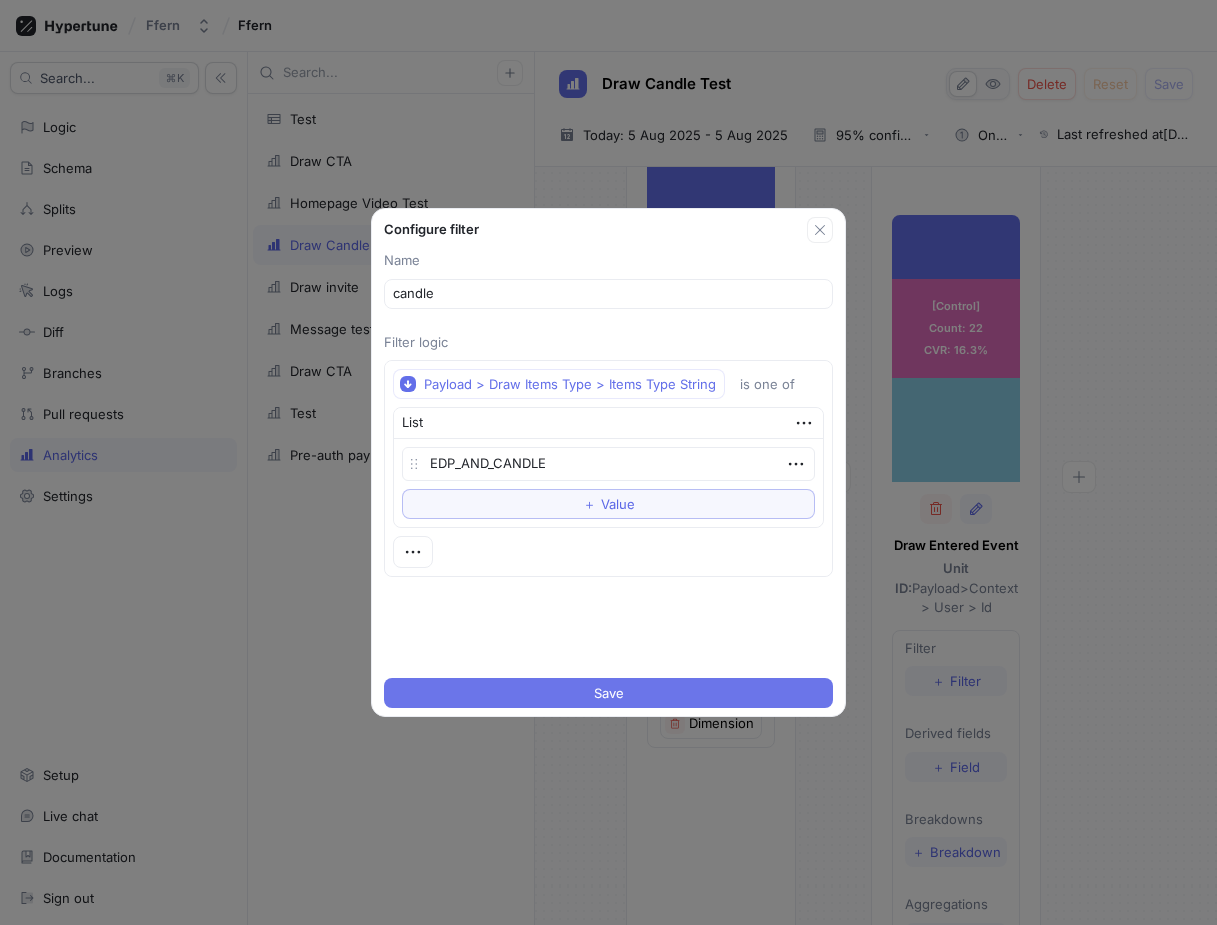click on "Save" at bounding box center (608, 693) 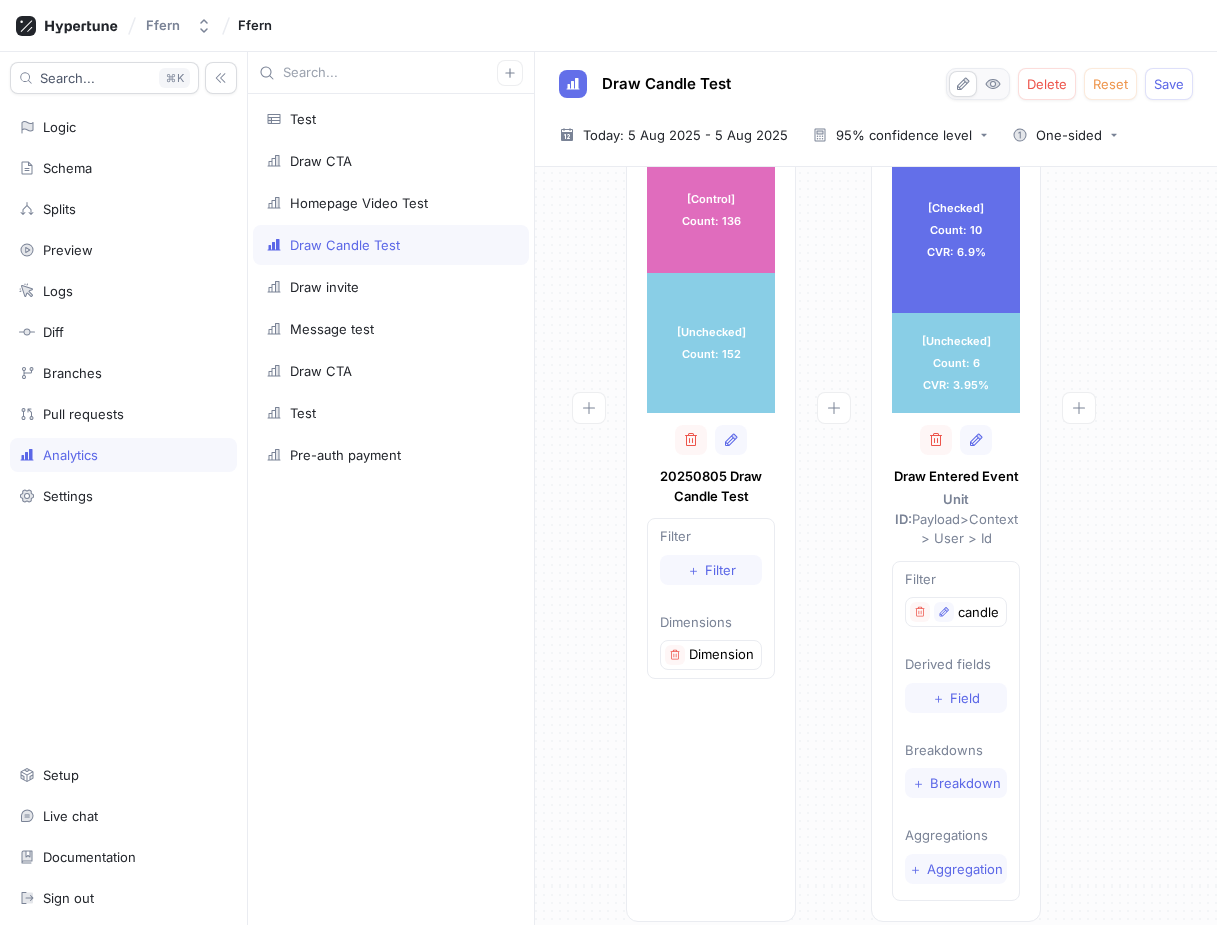 scroll, scrollTop: 220, scrollLeft: 0, axis: vertical 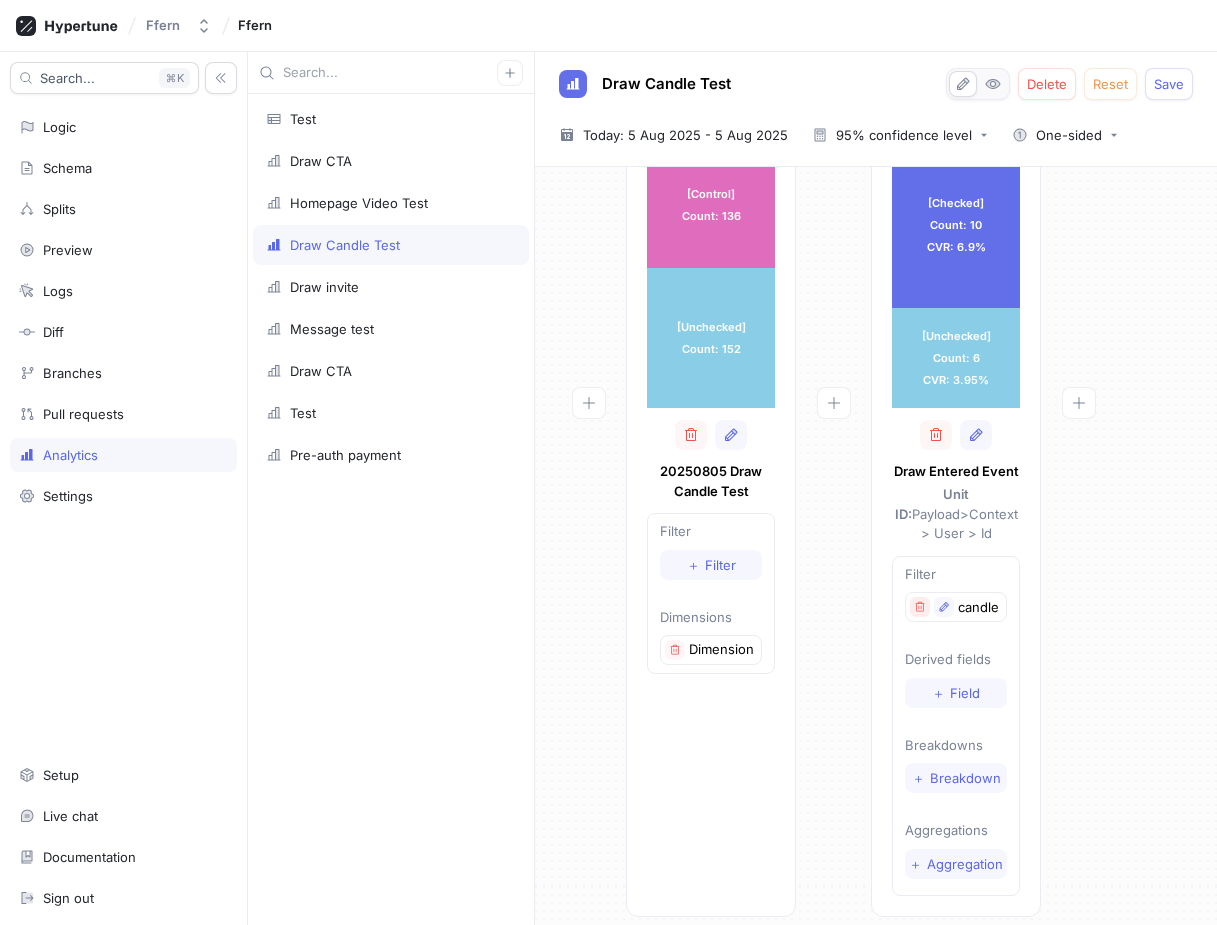 click 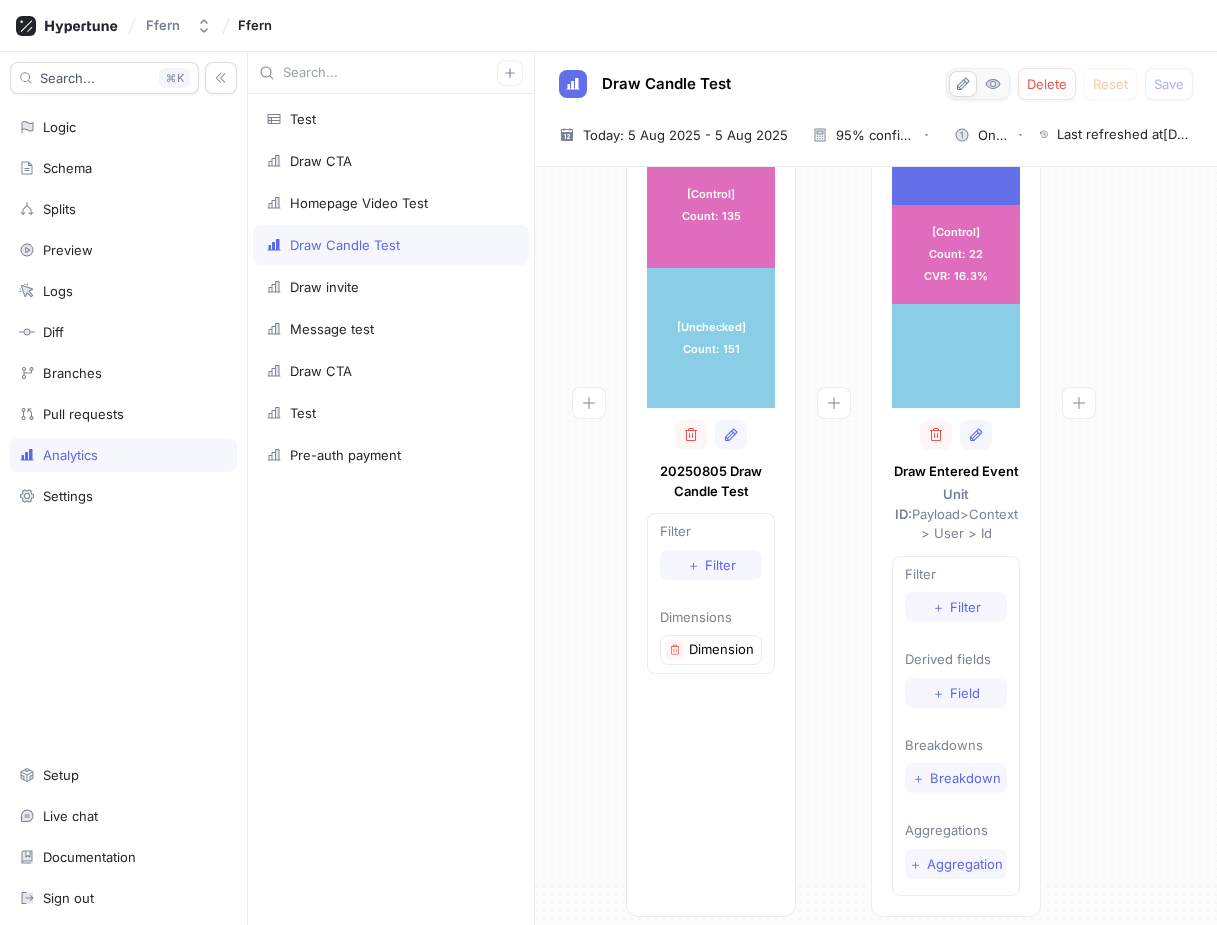 scroll, scrollTop: 0, scrollLeft: 0, axis: both 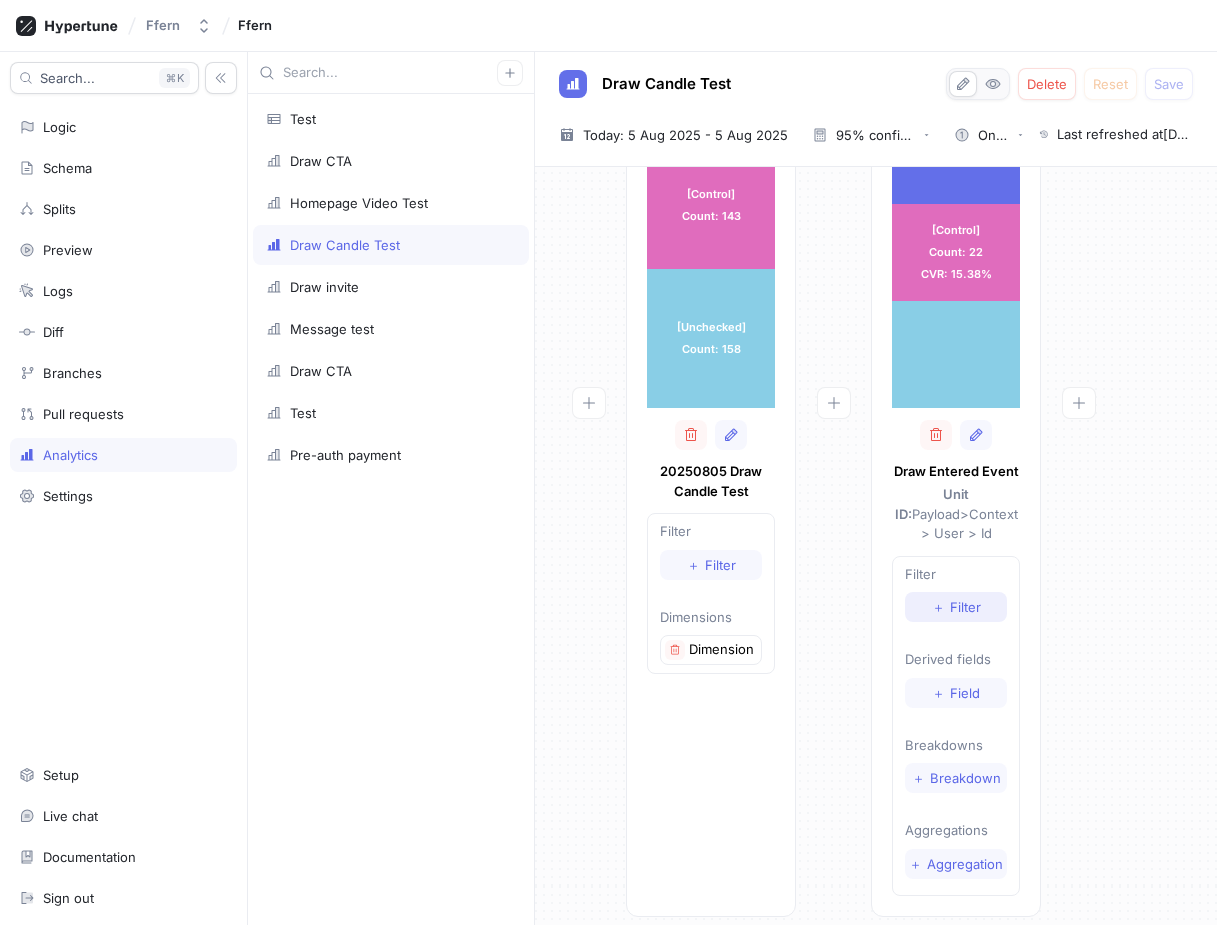 click on "＋ Filter" at bounding box center (956, 607) 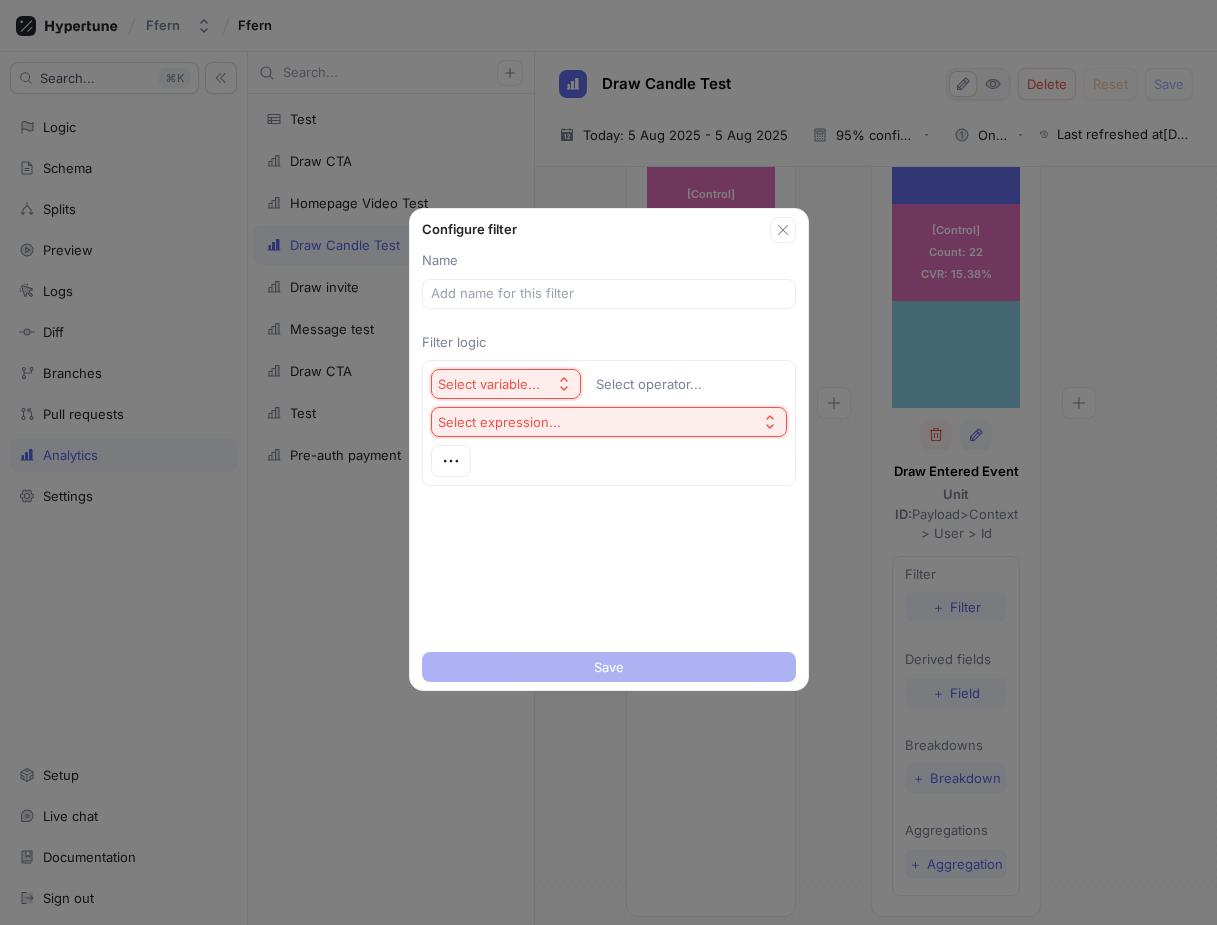 click on "Select variable..." at bounding box center [506, 384] 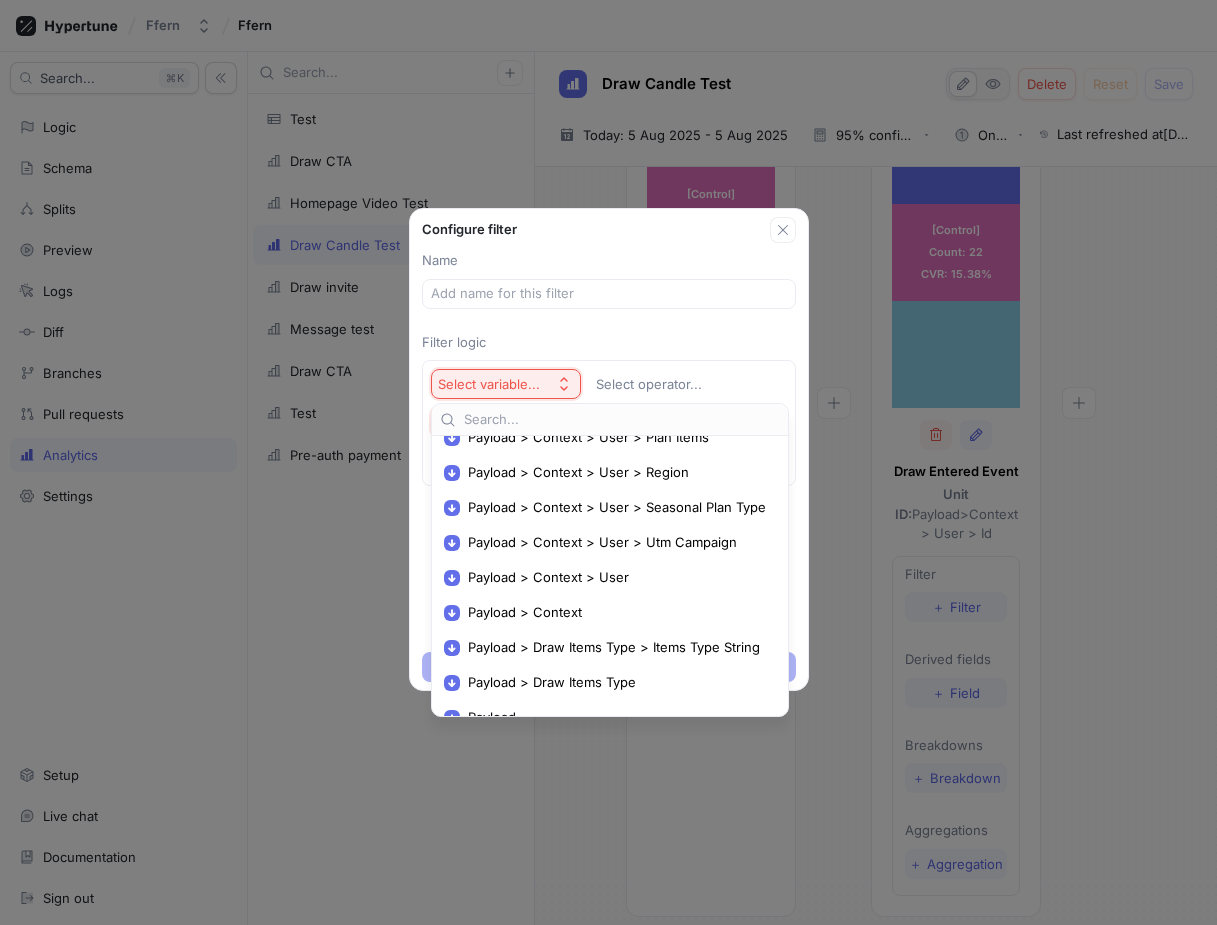 scroll, scrollTop: 356, scrollLeft: 0, axis: vertical 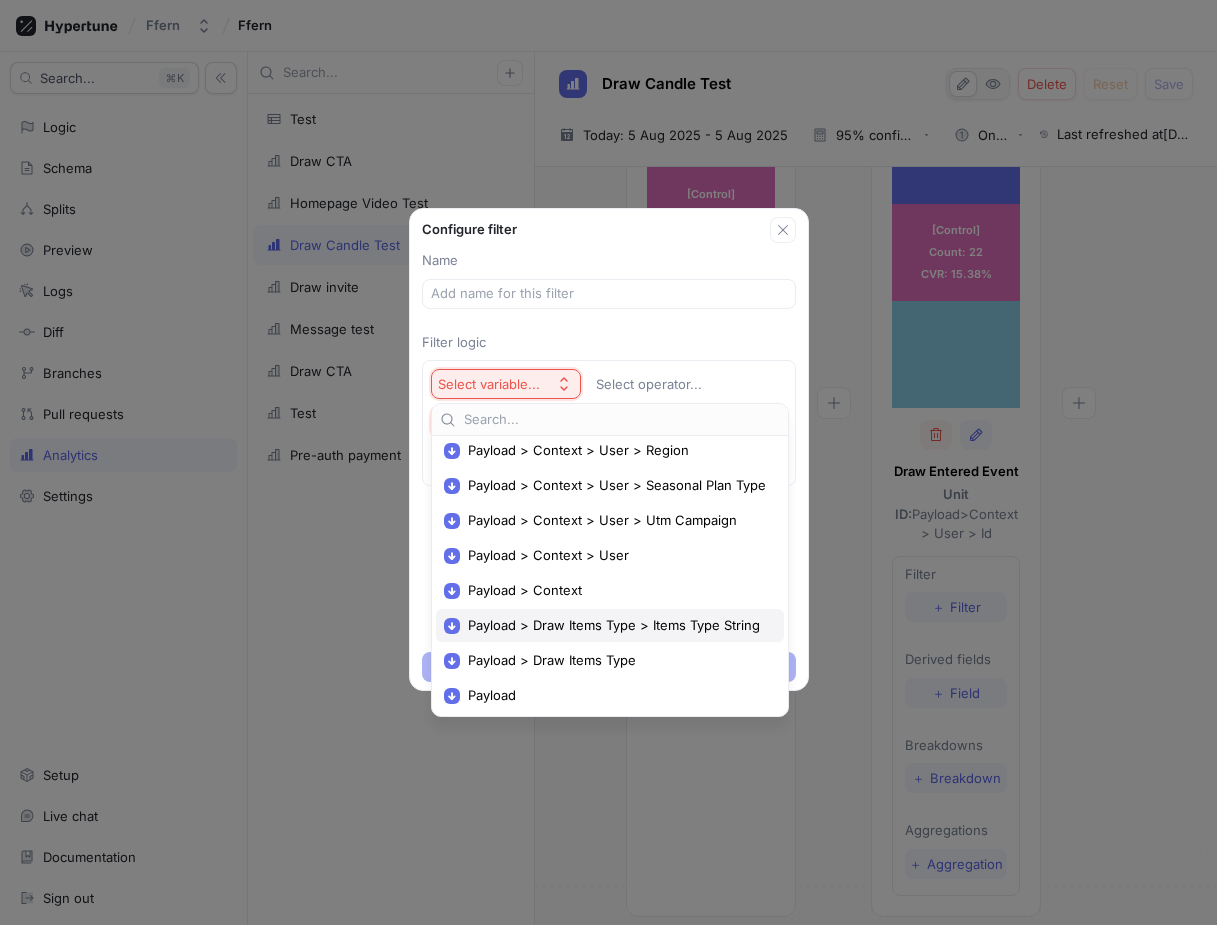 click on "Payload > Draw Items Type > Items Type String" at bounding box center (617, 625) 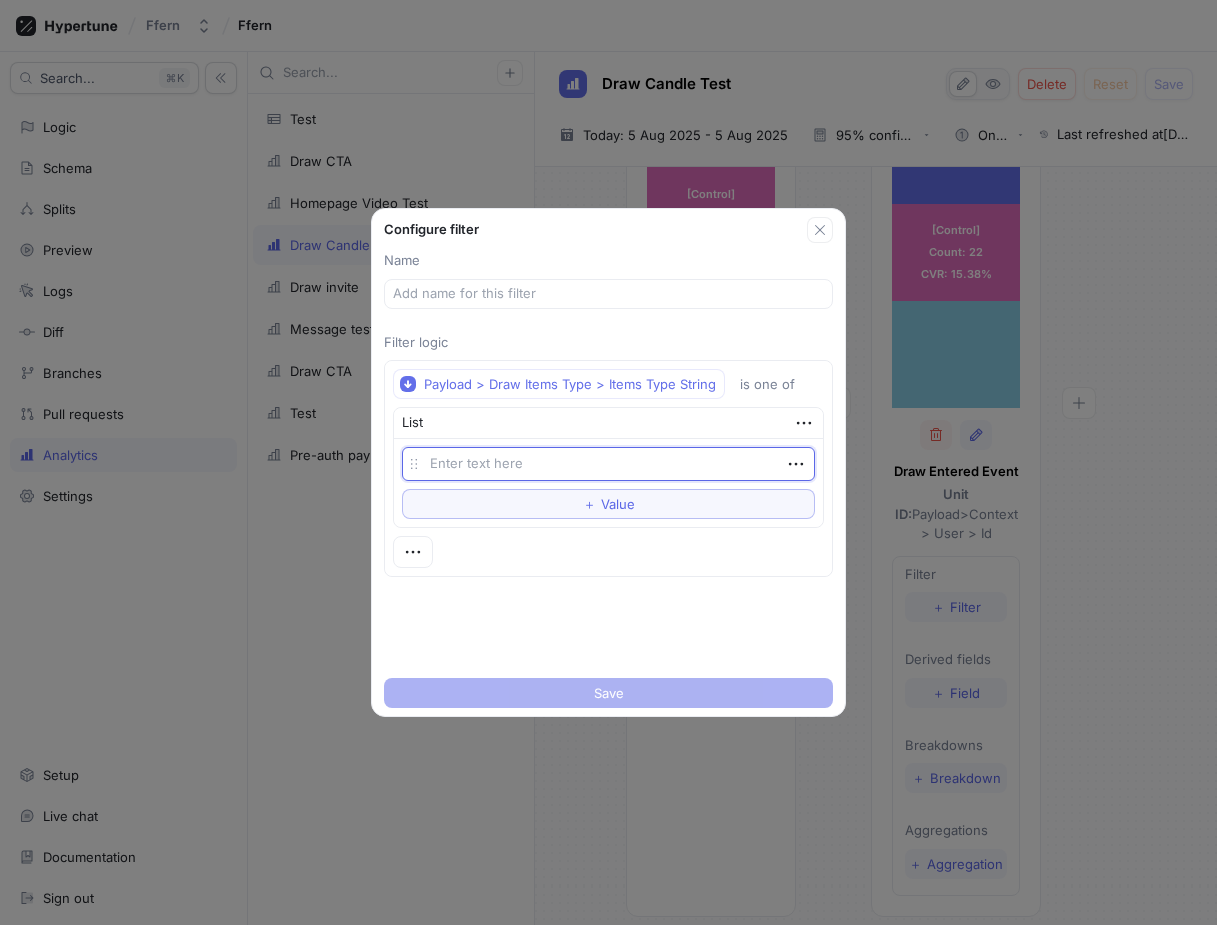 type on "x" 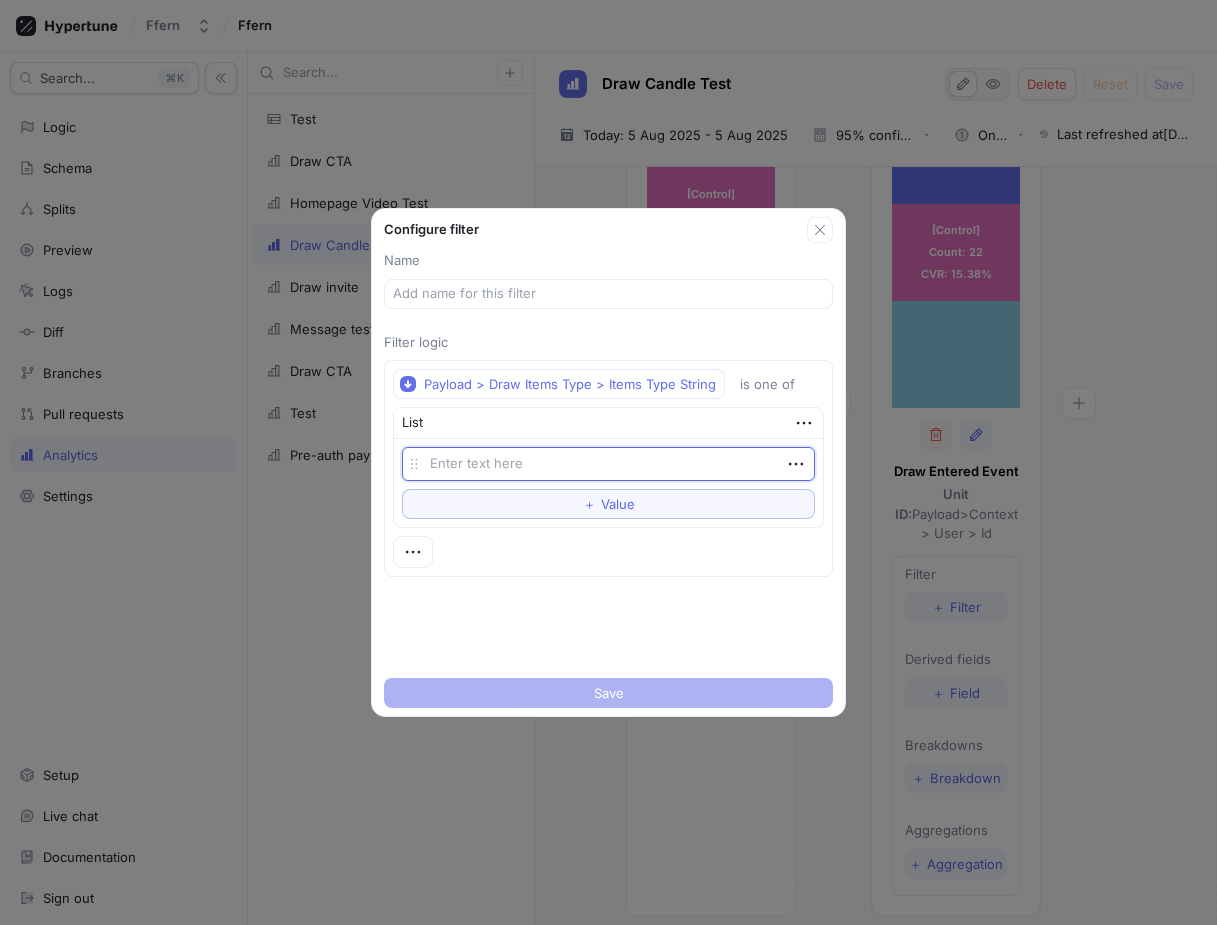 type on "E" 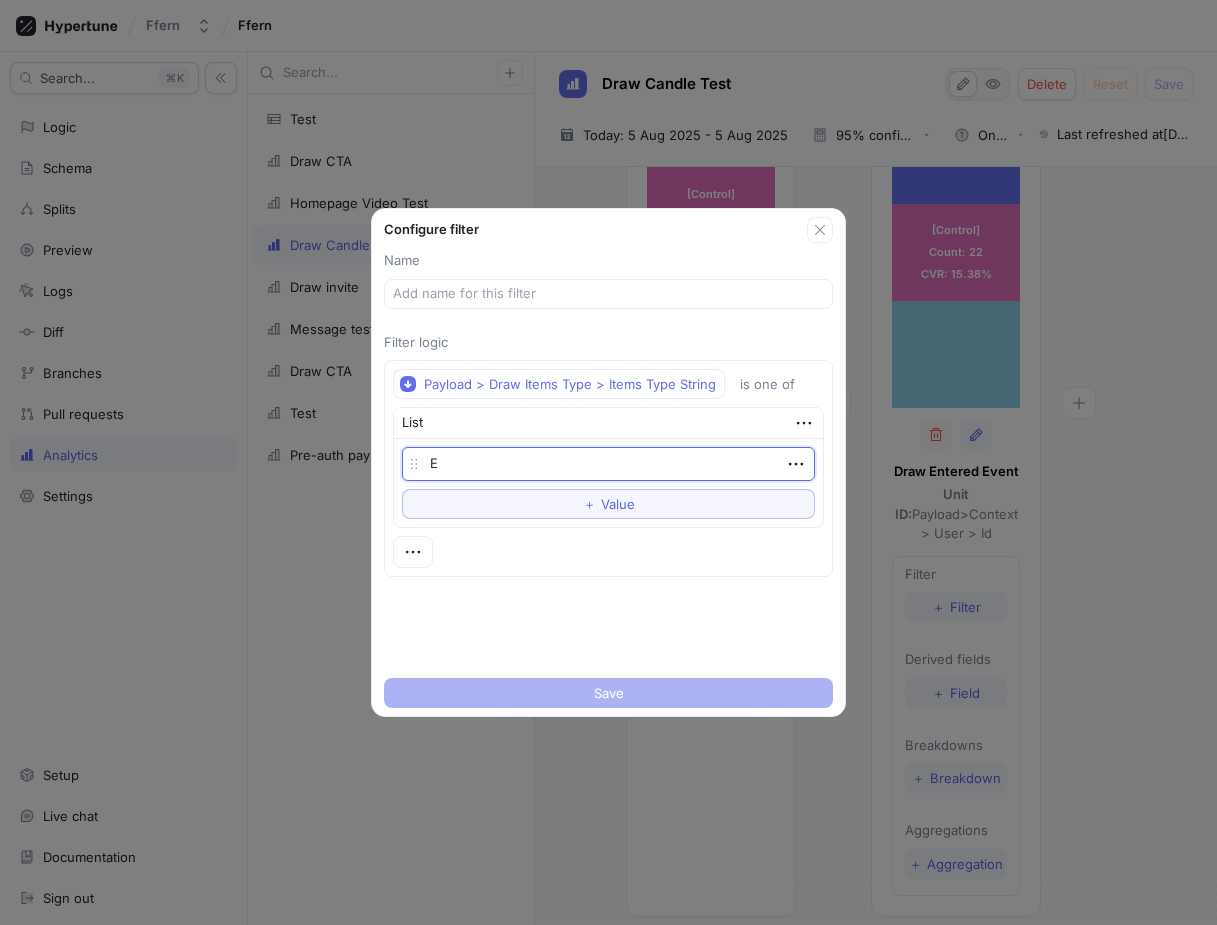 type on "x" 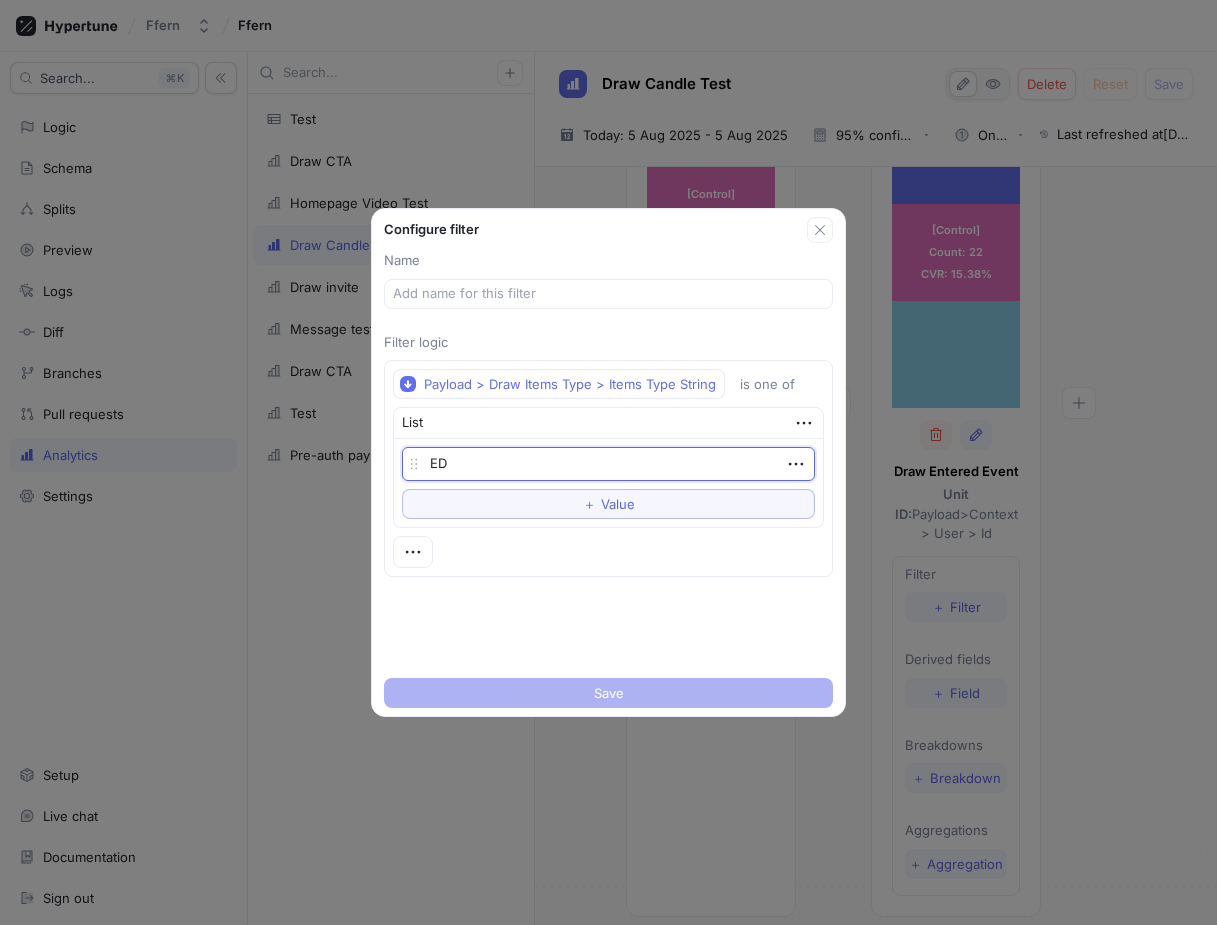type on "x" 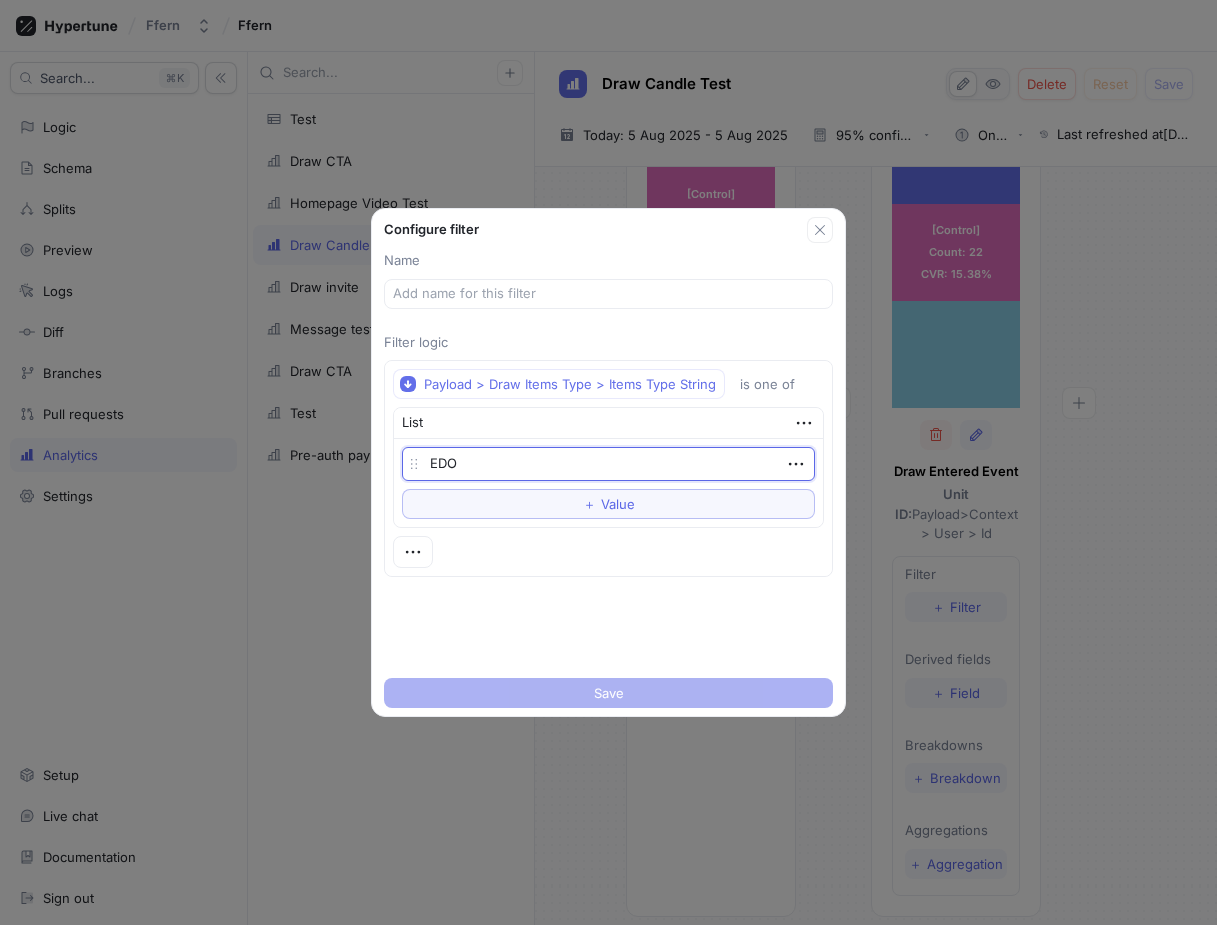 type on "x" 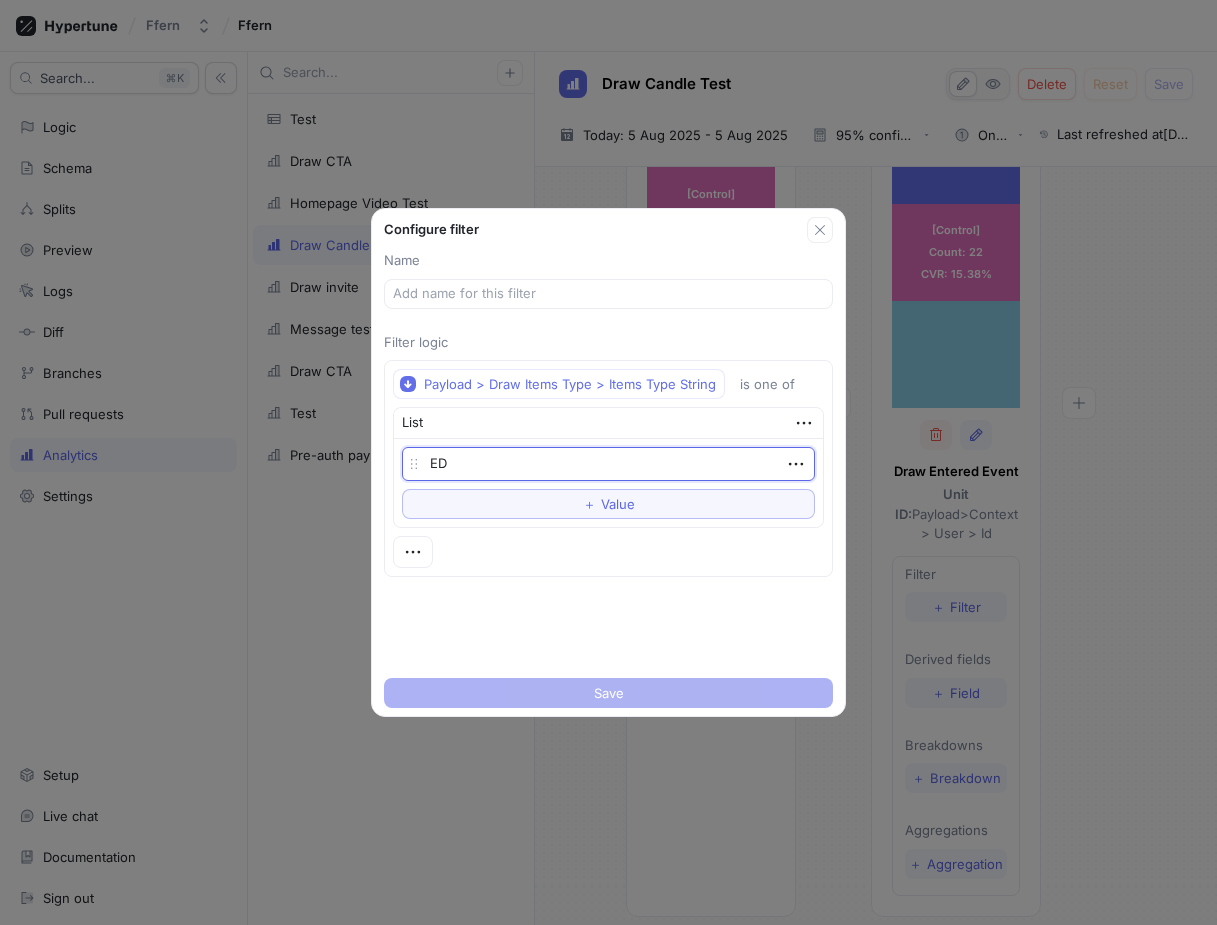 type on "x" 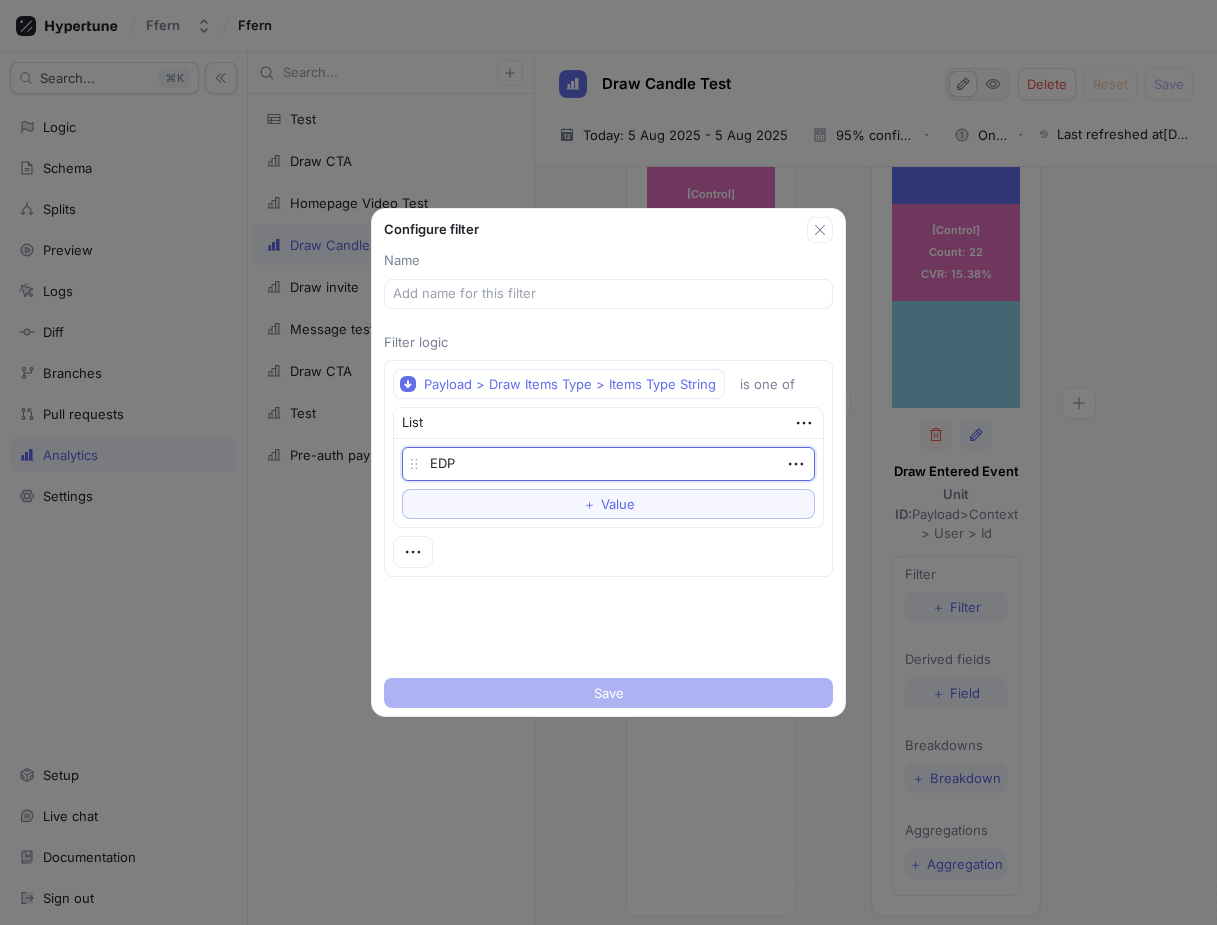 type on "x" 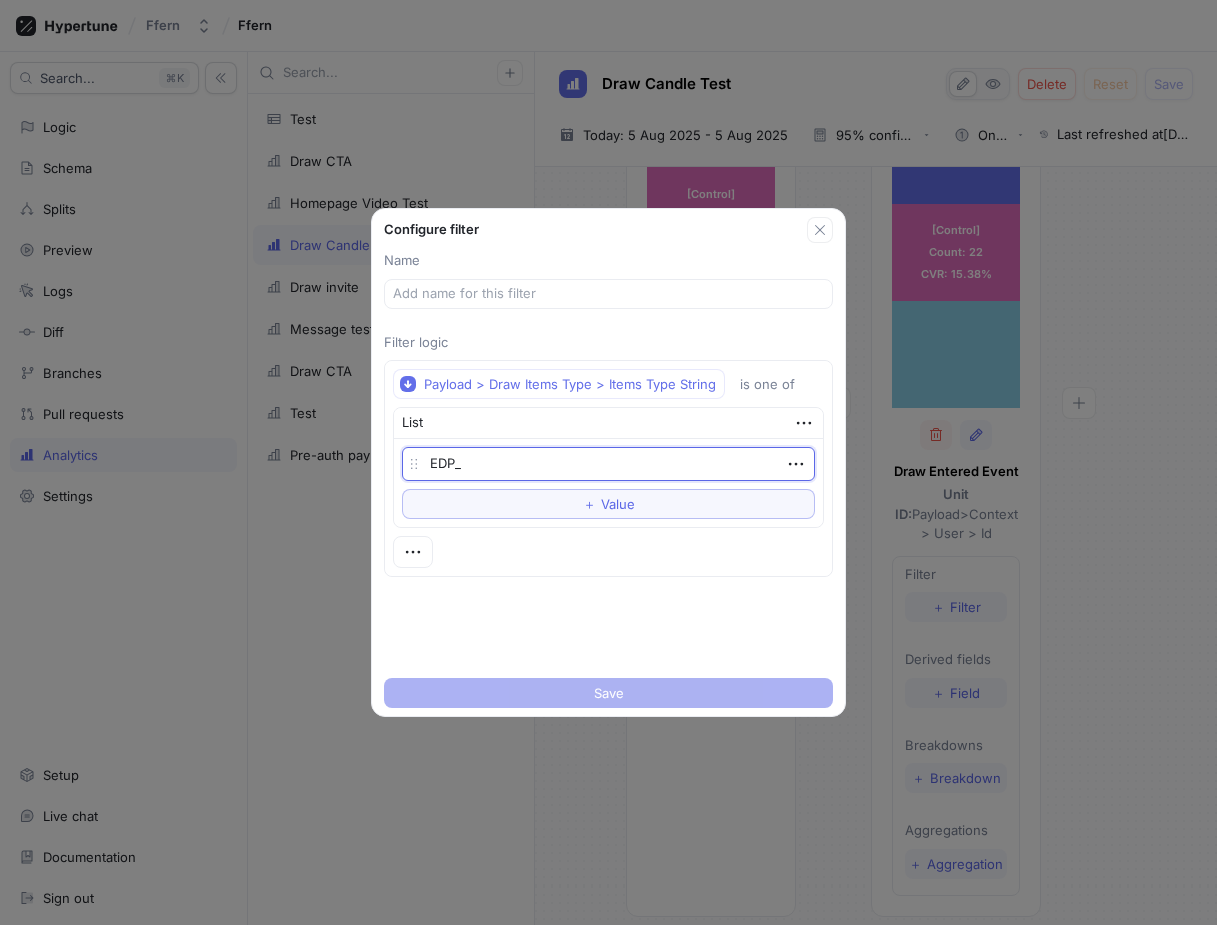 type on "x" 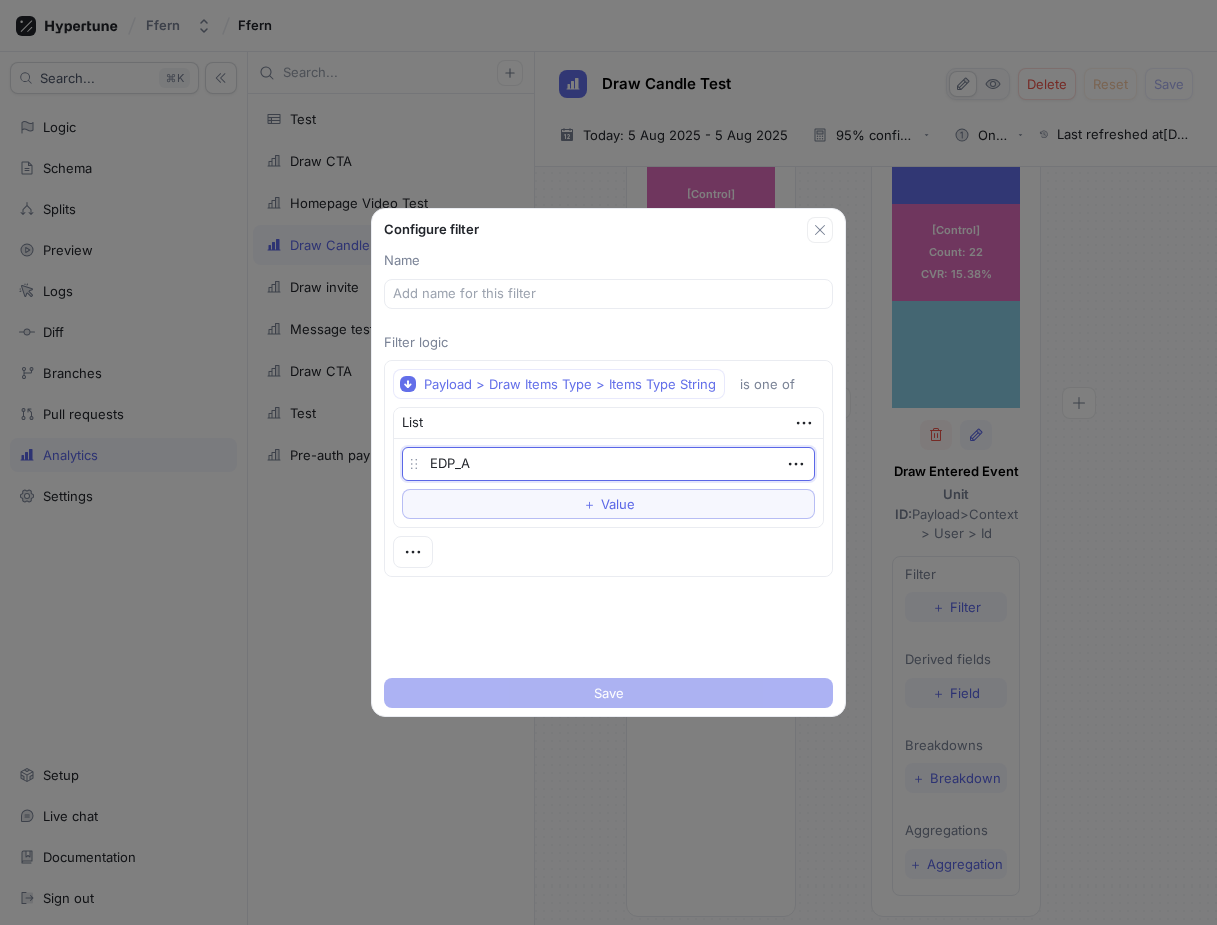 type on "x" 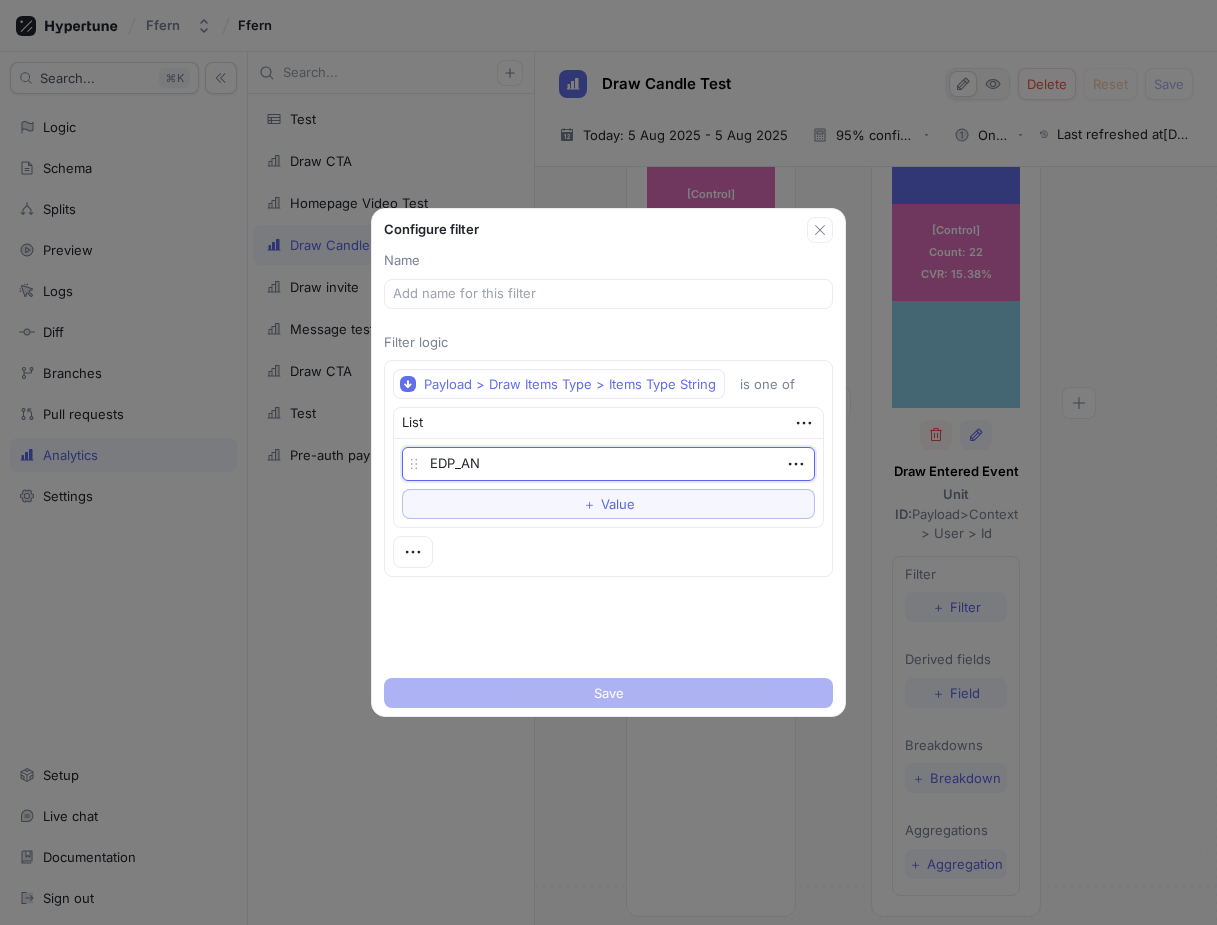 type on "x" 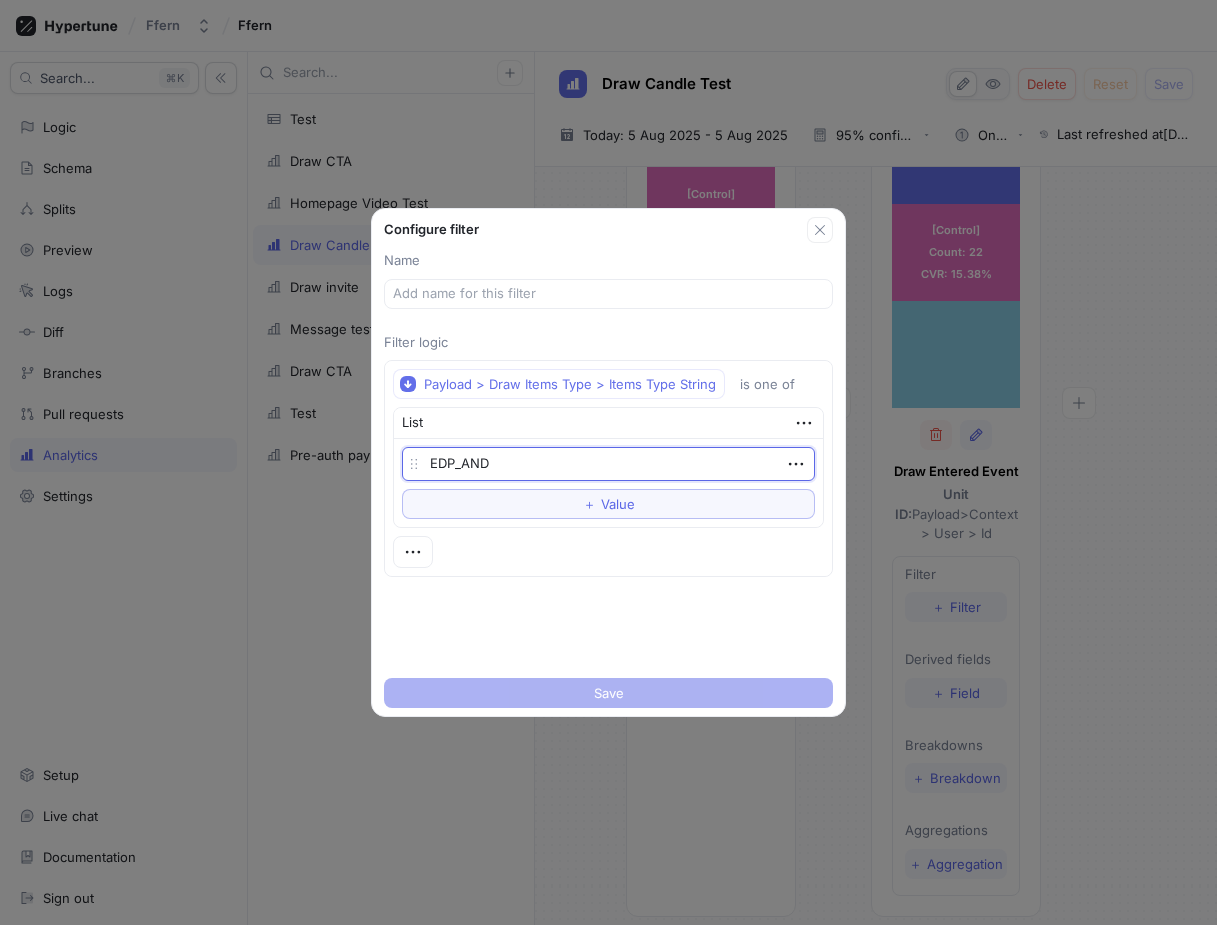 type on "x" 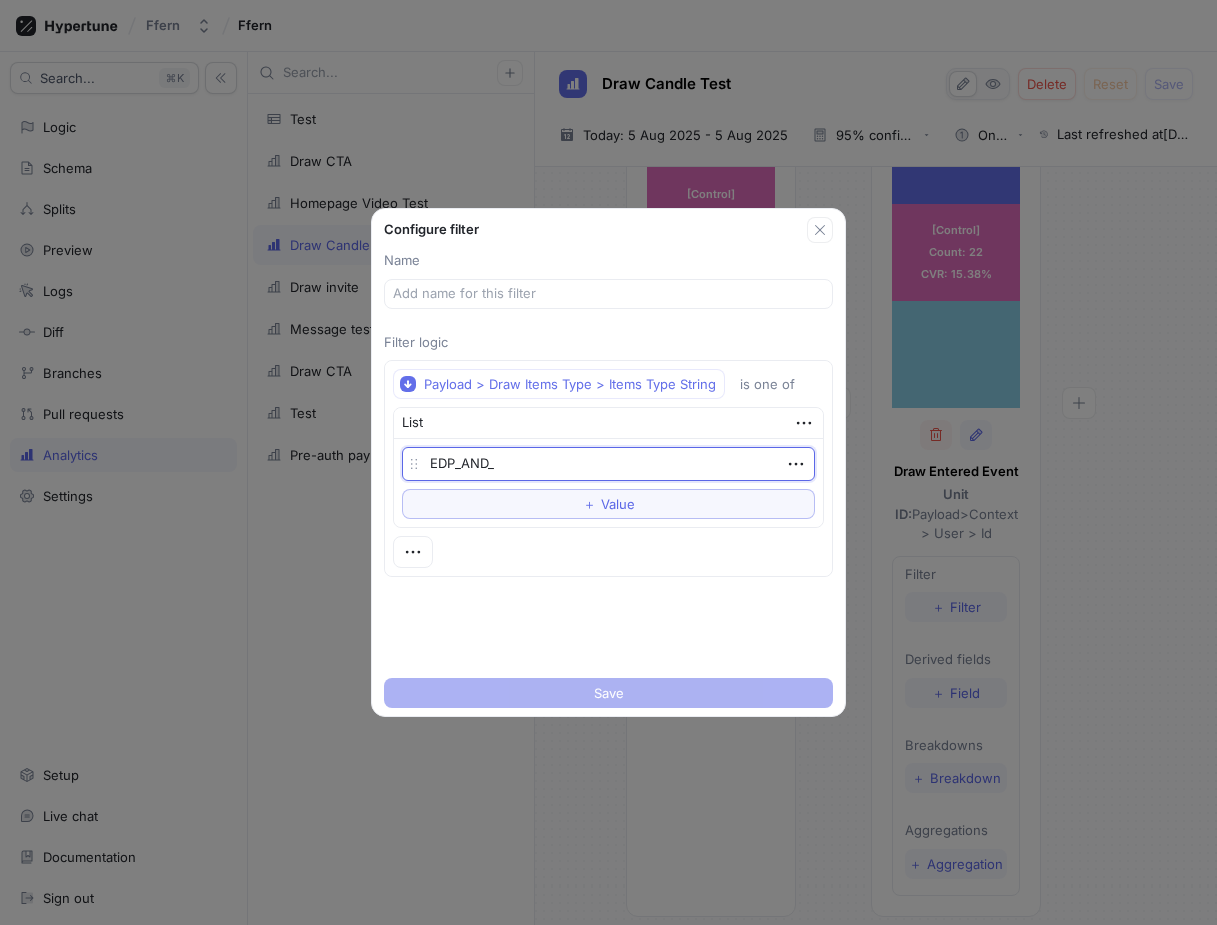 type on "x" 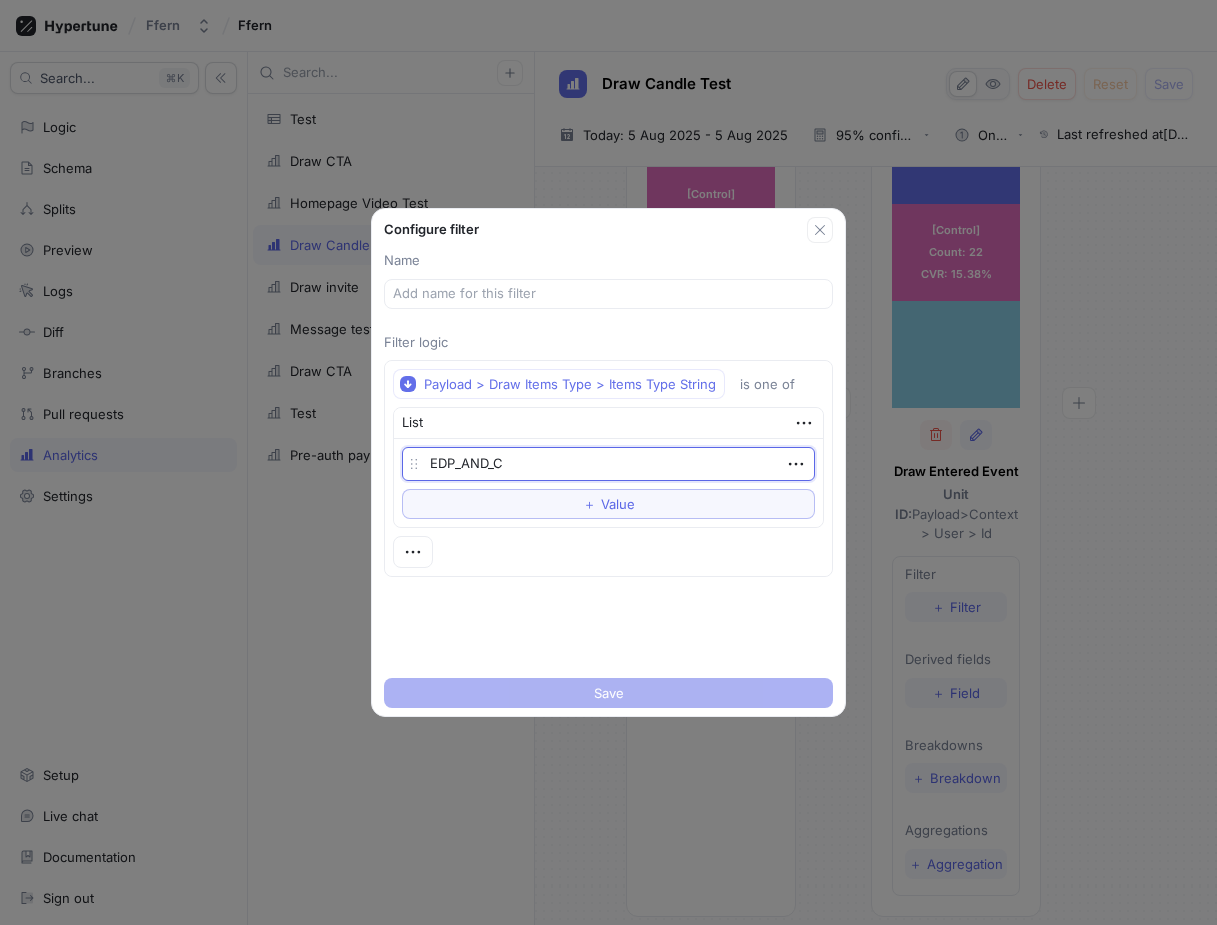 type on "x" 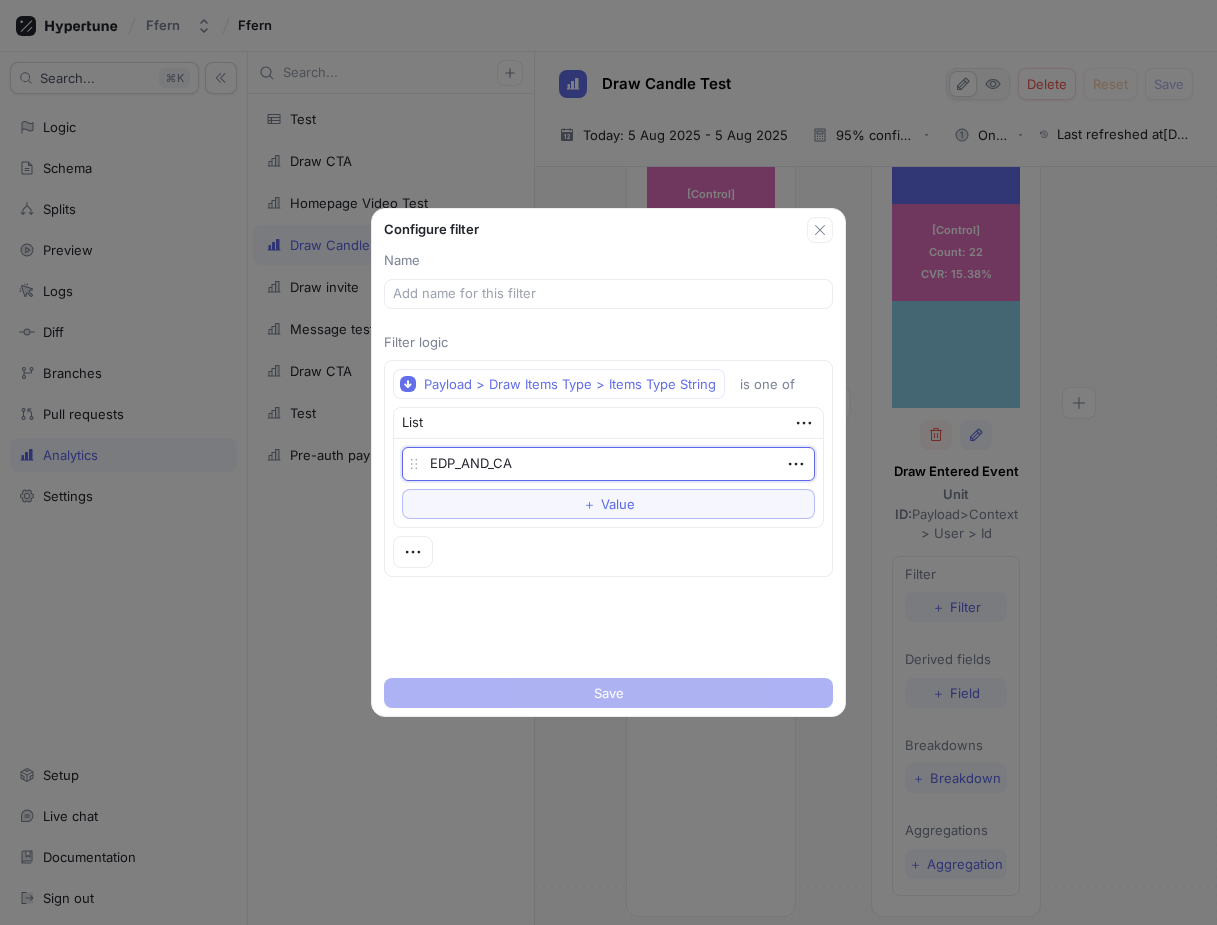type on "x" 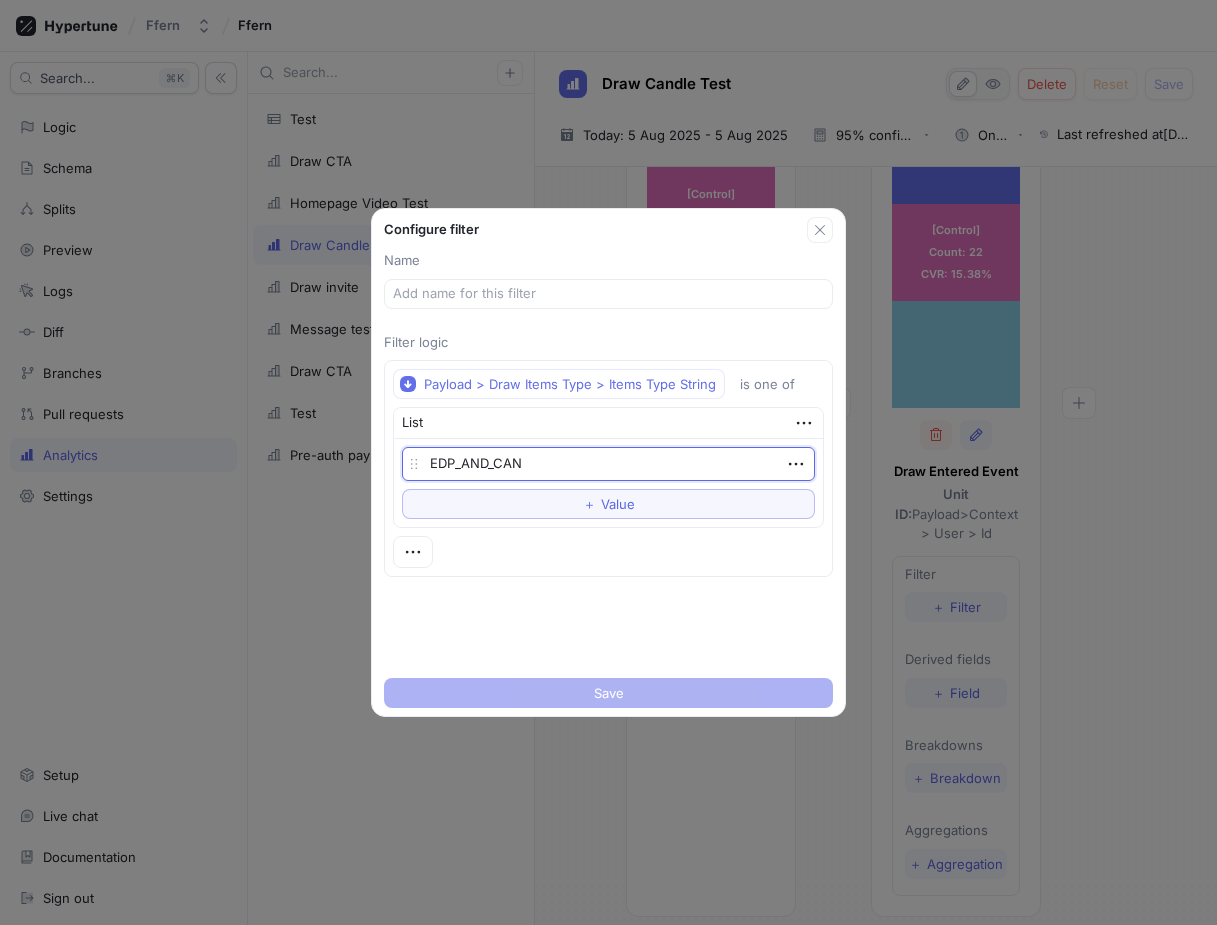 type on "x" 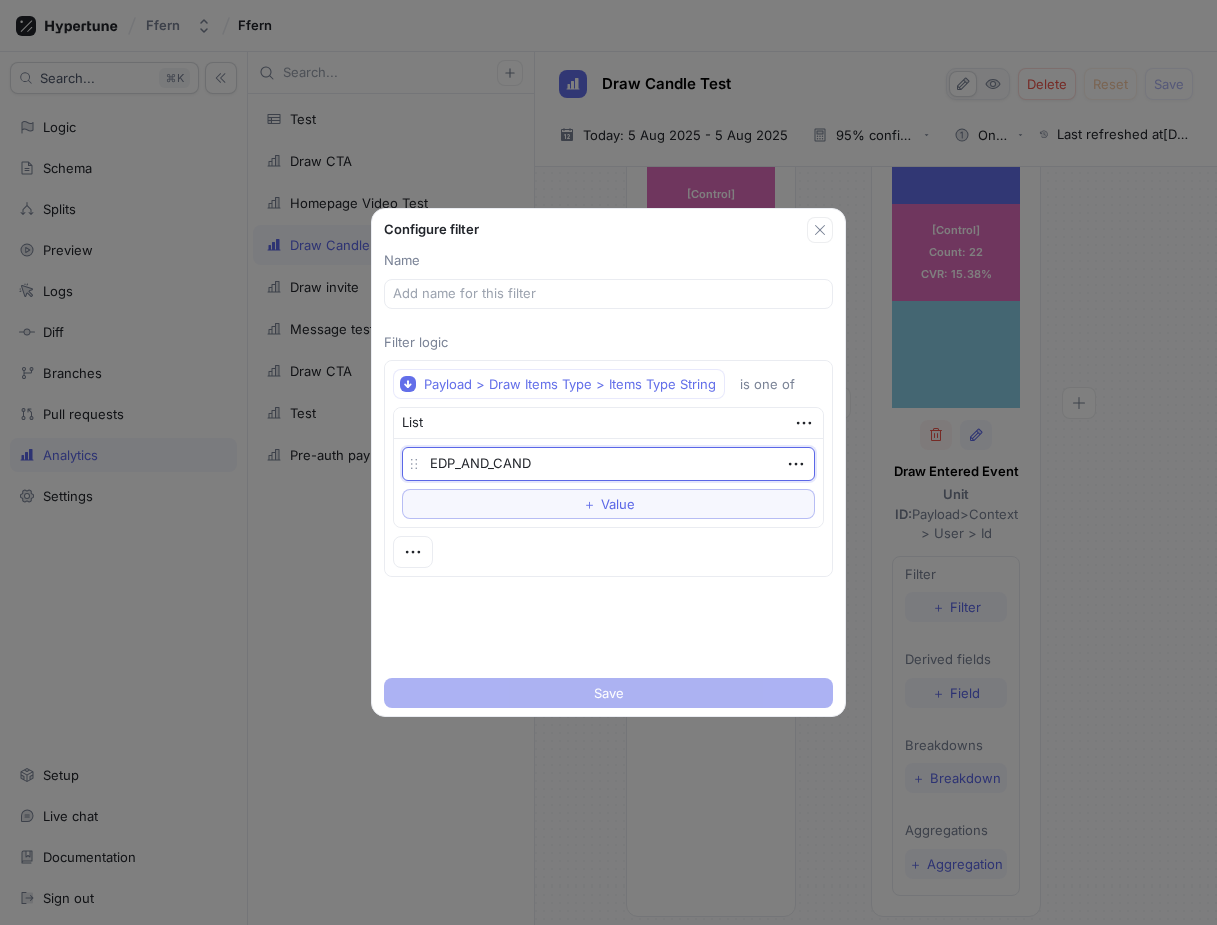 type on "x" 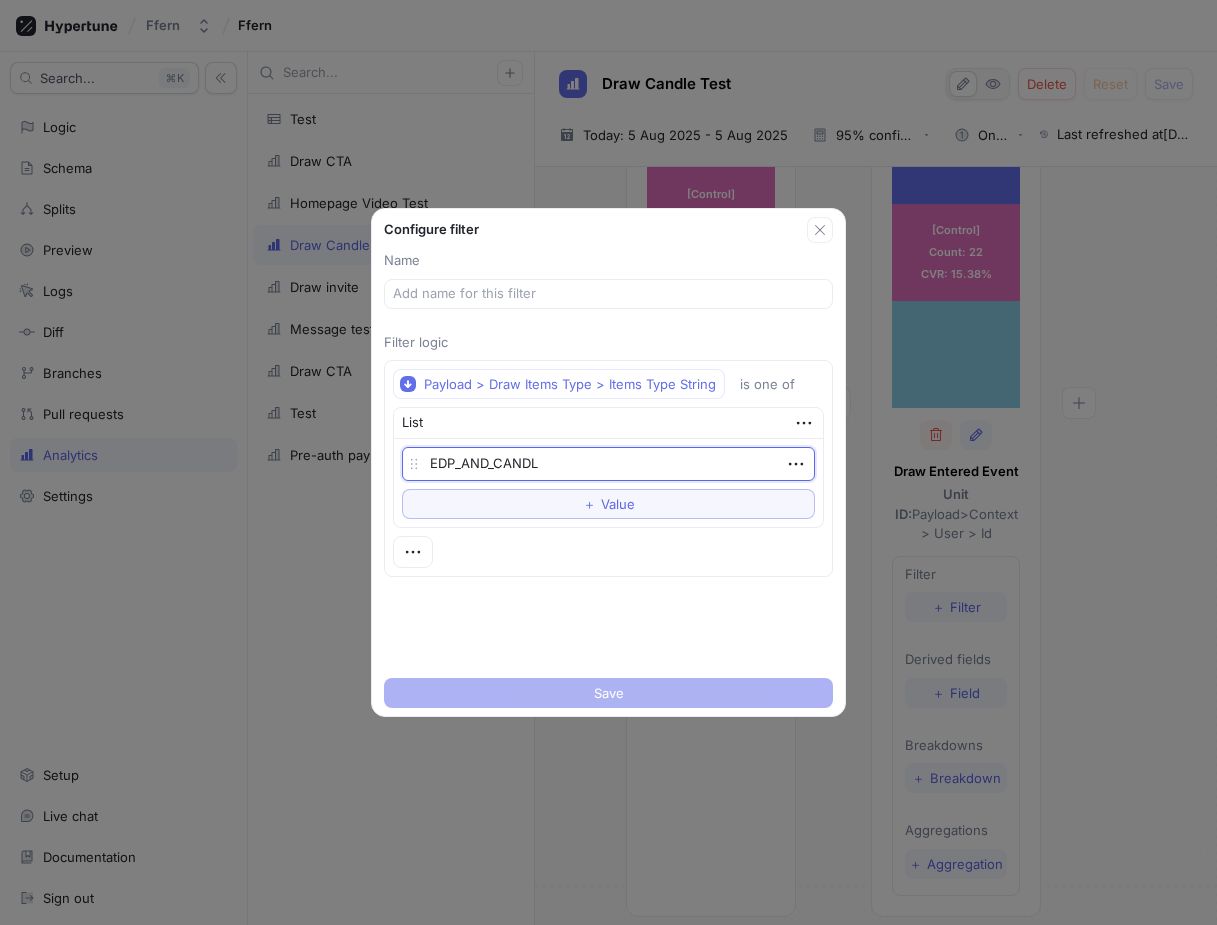 type on "EDP_AND_CANDLE" 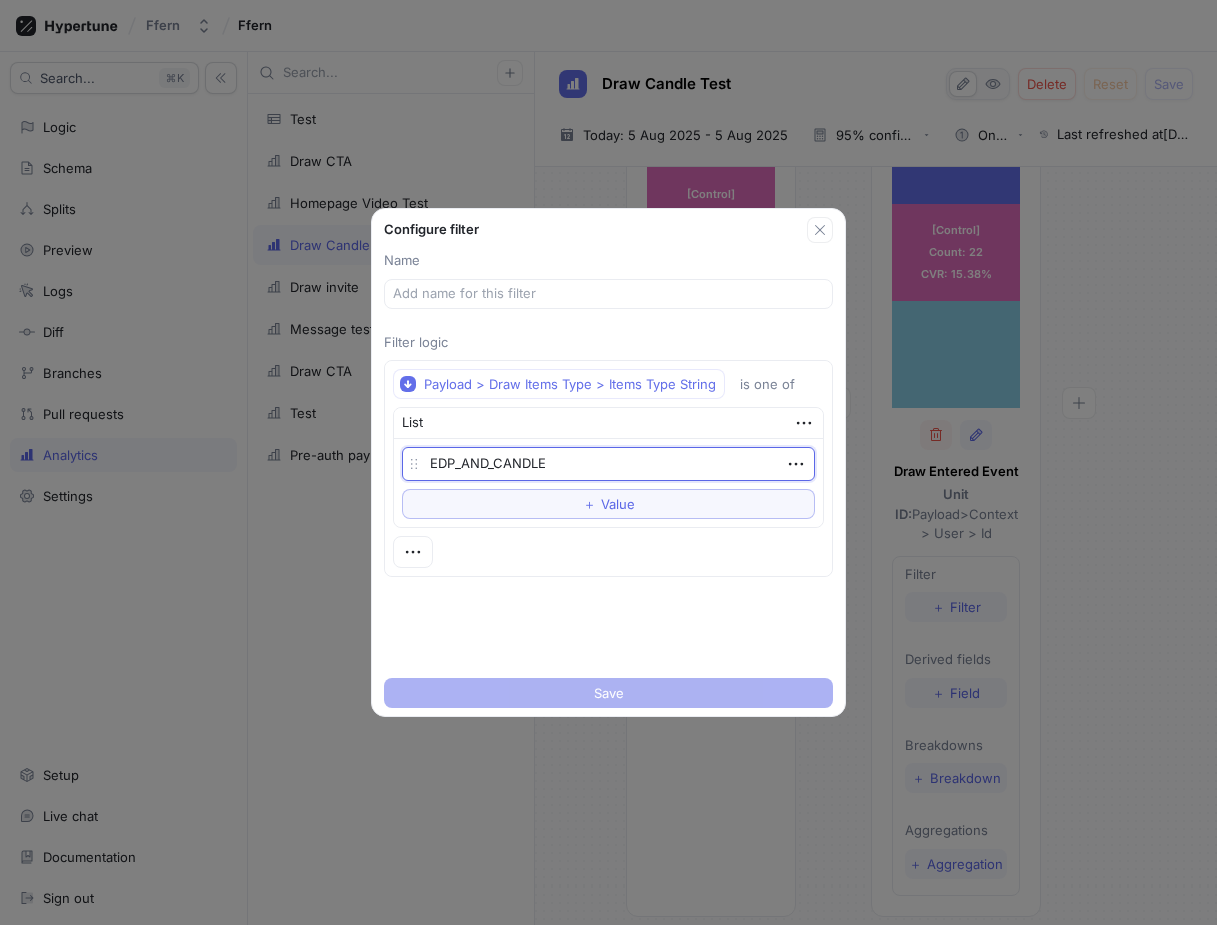 type on "x" 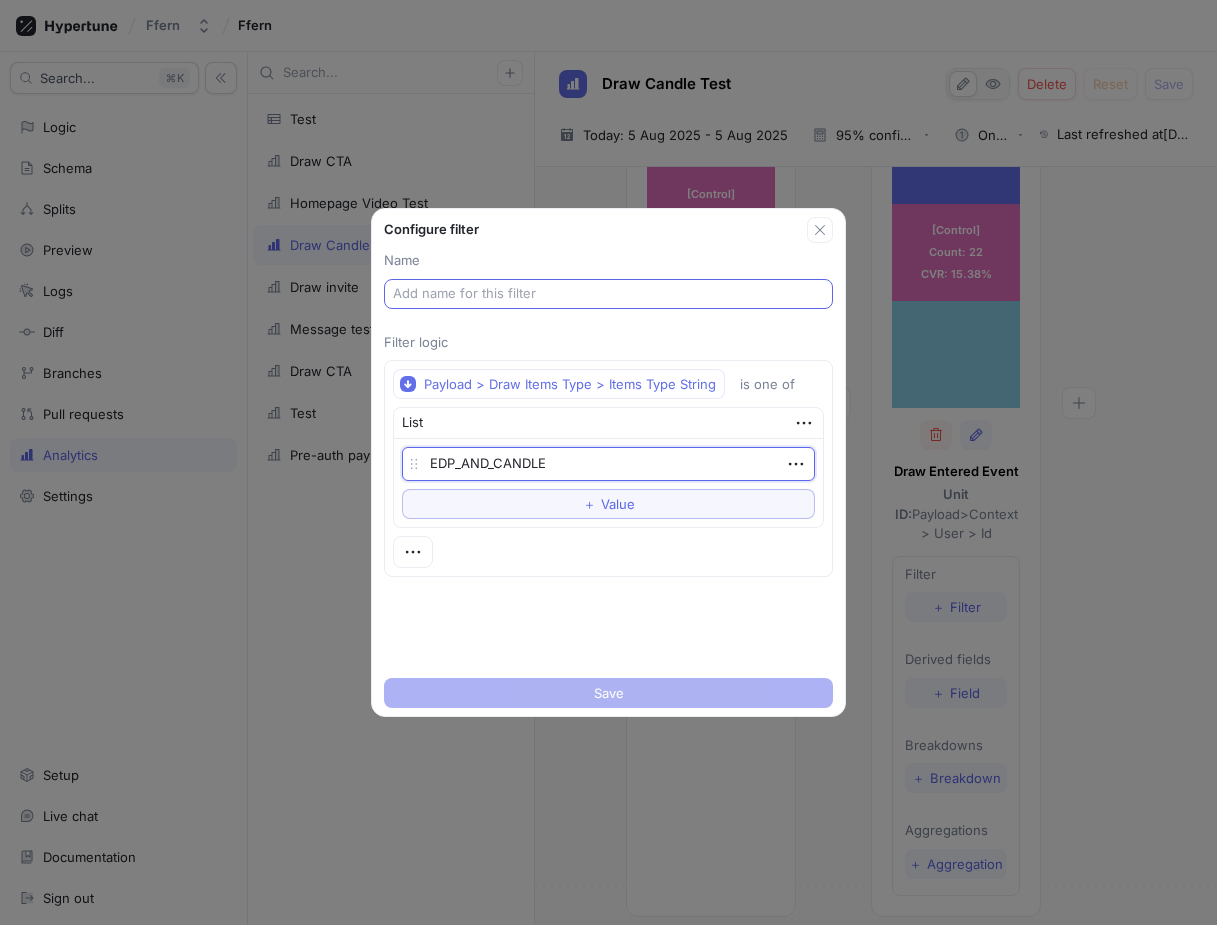 type on "EDP_AND_CANDLE" 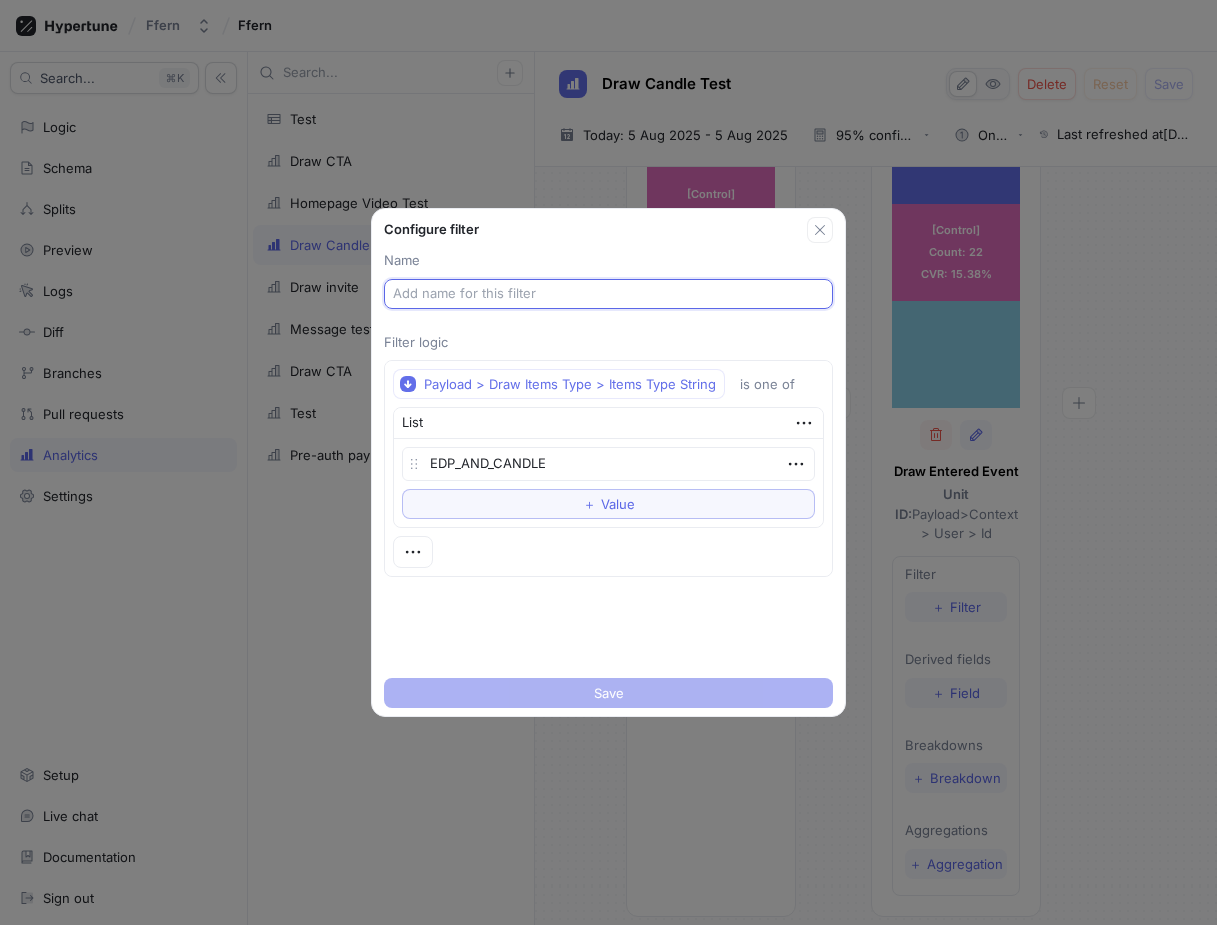 click at bounding box center [608, 294] 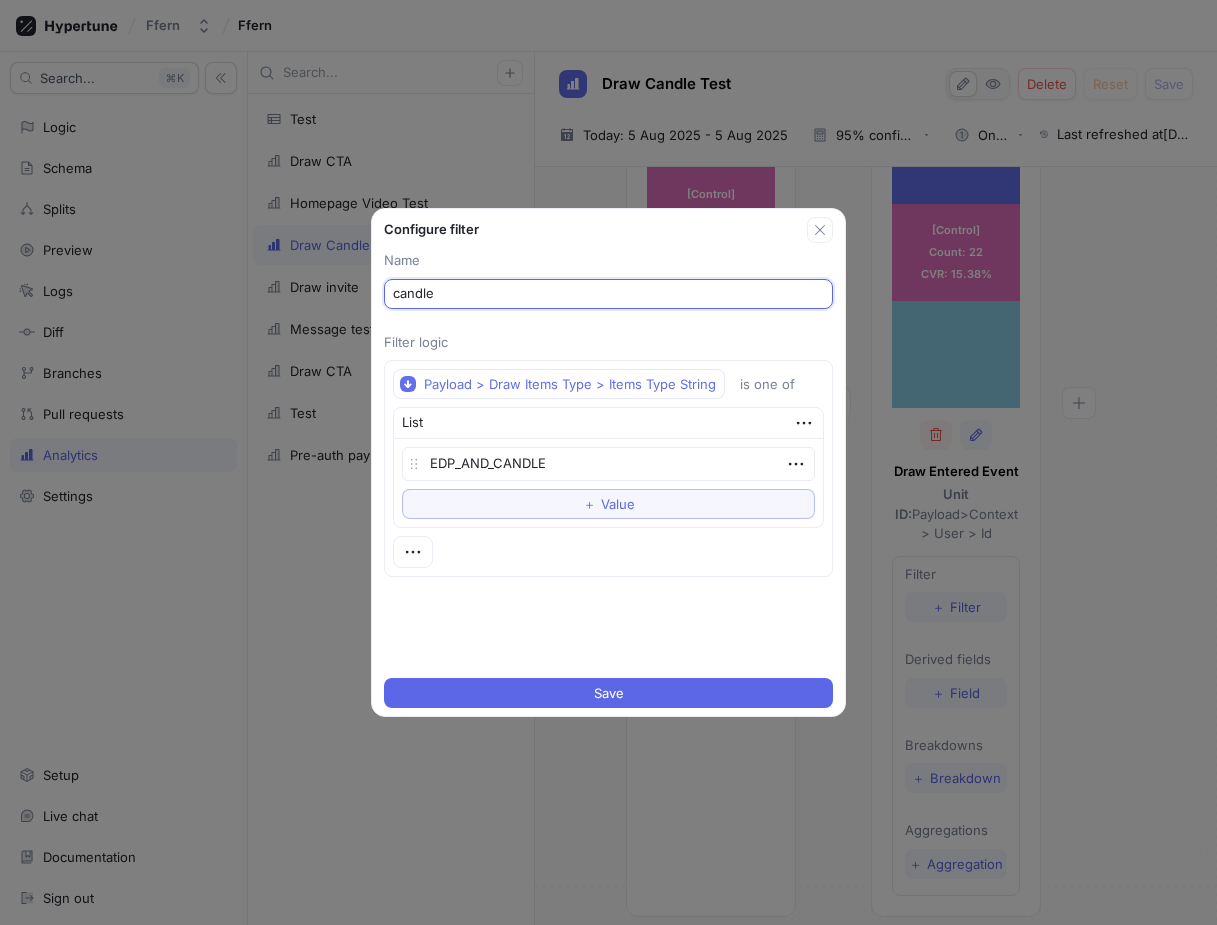 type on "candle" 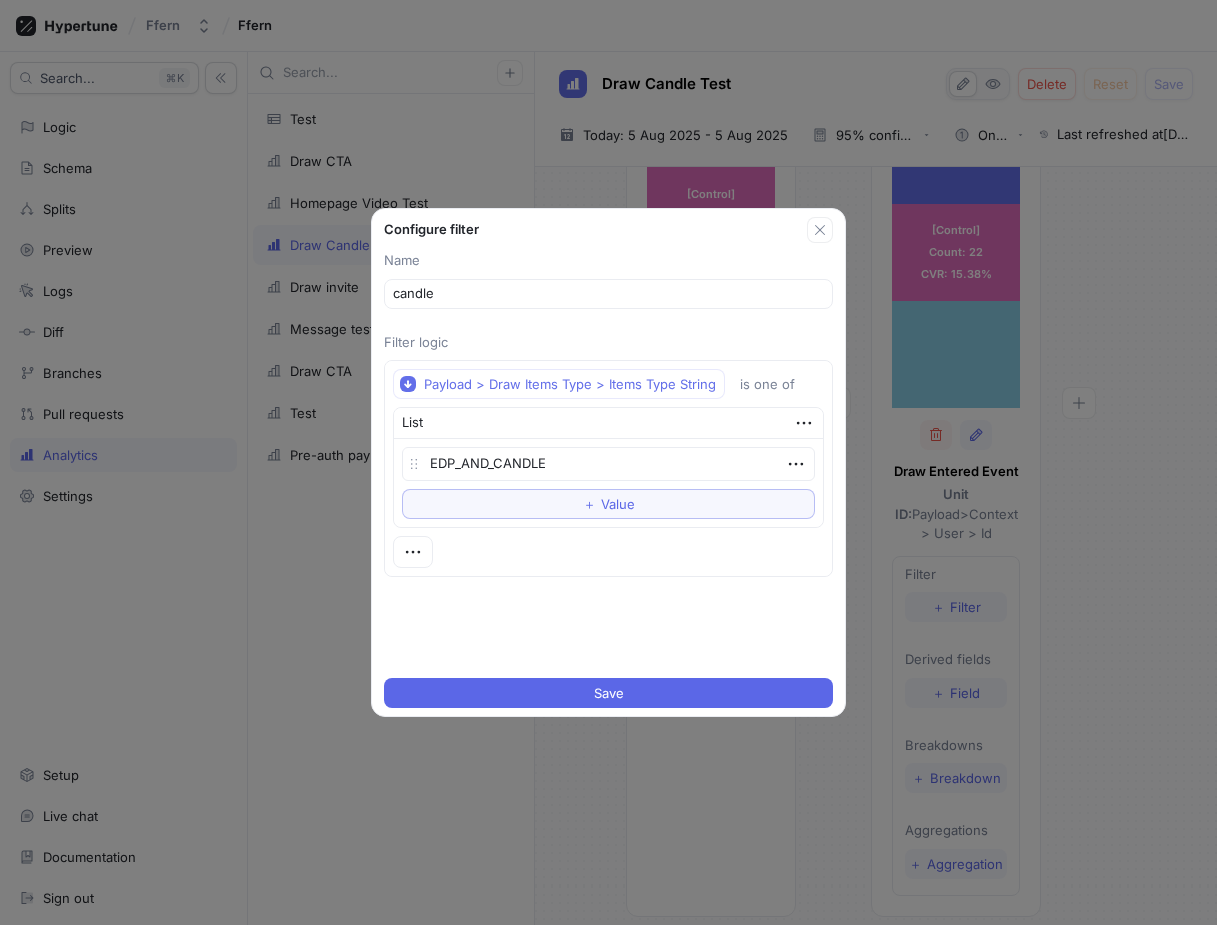 click on "Save" at bounding box center (608, 693) 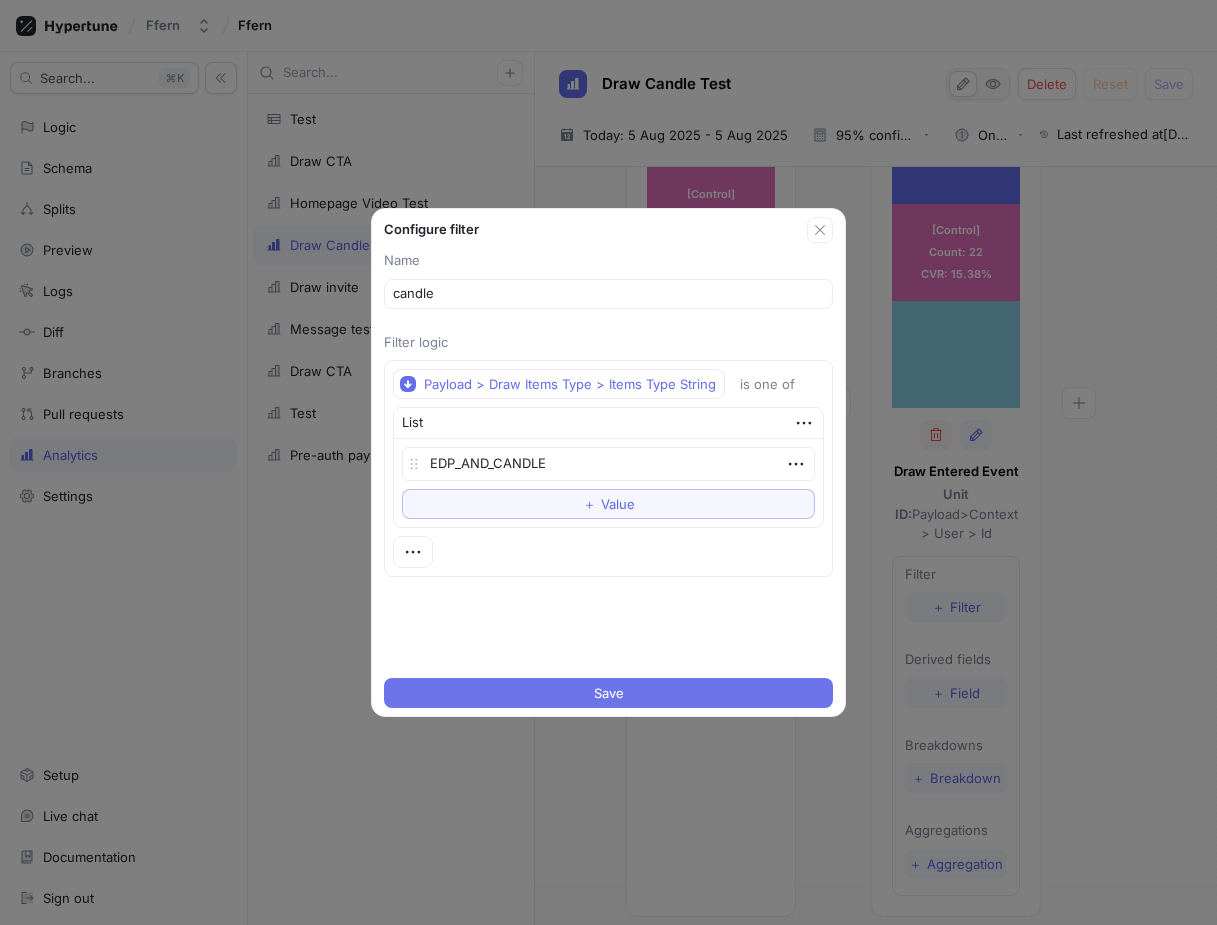 click on "Save" at bounding box center [608, 693] 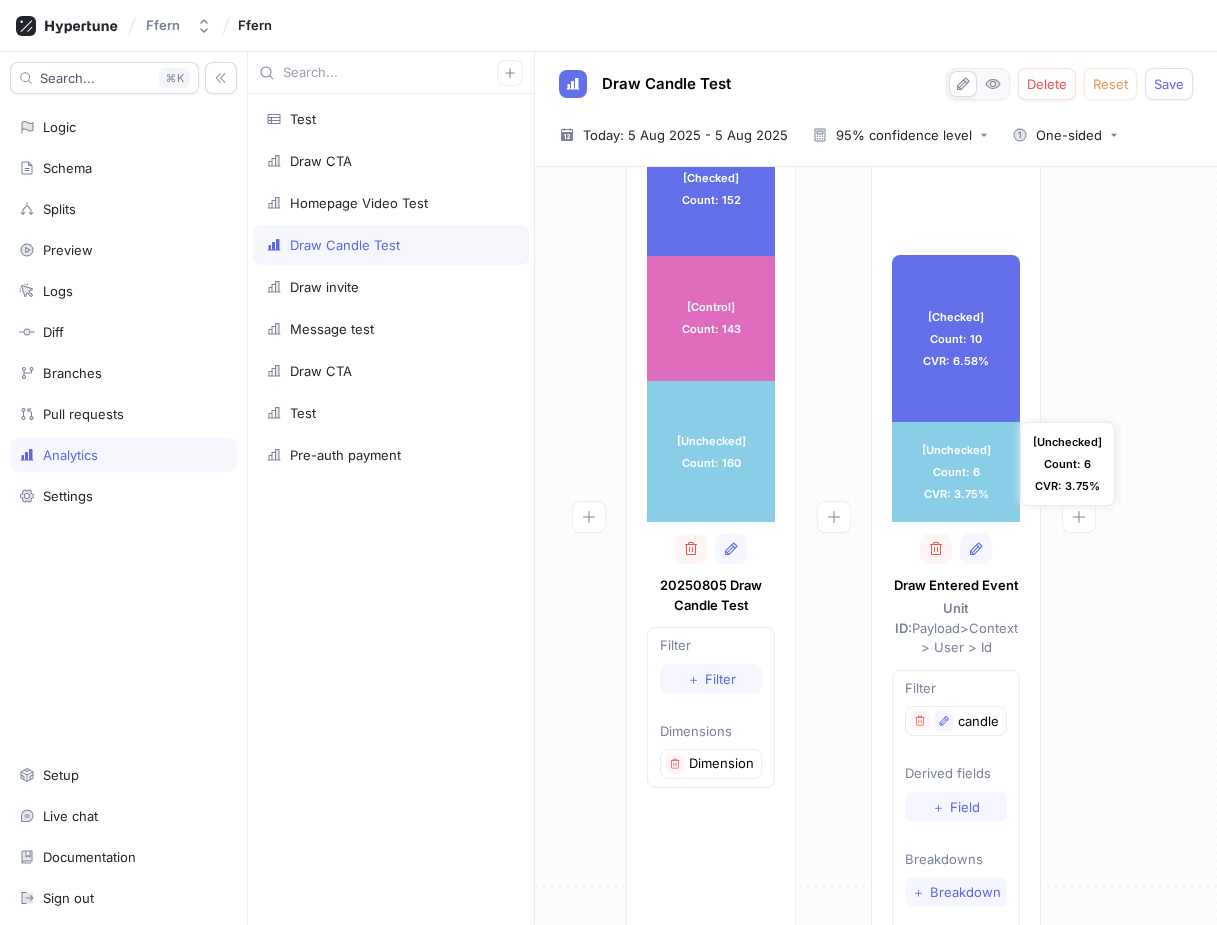 scroll, scrollTop: 220, scrollLeft: 0, axis: vertical 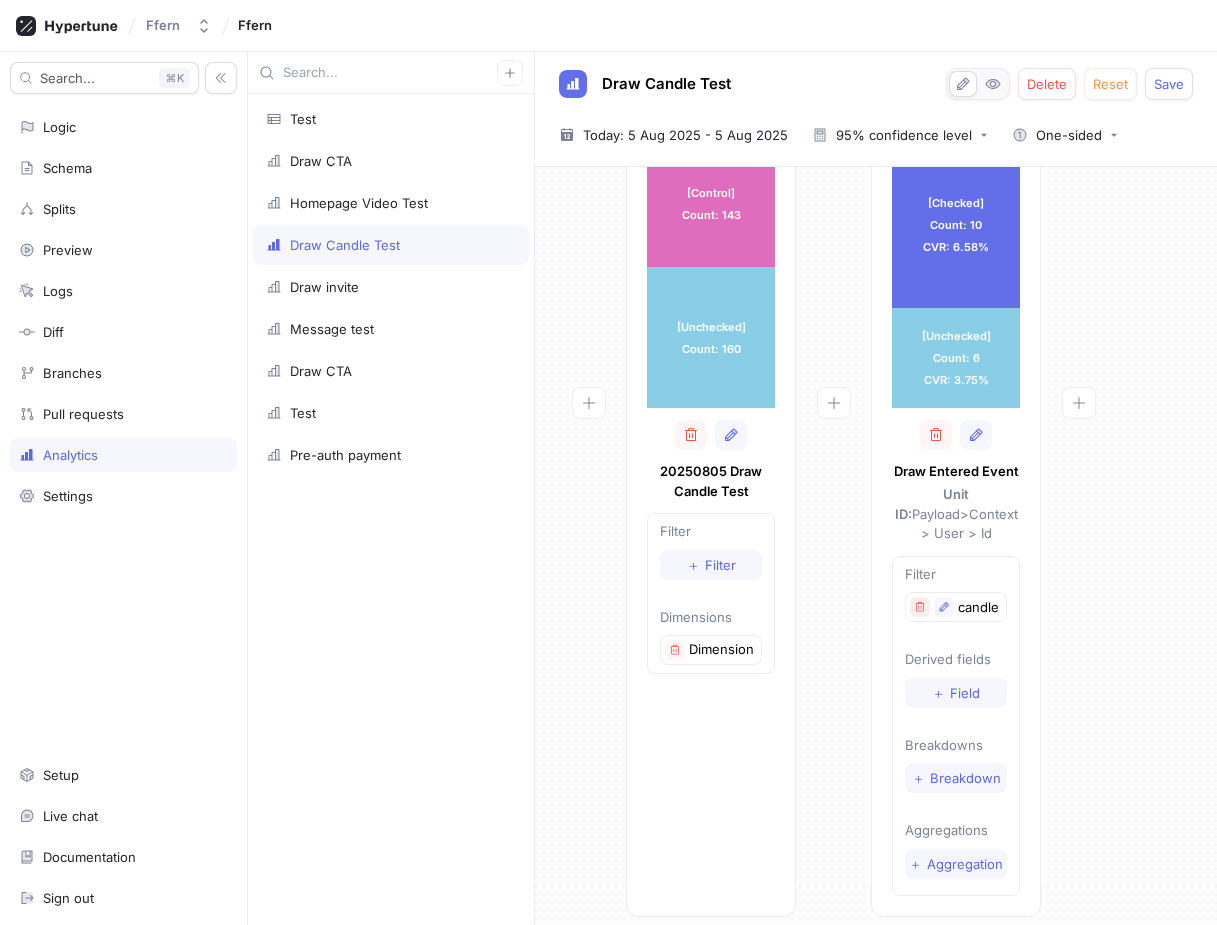 click 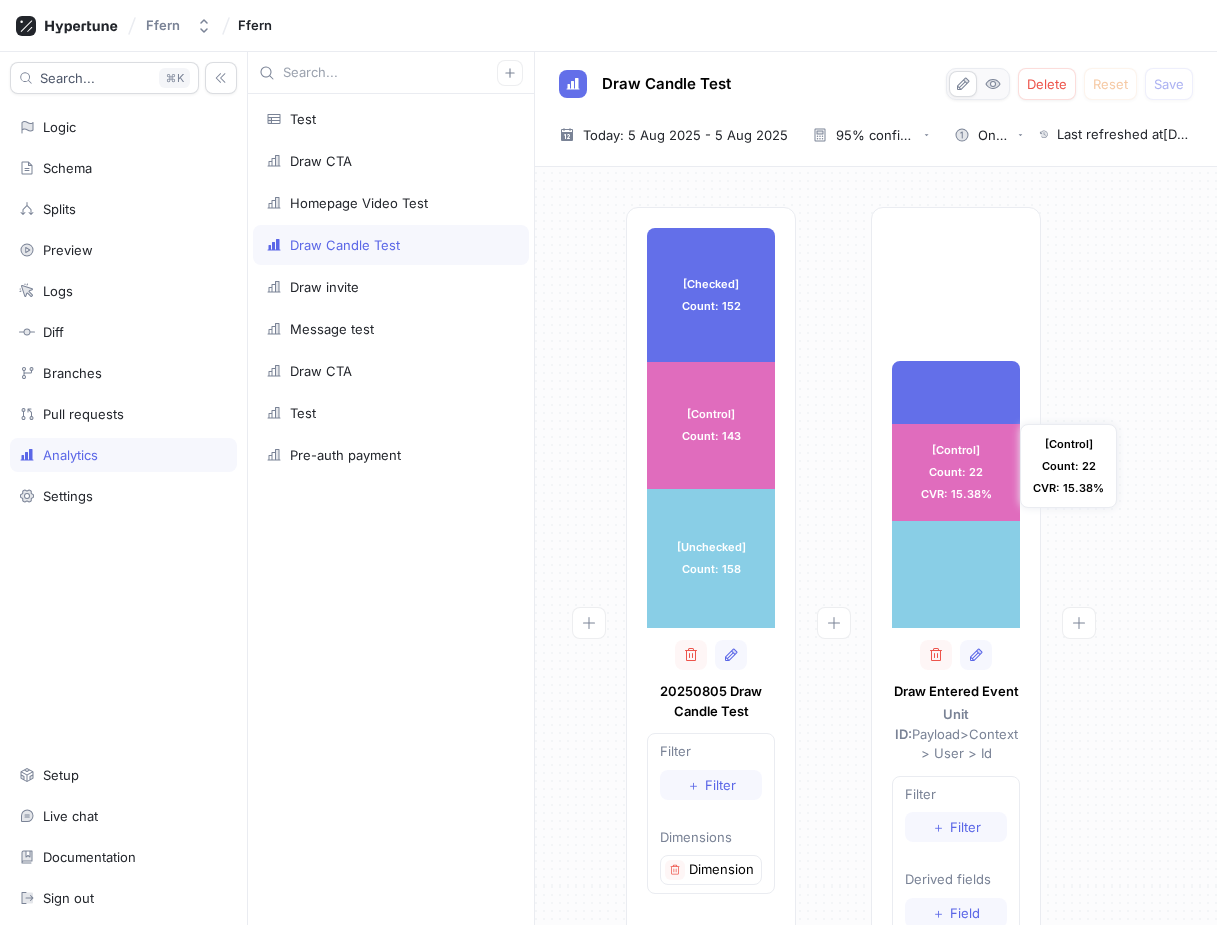 scroll, scrollTop: 0, scrollLeft: 0, axis: both 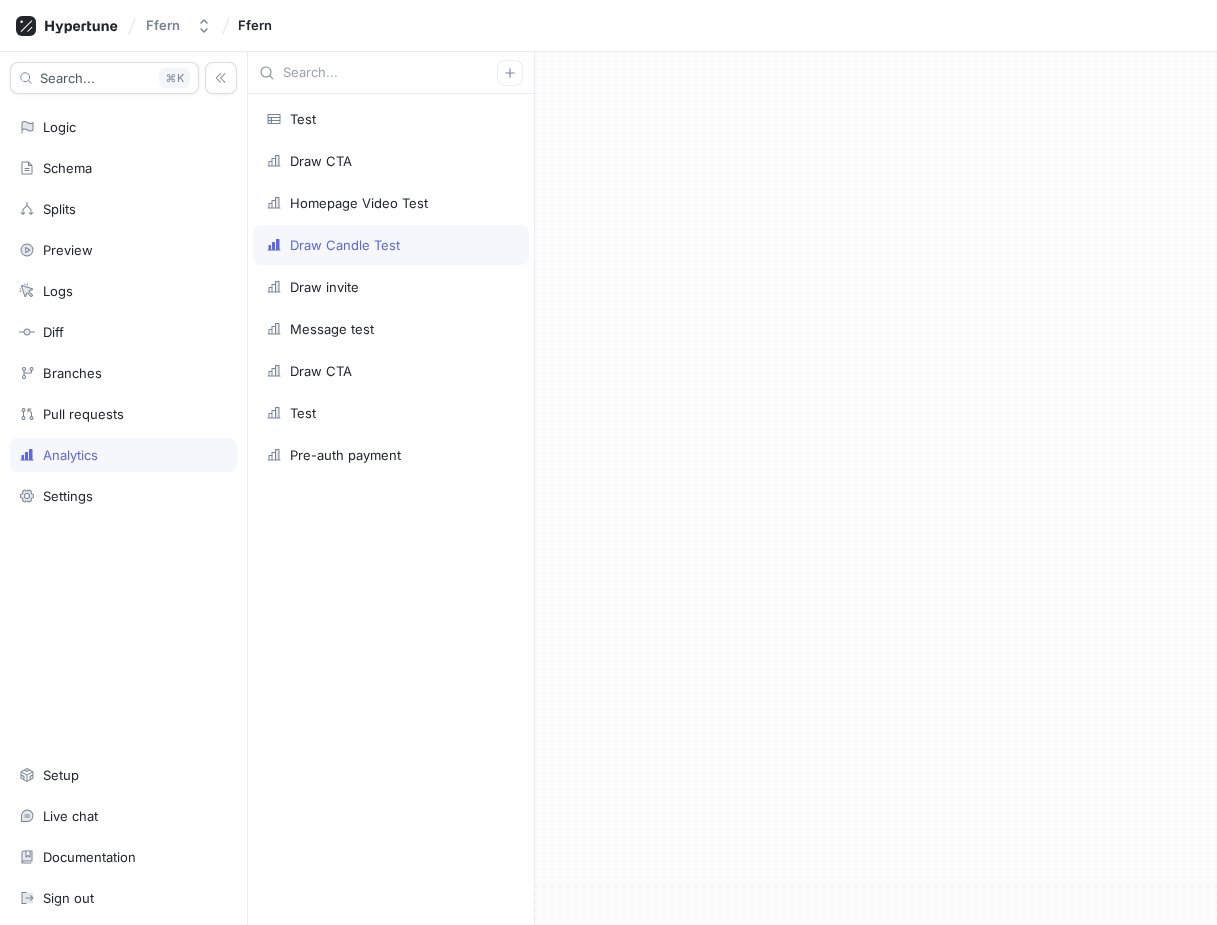 type on "x" 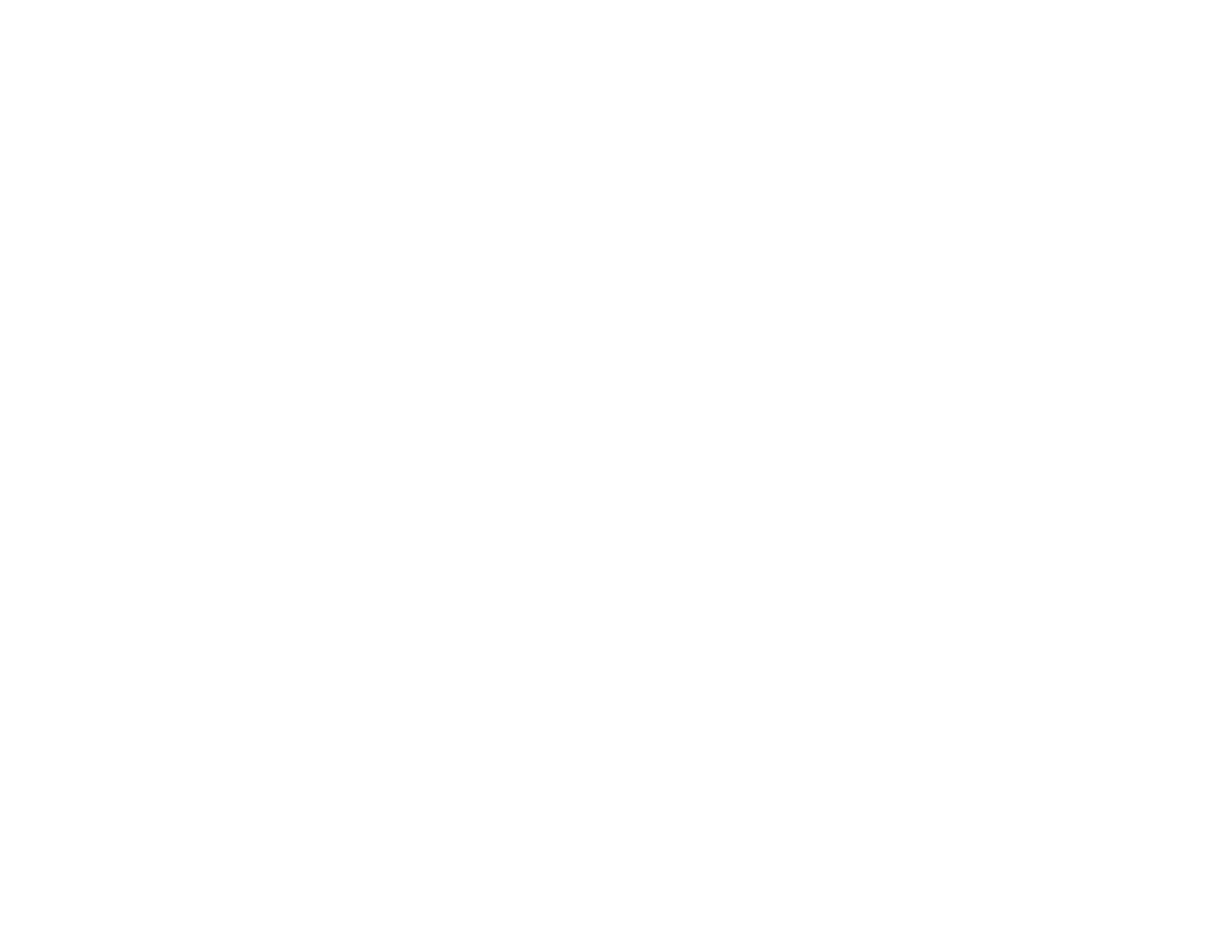 scroll, scrollTop: 0, scrollLeft: 0, axis: both 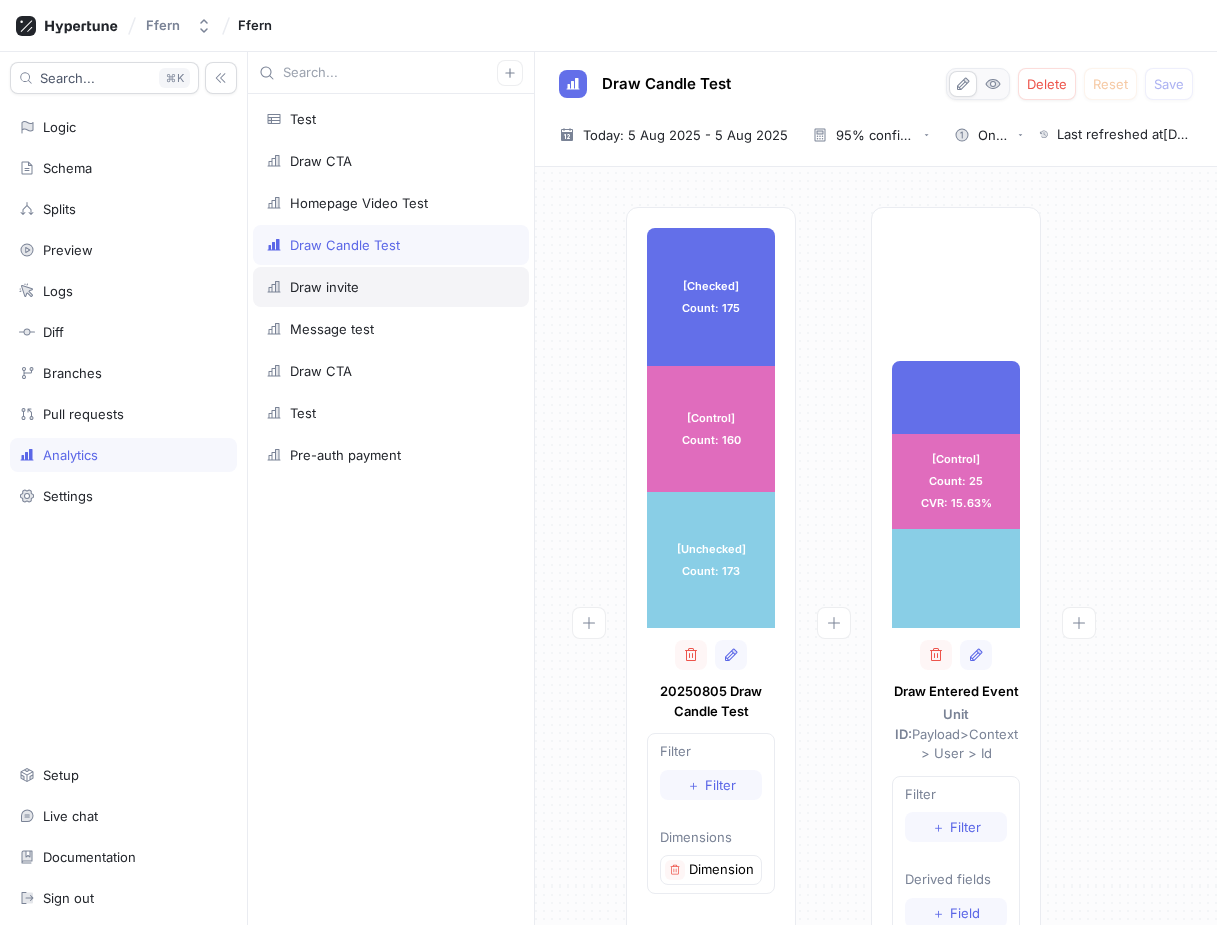 click on "Draw invite" at bounding box center [391, 287] 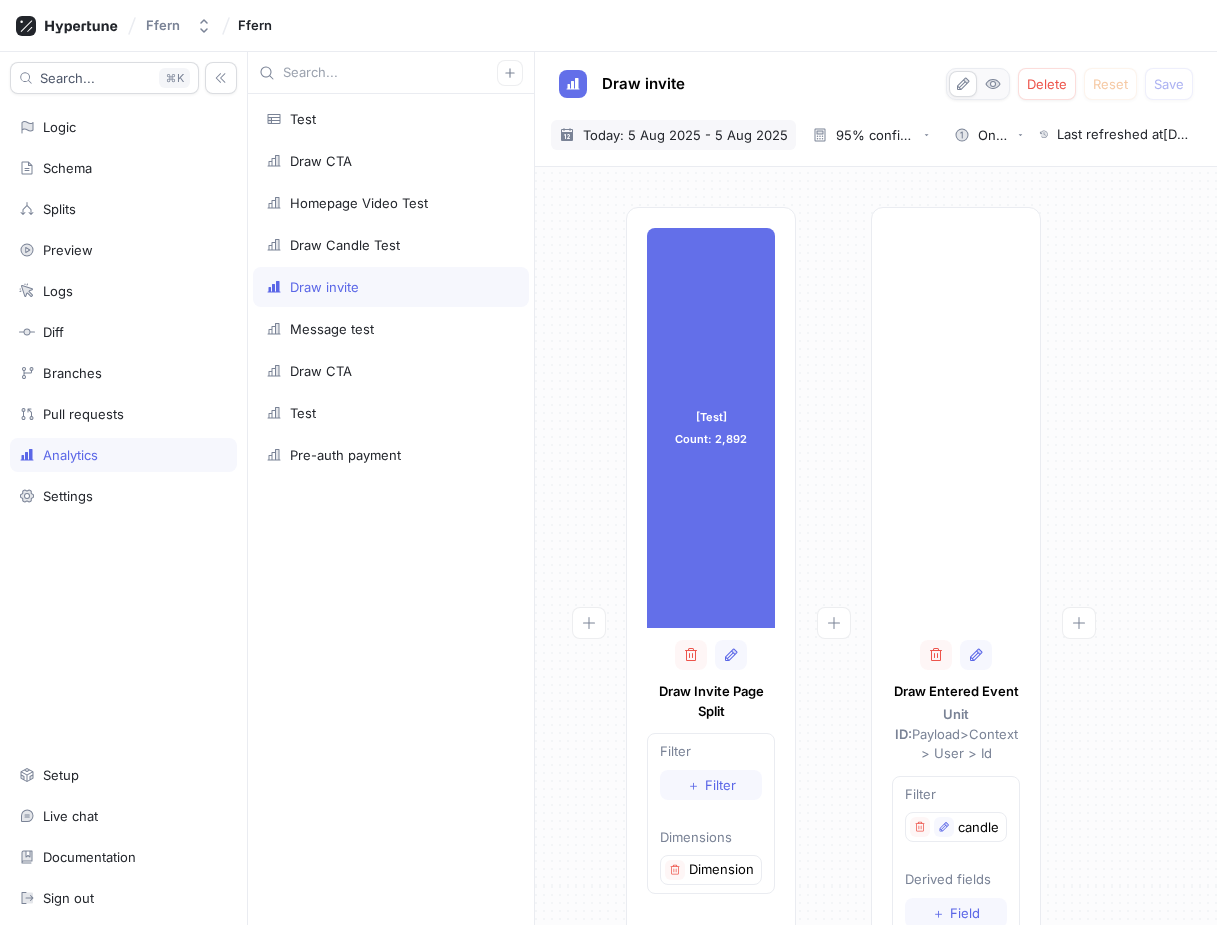 click on "Today: 5 Aug 2025 - 5 Aug 2025" at bounding box center (685, 135) 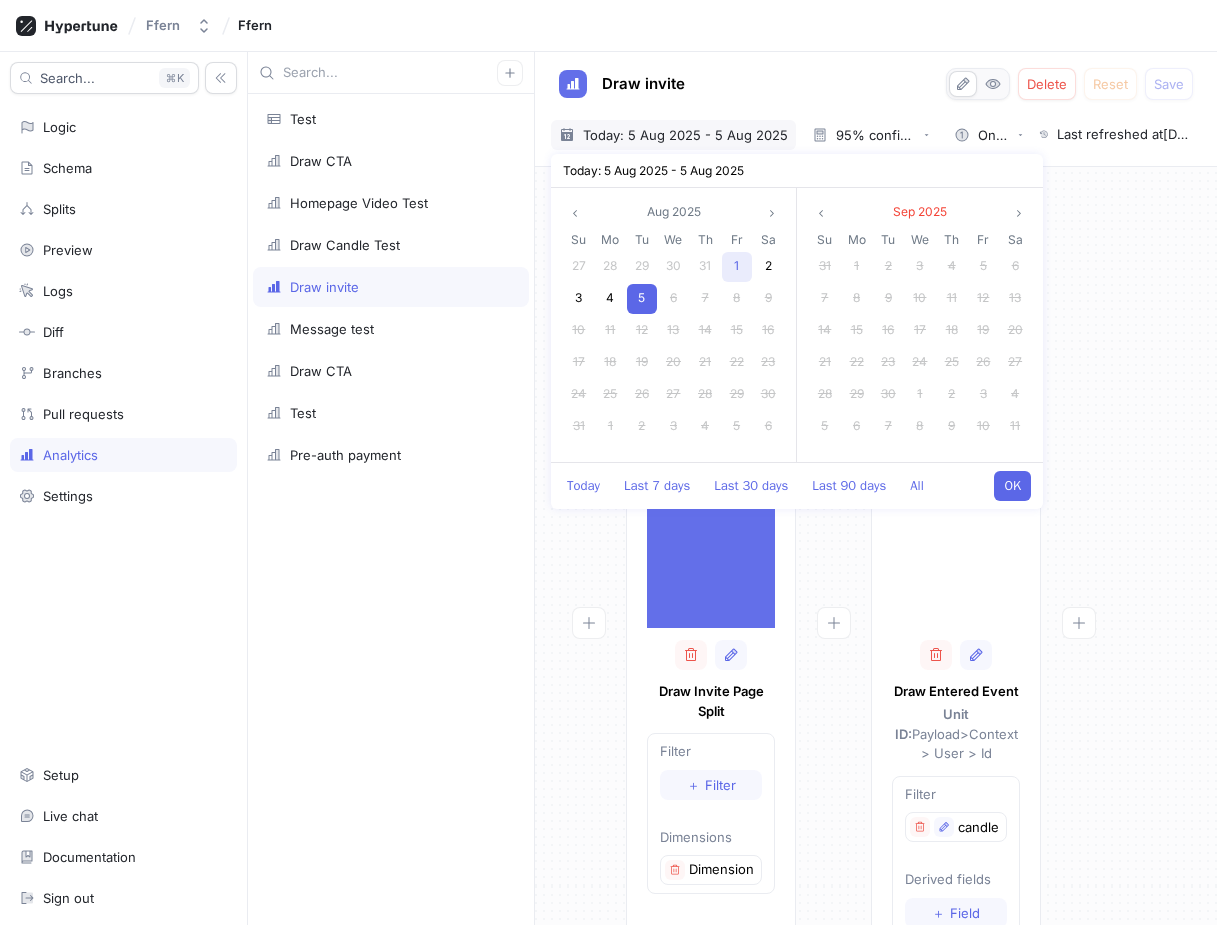click on "1" at bounding box center (737, 267) 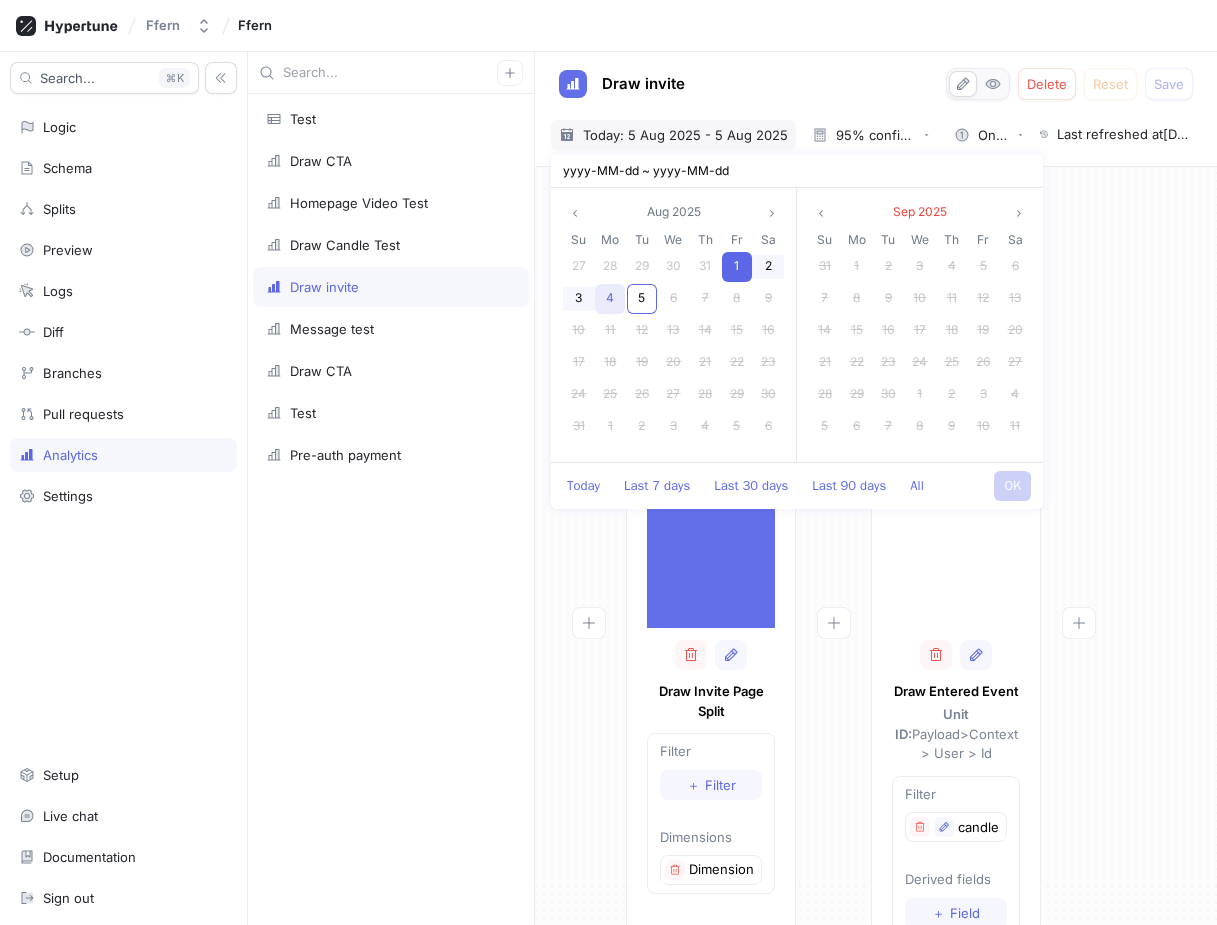click on "4" at bounding box center (610, 299) 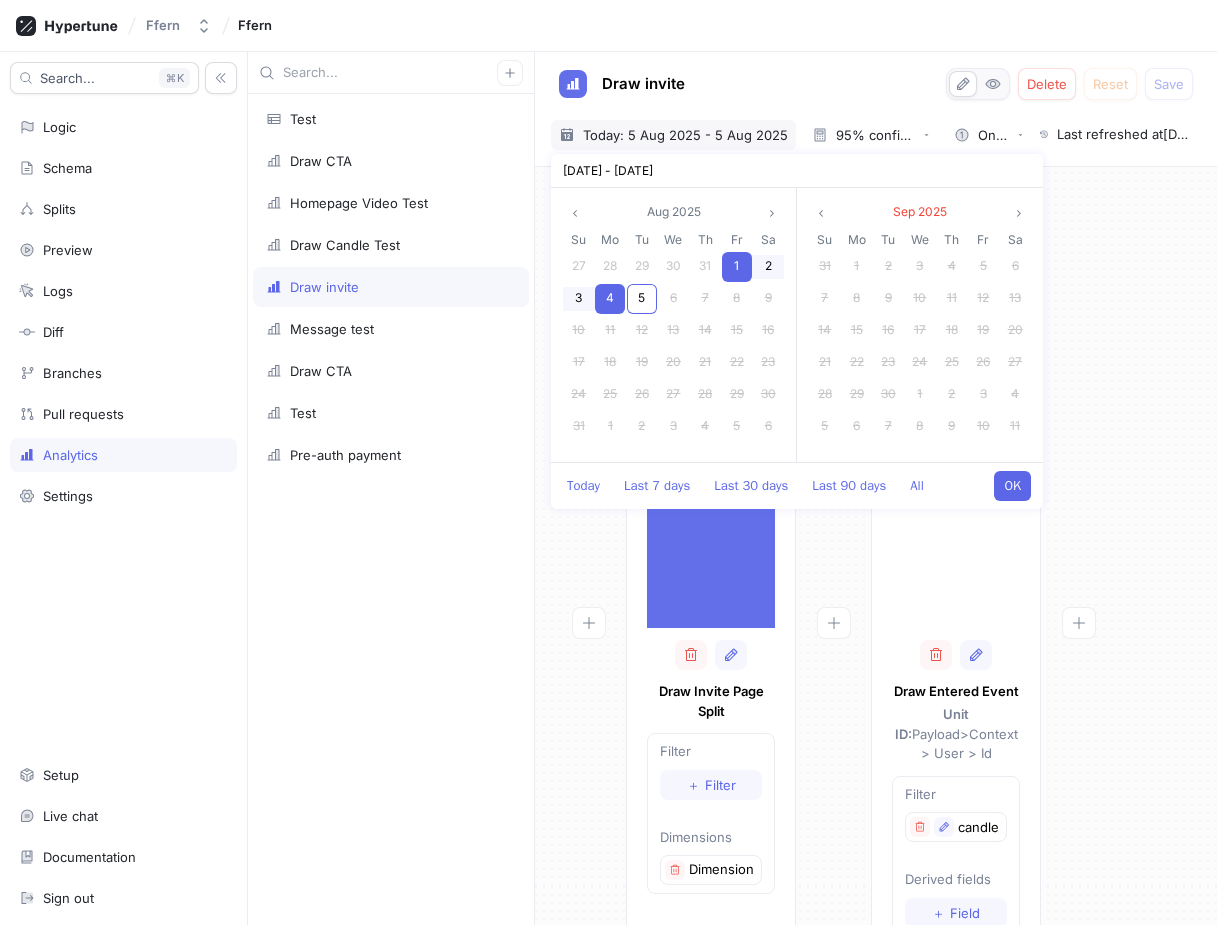 click on "OK" at bounding box center [1012, 486] 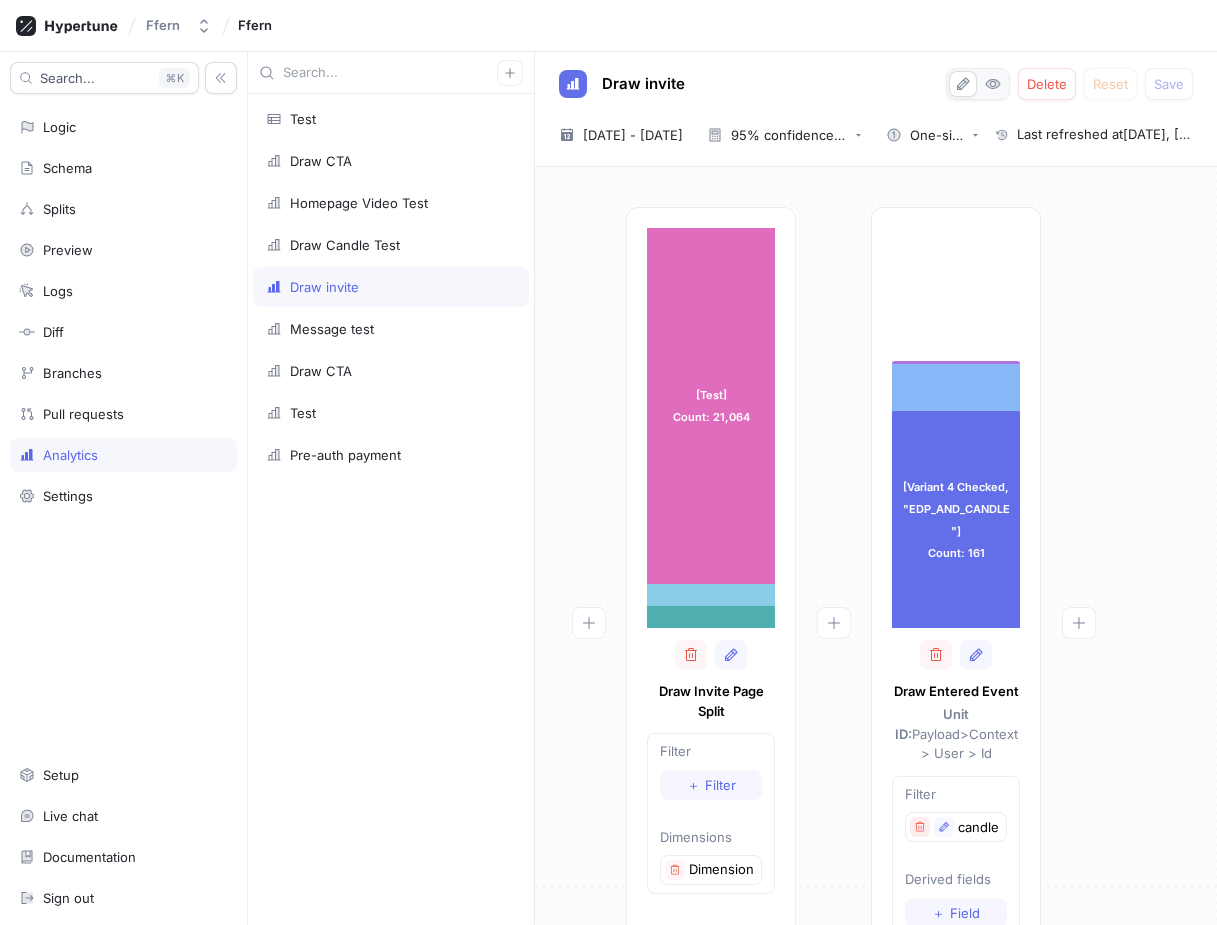 click 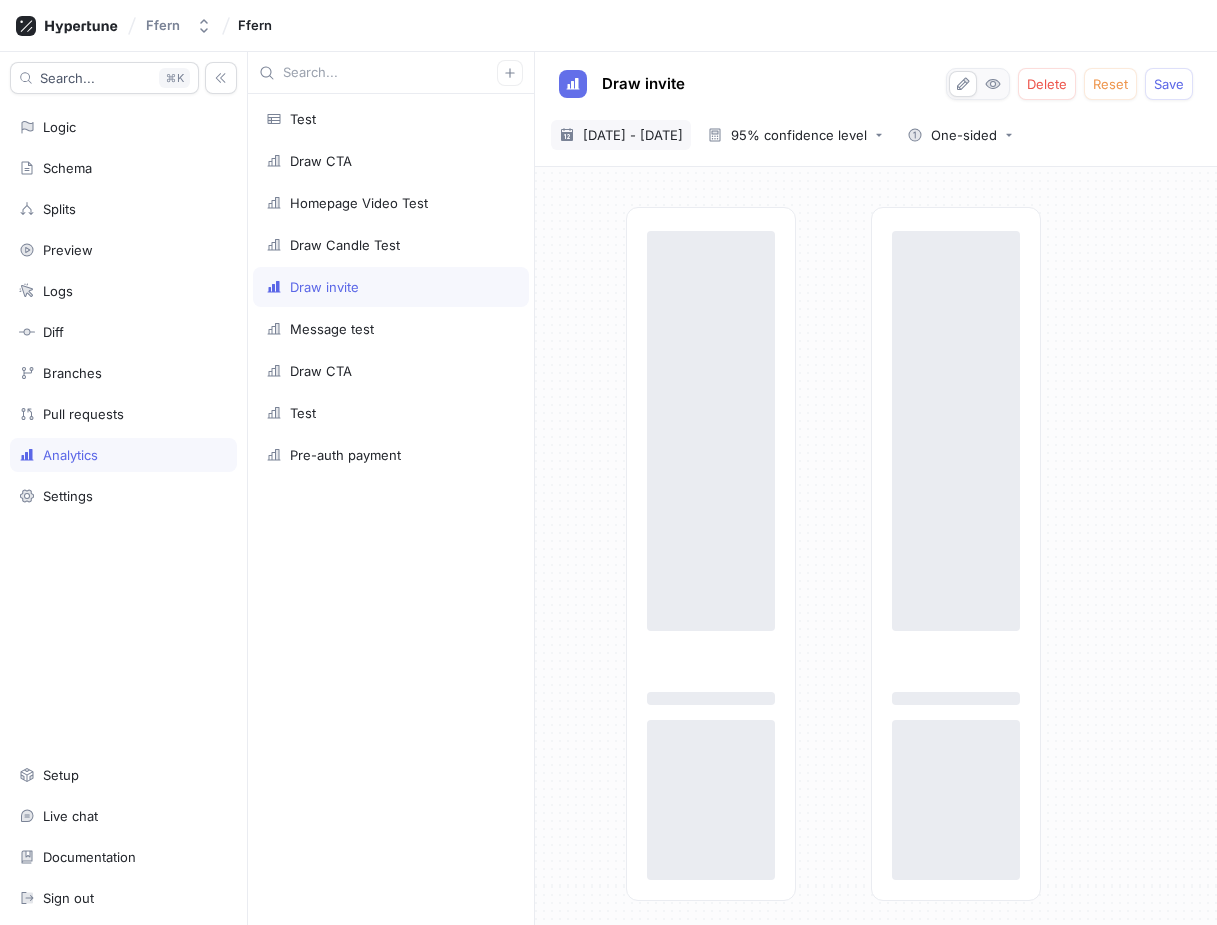 click on "1 Aug 2025 - 4 Aug 2025" at bounding box center (633, 135) 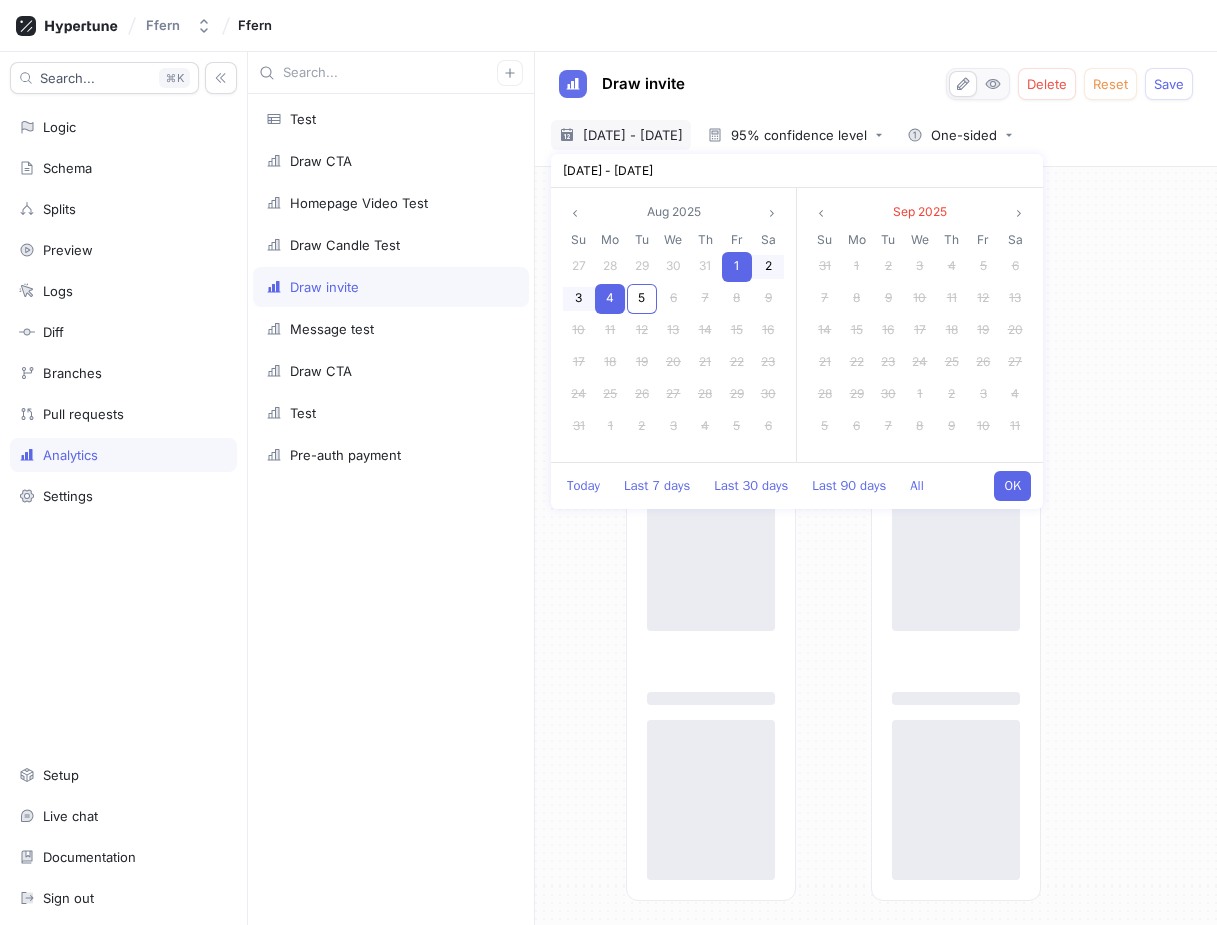 click on "1" at bounding box center (737, 267) 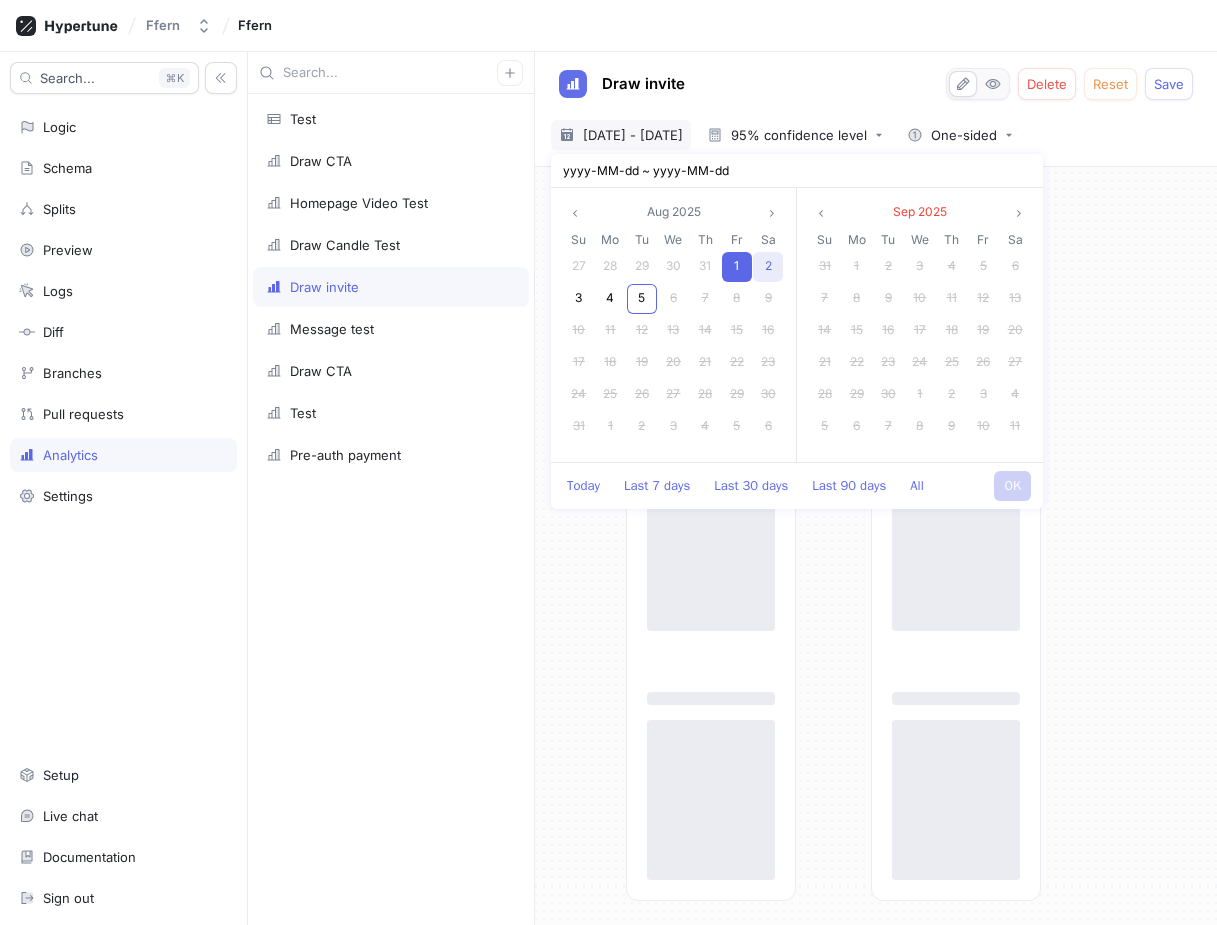 click on "2" at bounding box center (768, 265) 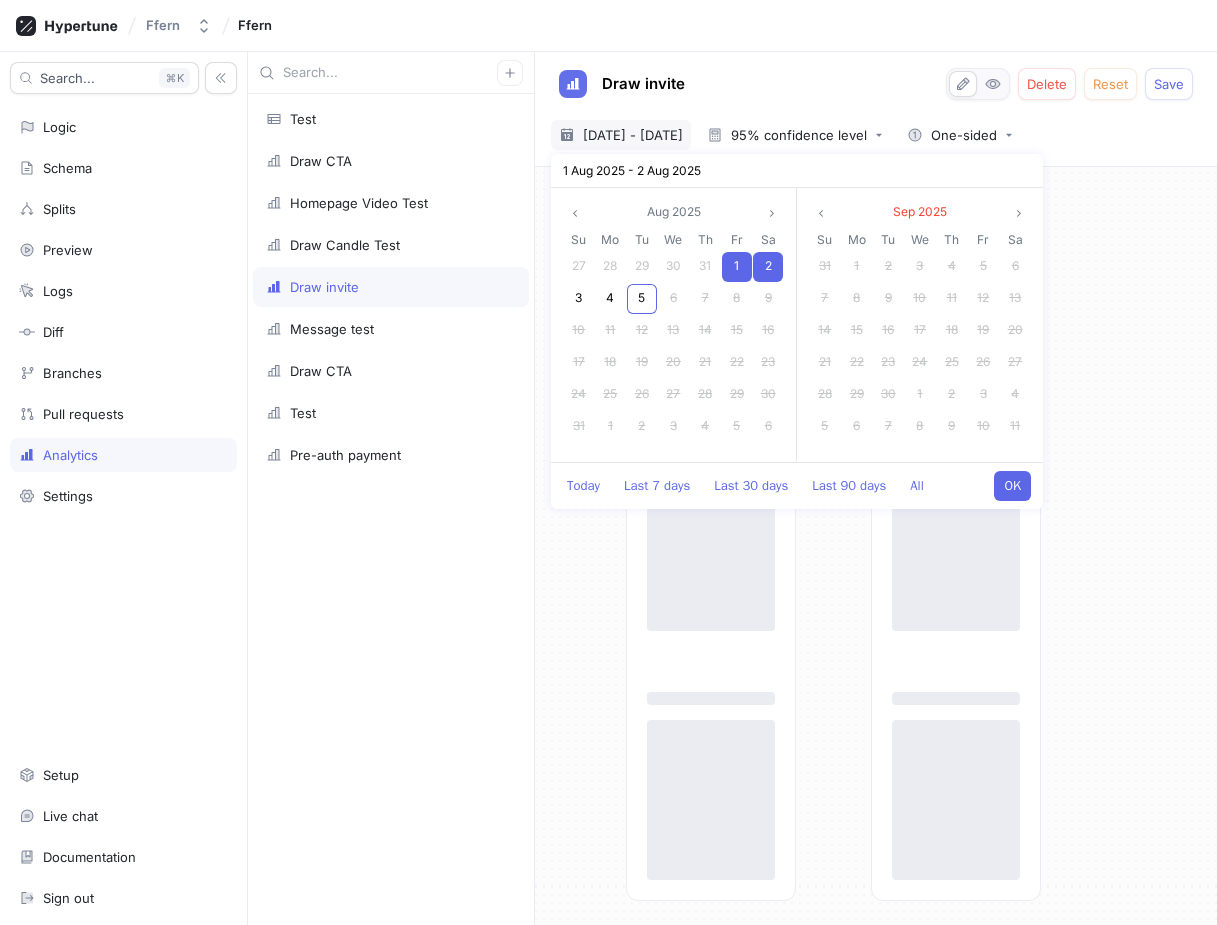 click on "OK" at bounding box center (1012, 486) 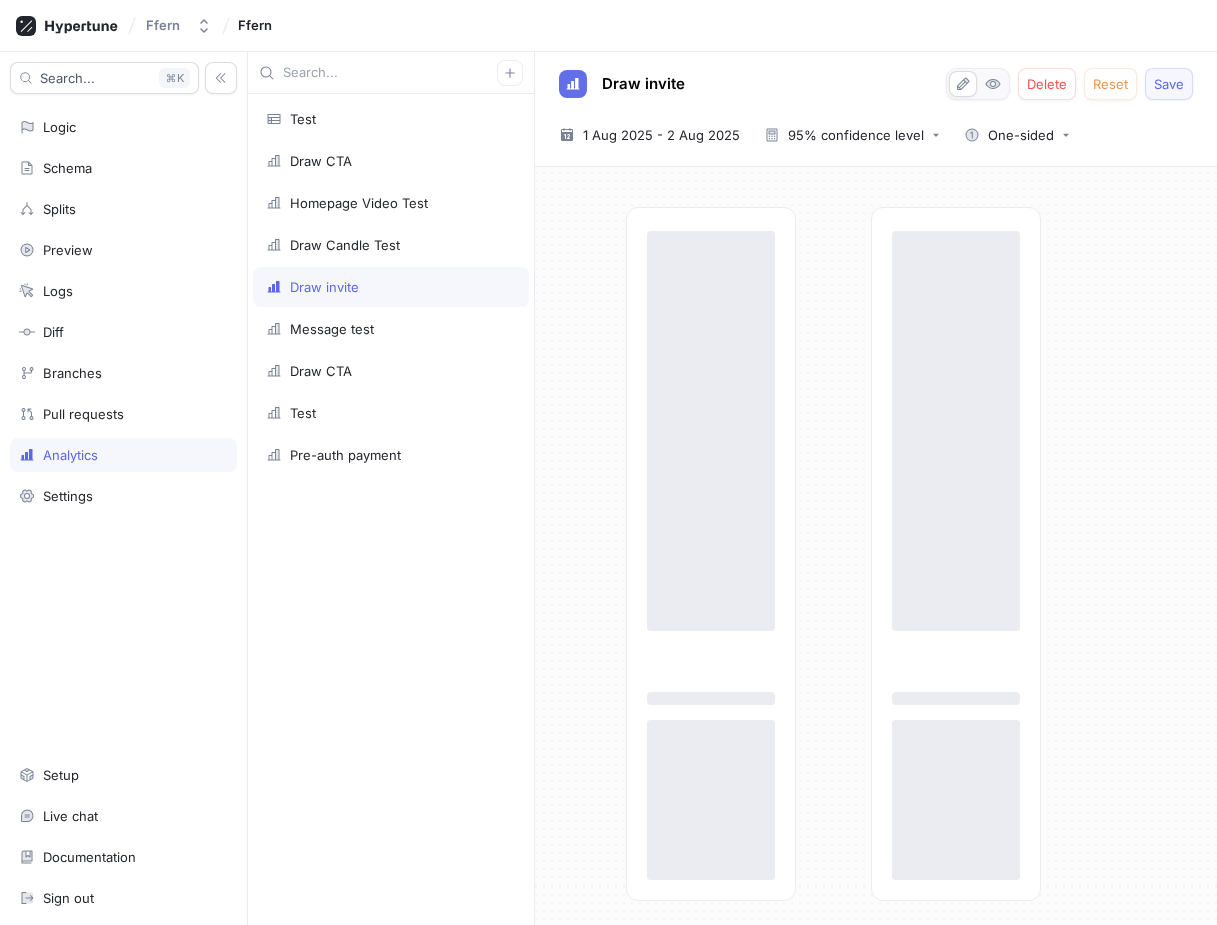 click on "Save" at bounding box center (1169, 84) 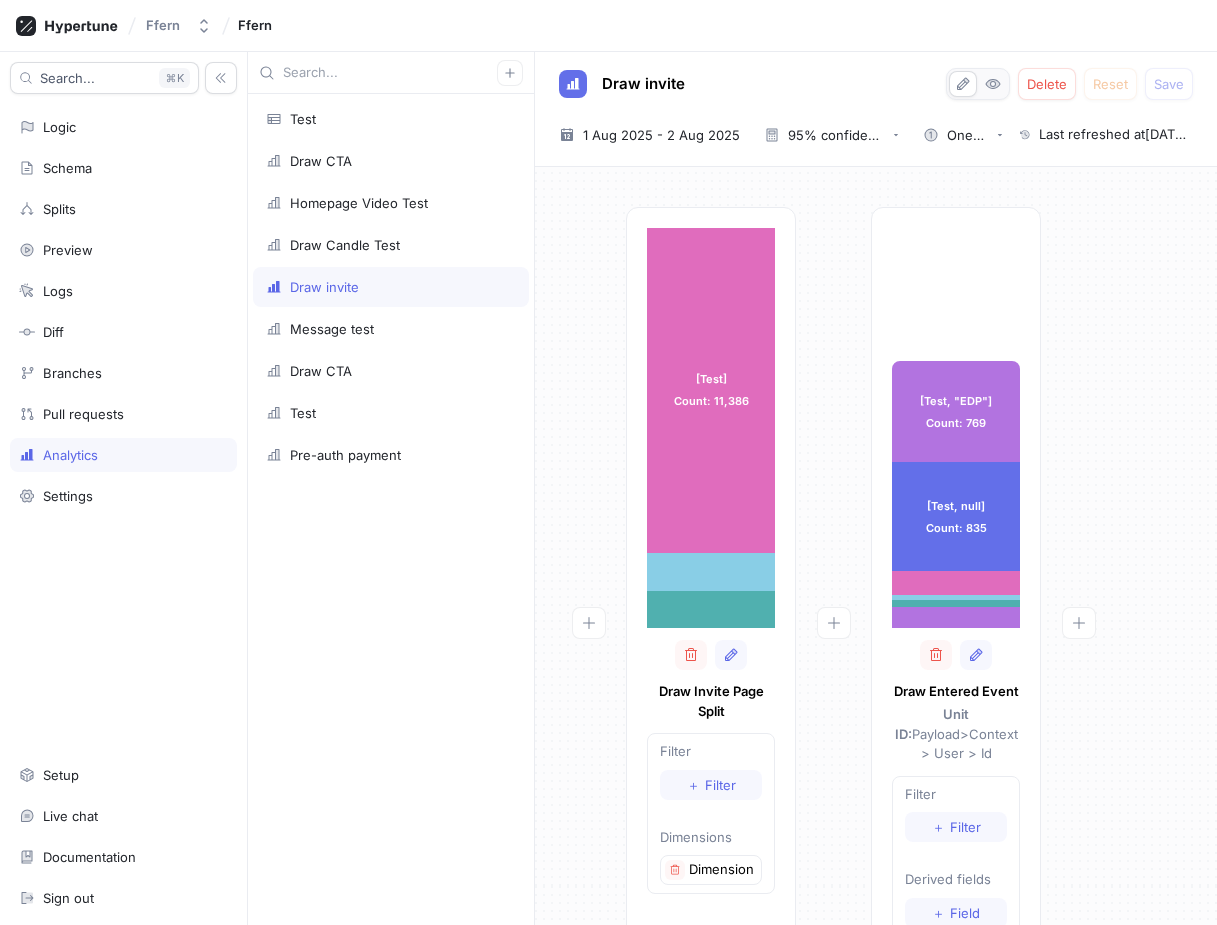 scroll, scrollTop: 258, scrollLeft: 0, axis: vertical 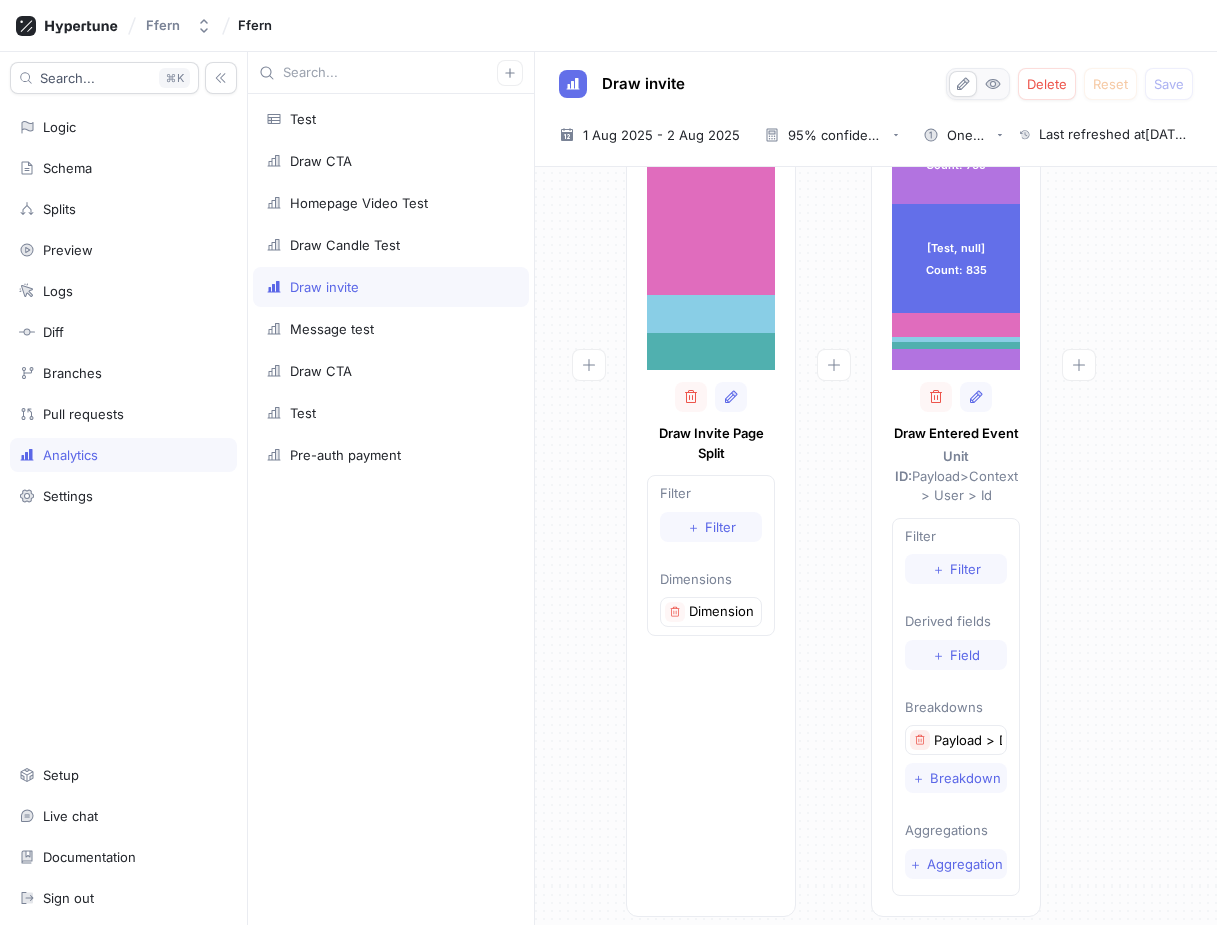 click 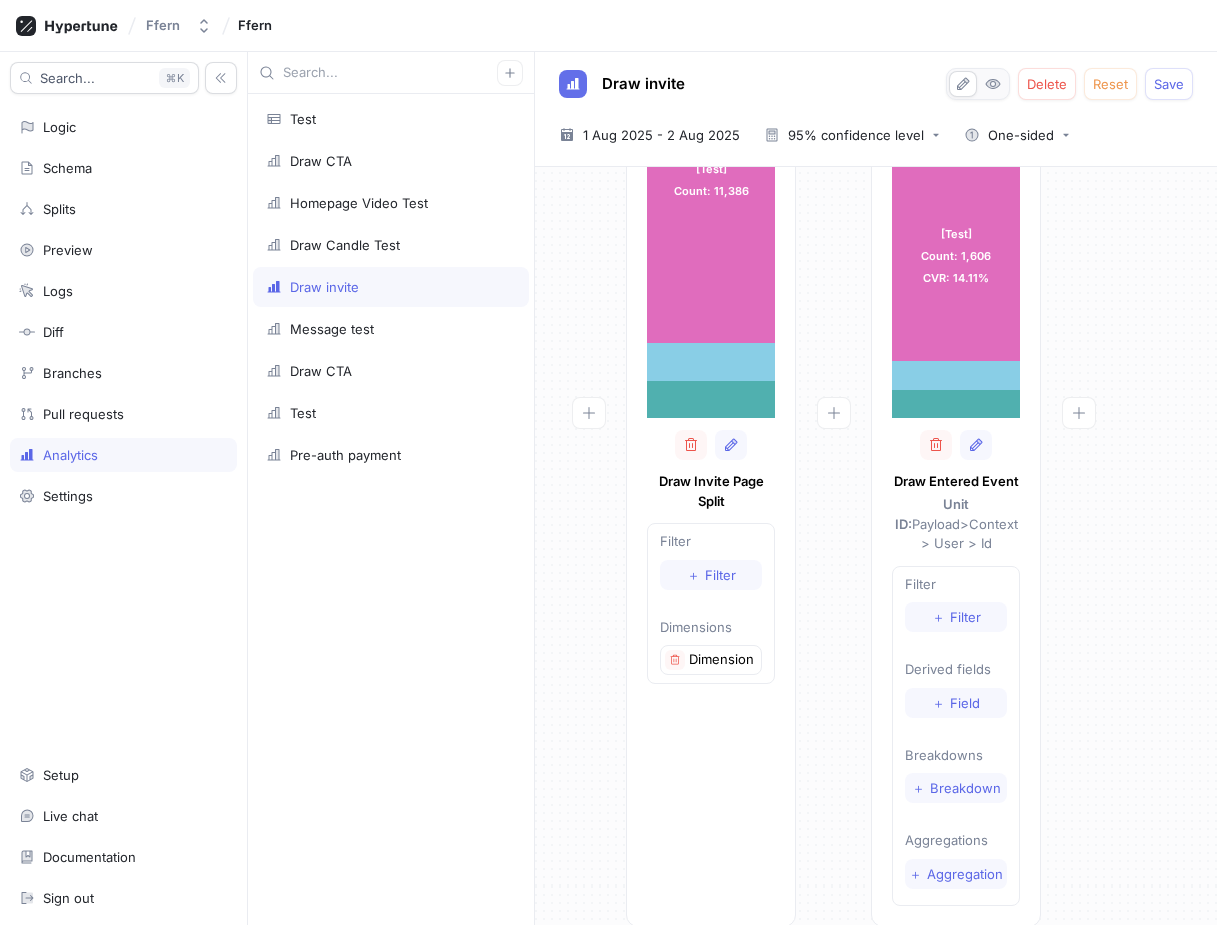 scroll, scrollTop: 220, scrollLeft: 0, axis: vertical 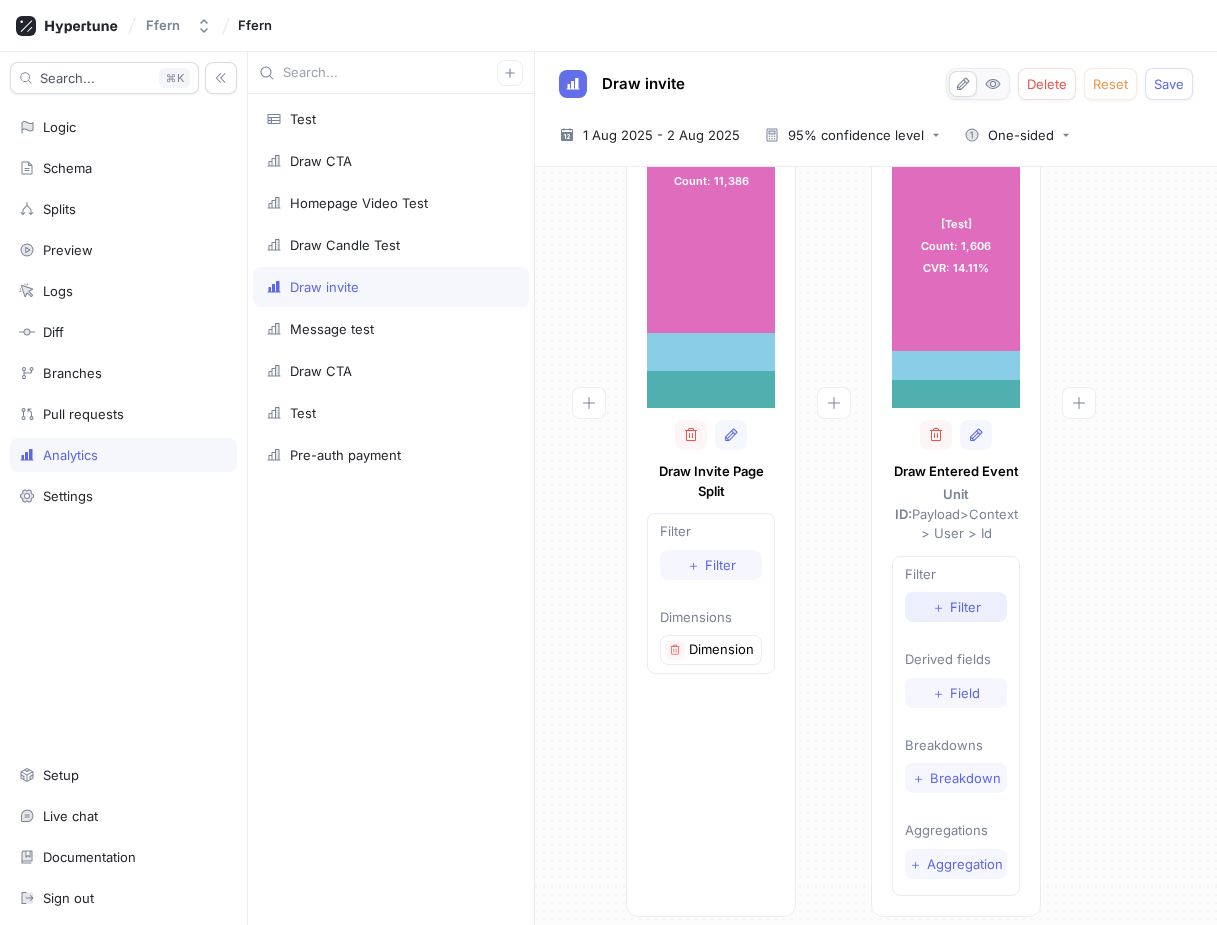 click on "Filter" at bounding box center (965, 607) 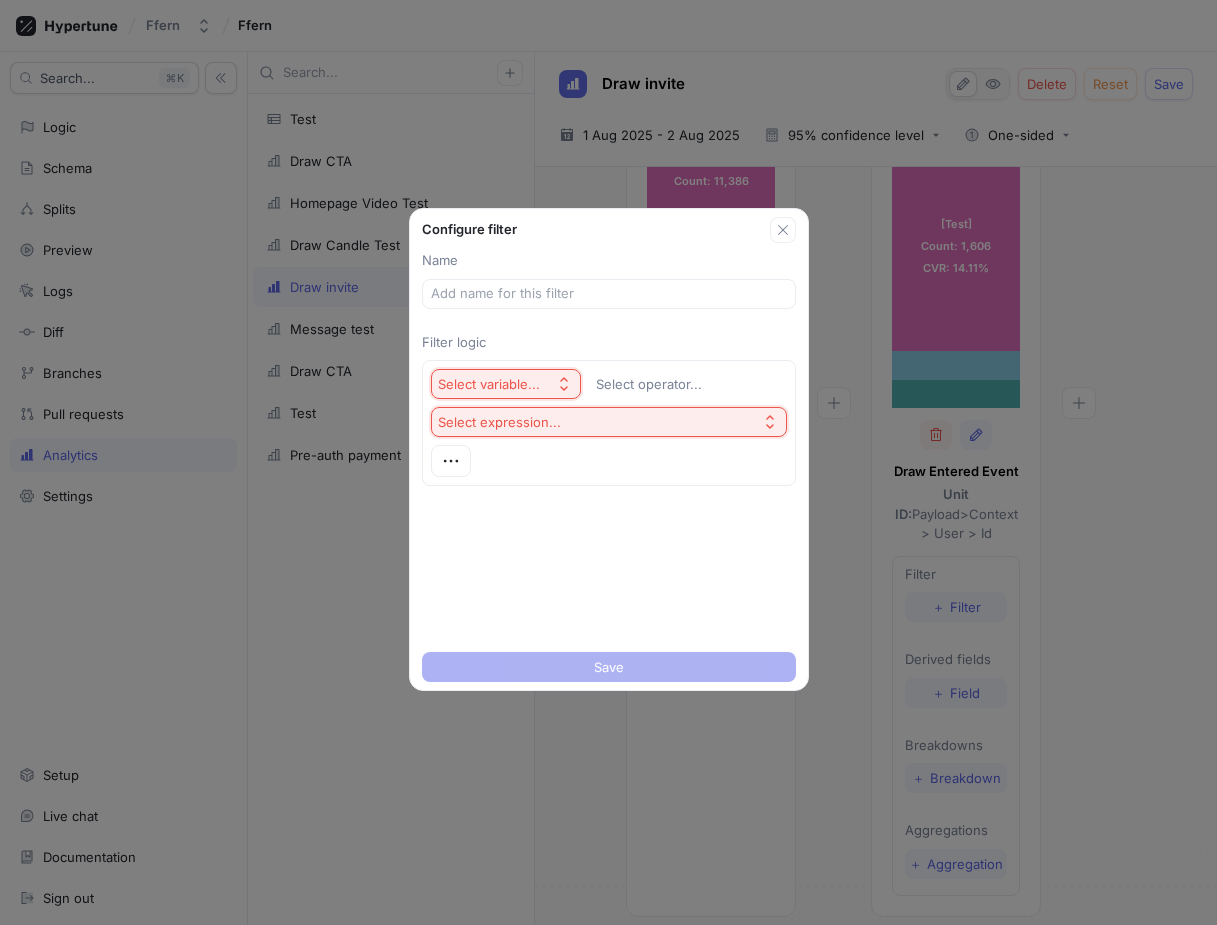 click on "Select variable..." at bounding box center (506, 384) 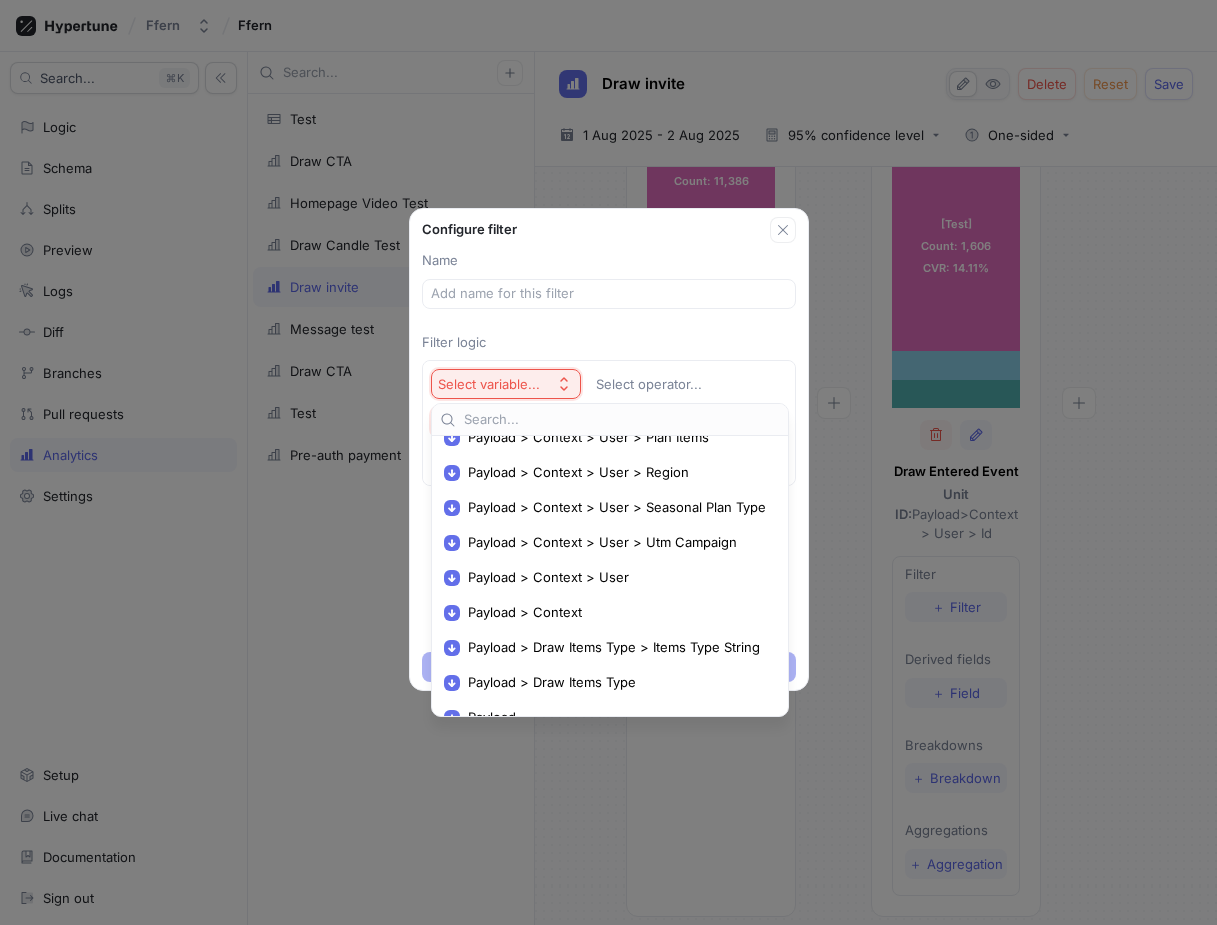 scroll, scrollTop: 356, scrollLeft: 0, axis: vertical 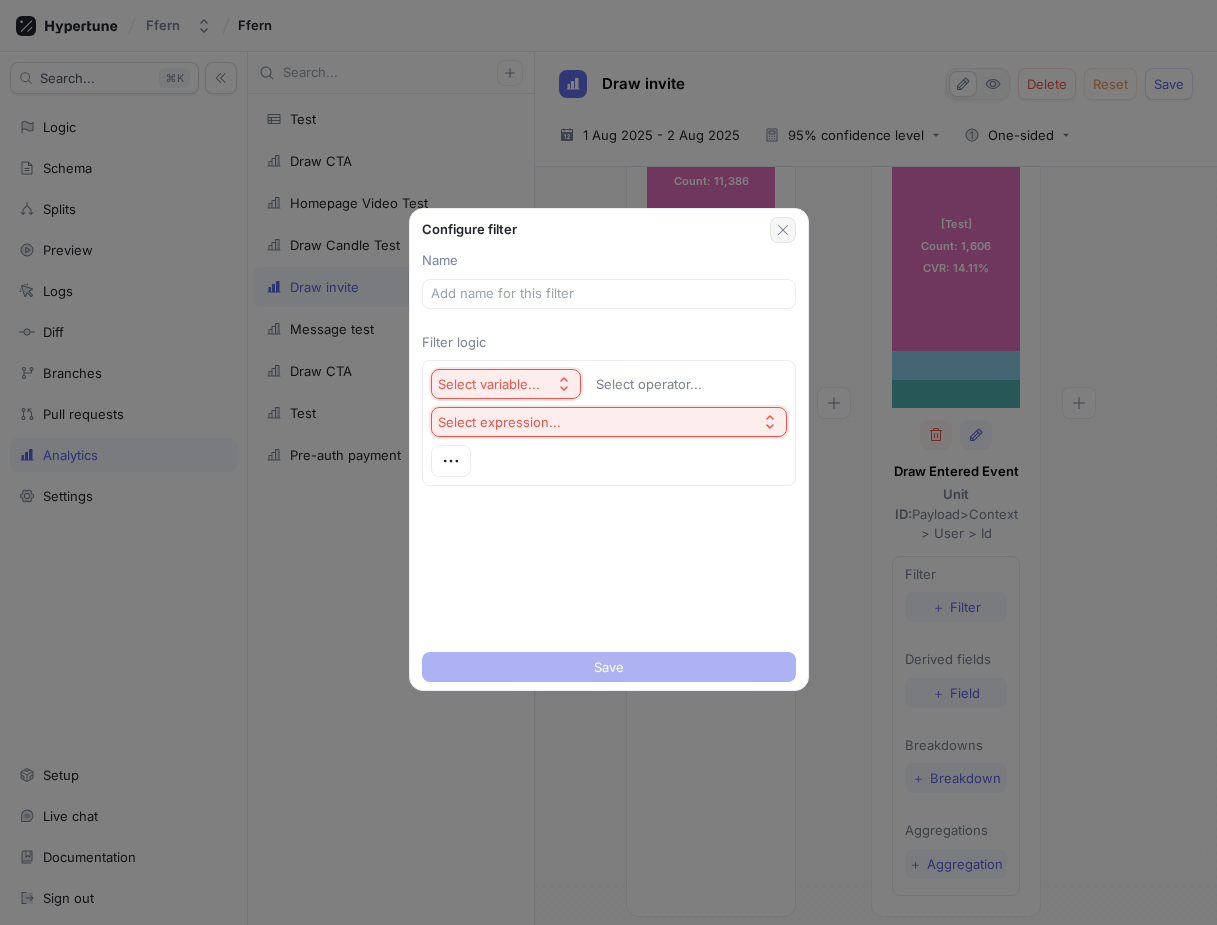 click 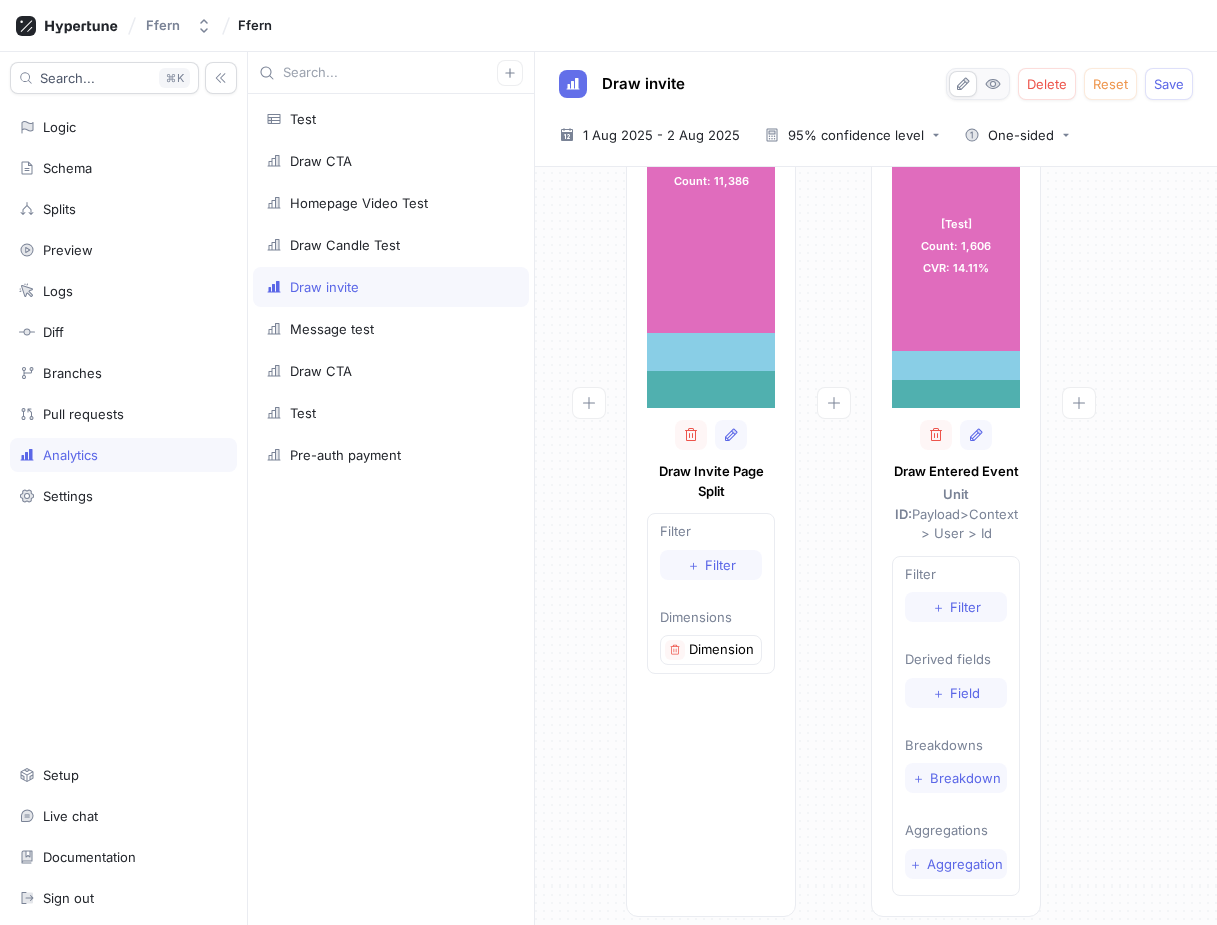 scroll, scrollTop: 0, scrollLeft: 0, axis: both 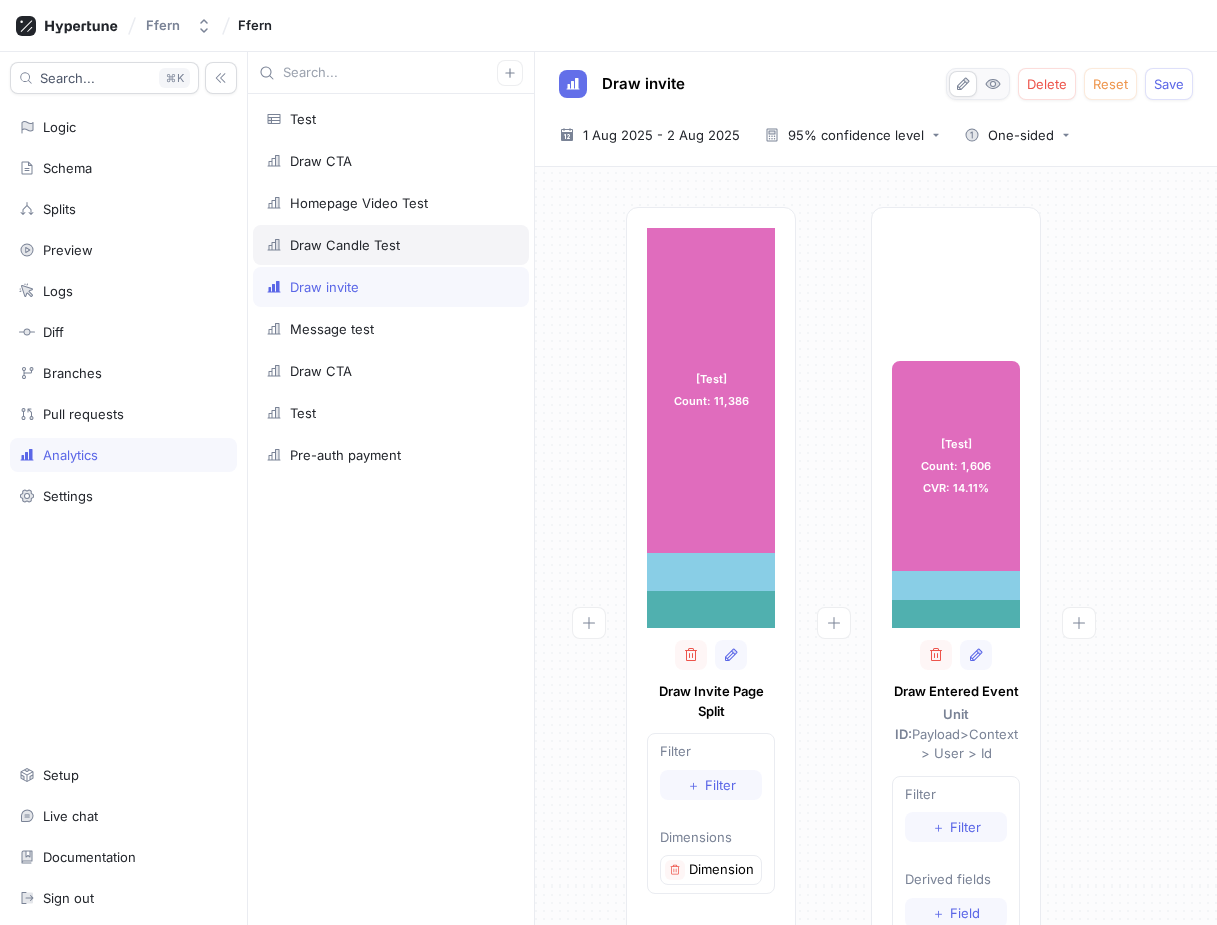 click on "Draw Candle Test" at bounding box center (391, 245) 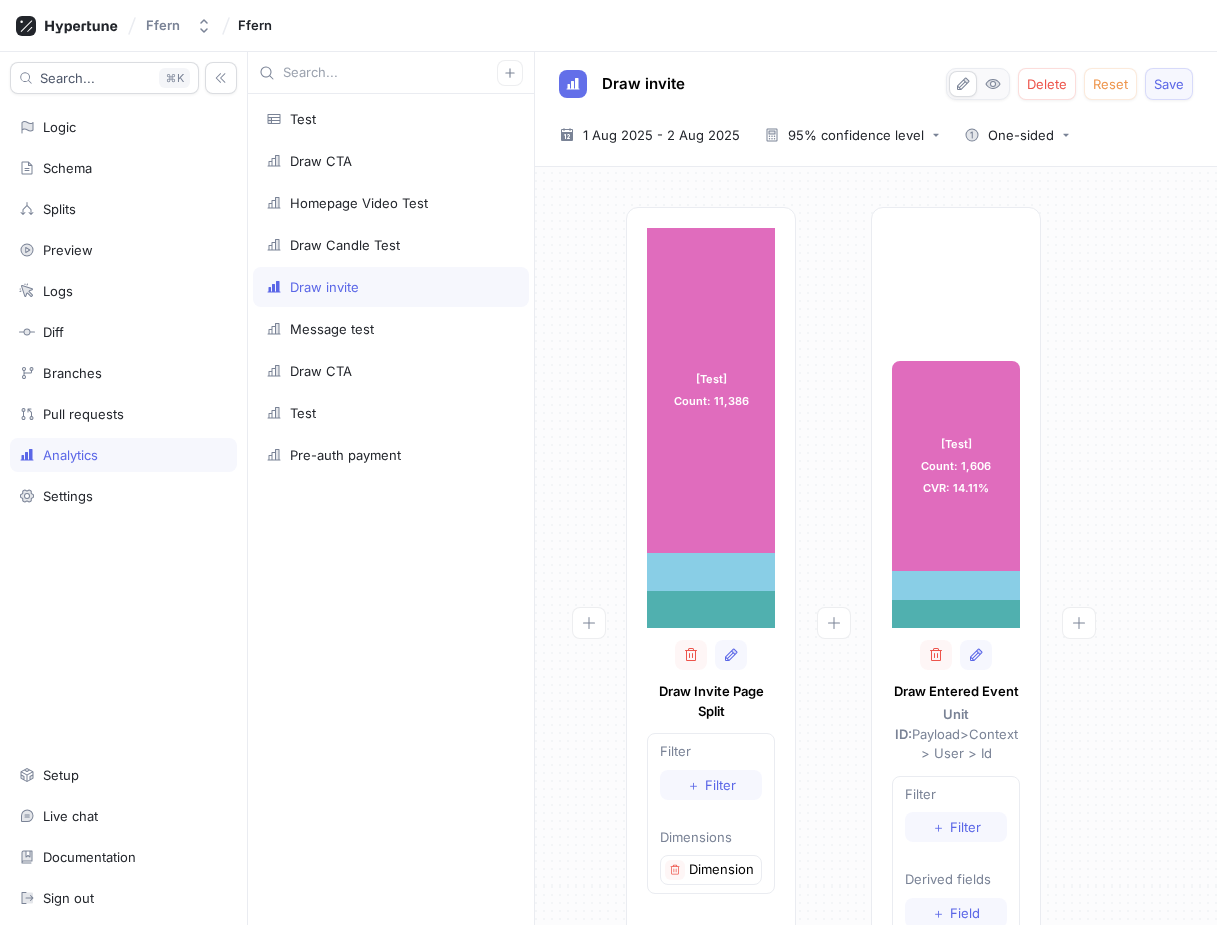 click on "Save" at bounding box center [1169, 84] 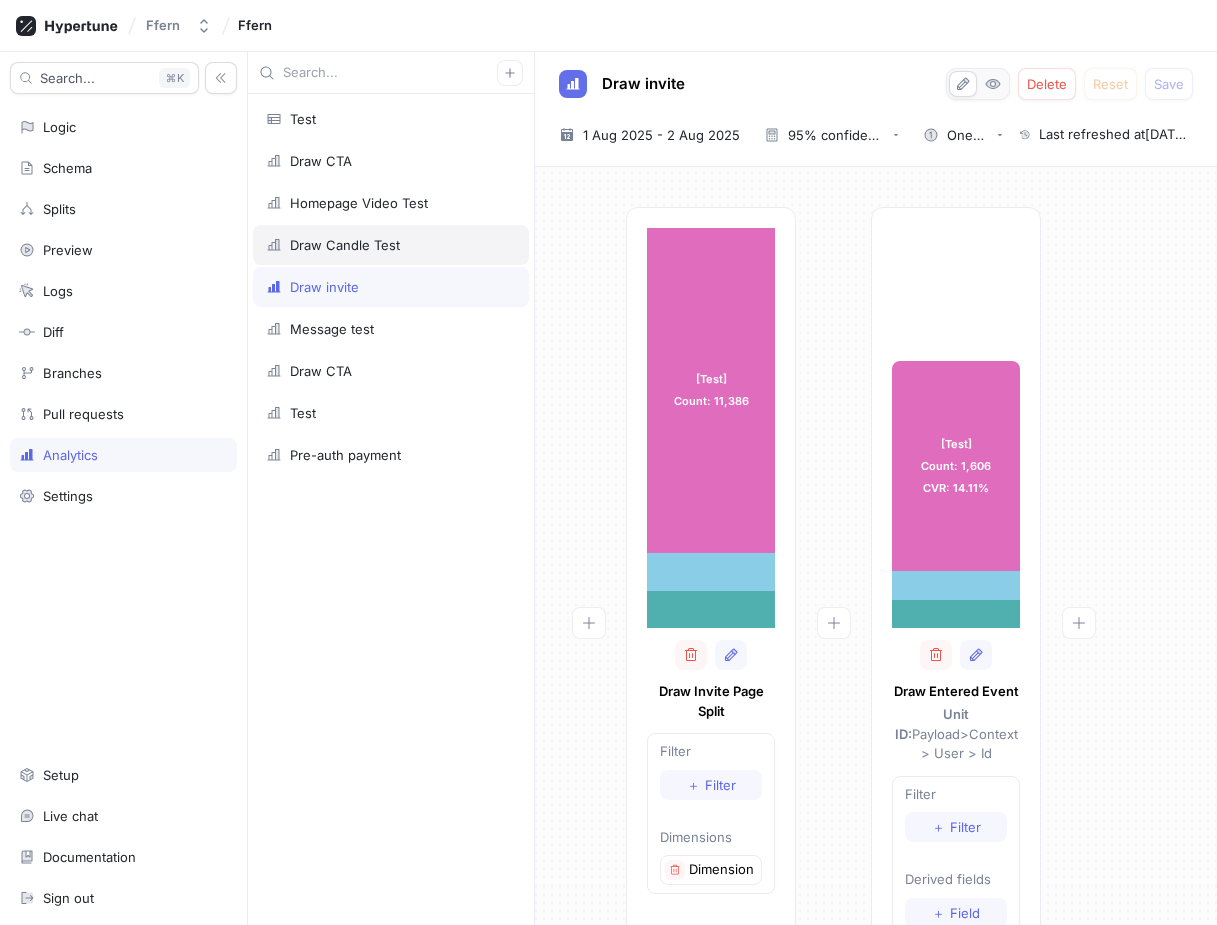 click on "Draw Candle Test" at bounding box center [391, 245] 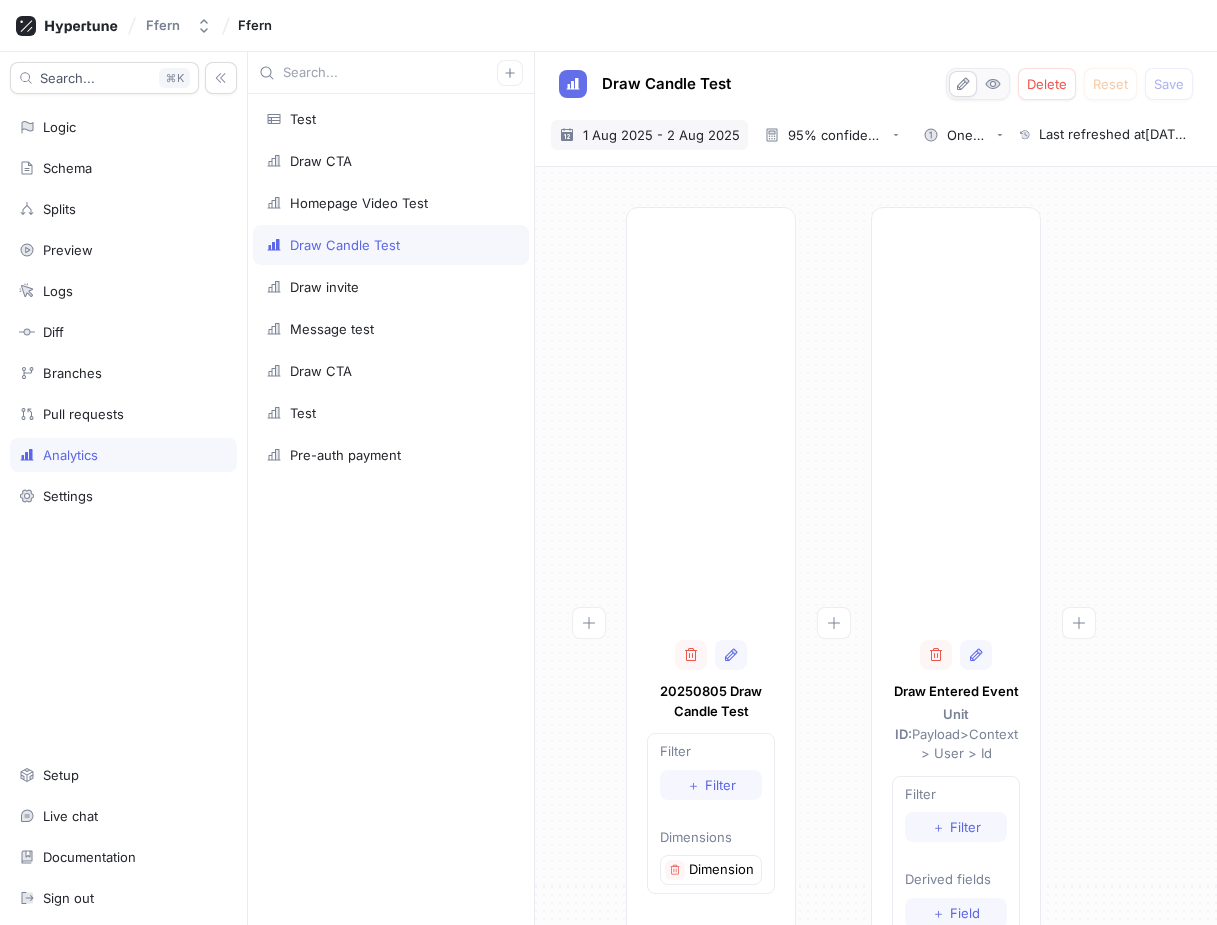 click on "1 Aug 2025 - 2 Aug 2025" at bounding box center [661, 135] 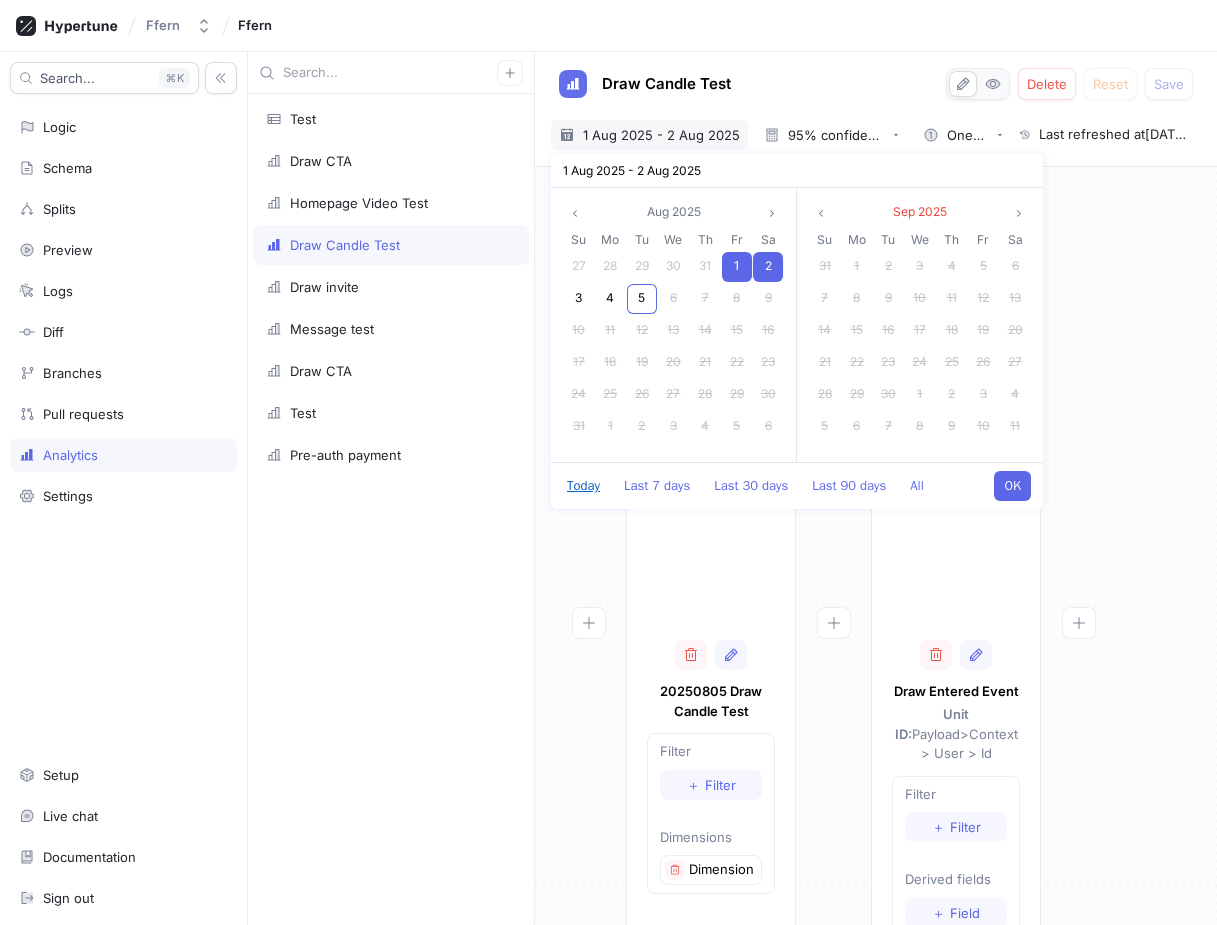 click on "Today" at bounding box center [583, 486] 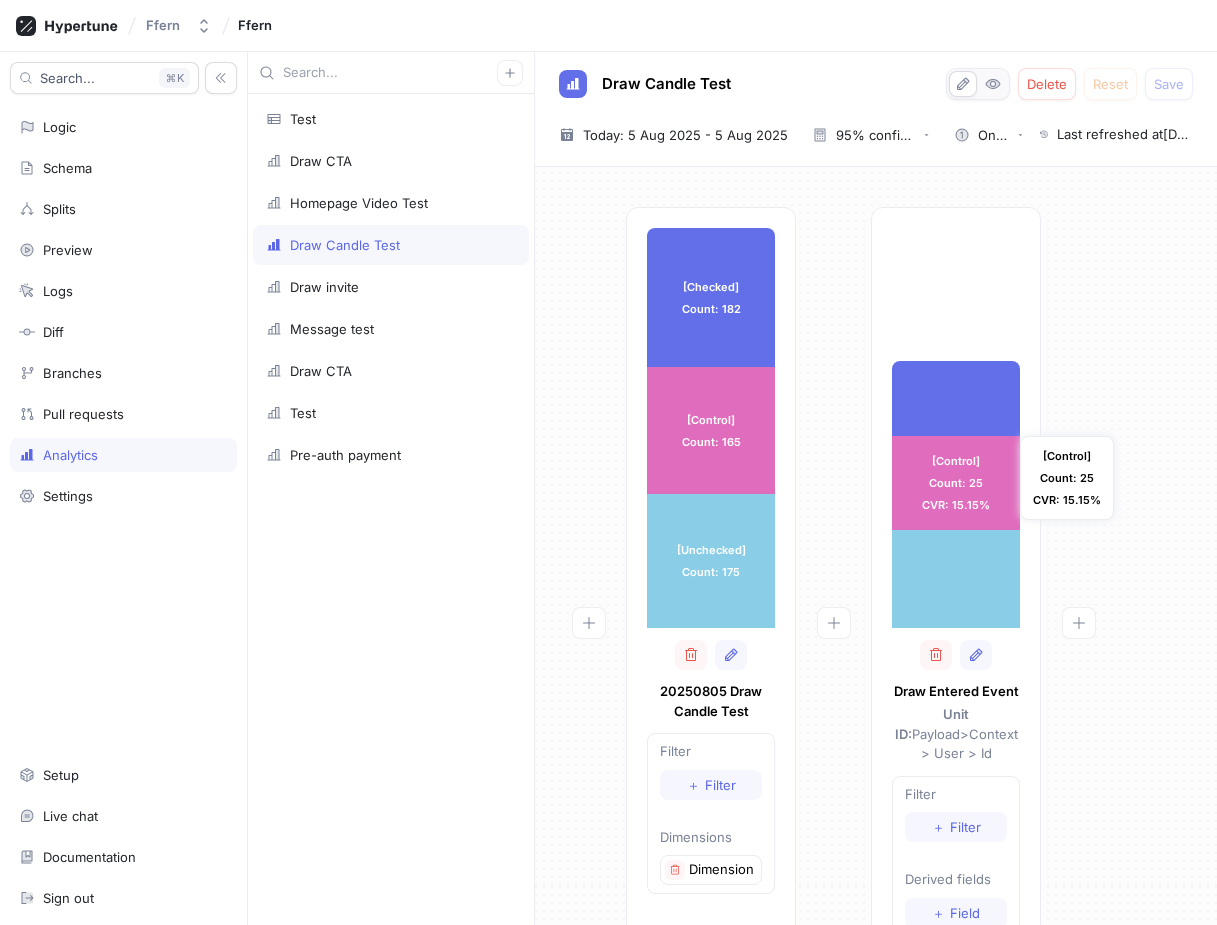scroll, scrollTop: 0, scrollLeft: 0, axis: both 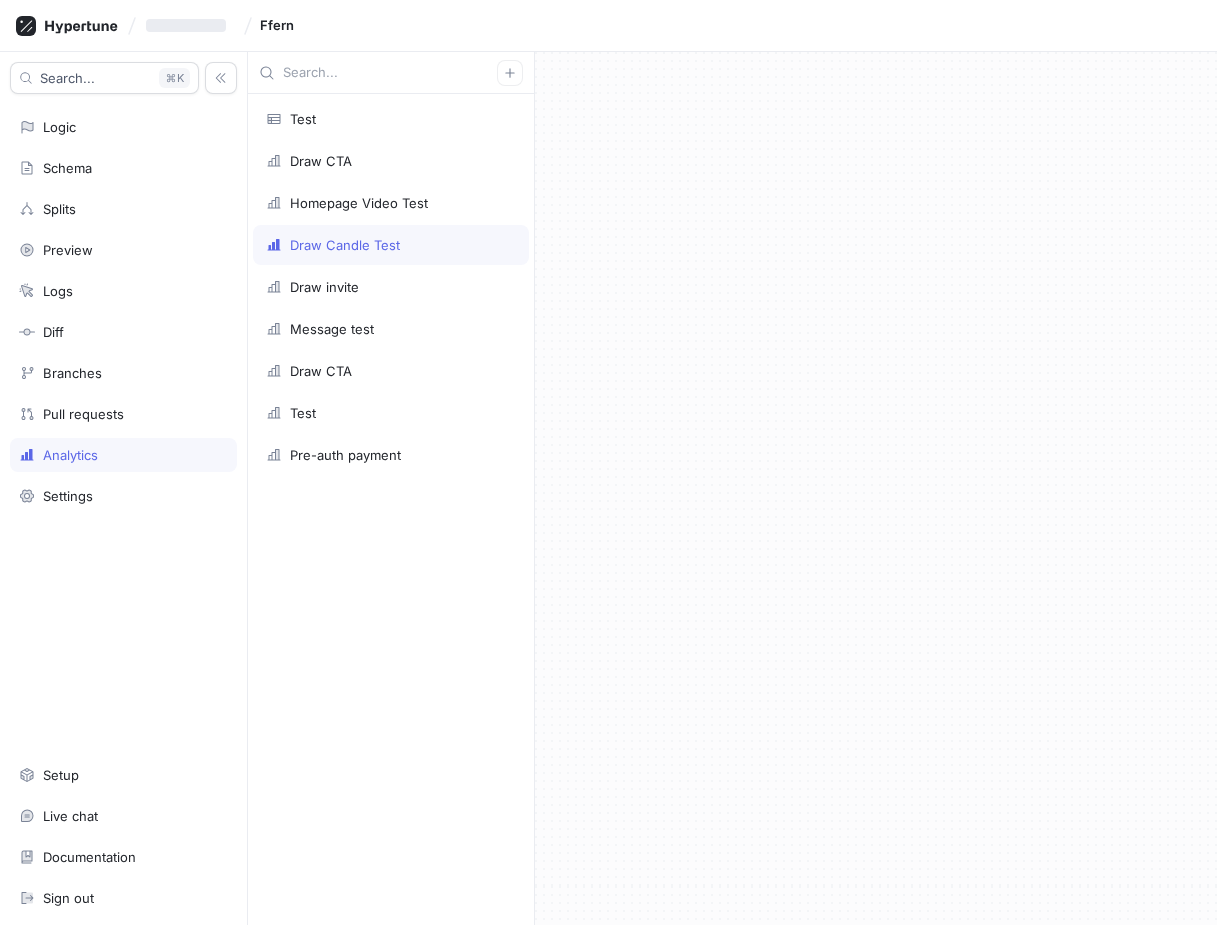 type on "x" 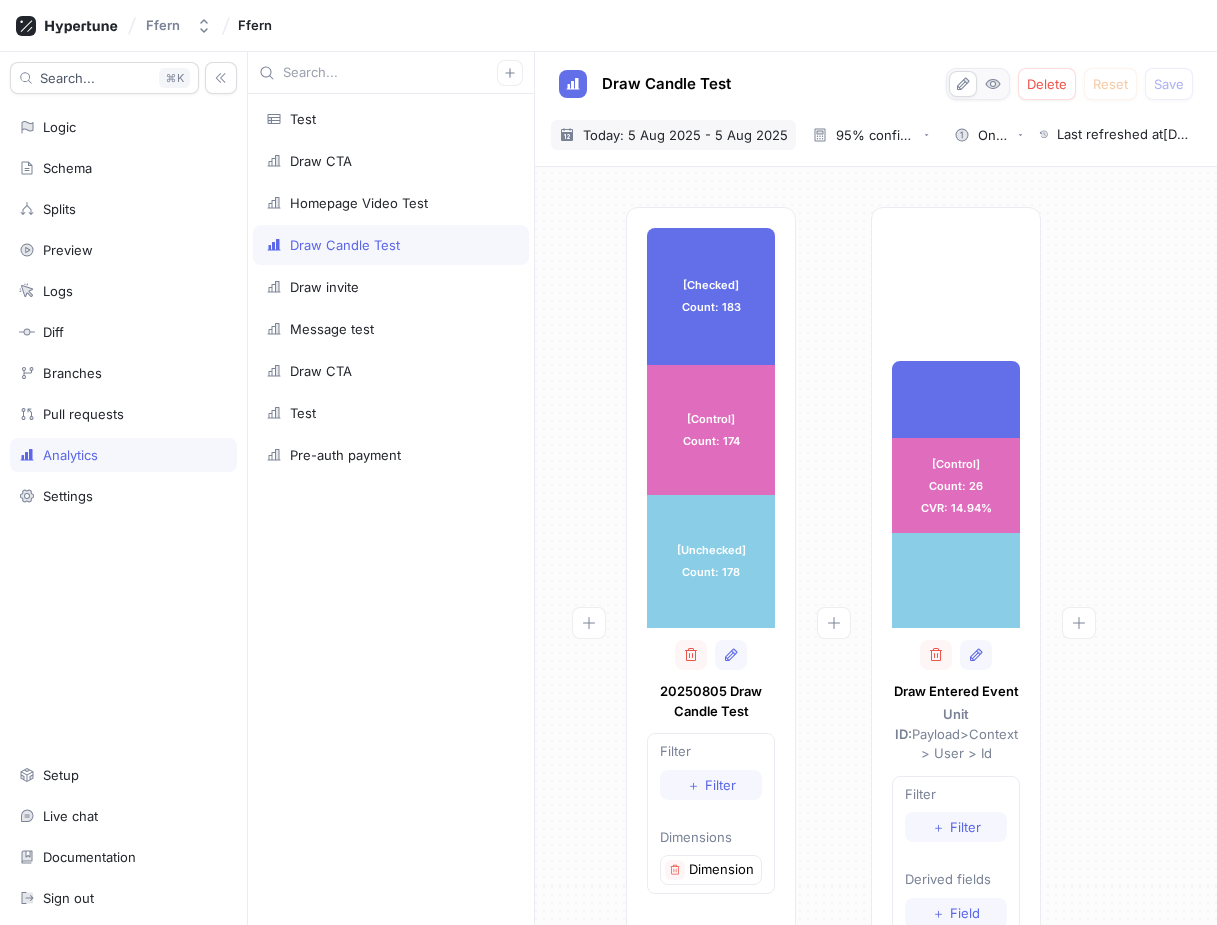 click on "Today: 5 Aug 2025 - 5 Aug 2025" at bounding box center [685, 135] 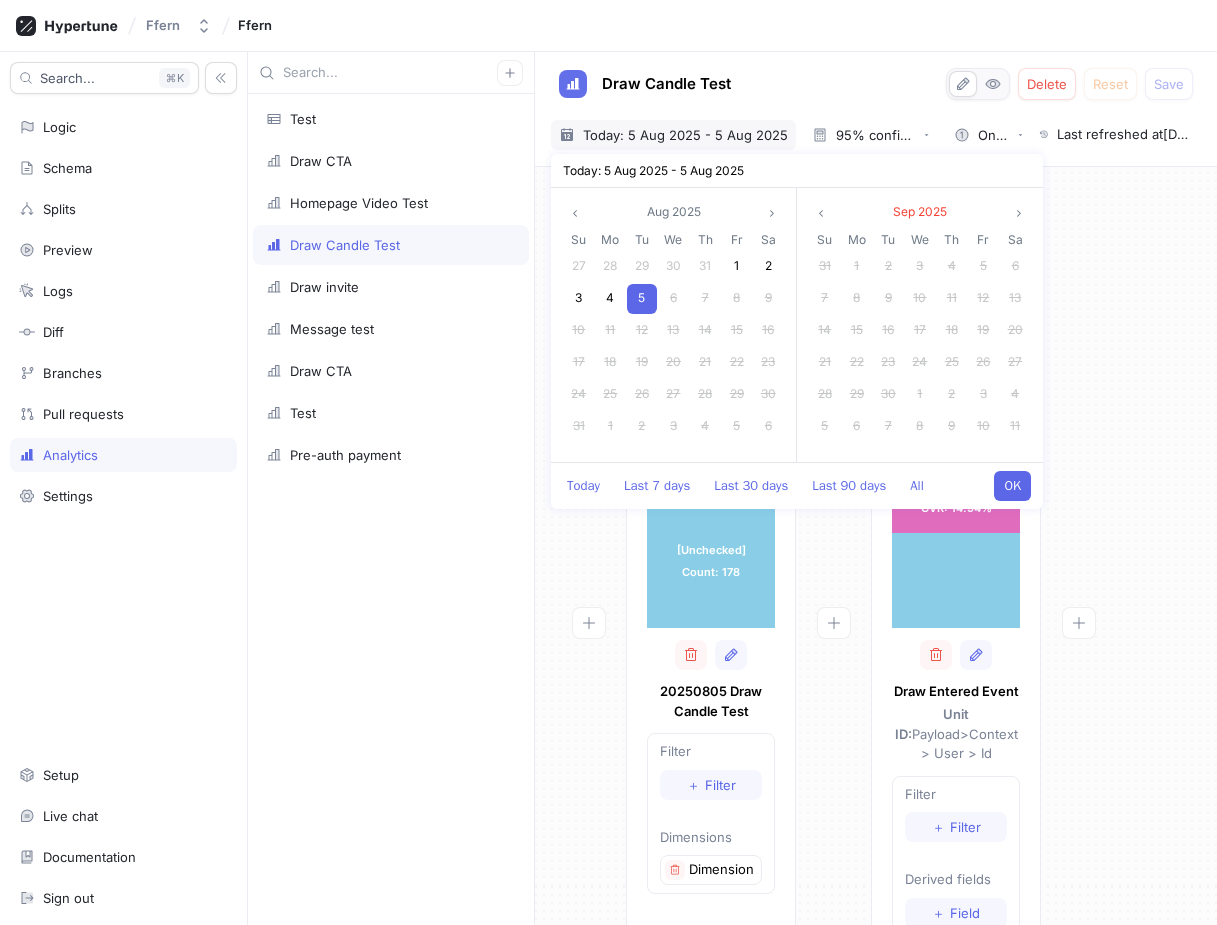 click on "OK" at bounding box center [1012, 486] 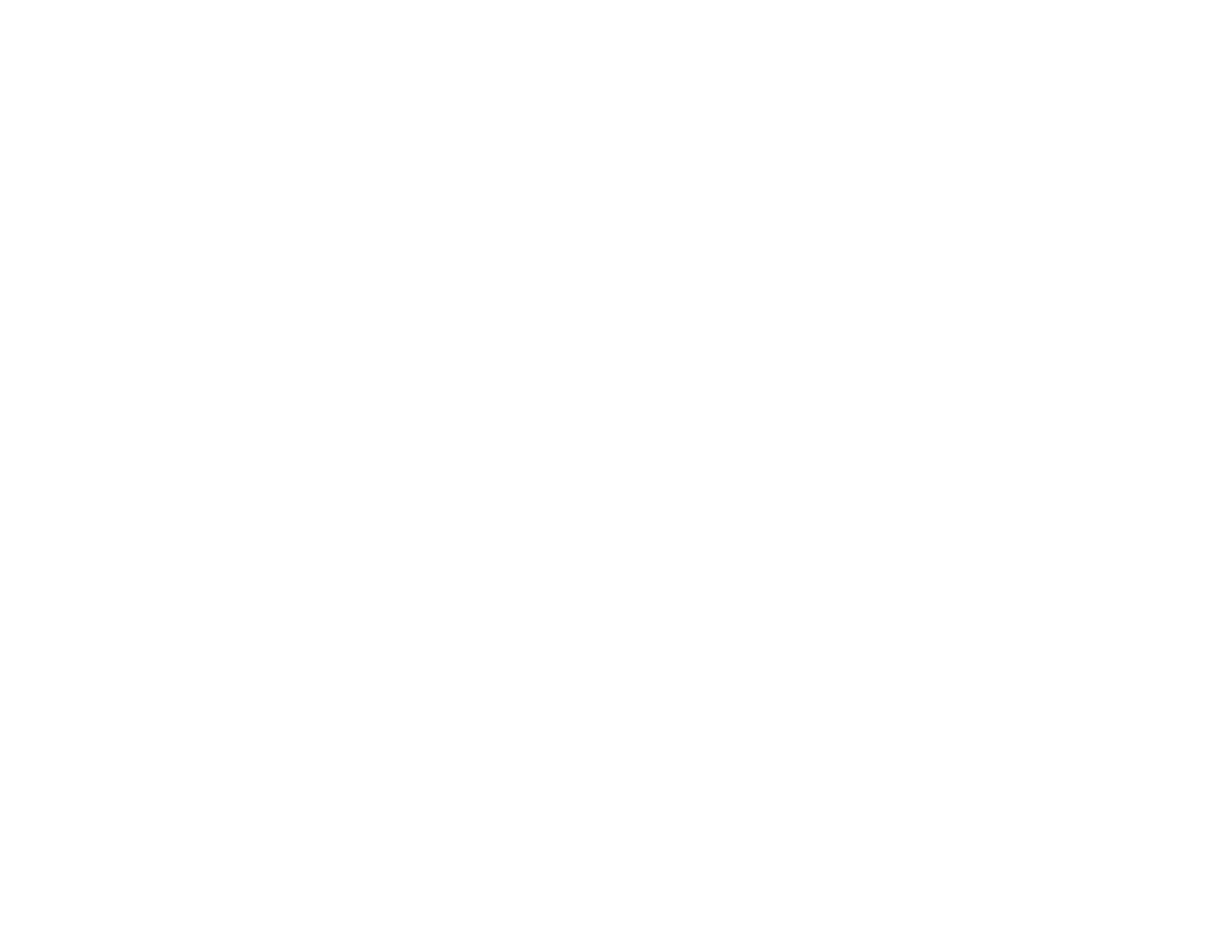 scroll, scrollTop: 0, scrollLeft: 0, axis: both 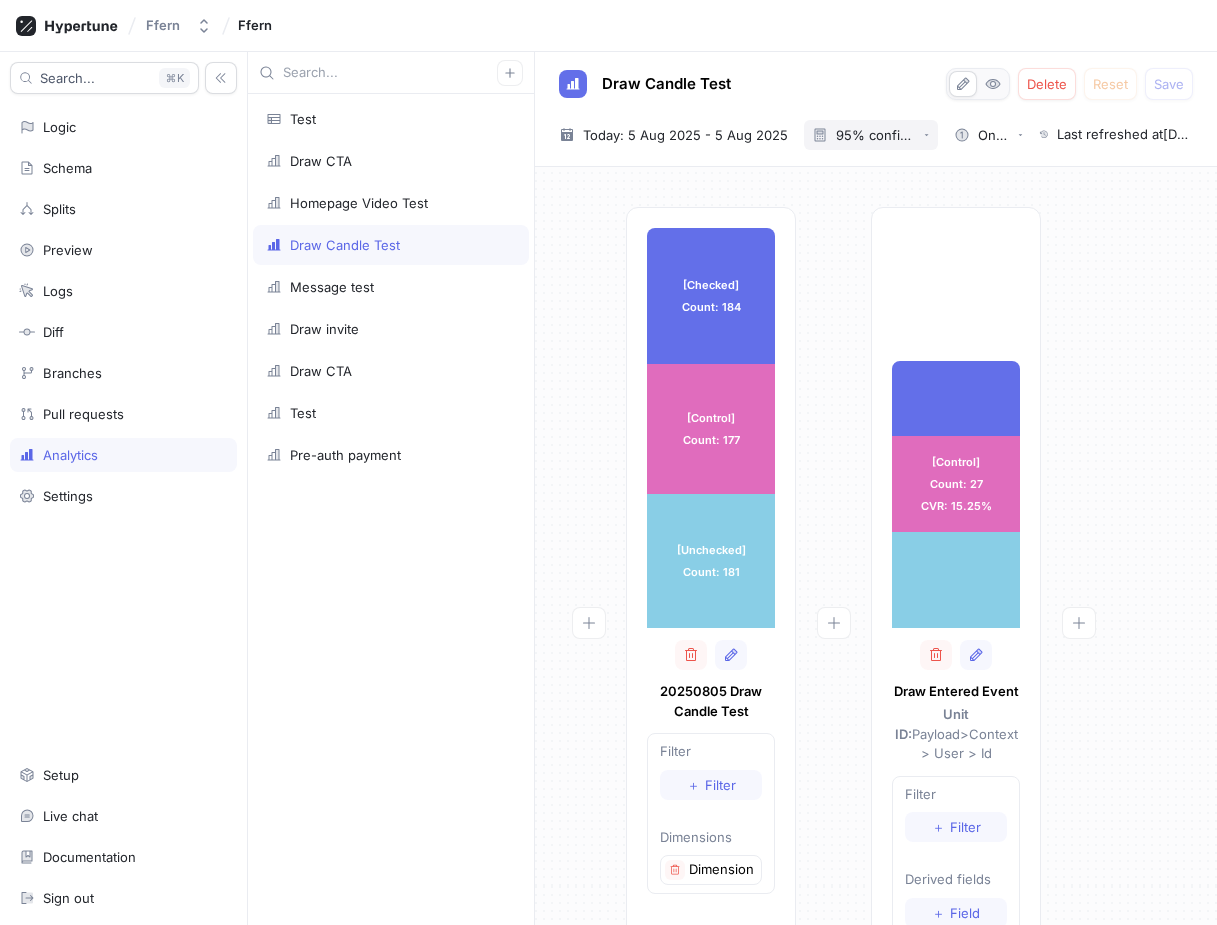 click on "95% confidence level" at bounding box center (876, 135) 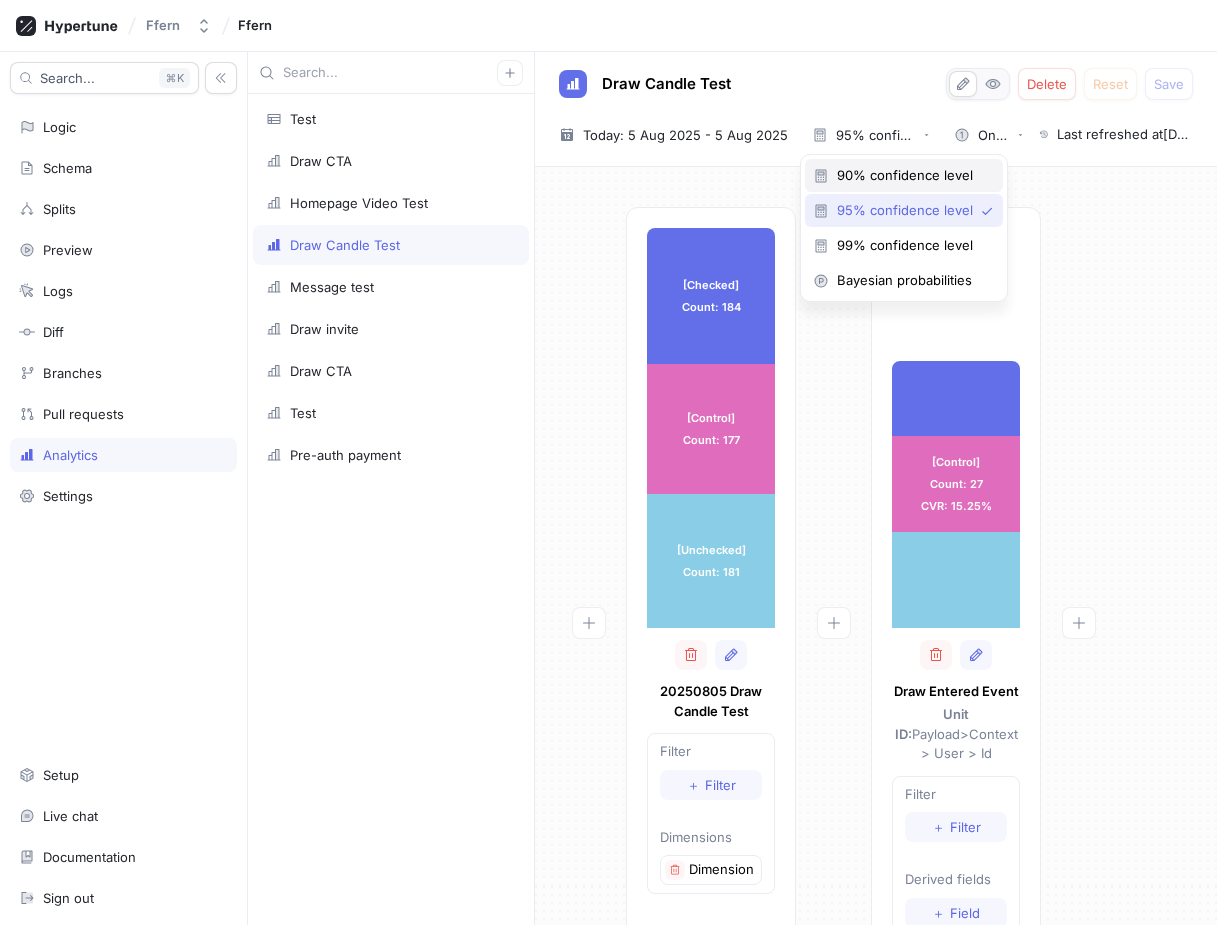 click on "90% confidence level" at bounding box center [911, 175] 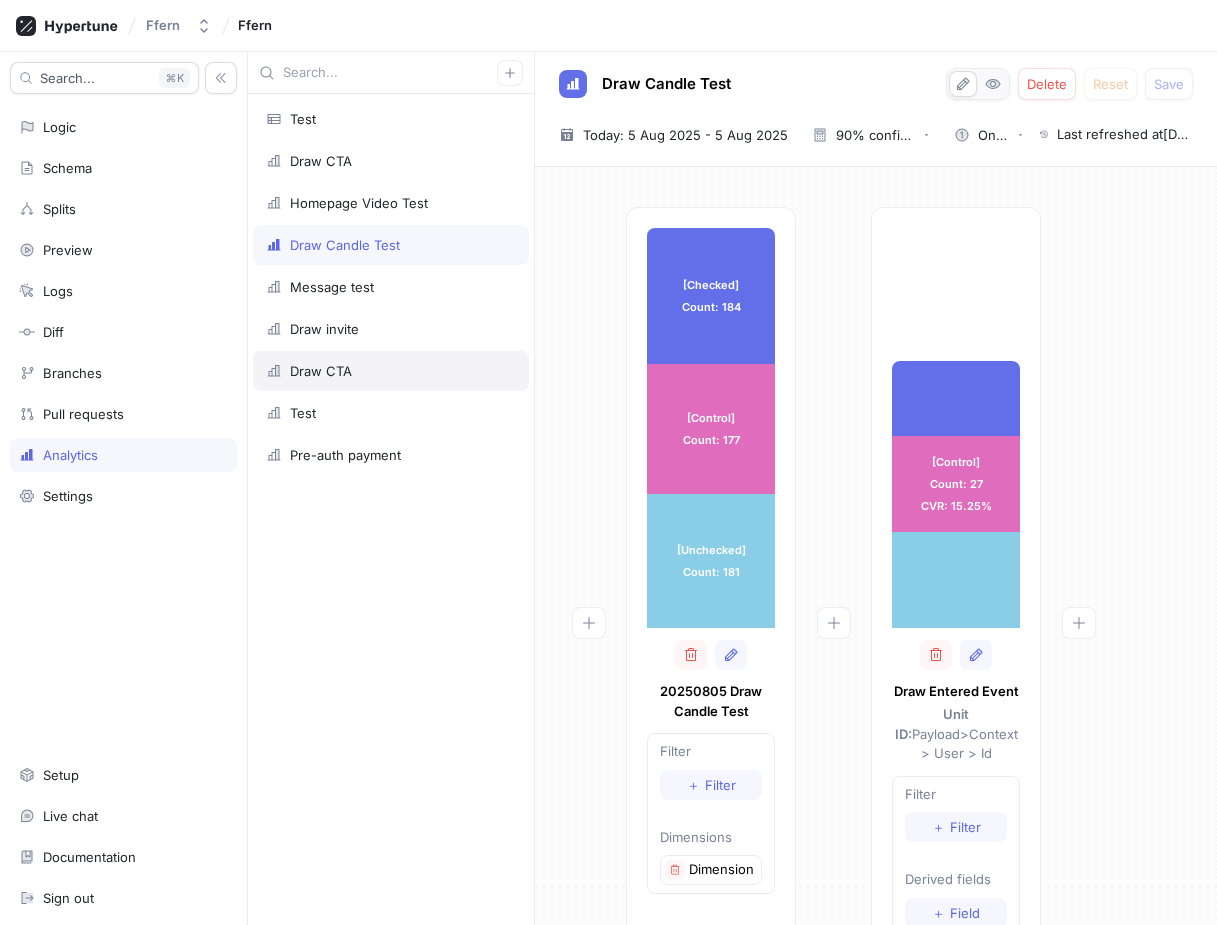 click on "Draw CTA" at bounding box center (391, 371) 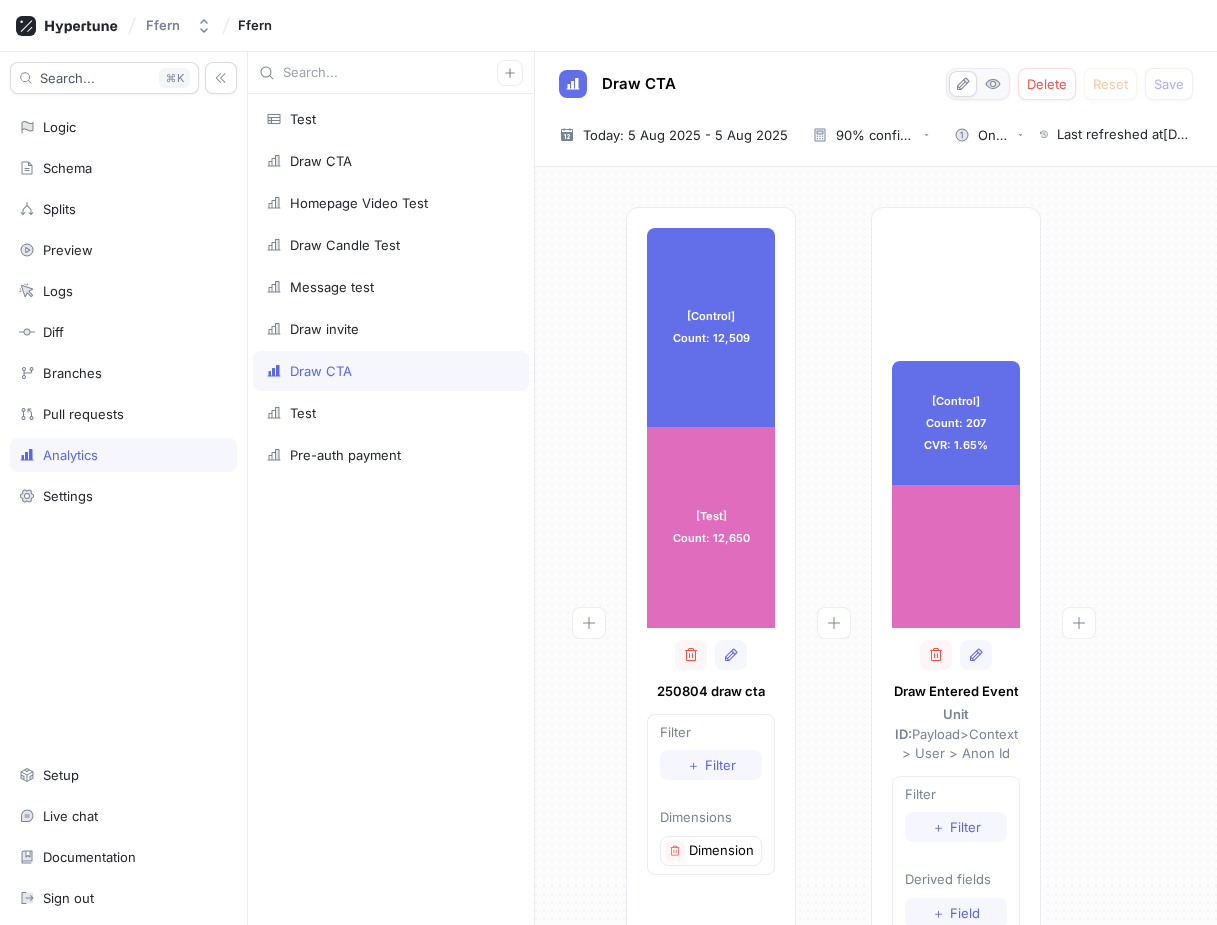 scroll, scrollTop: 0, scrollLeft: 0, axis: both 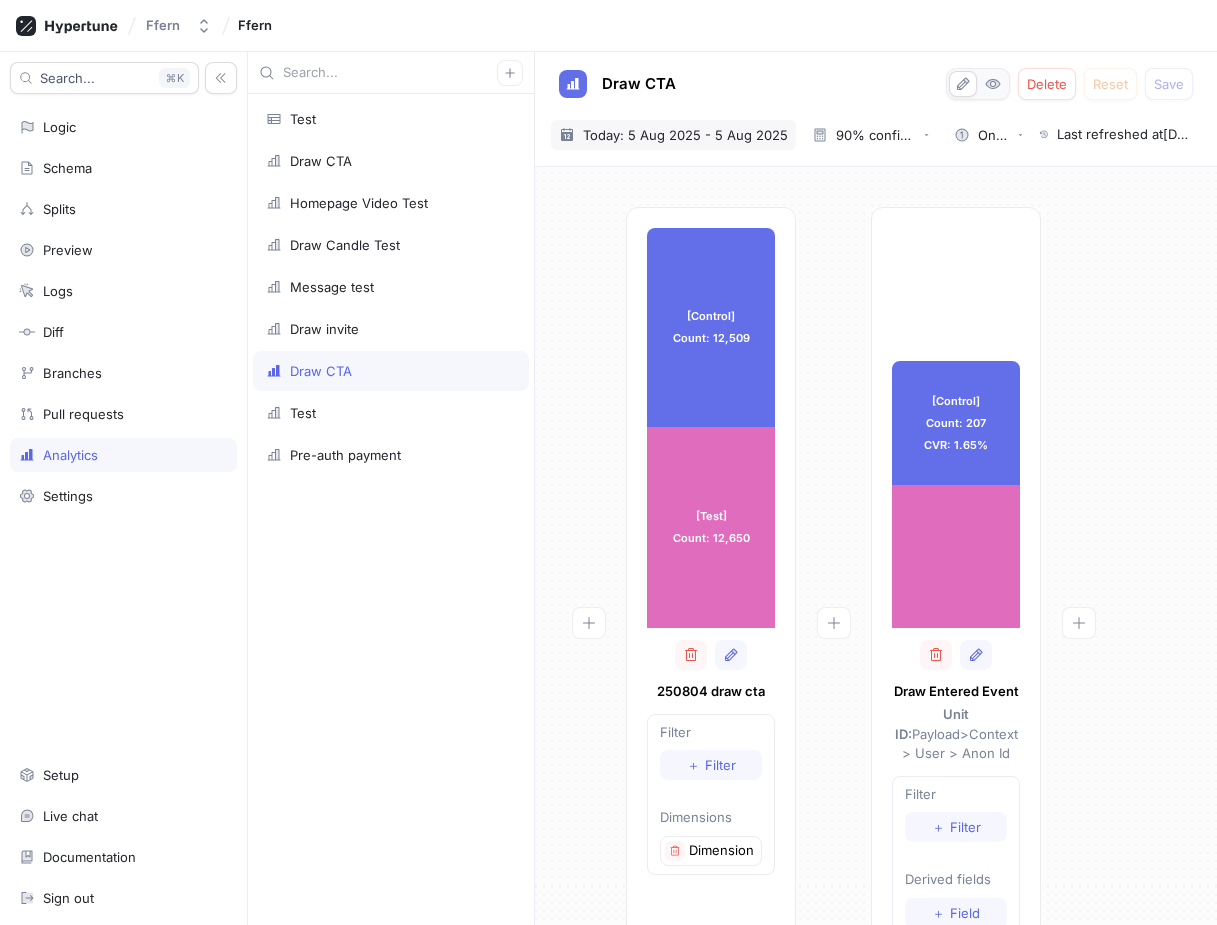 click on "Today: 5 Aug 2025 - 5 Aug 2025" at bounding box center [685, 135] 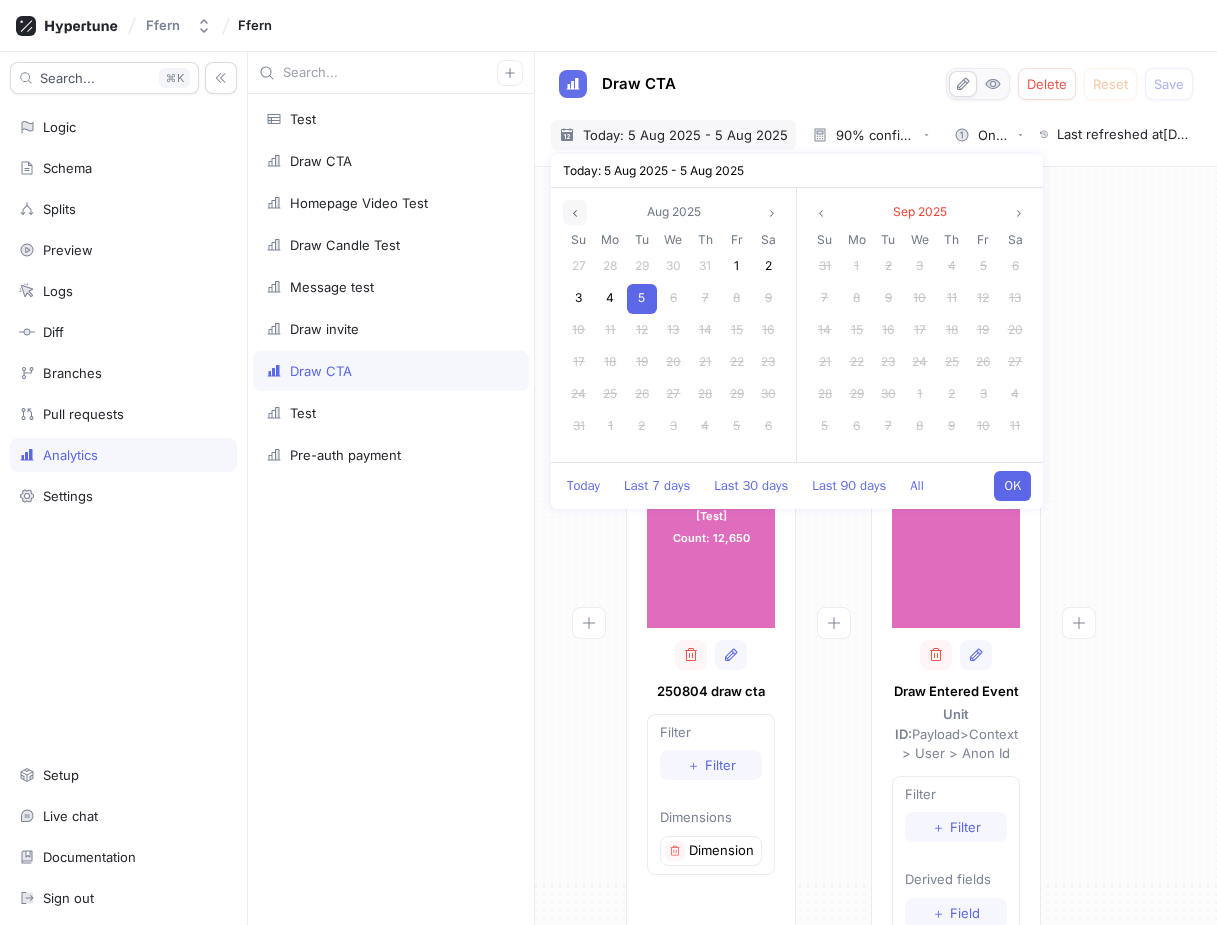 click 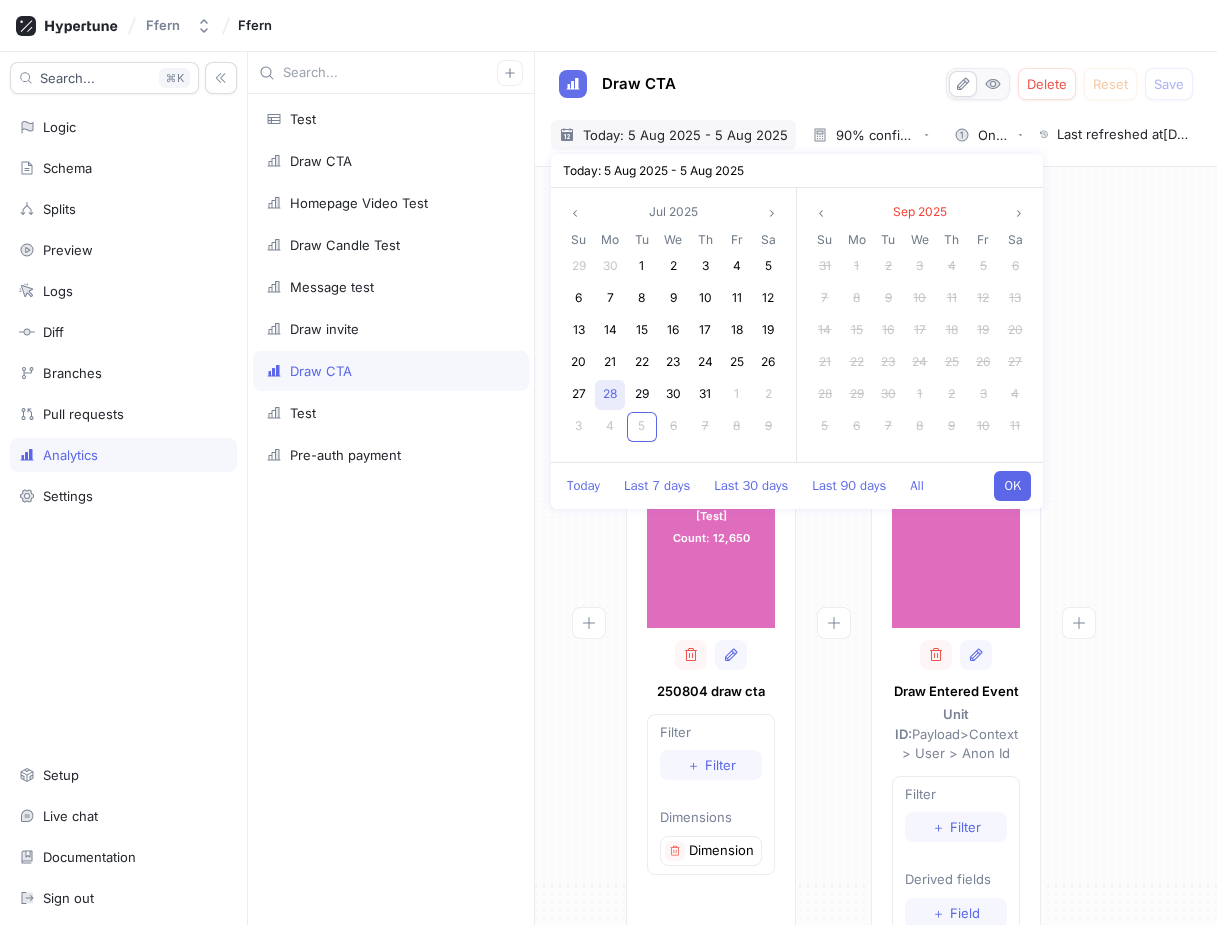 click on "28" at bounding box center (610, 393) 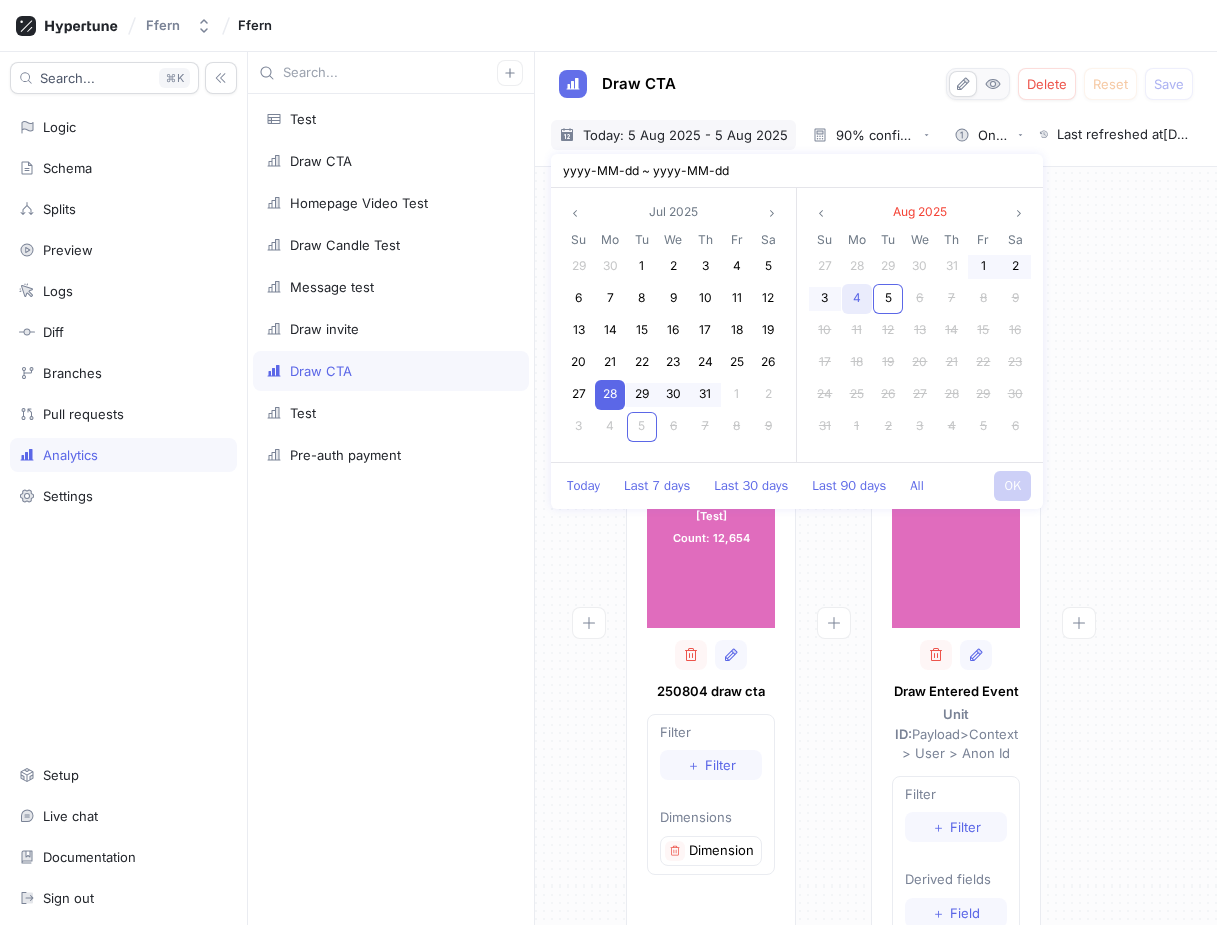 click on "4" at bounding box center (857, 297) 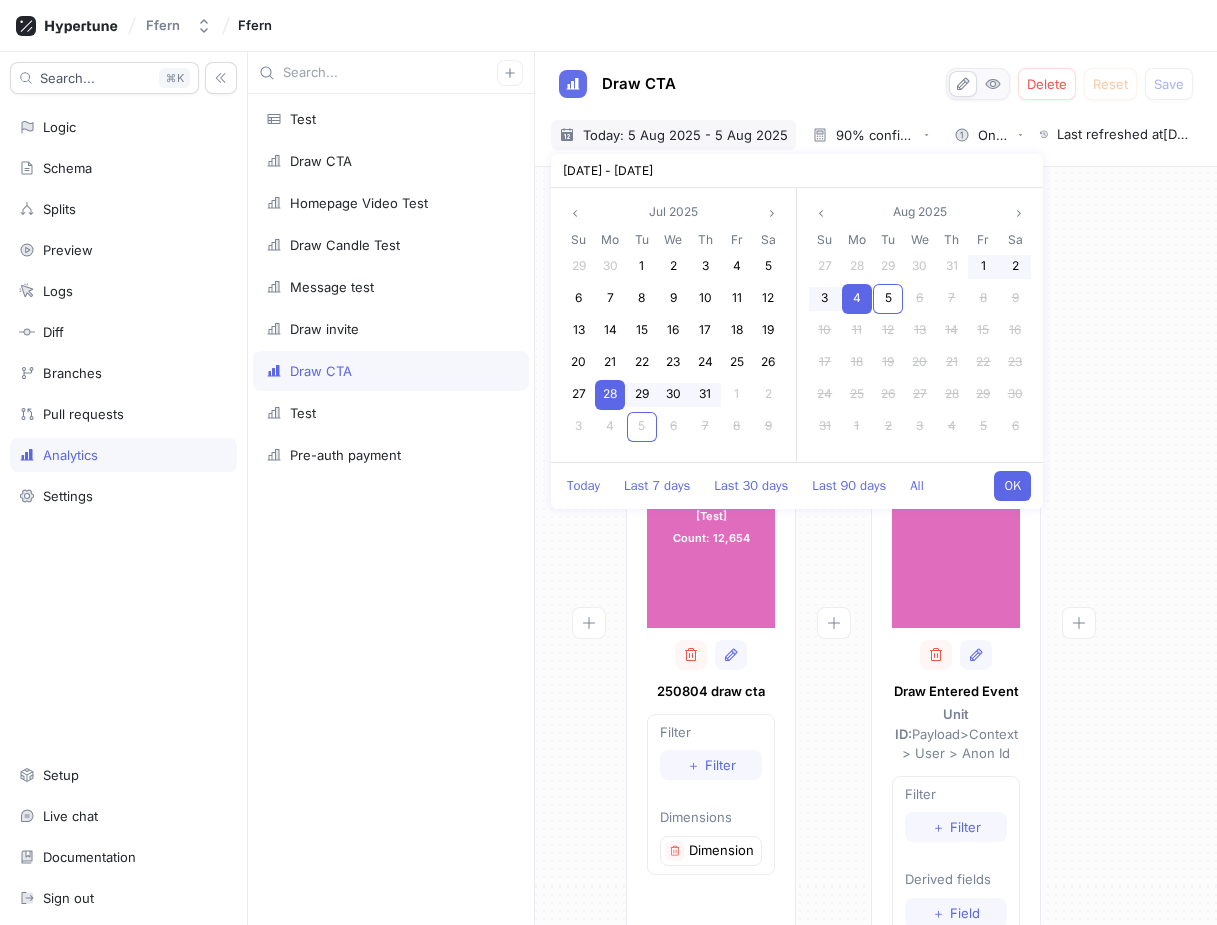 click on "OK" at bounding box center [1012, 486] 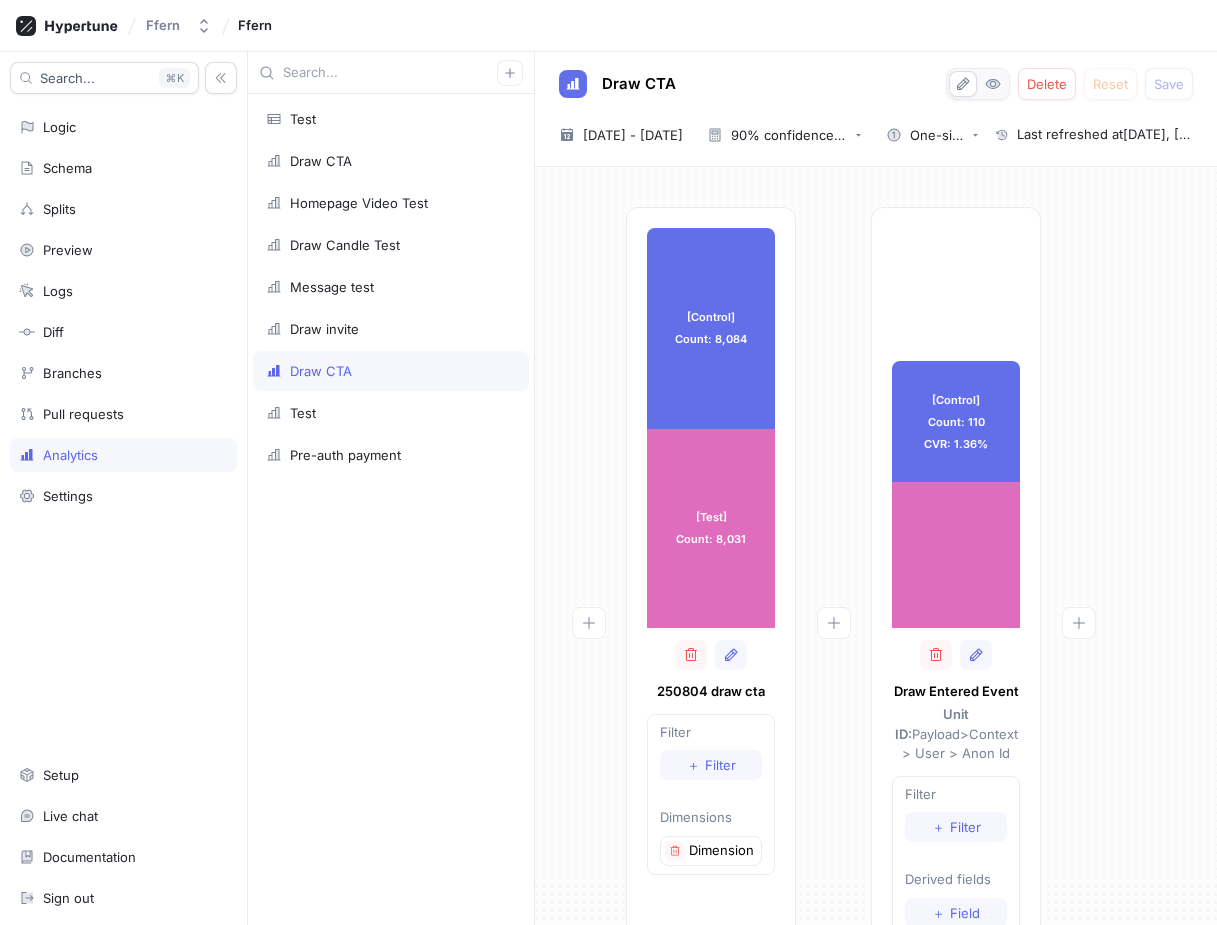 scroll, scrollTop: 0, scrollLeft: 0, axis: both 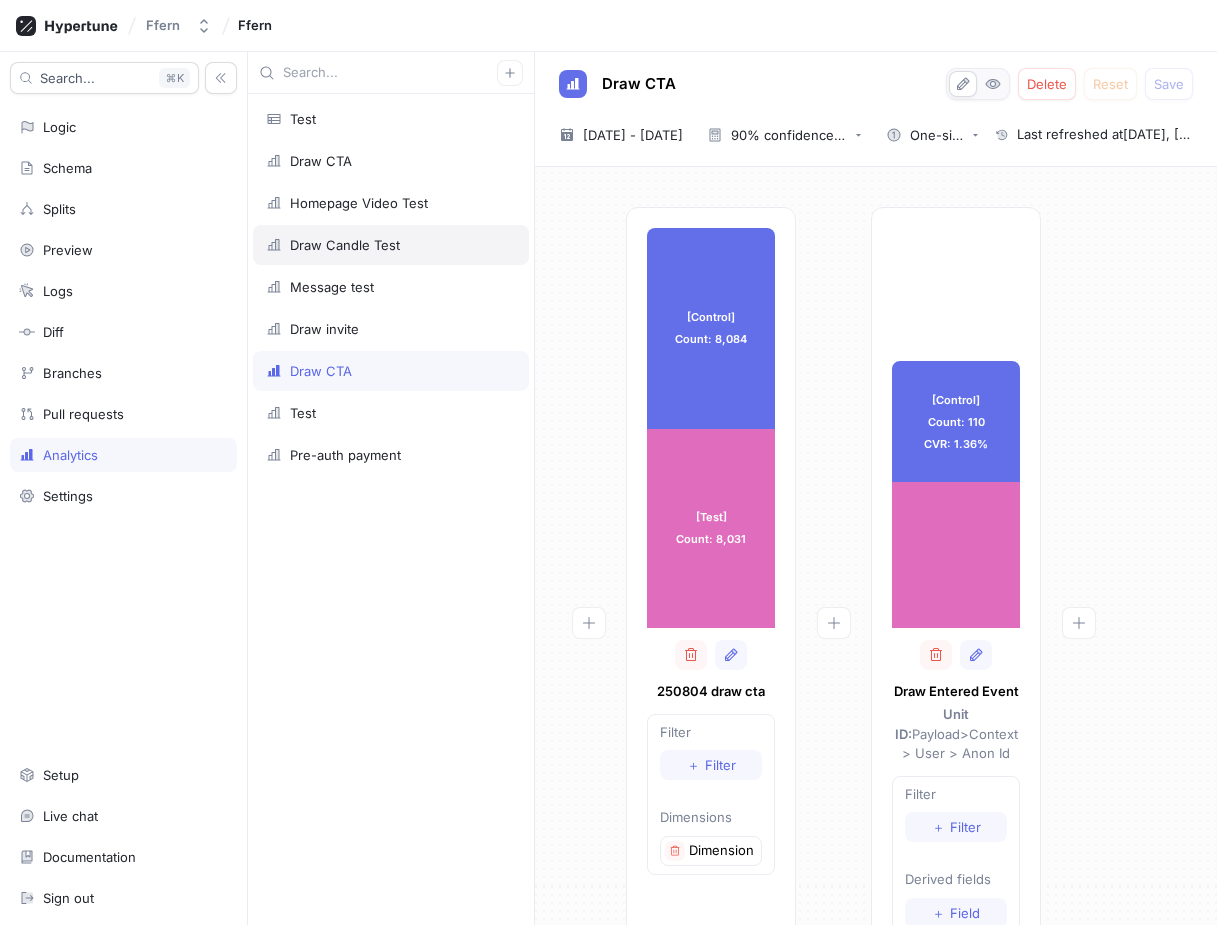 click on "Draw Candle Test" at bounding box center [391, 245] 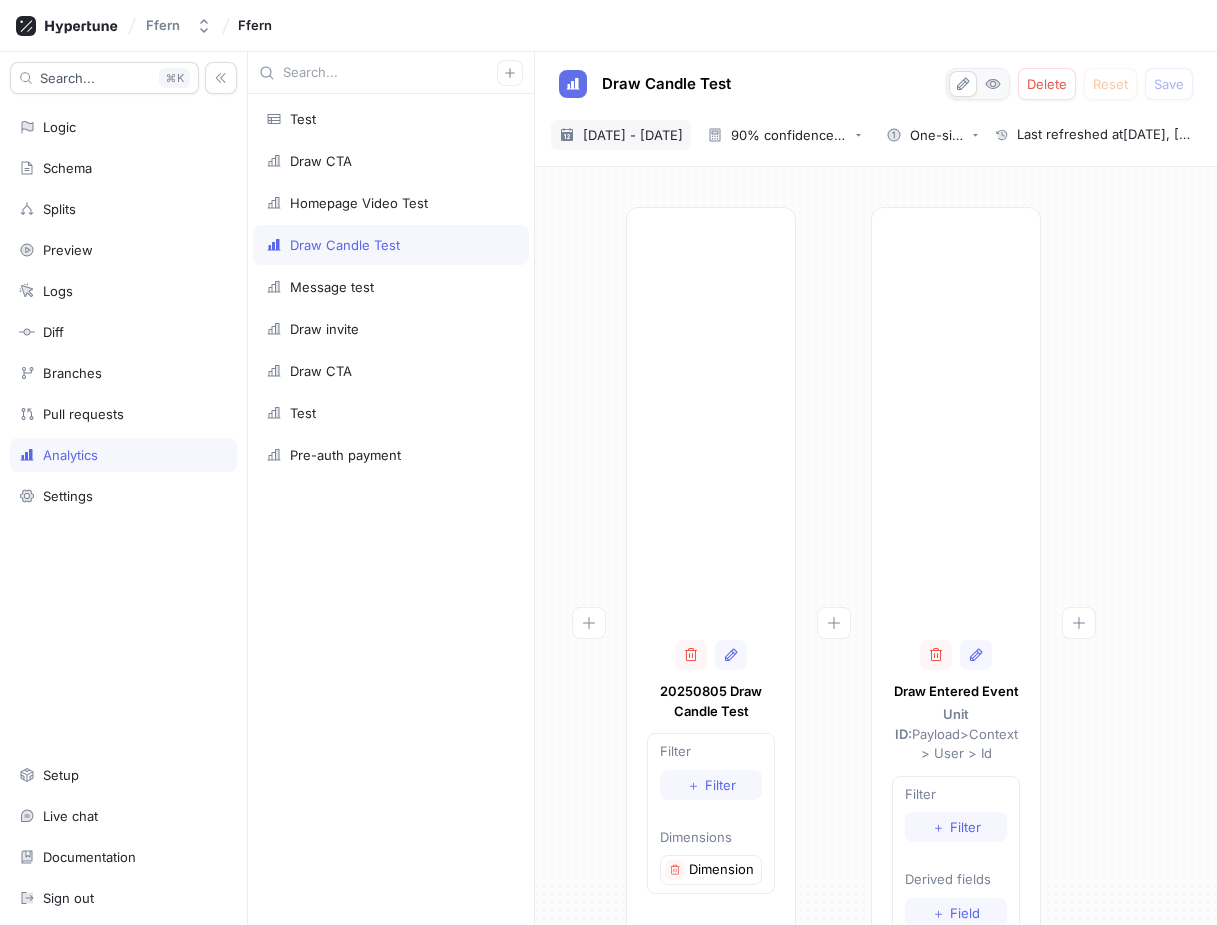 click on "28 Jul 2025 - 4 Aug 2025" at bounding box center [633, 135] 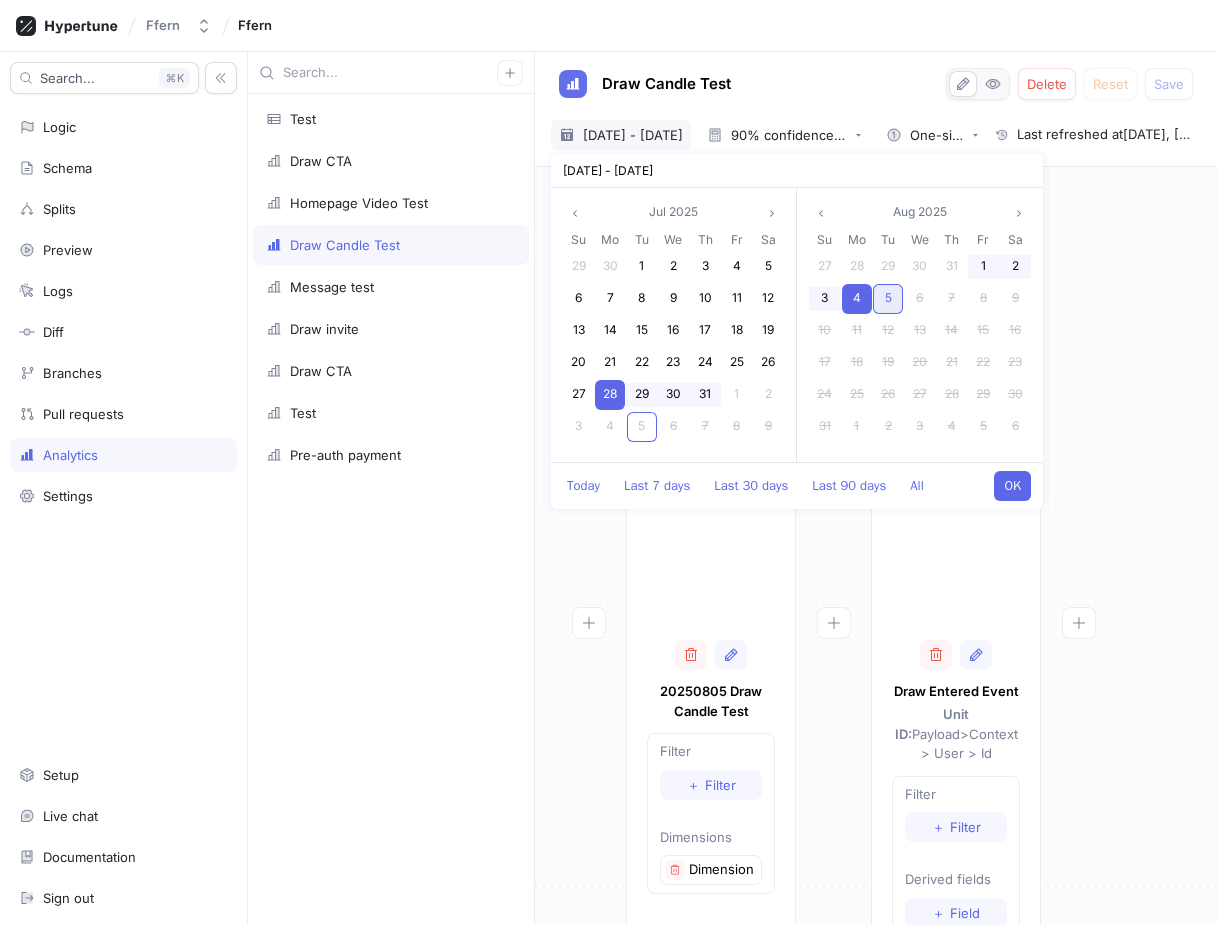 click on "5" at bounding box center (888, 299) 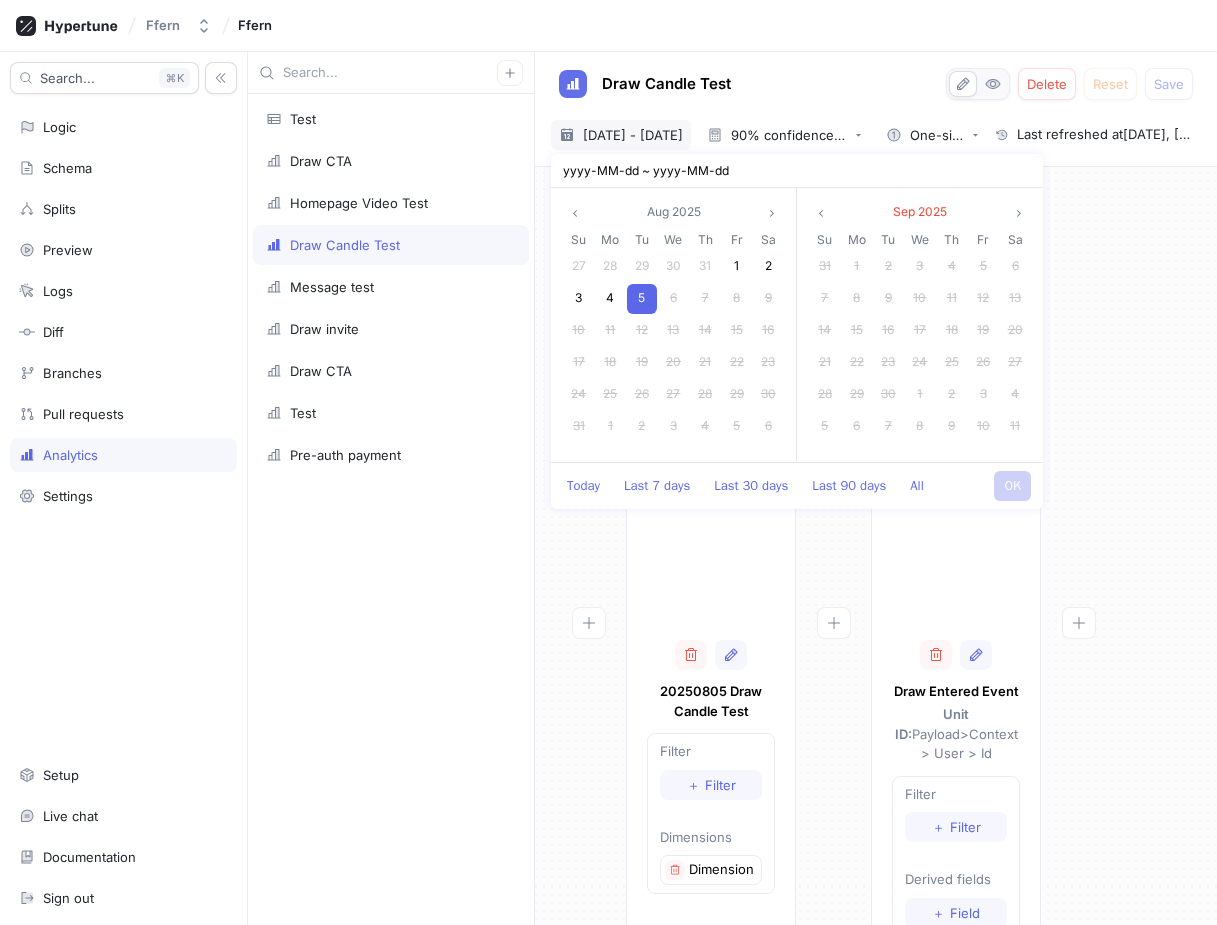 click on "9" at bounding box center (888, 299) 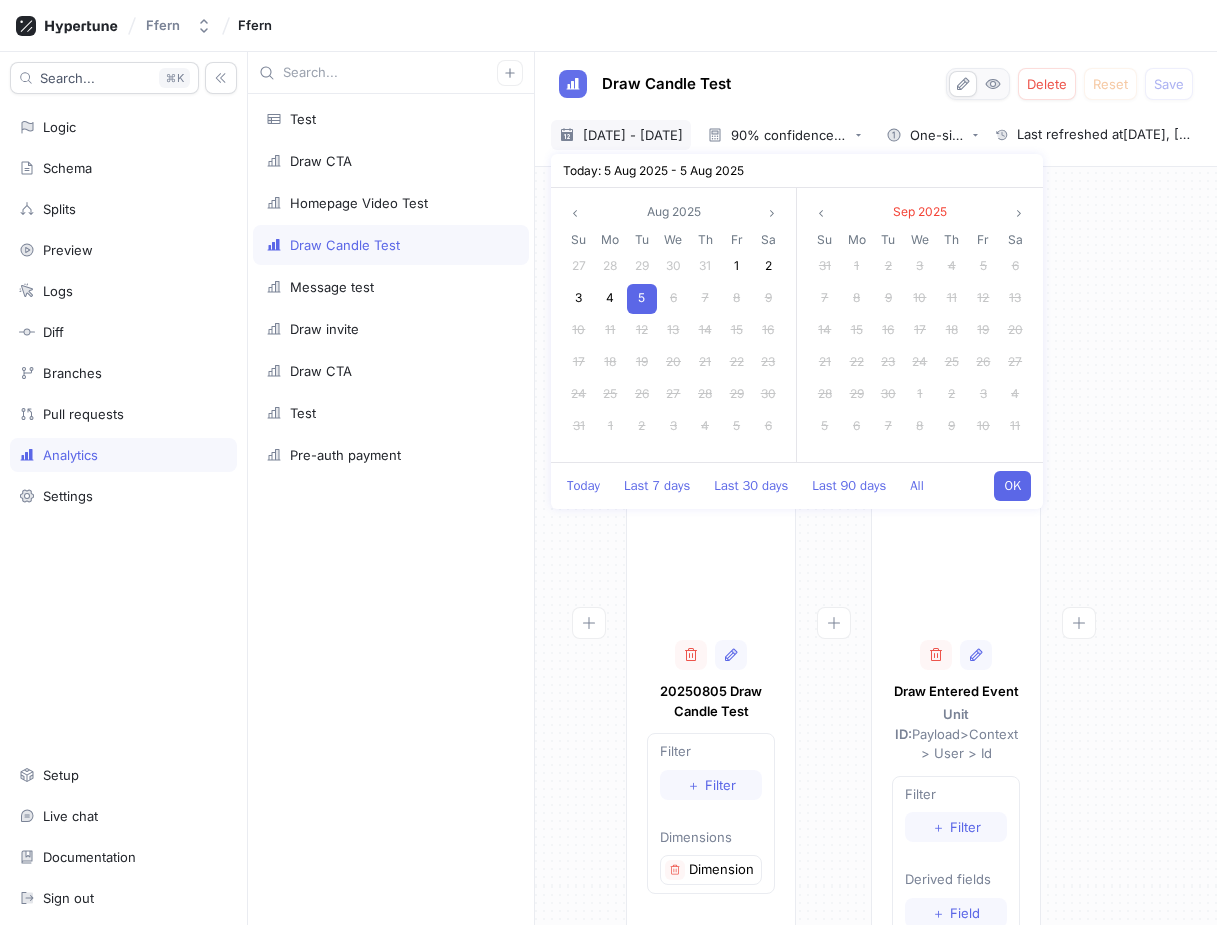 click on "OK" at bounding box center (1012, 486) 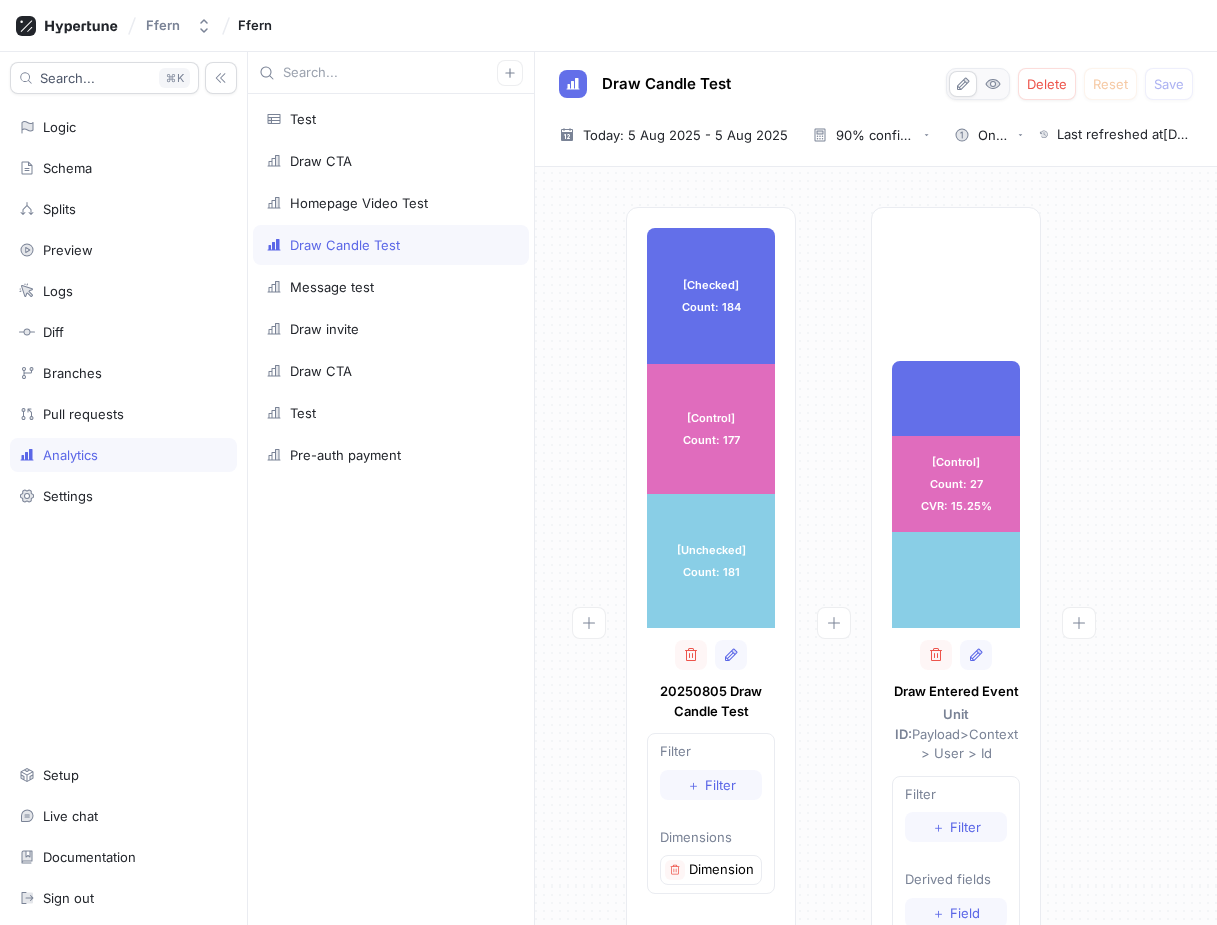 scroll, scrollTop: 0, scrollLeft: 0, axis: both 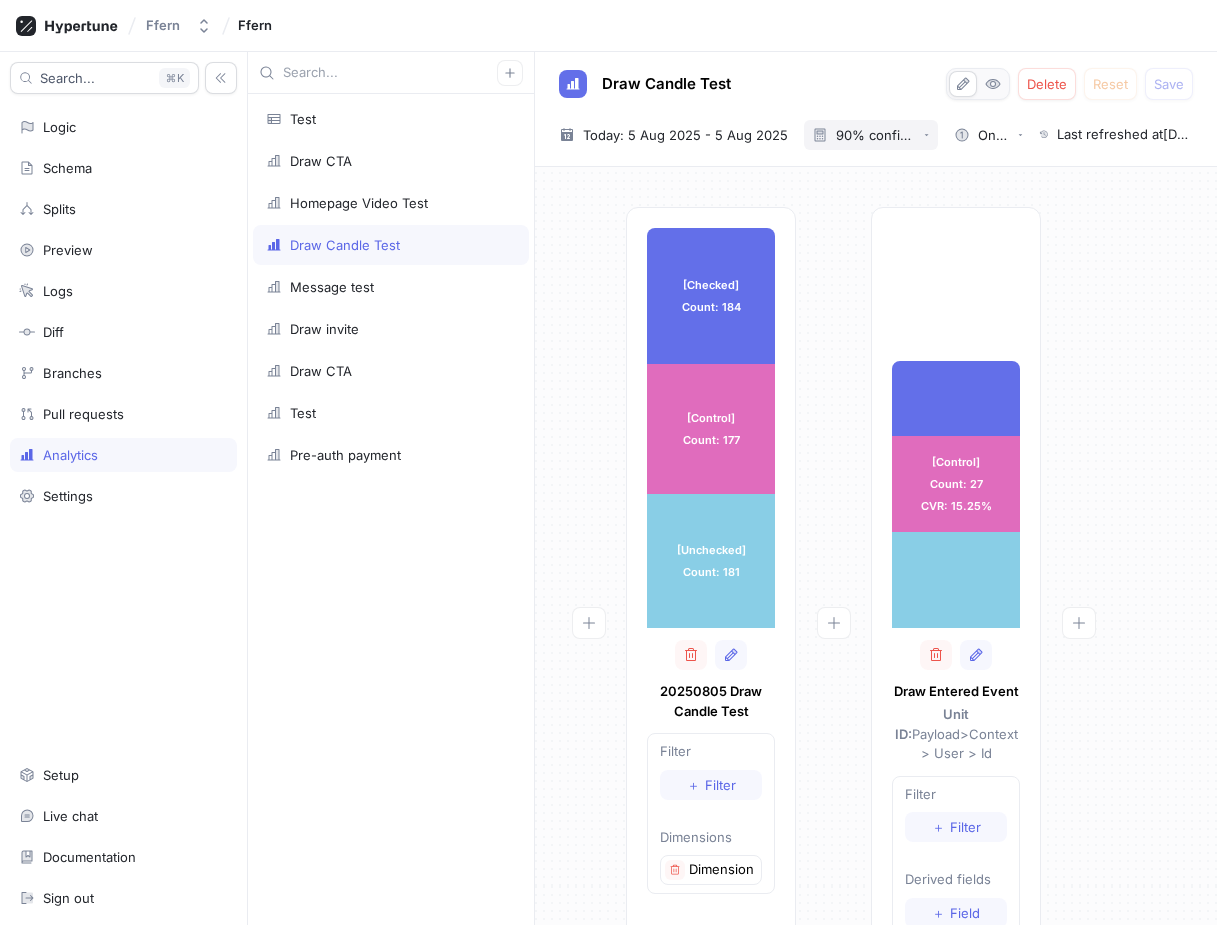click on "90% confidence level" at bounding box center (876, 135) 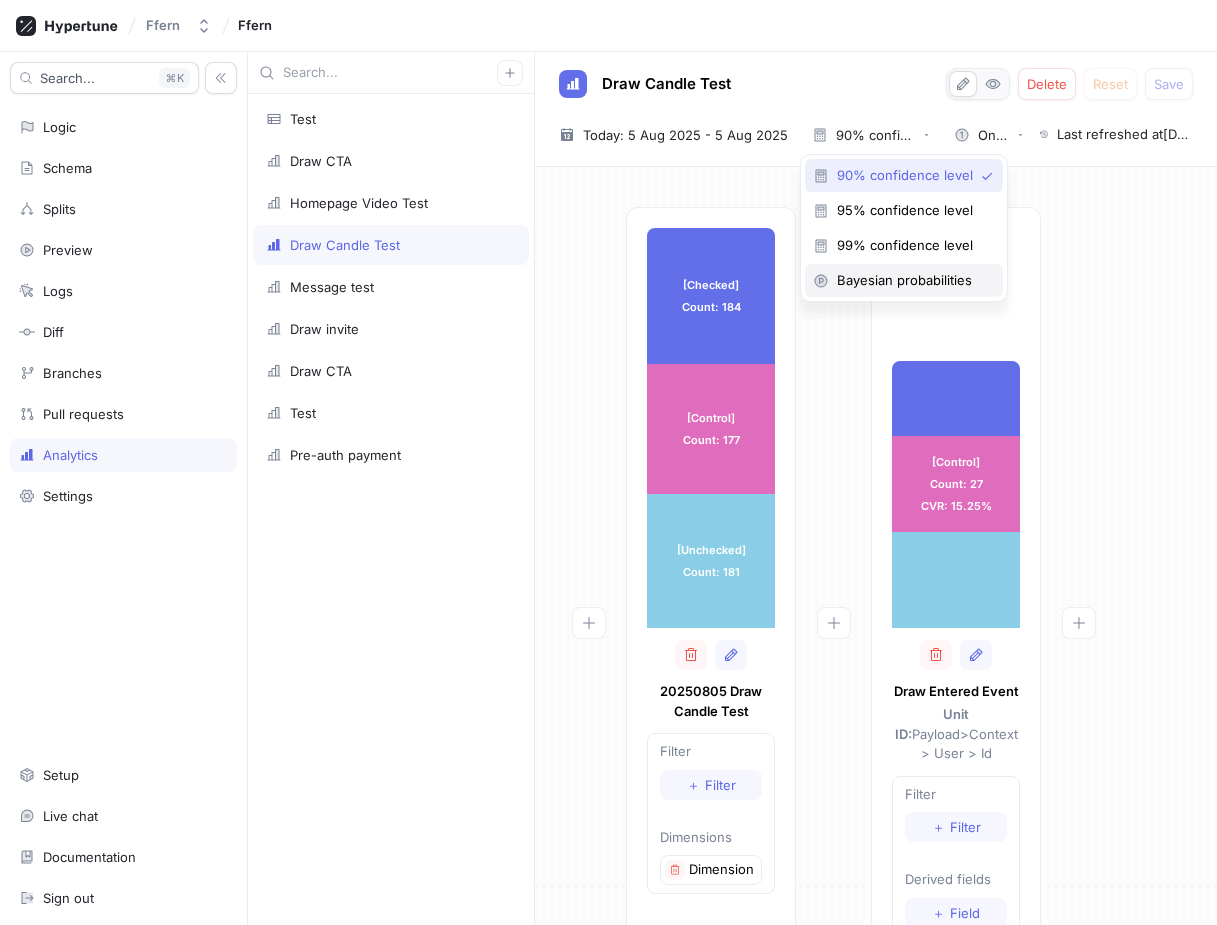 click on "Bayesian probabilities" at bounding box center (911, 280) 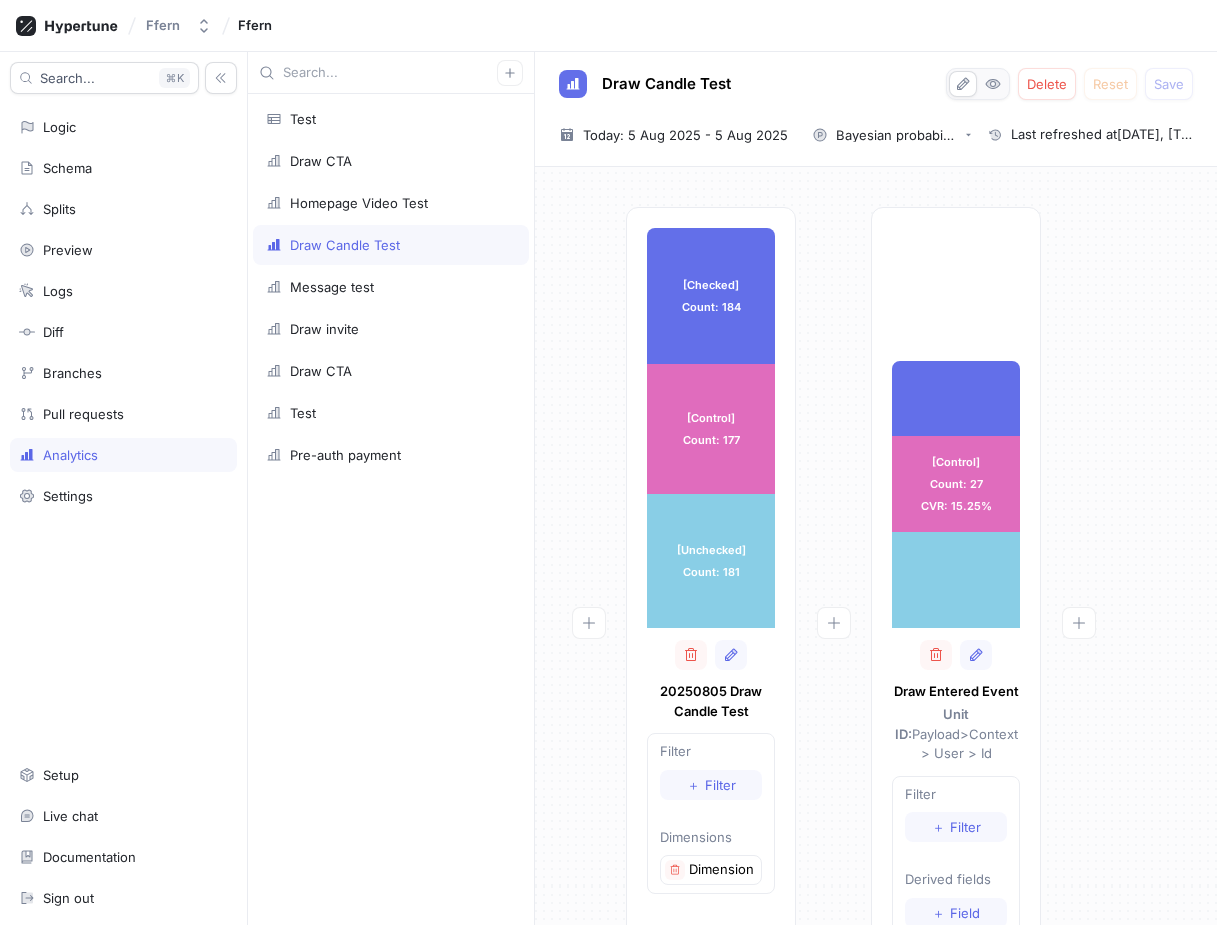 scroll, scrollTop: 0, scrollLeft: 0, axis: both 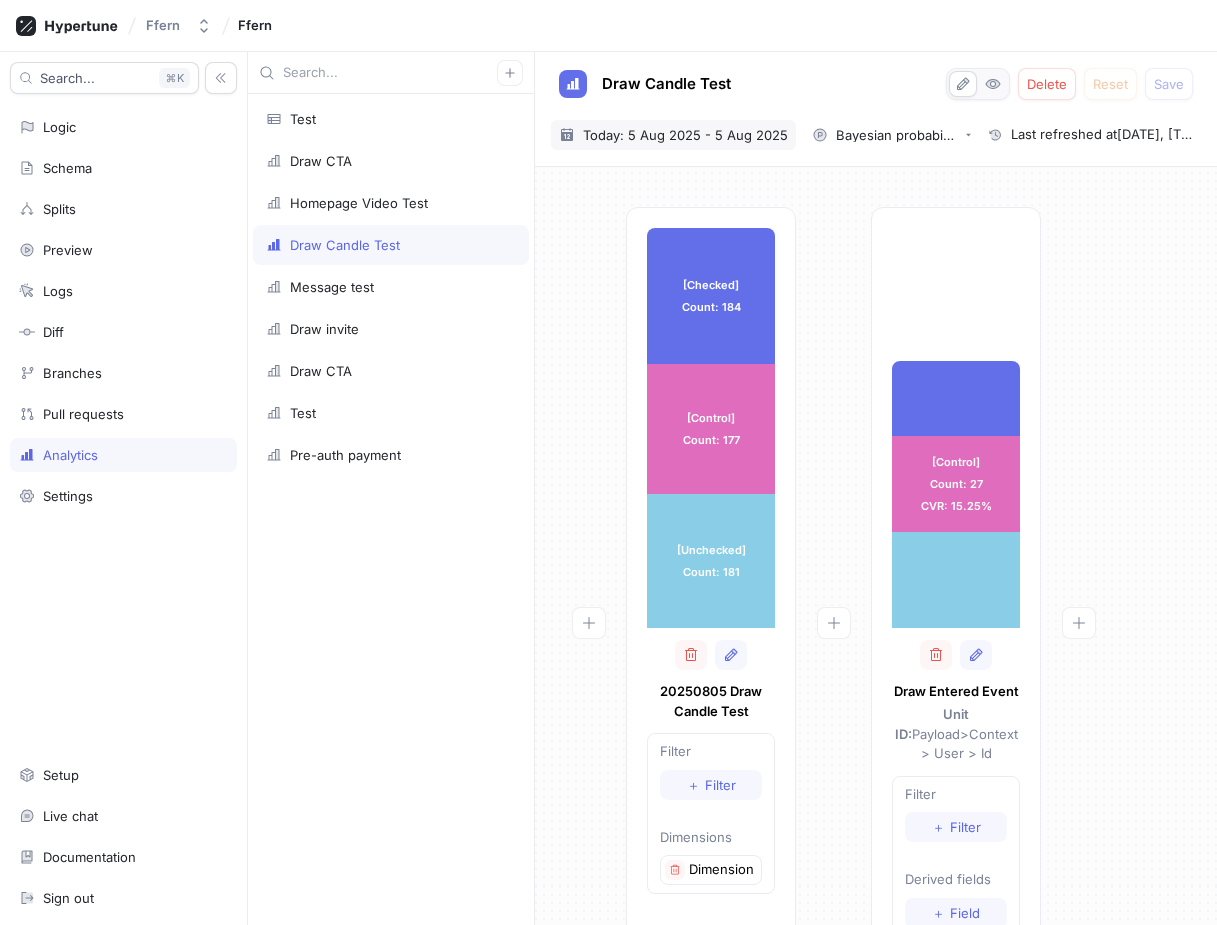 click on "Today: 5 Aug 2025 - 5 Aug 2025" at bounding box center [685, 135] 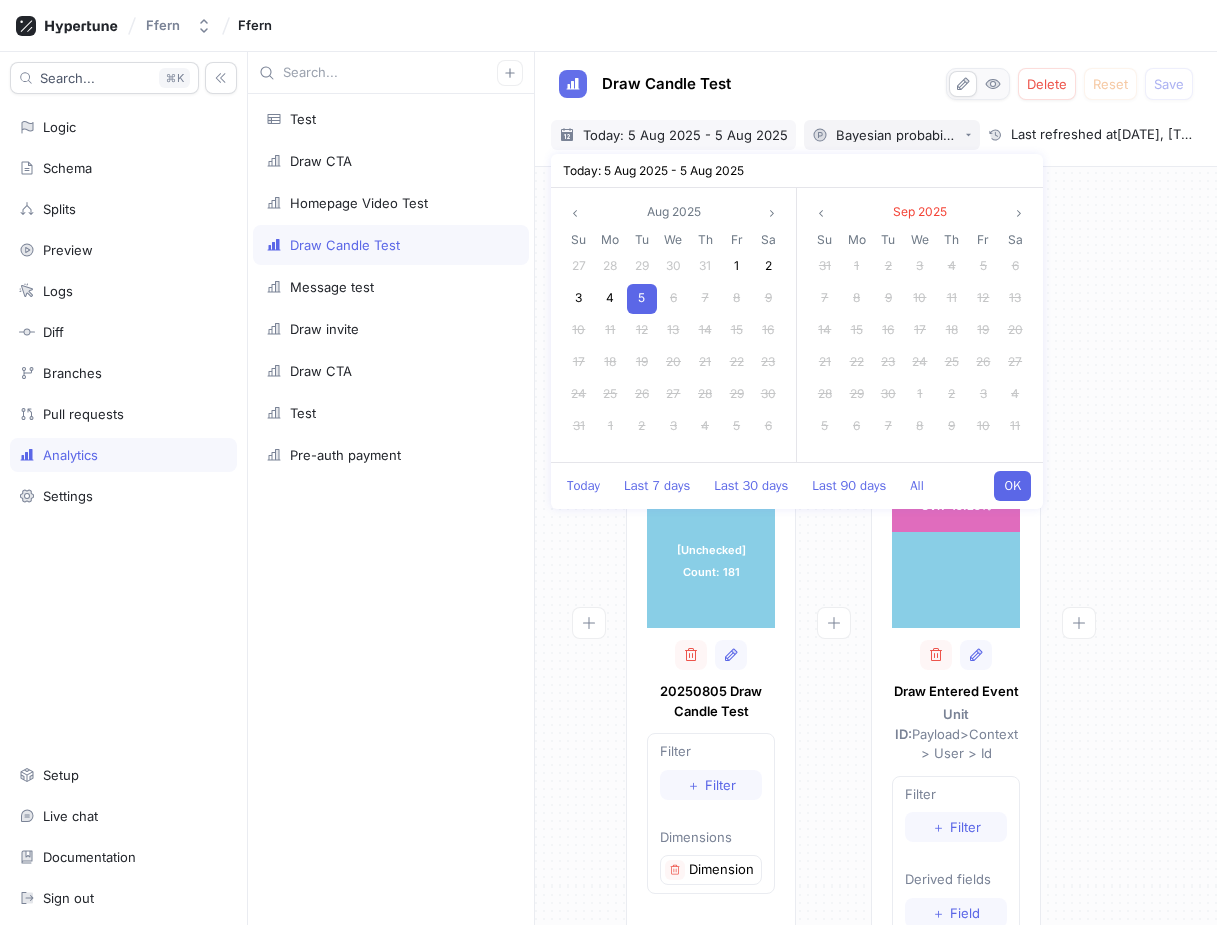 click on "Bayesian probabilities" at bounding box center (896, 135) 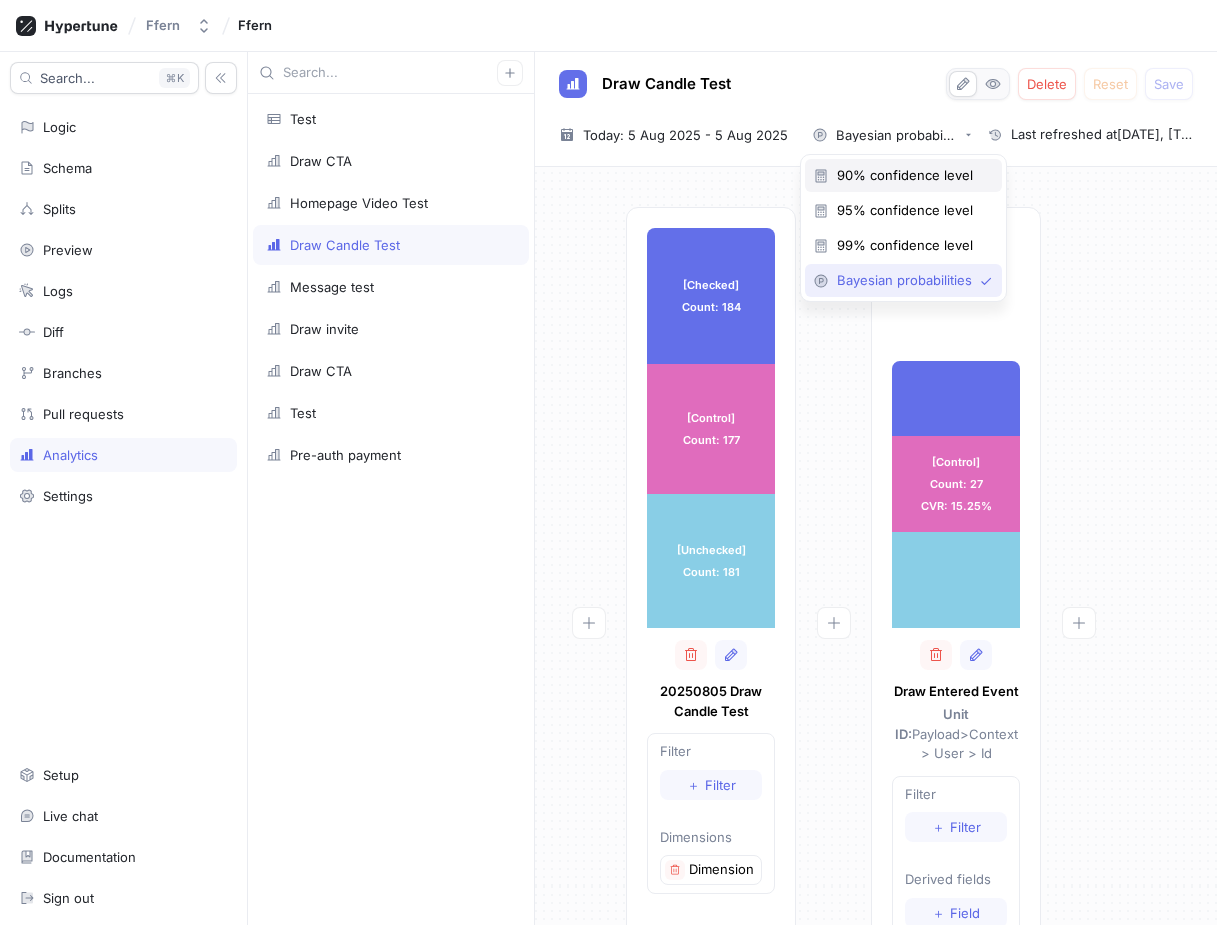 click on "90% confidence level" at bounding box center (910, 175) 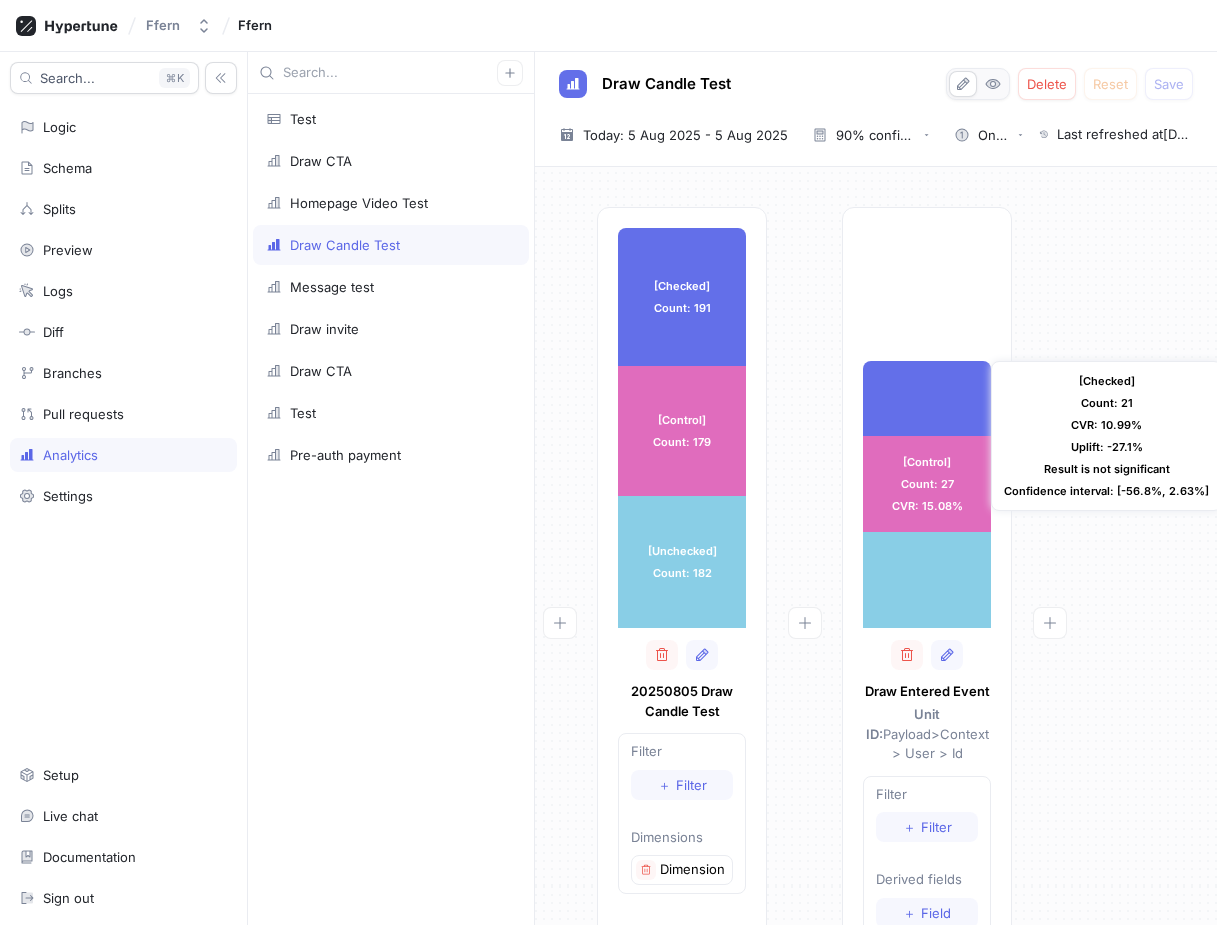 scroll, scrollTop: 0, scrollLeft: 0, axis: both 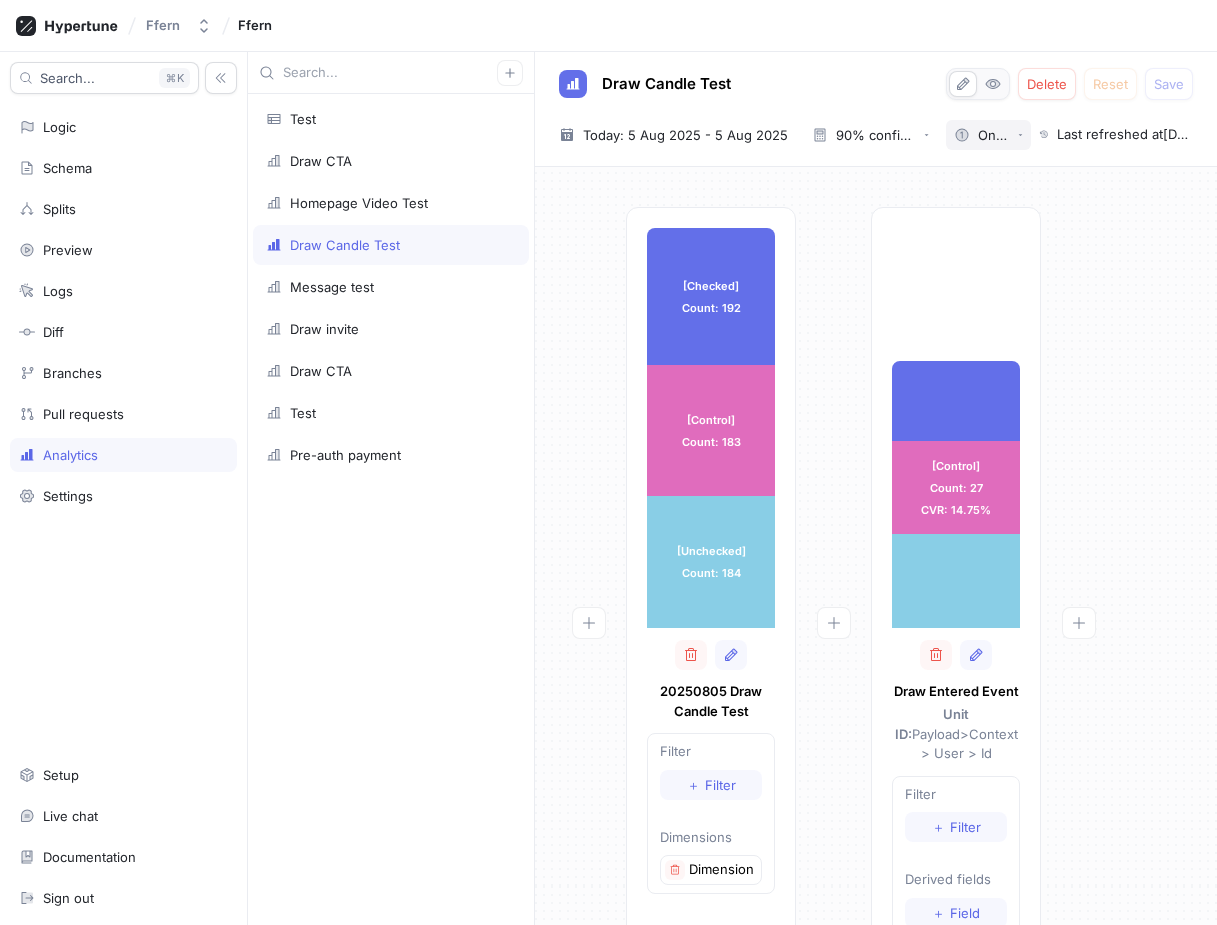click on "One-sided" at bounding box center [988, 135] 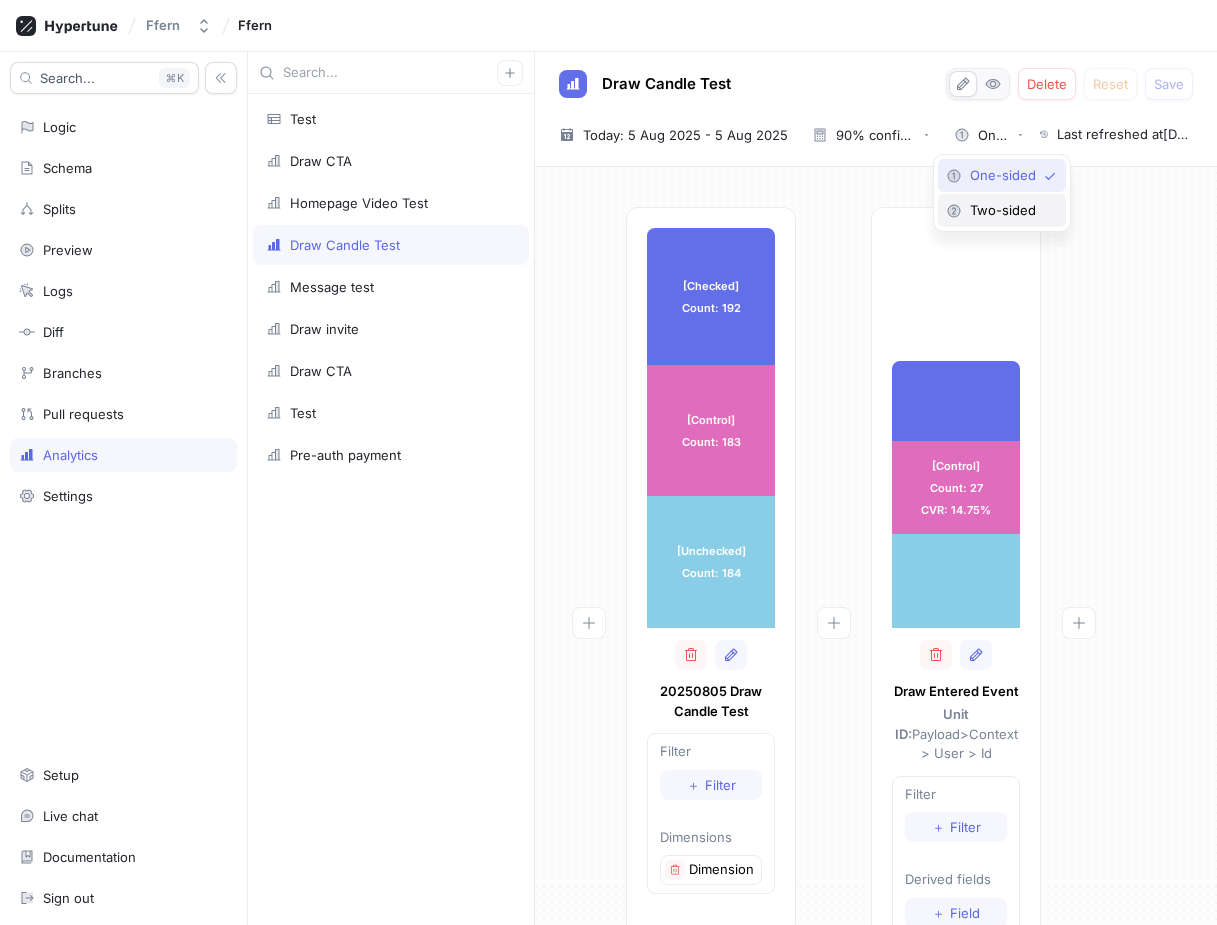 click on "Two-sided" at bounding box center (1002, 210) 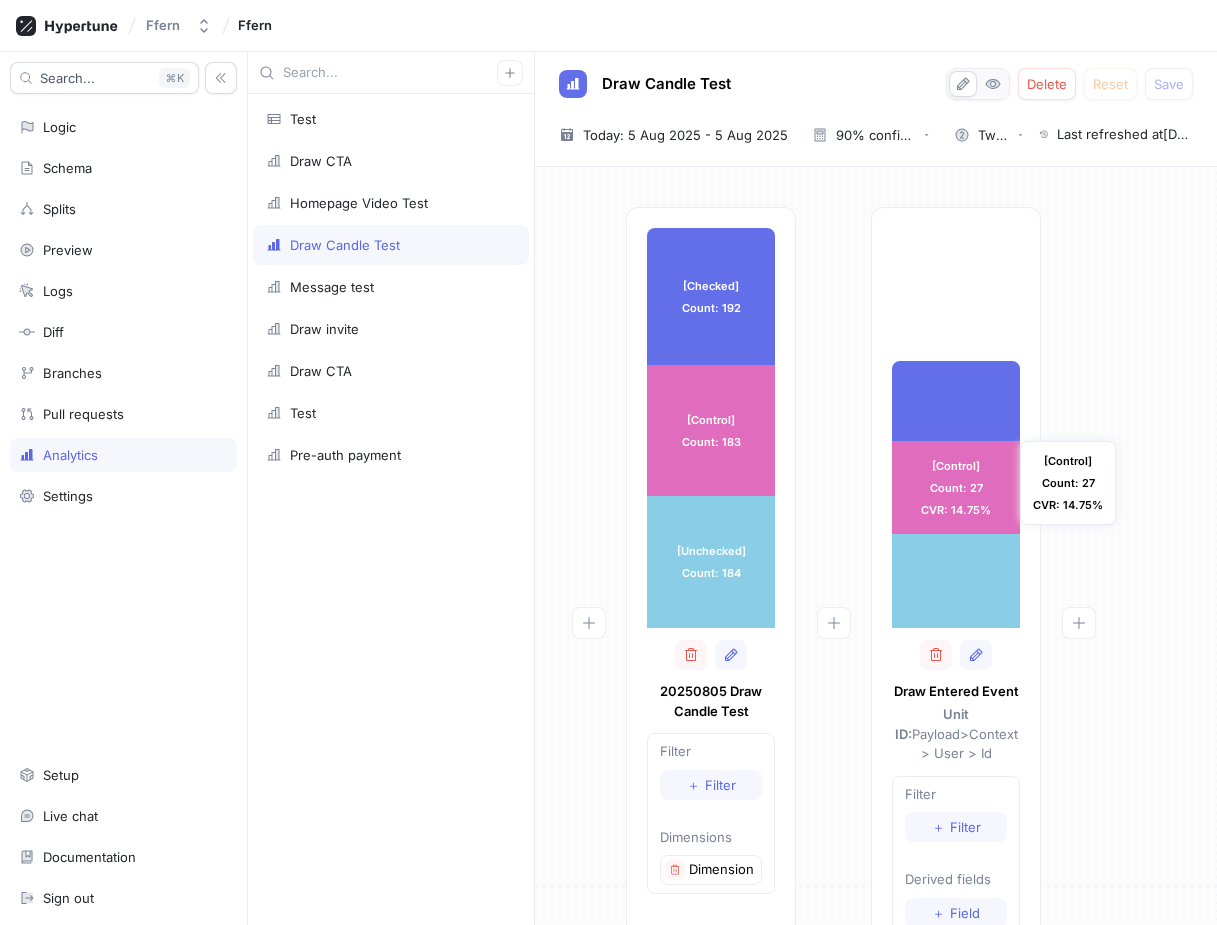 scroll, scrollTop: 0, scrollLeft: 0, axis: both 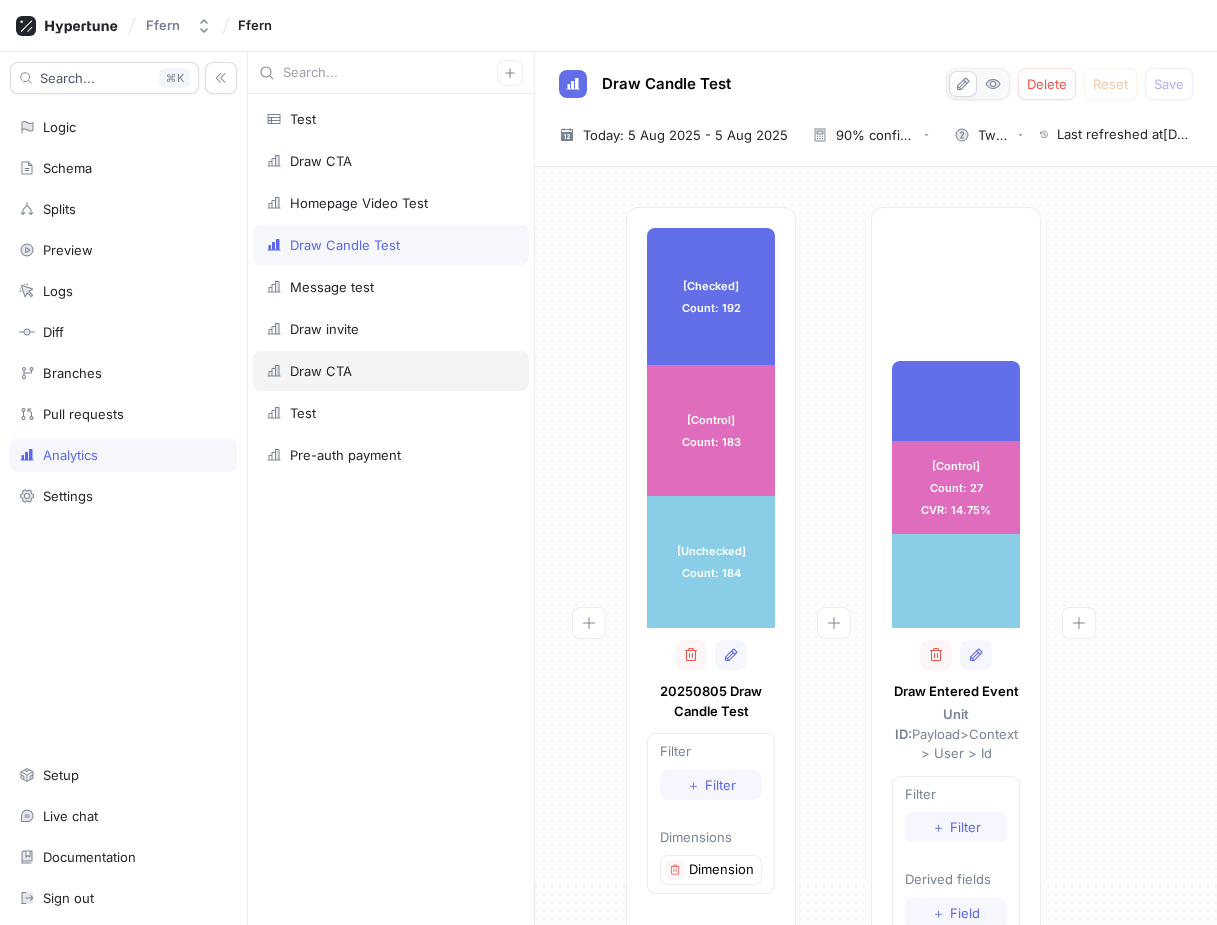 click on "Draw CTA" at bounding box center (391, 371) 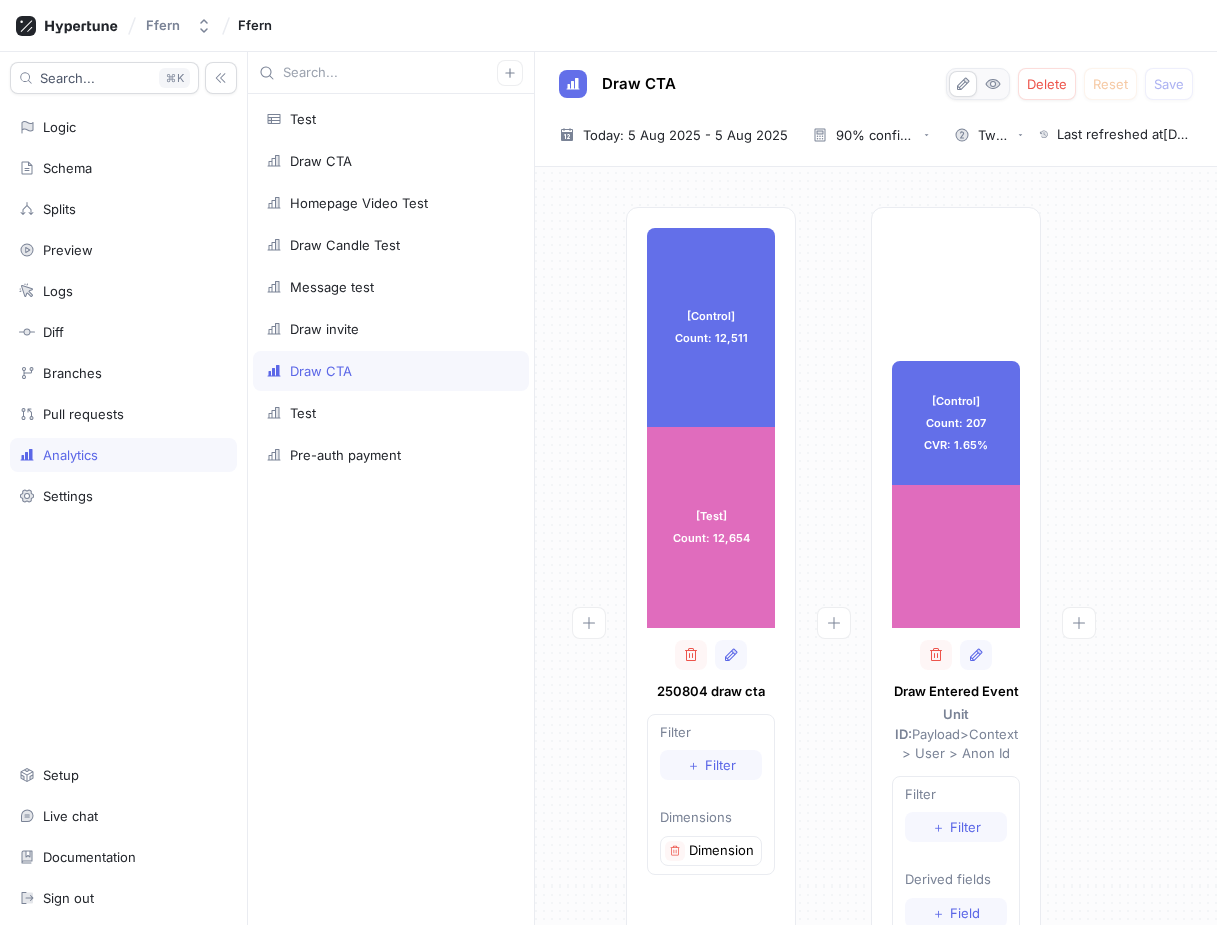 scroll, scrollTop: 0, scrollLeft: 0, axis: both 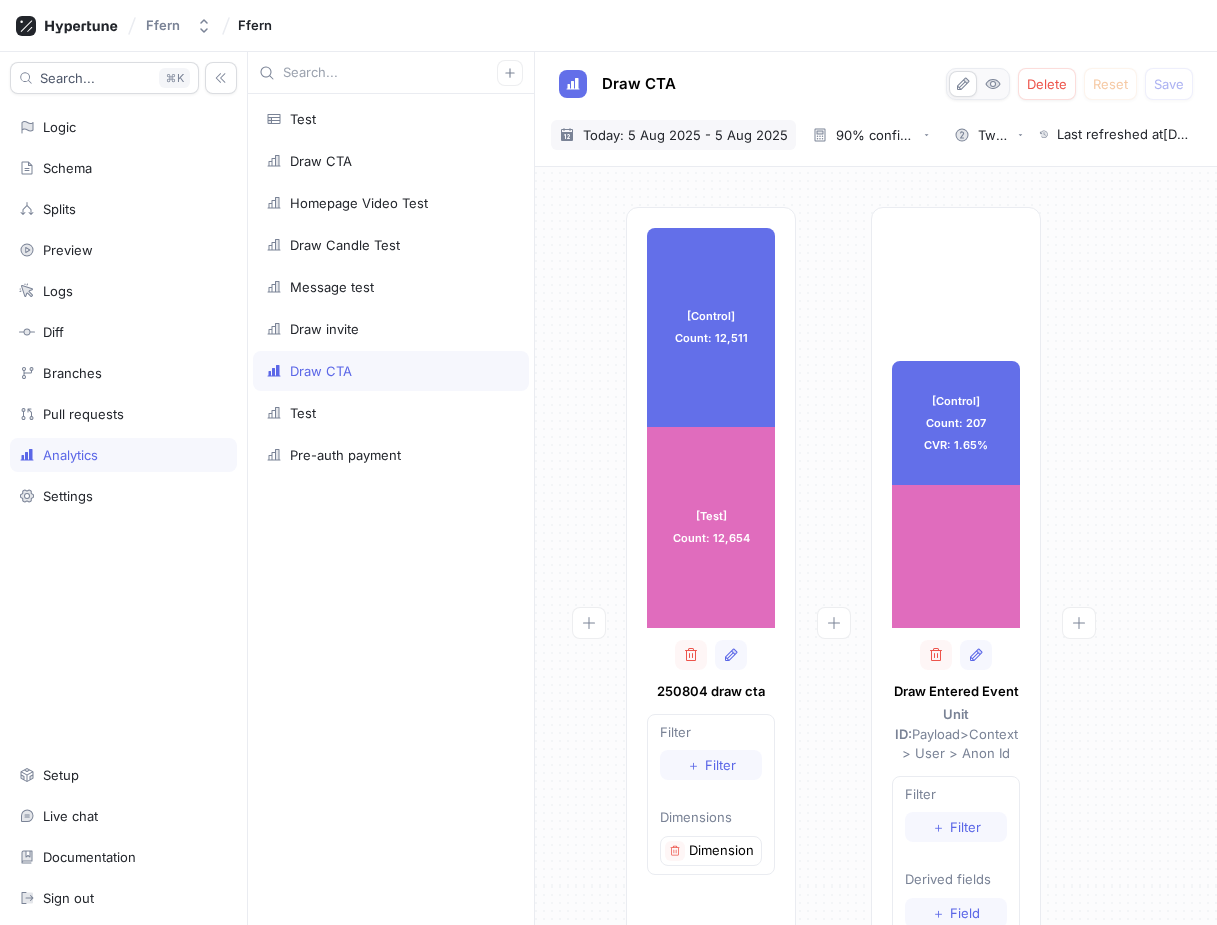 click on "Today: 5 Aug 2025 - 5 Aug 2025" at bounding box center (685, 135) 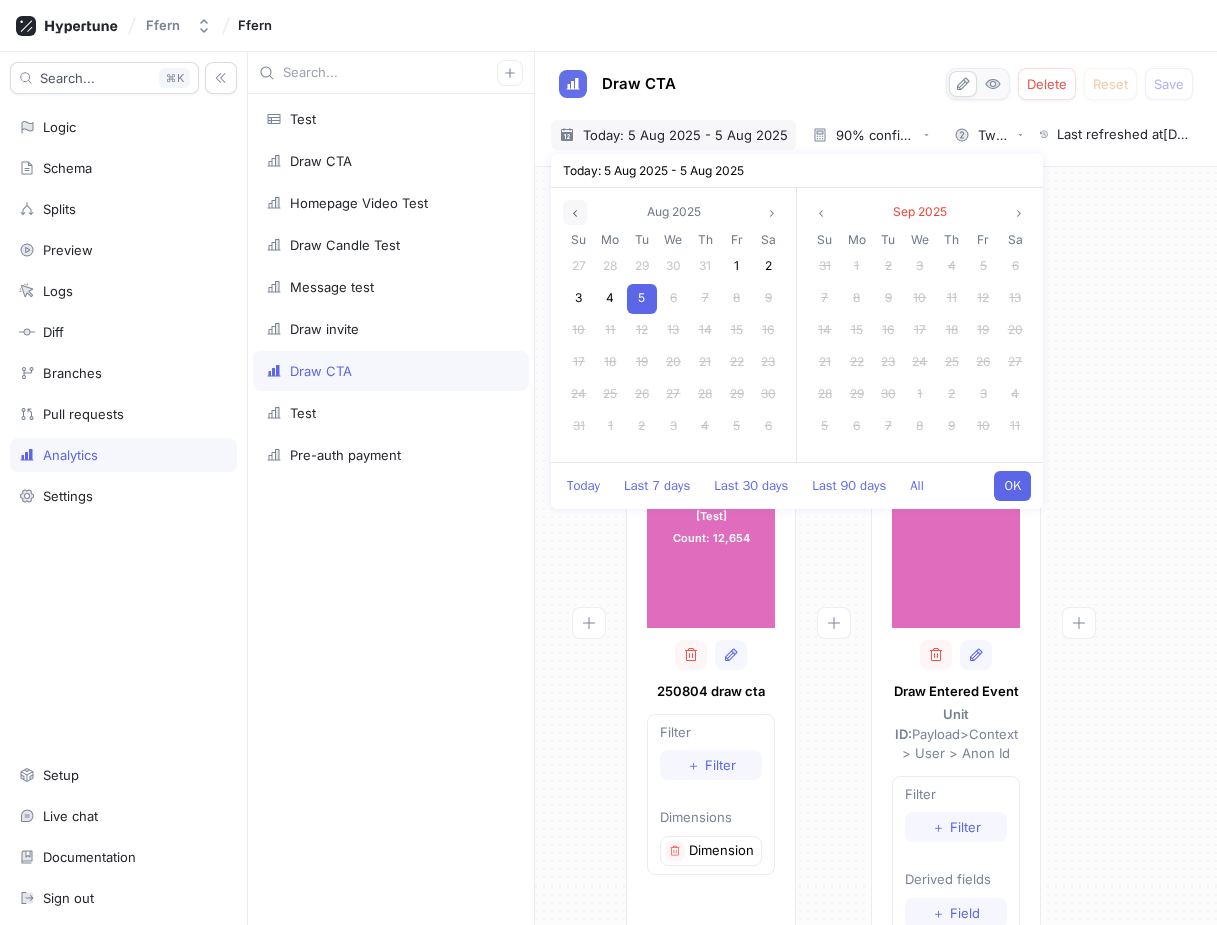 click at bounding box center [575, 212] 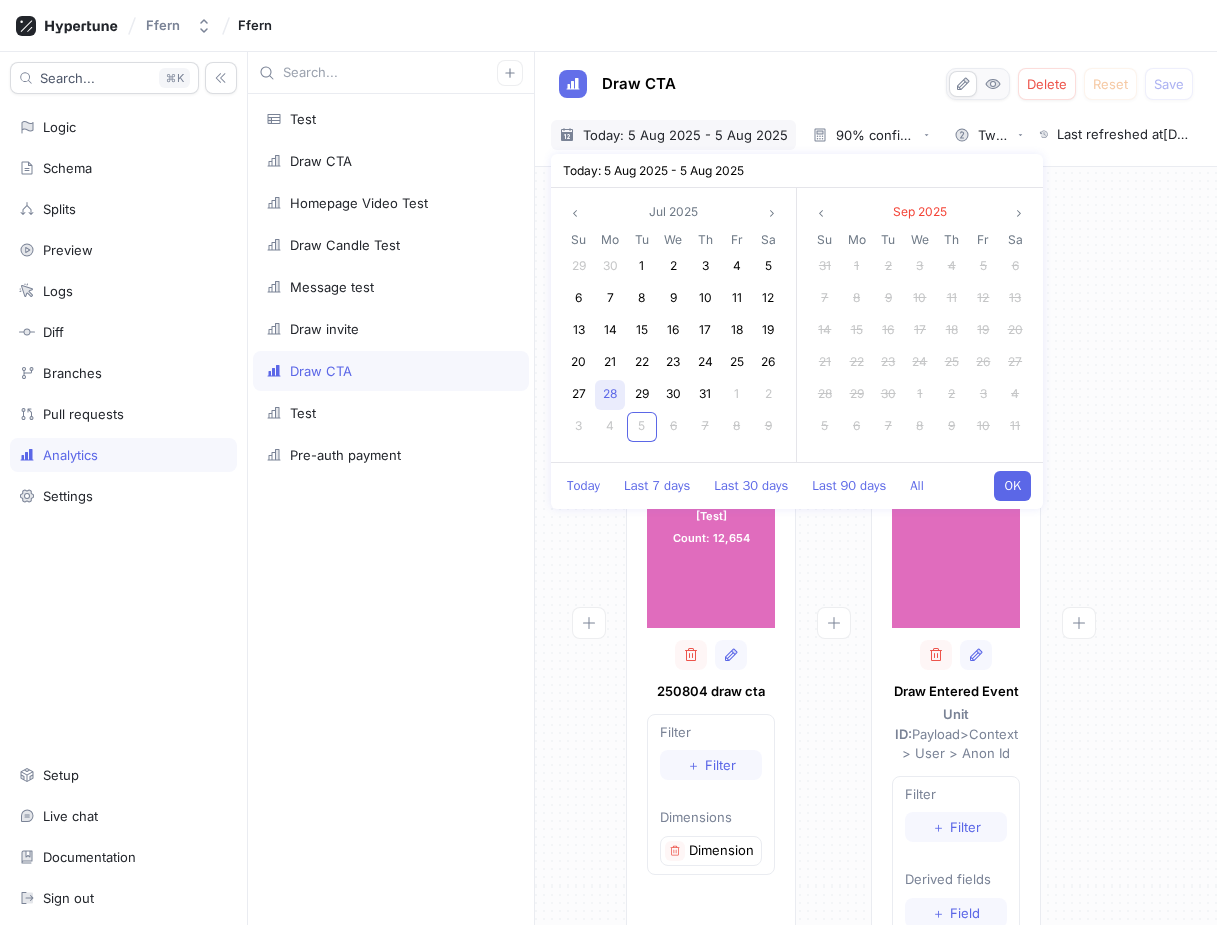 click on "28" at bounding box center [610, 395] 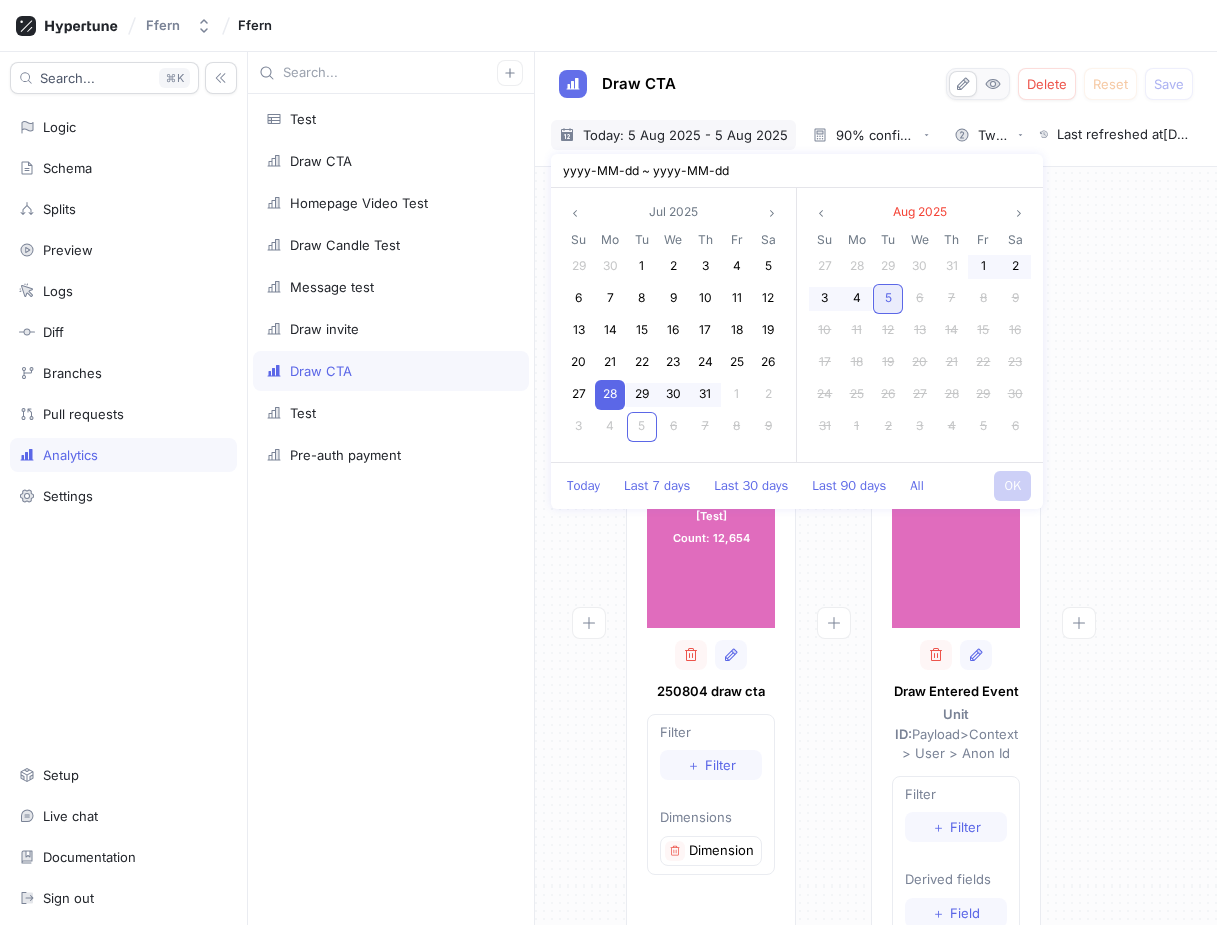 click on "5" at bounding box center [888, 299] 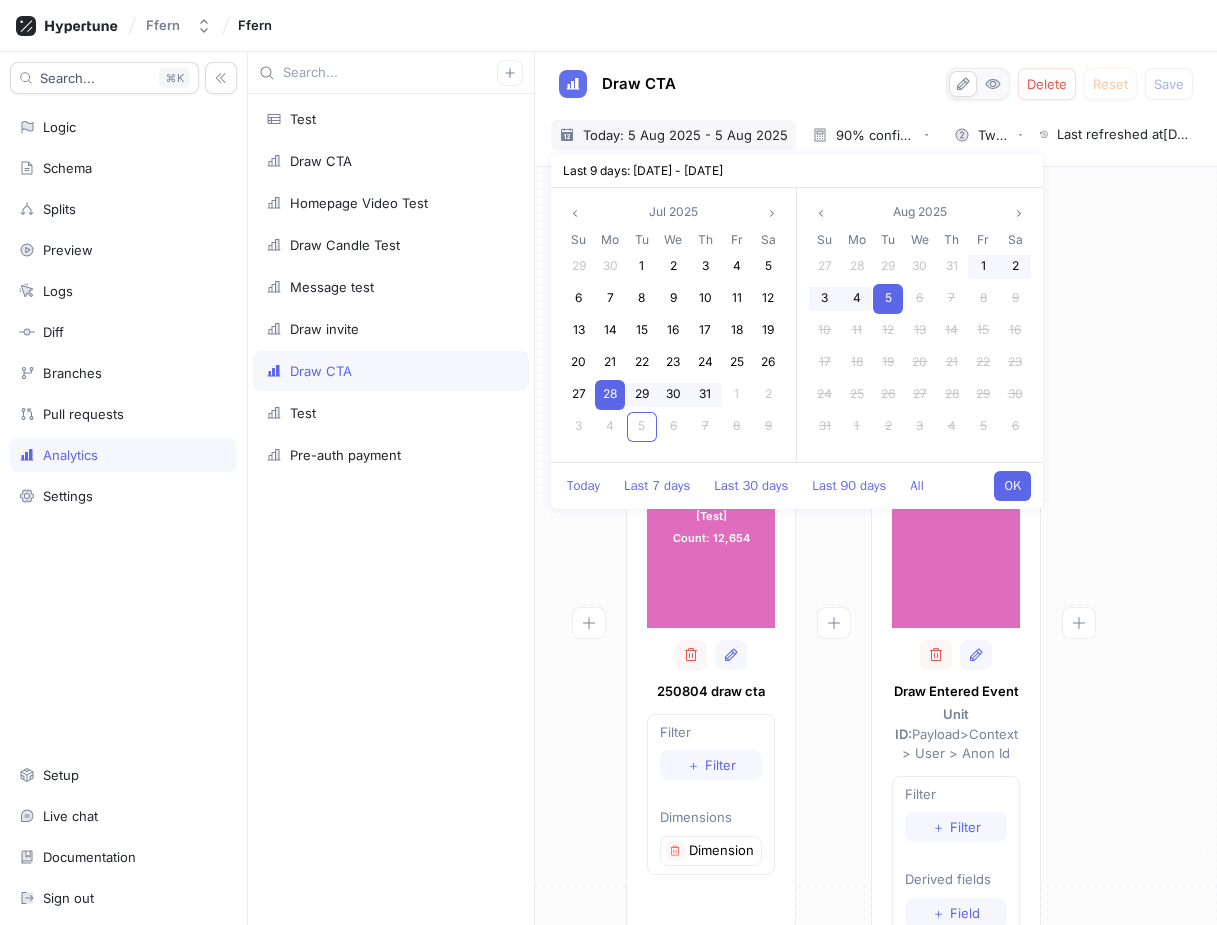 click on "OK" at bounding box center [1012, 486] 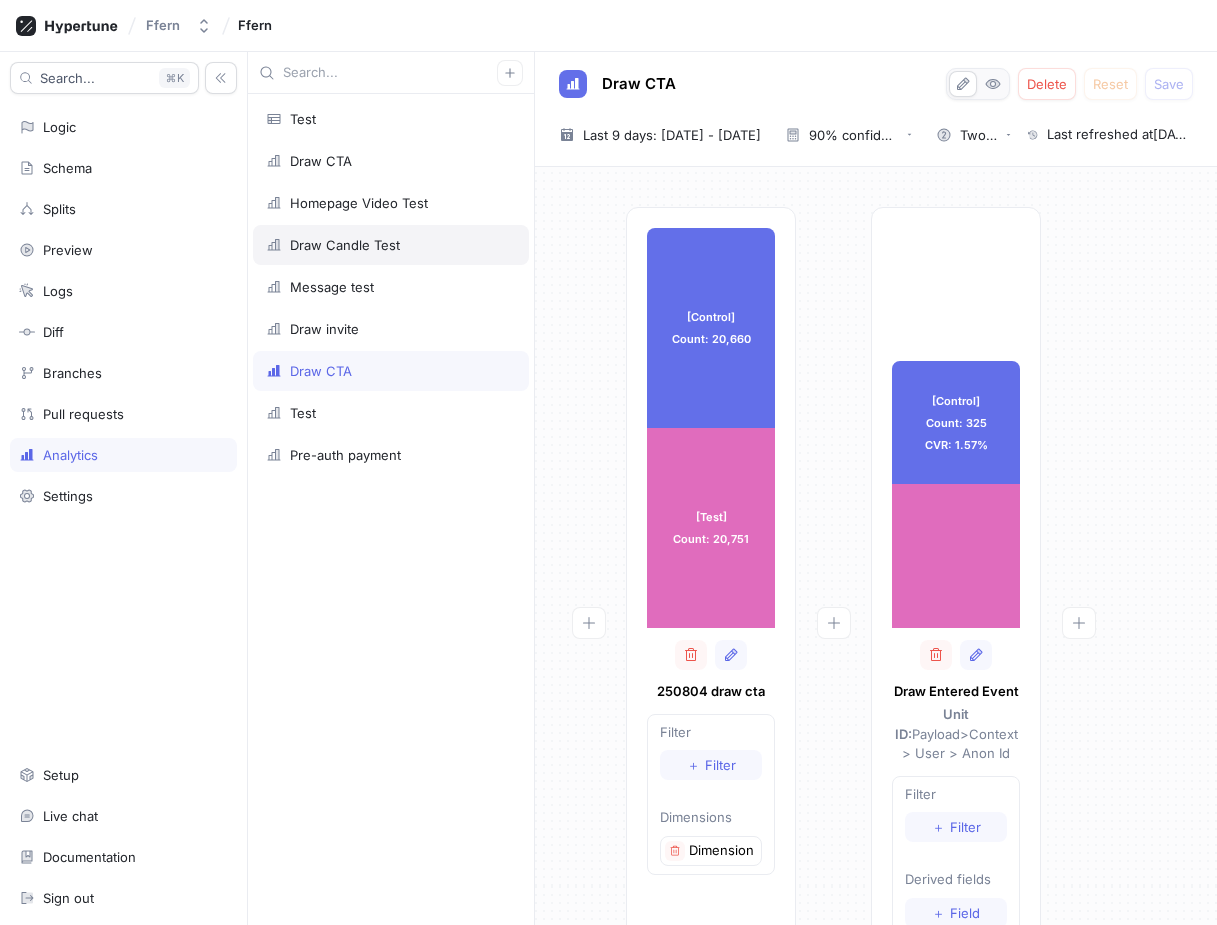 click on "Draw Candle Test" at bounding box center (391, 245) 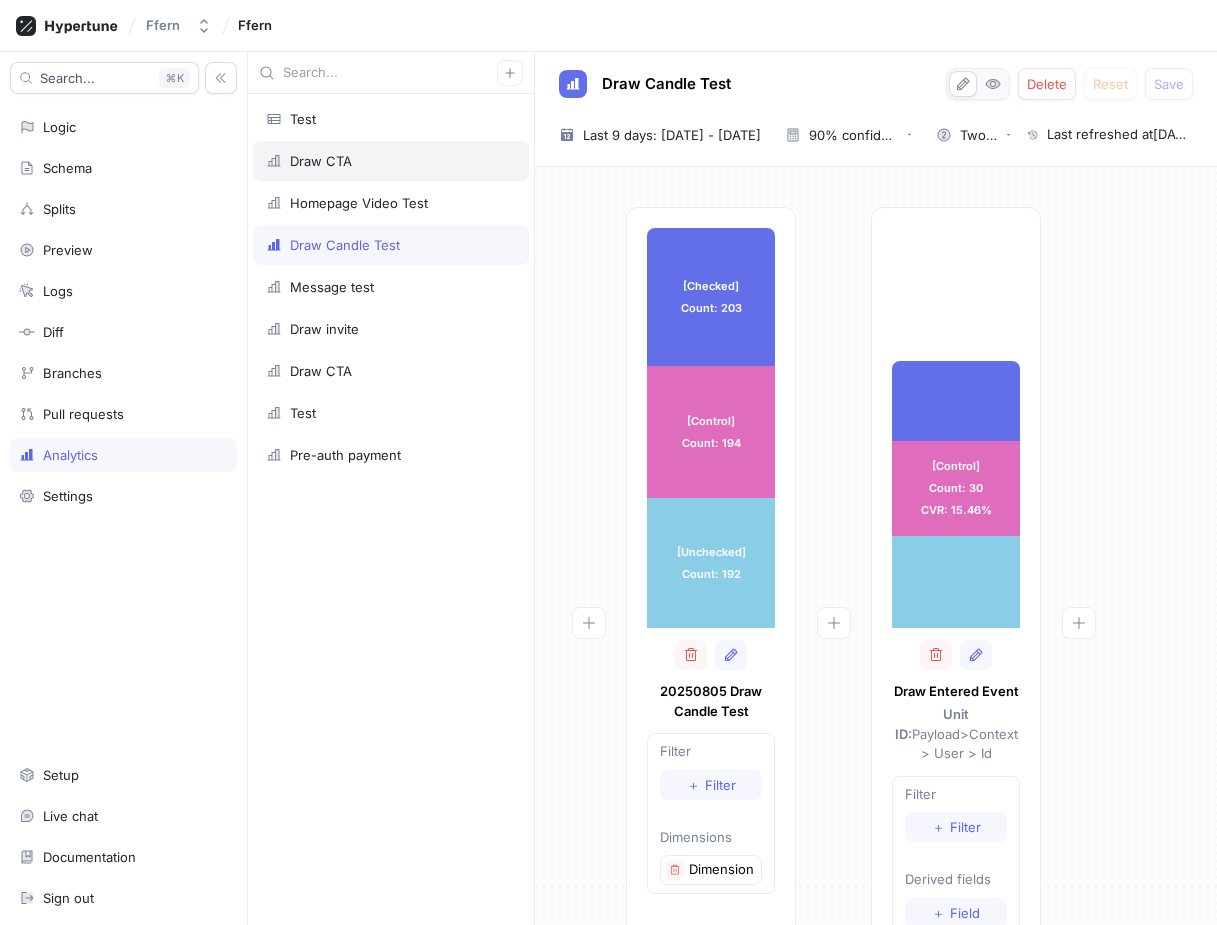scroll, scrollTop: 0, scrollLeft: 0, axis: both 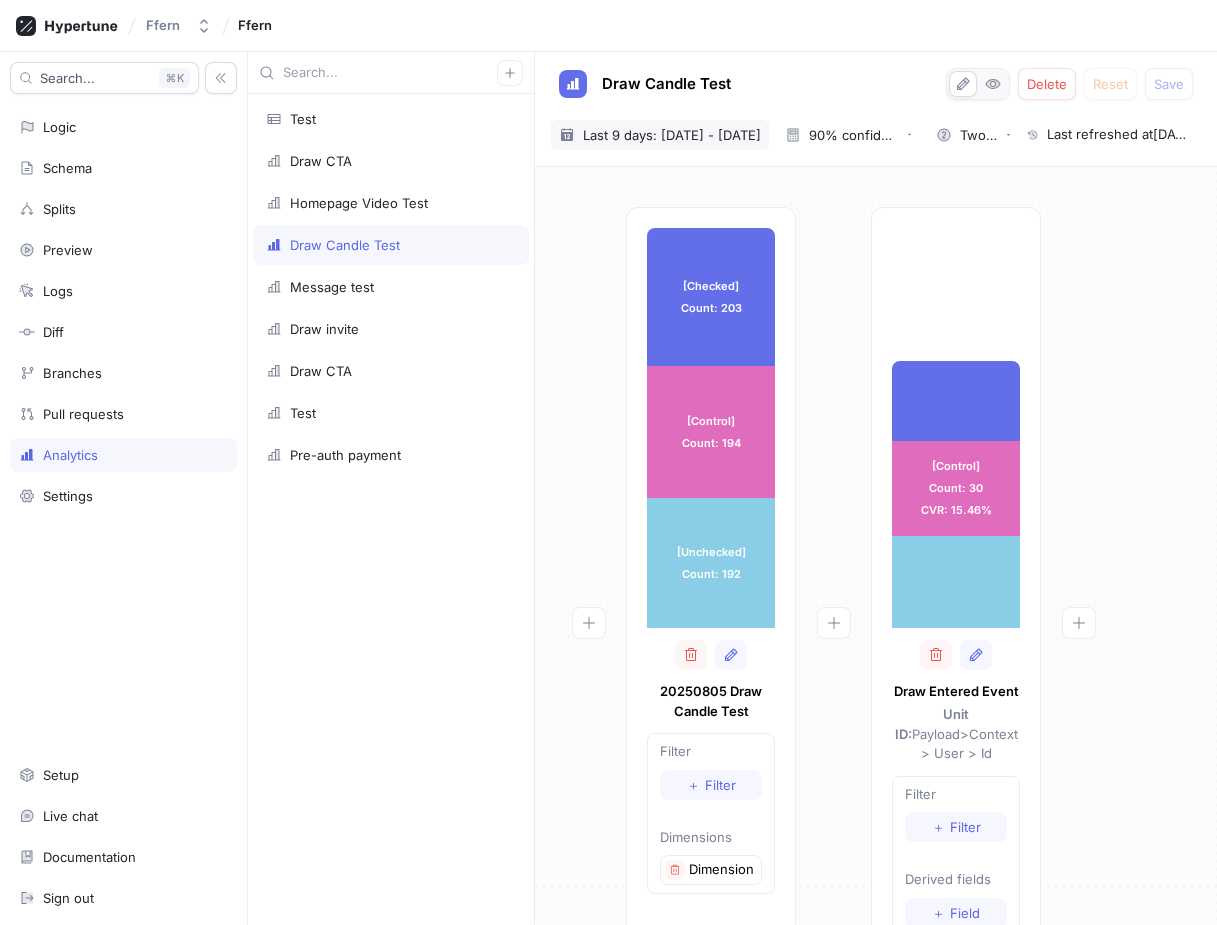 click on "Last 9 days: 28 Jul 2025 - 5 Aug 2025" at bounding box center (672, 135) 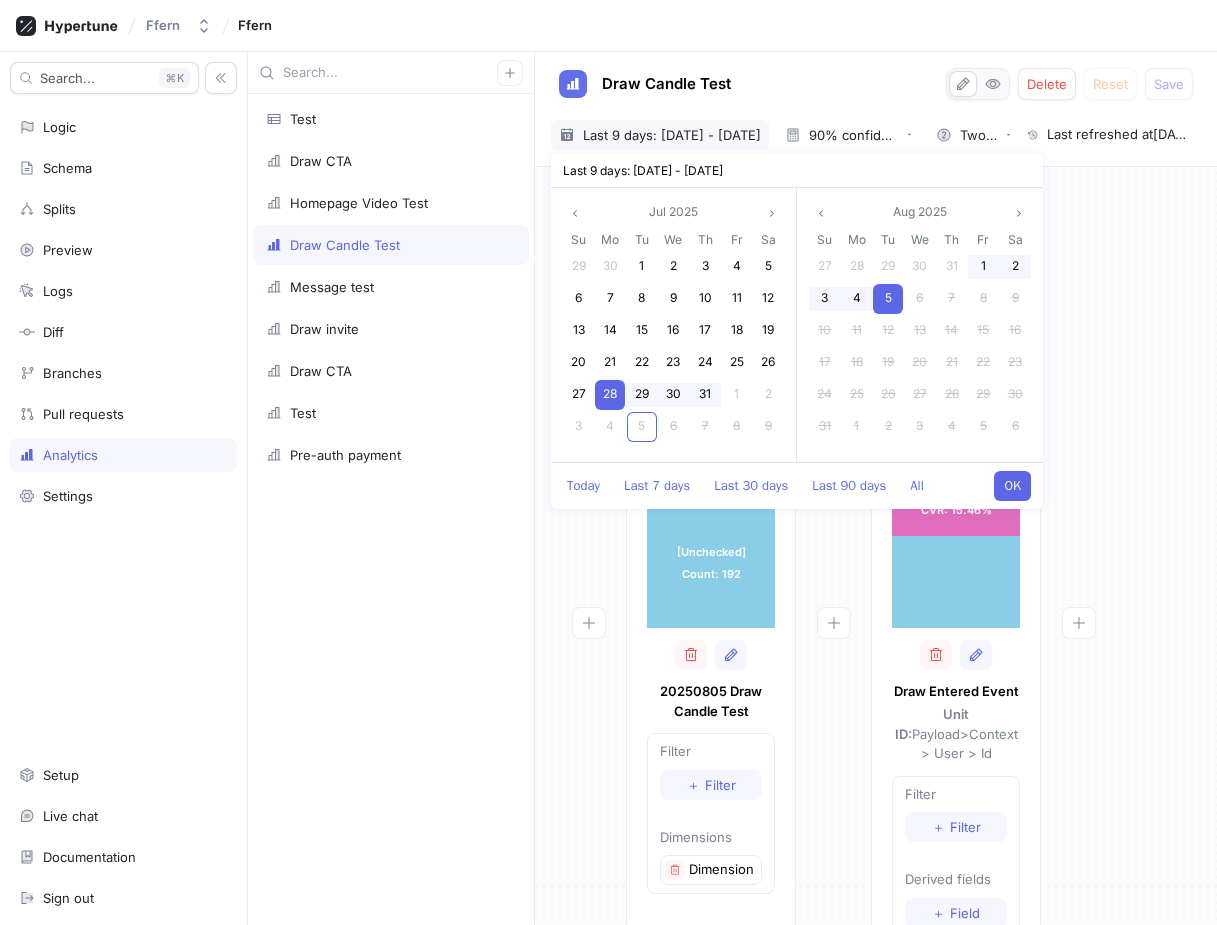 click on "5" at bounding box center [888, 297] 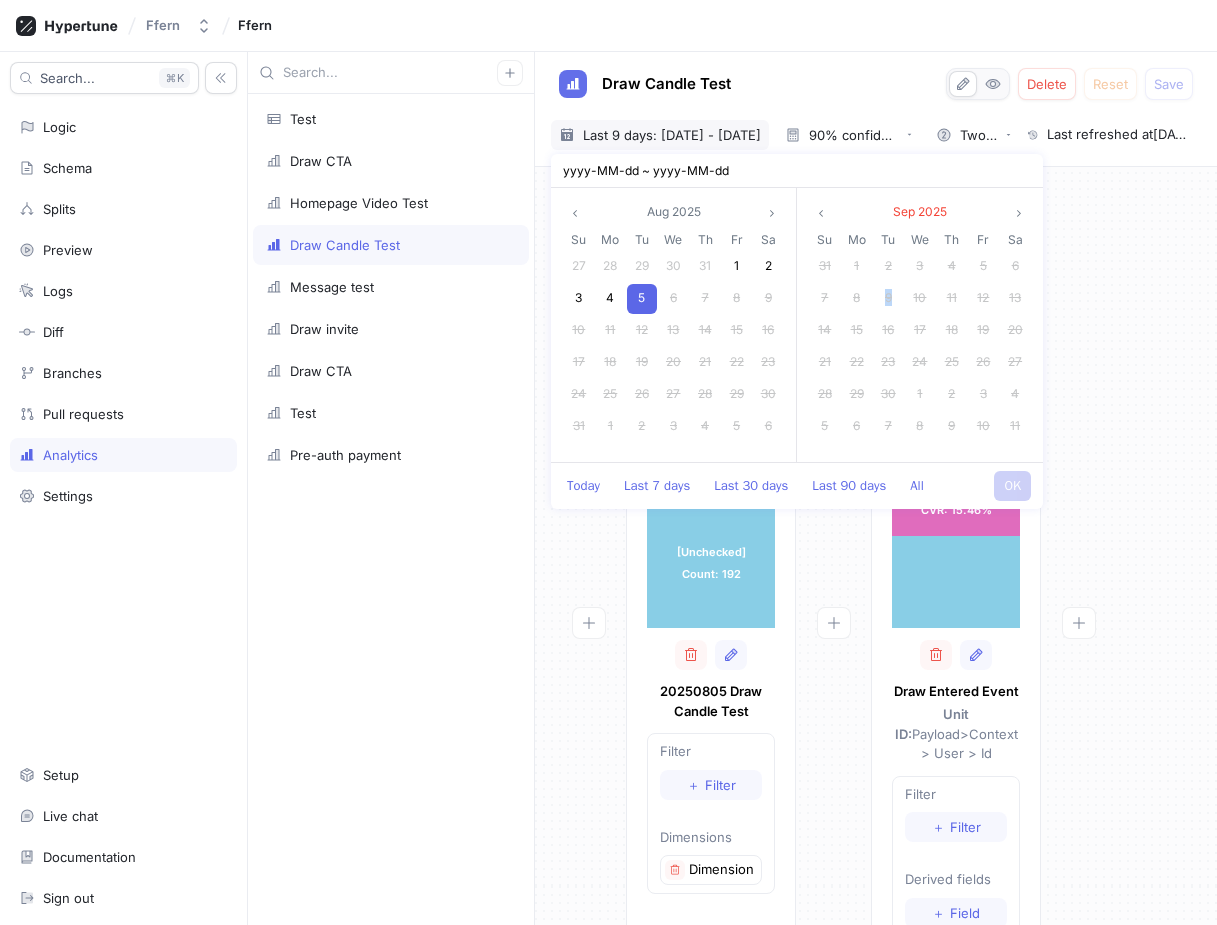 click on "9" at bounding box center (888, 297) 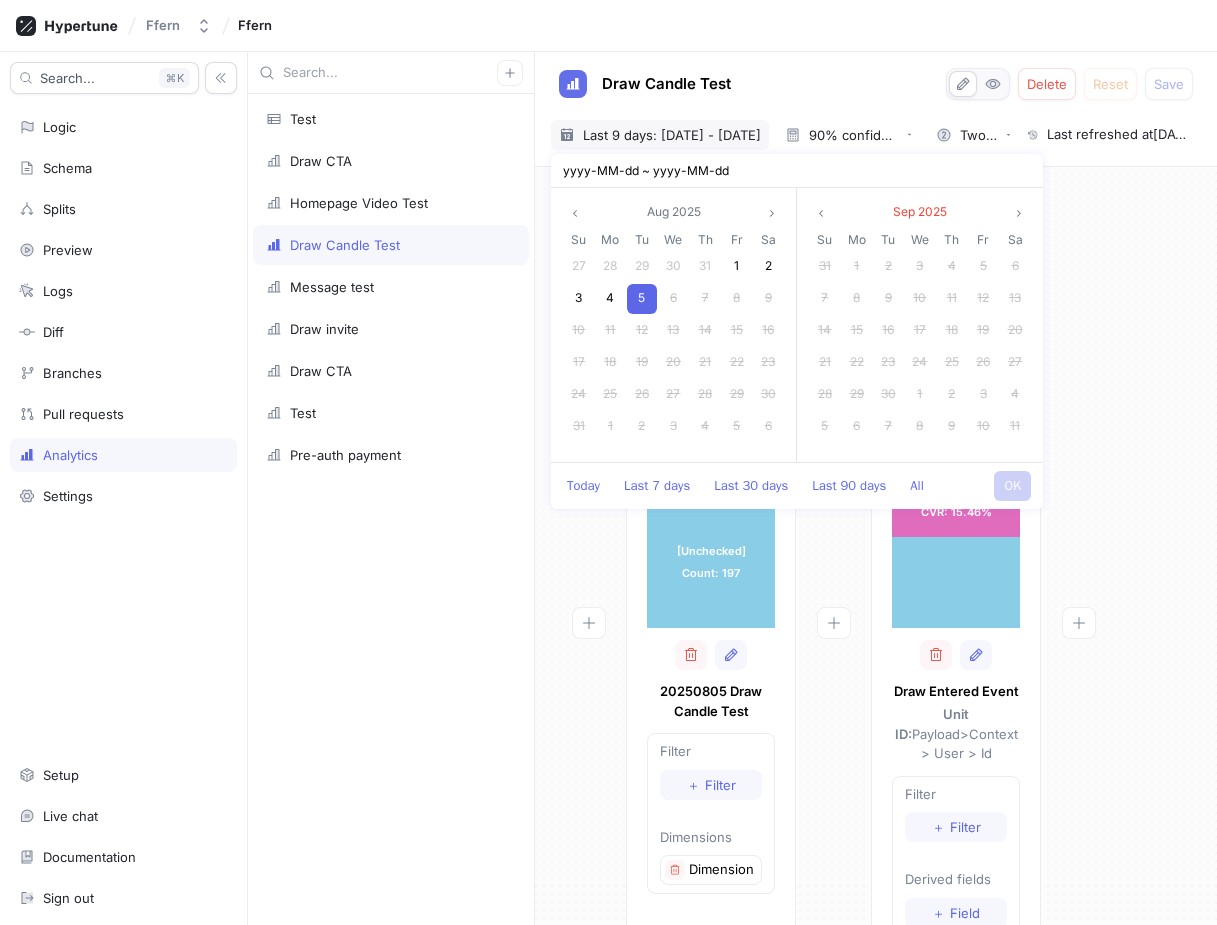click on "5" at bounding box center (642, 299) 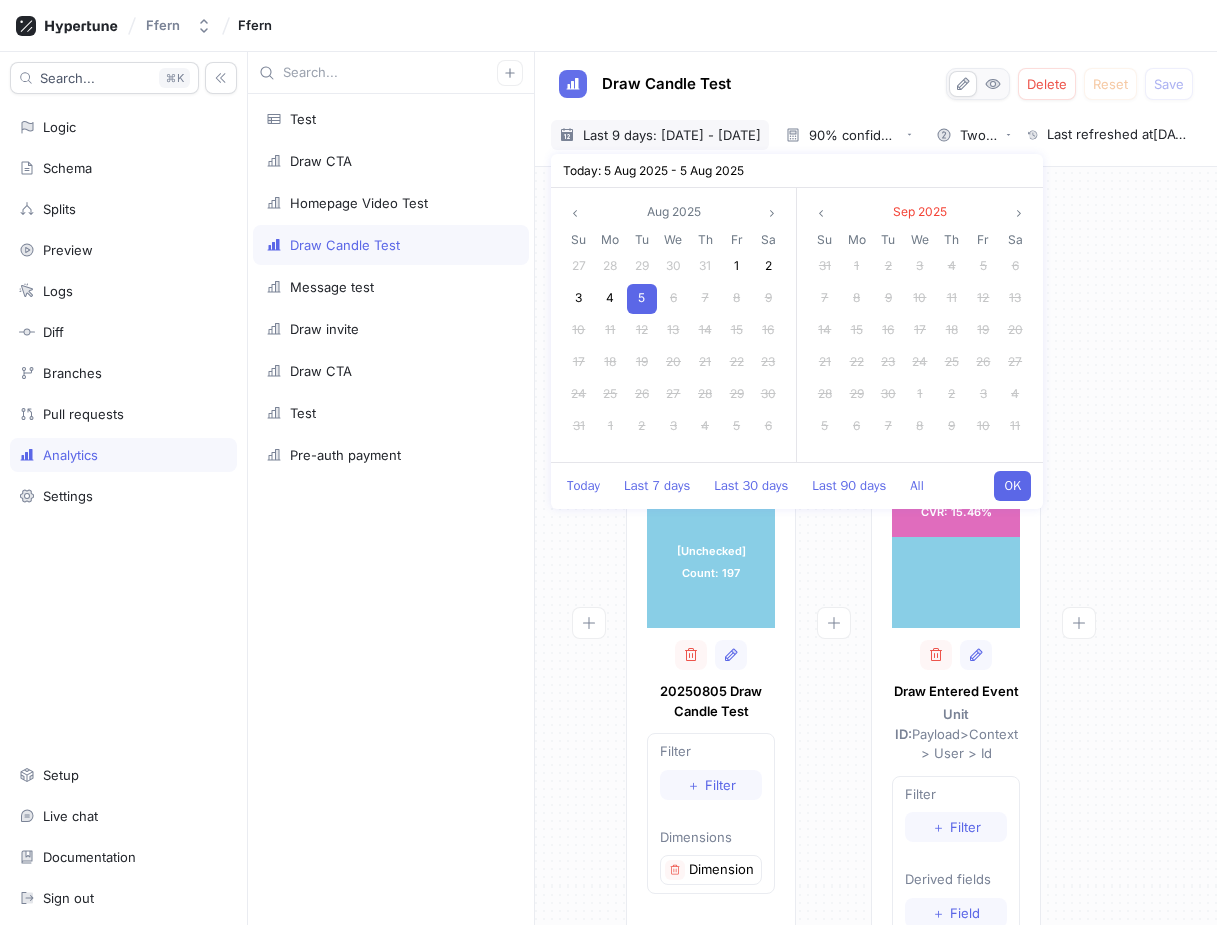 click on "OK" at bounding box center (1012, 486) 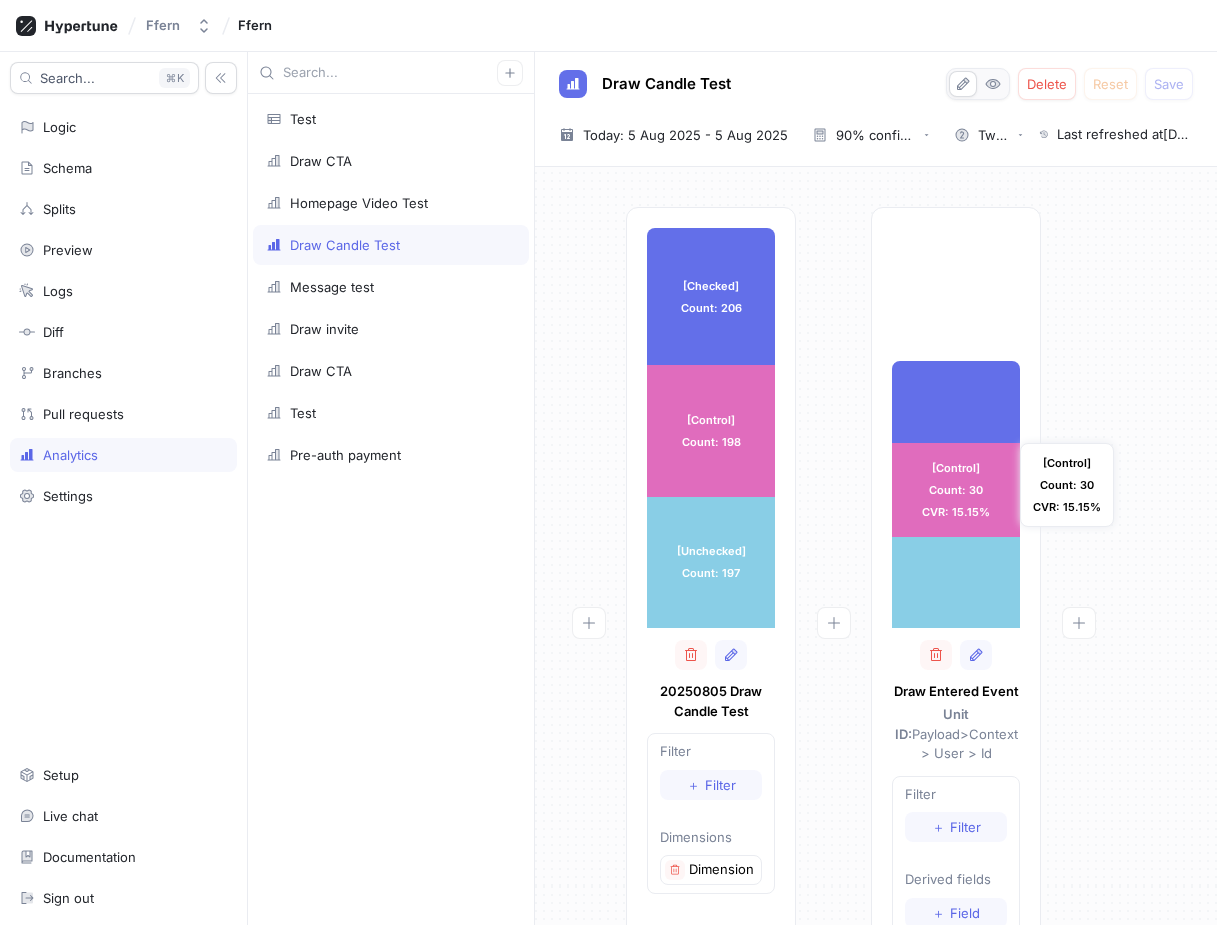 scroll, scrollTop: 0, scrollLeft: 0, axis: both 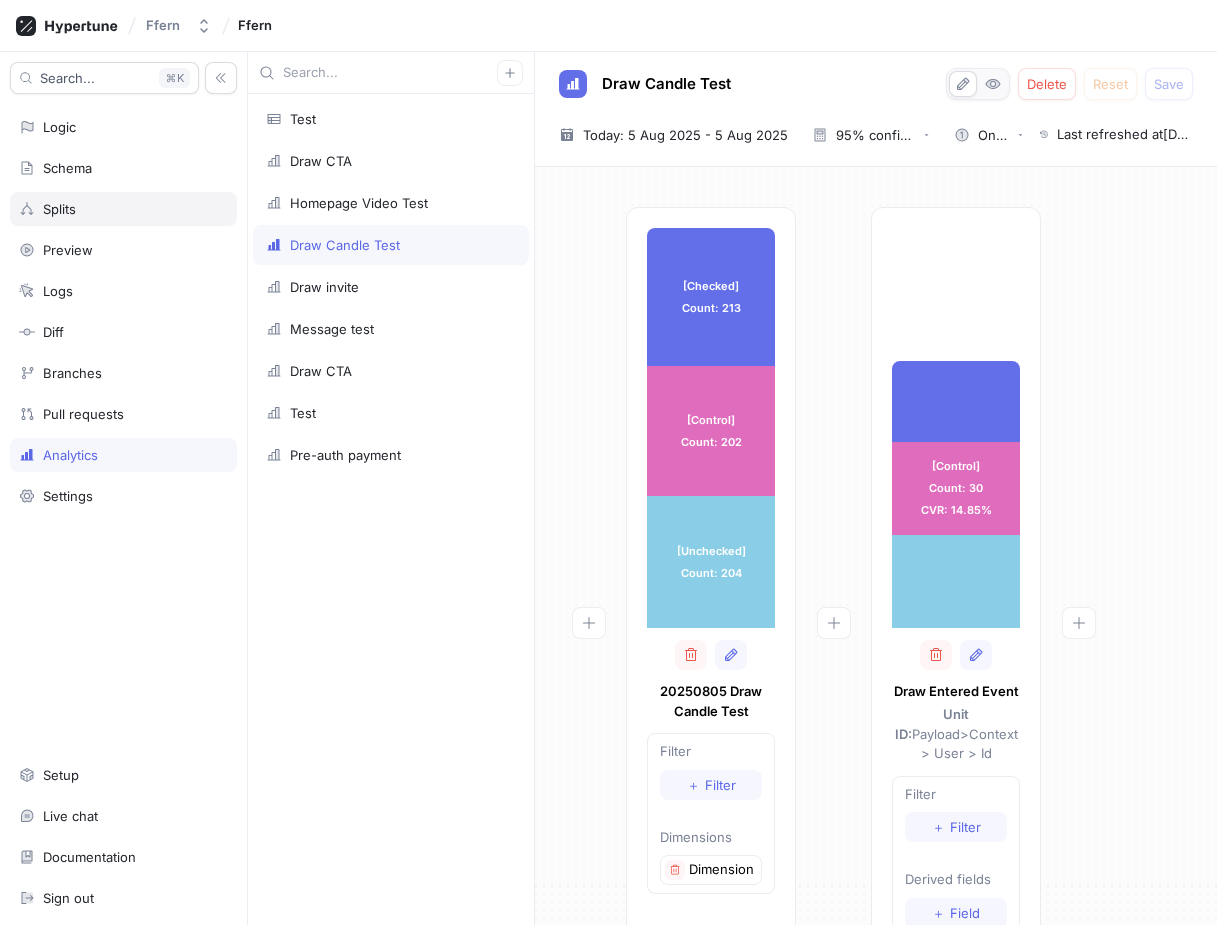 click on "Splits" at bounding box center (123, 209) 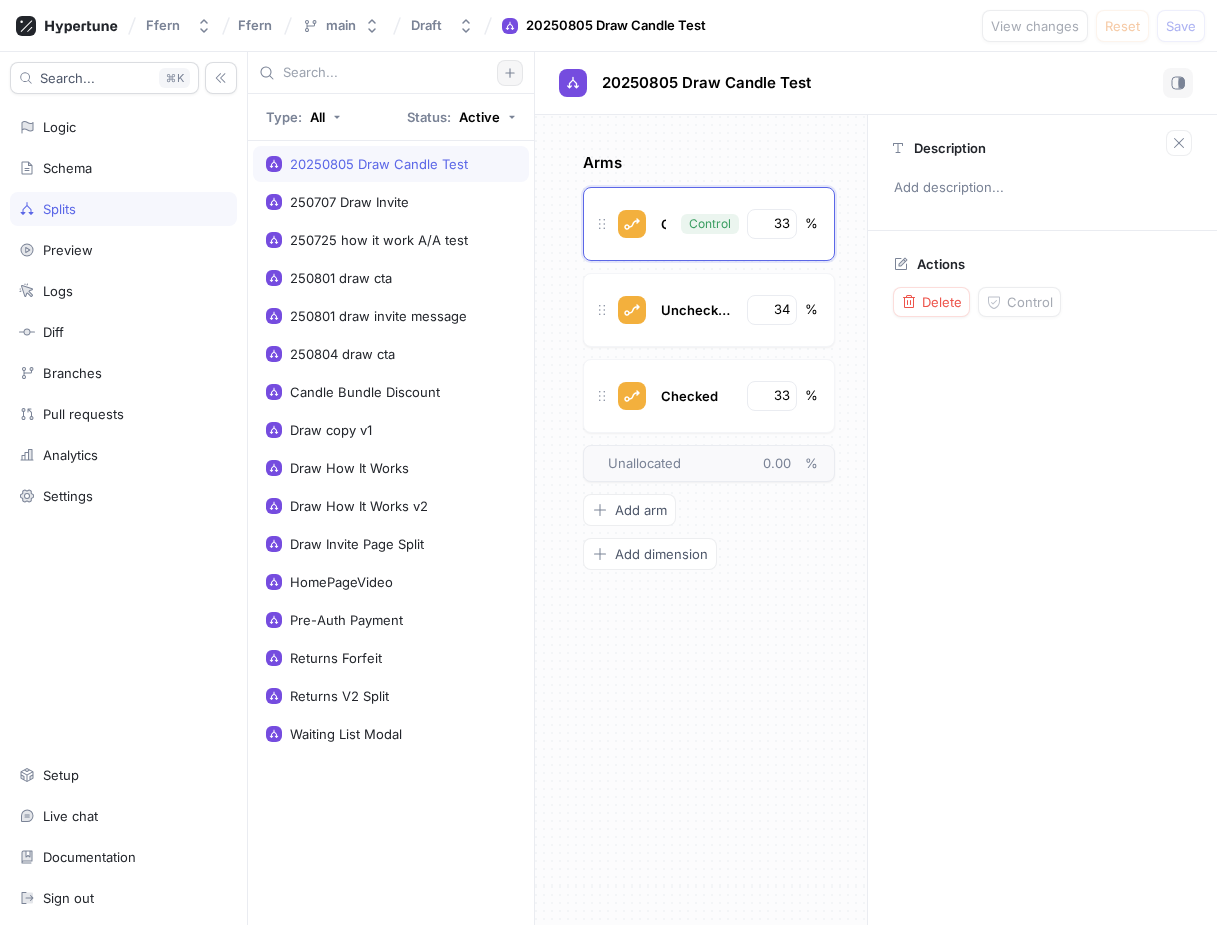 click 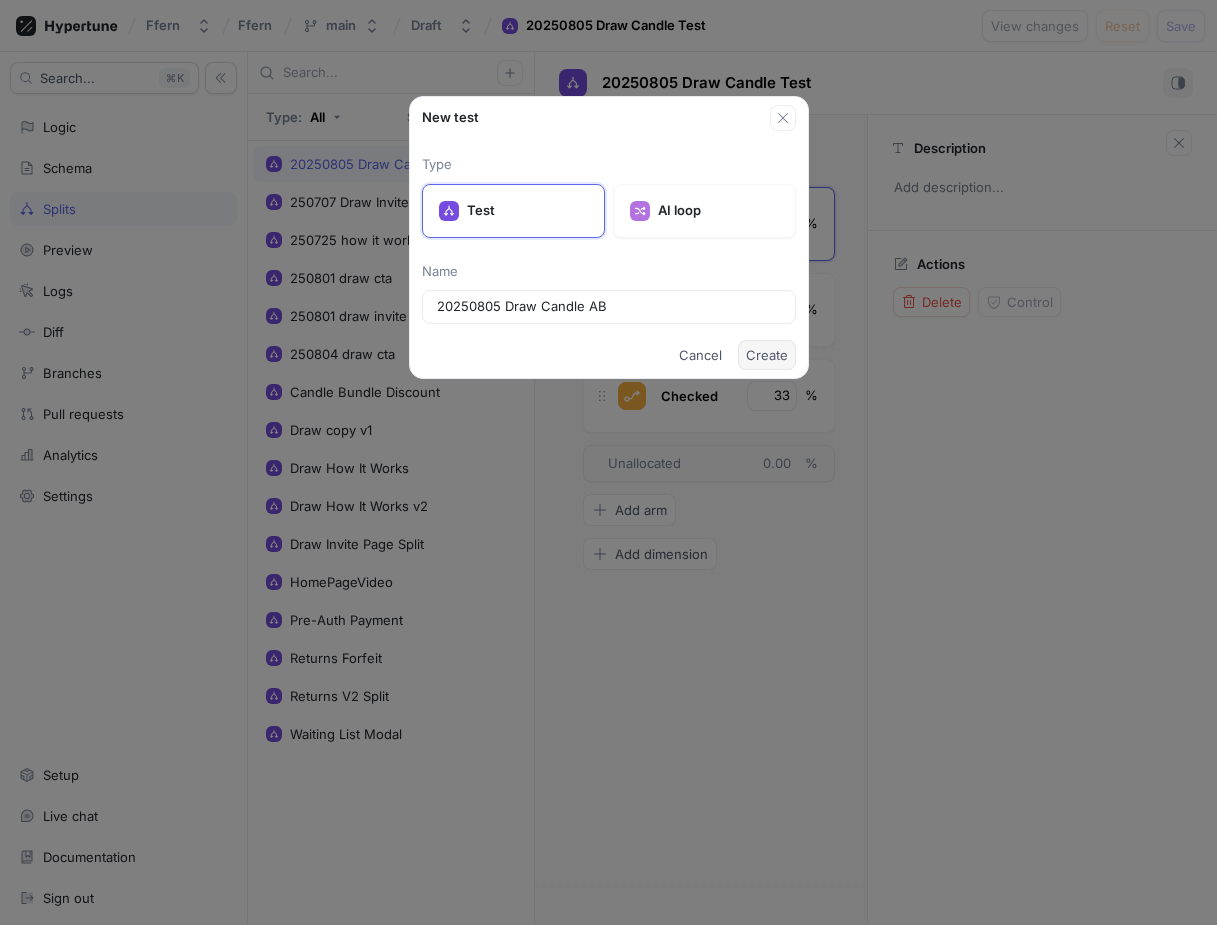 type on "20250805 Draw Candle AB" 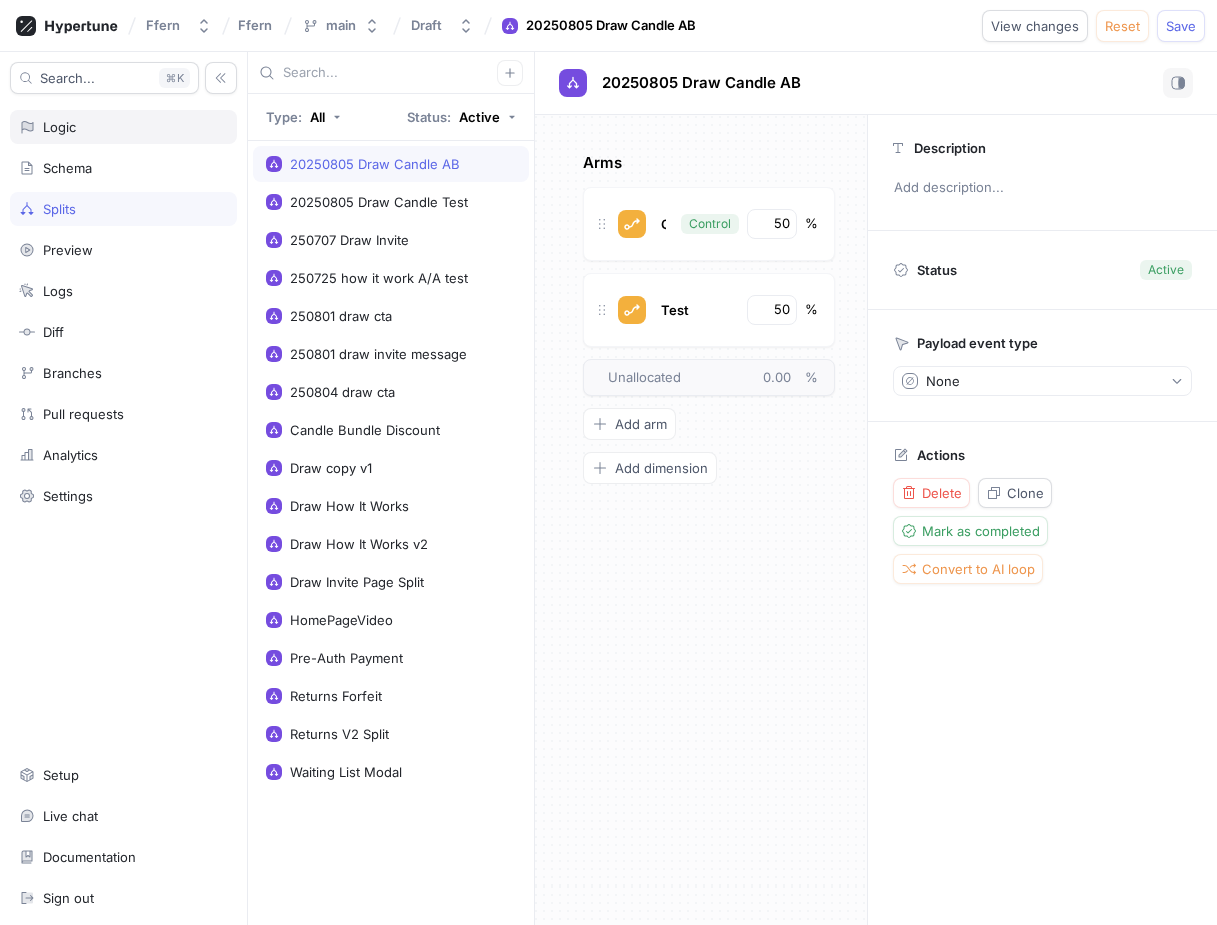 click on "Logic" at bounding box center [123, 127] 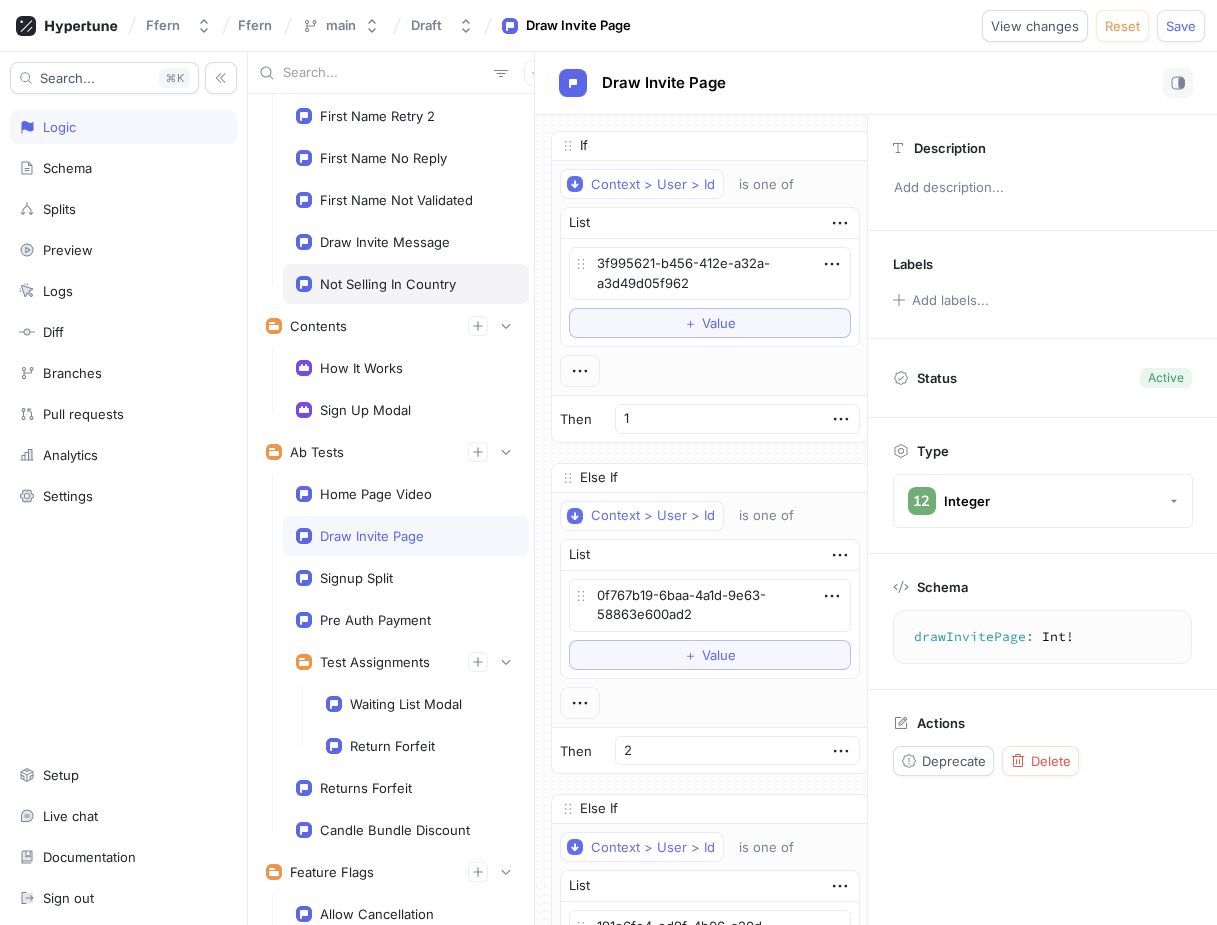 scroll, scrollTop: 454, scrollLeft: 0, axis: vertical 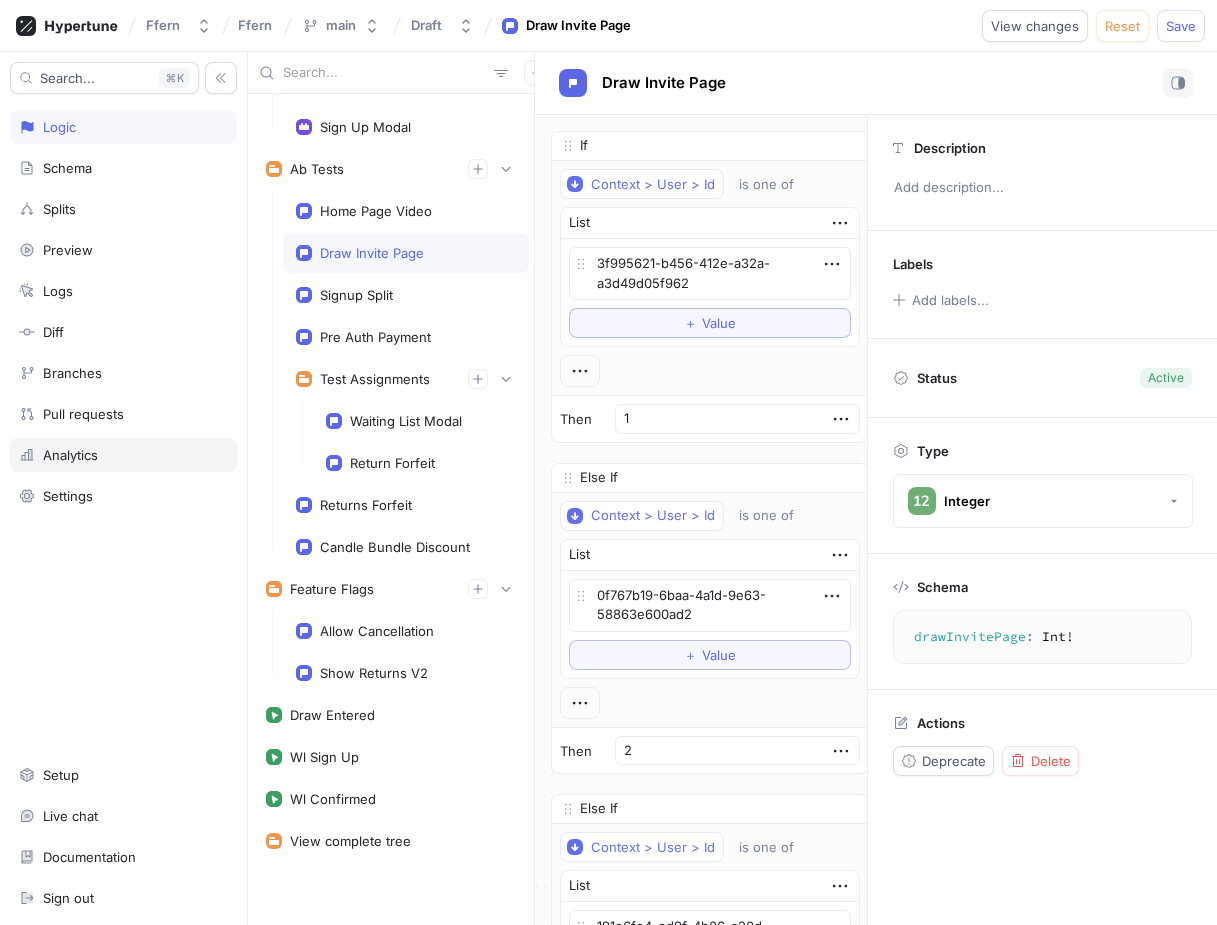 click on "Analytics" at bounding box center (123, 455) 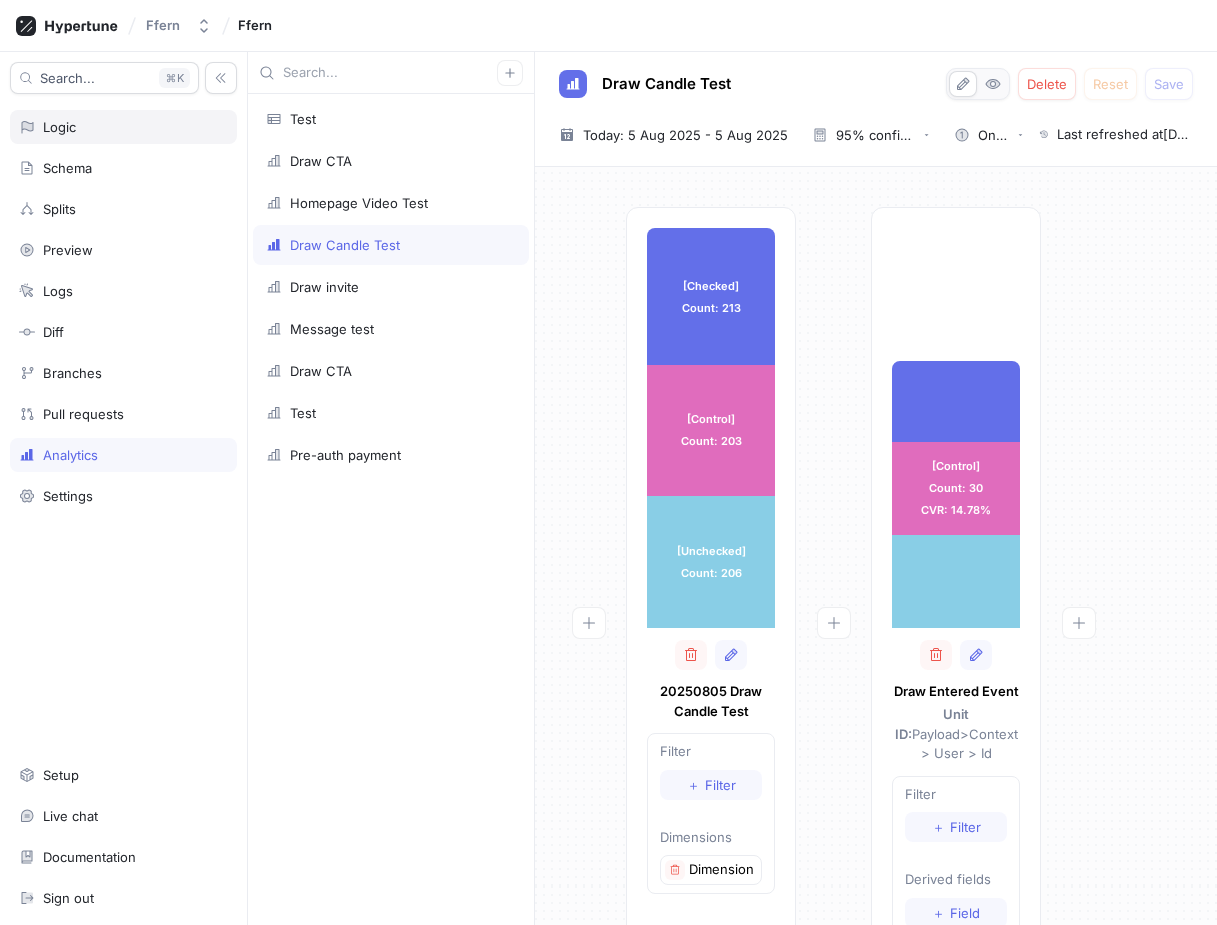 click on "Logic" at bounding box center [123, 127] 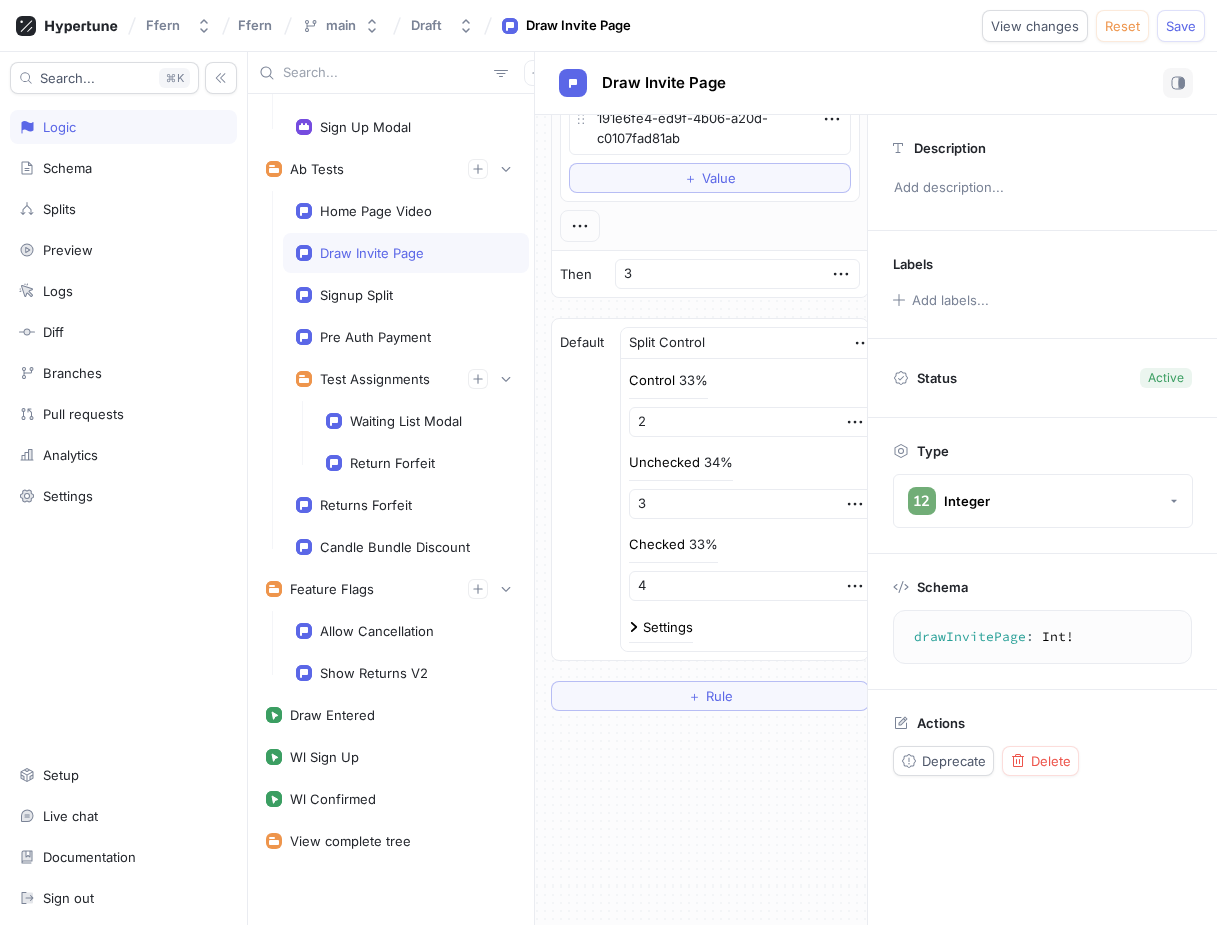 scroll, scrollTop: 815, scrollLeft: 0, axis: vertical 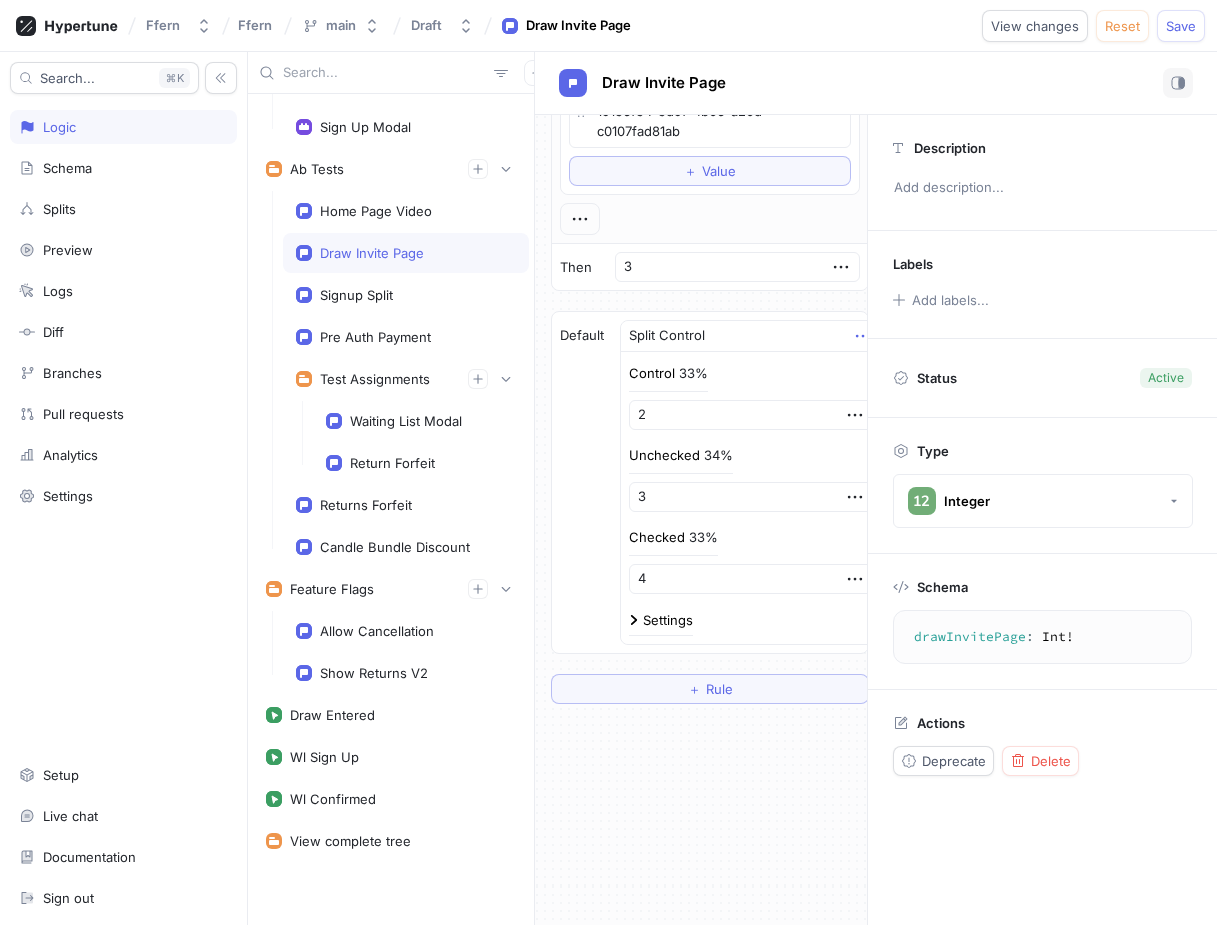 click 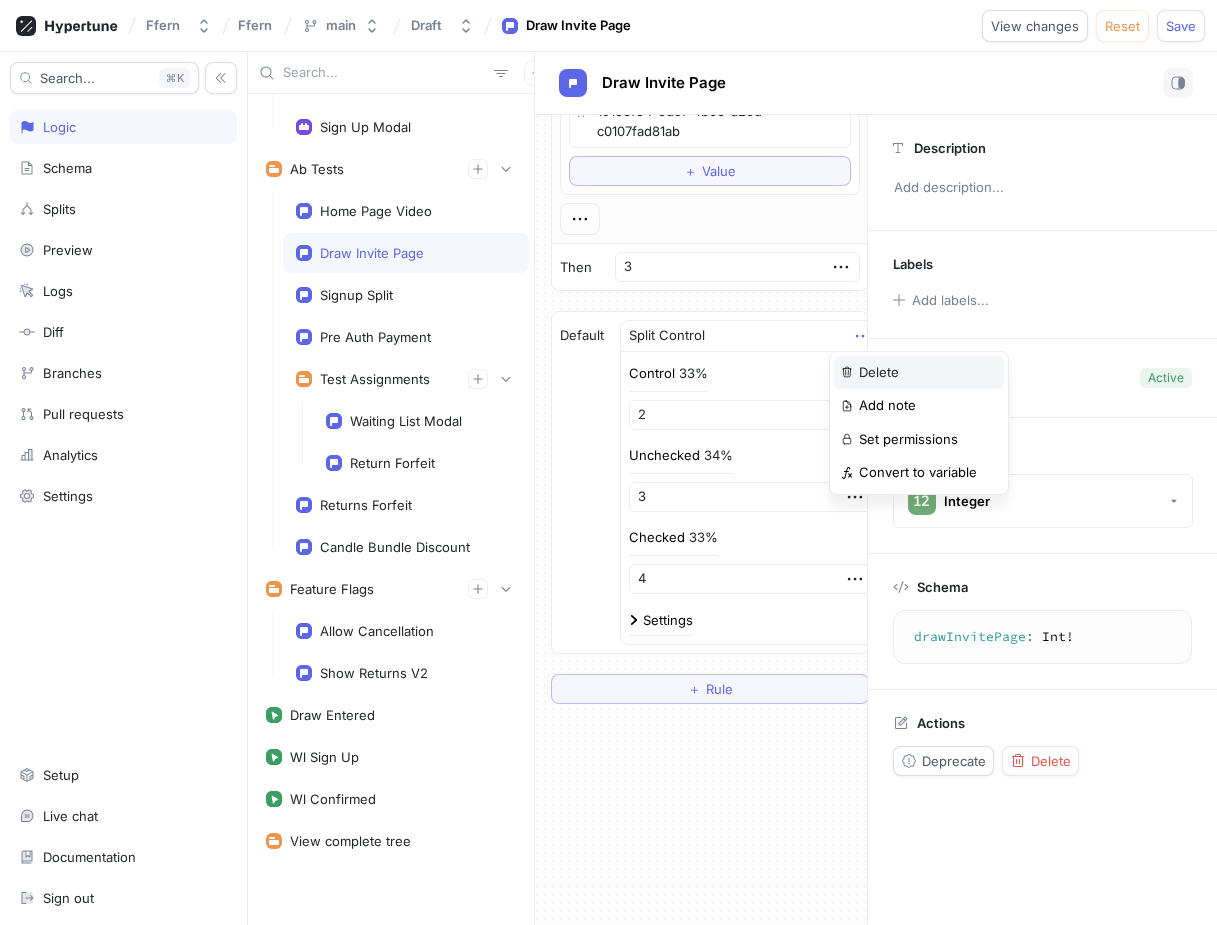 click on "Delete" at bounding box center [879, 373] 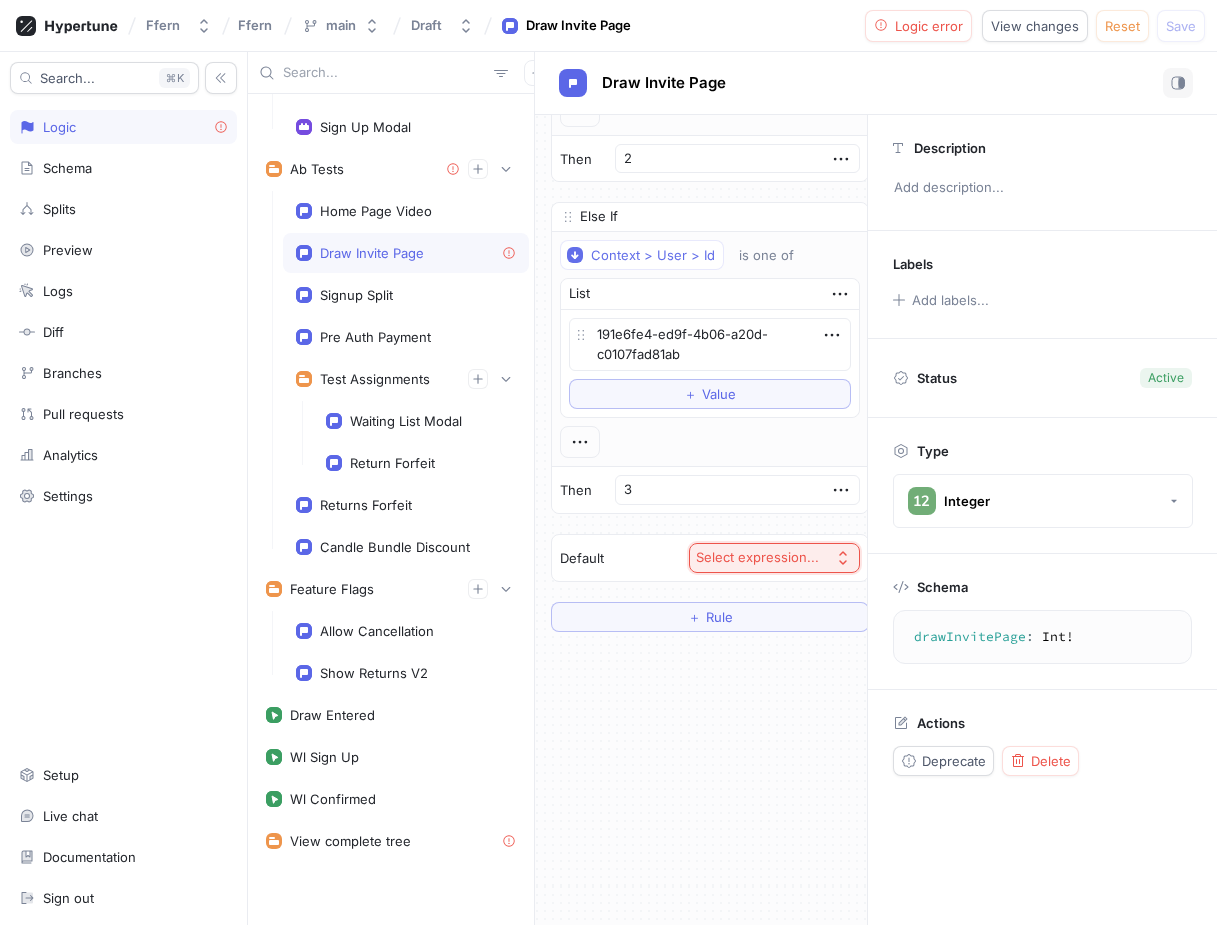 scroll, scrollTop: 592, scrollLeft: 0, axis: vertical 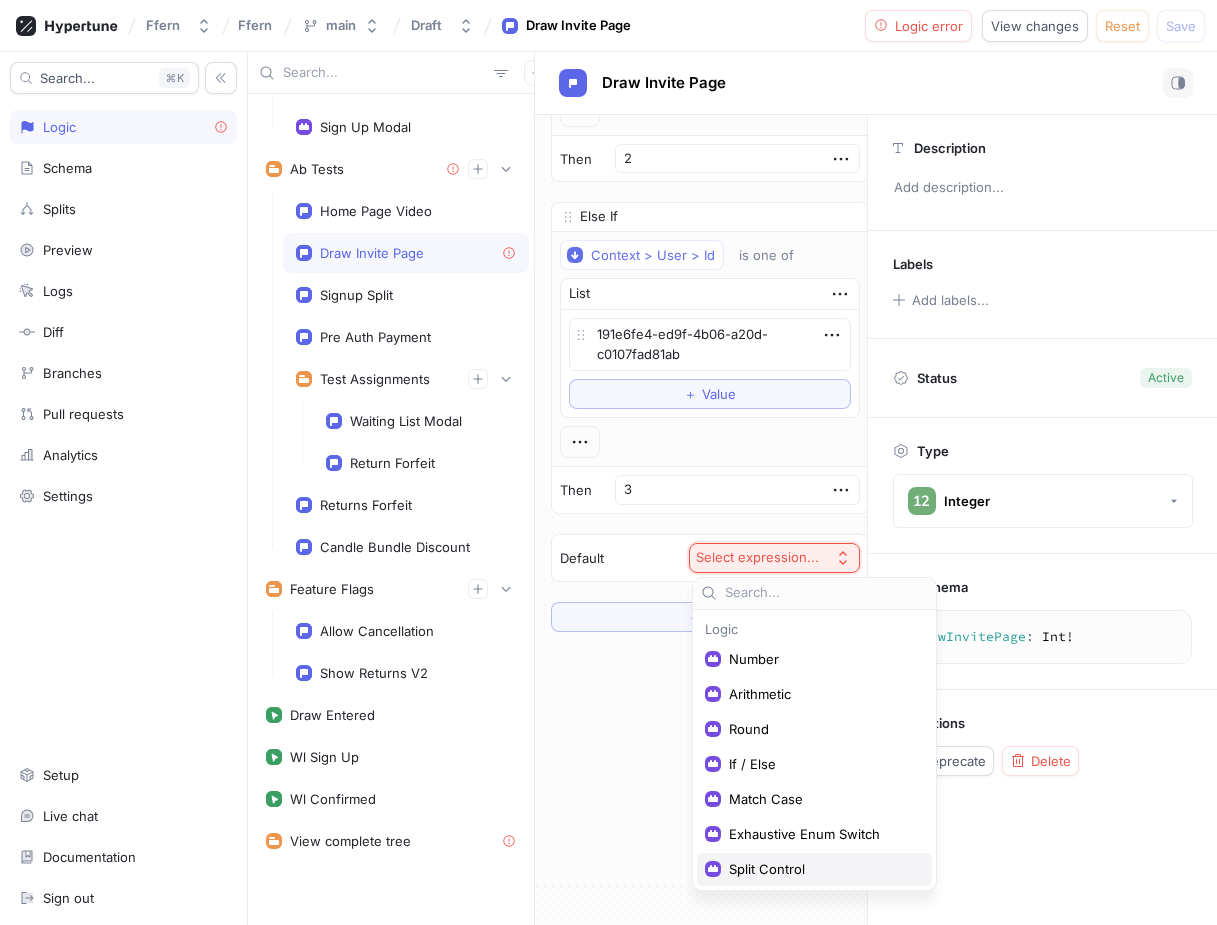 click on "Split Control" at bounding box center [821, 869] 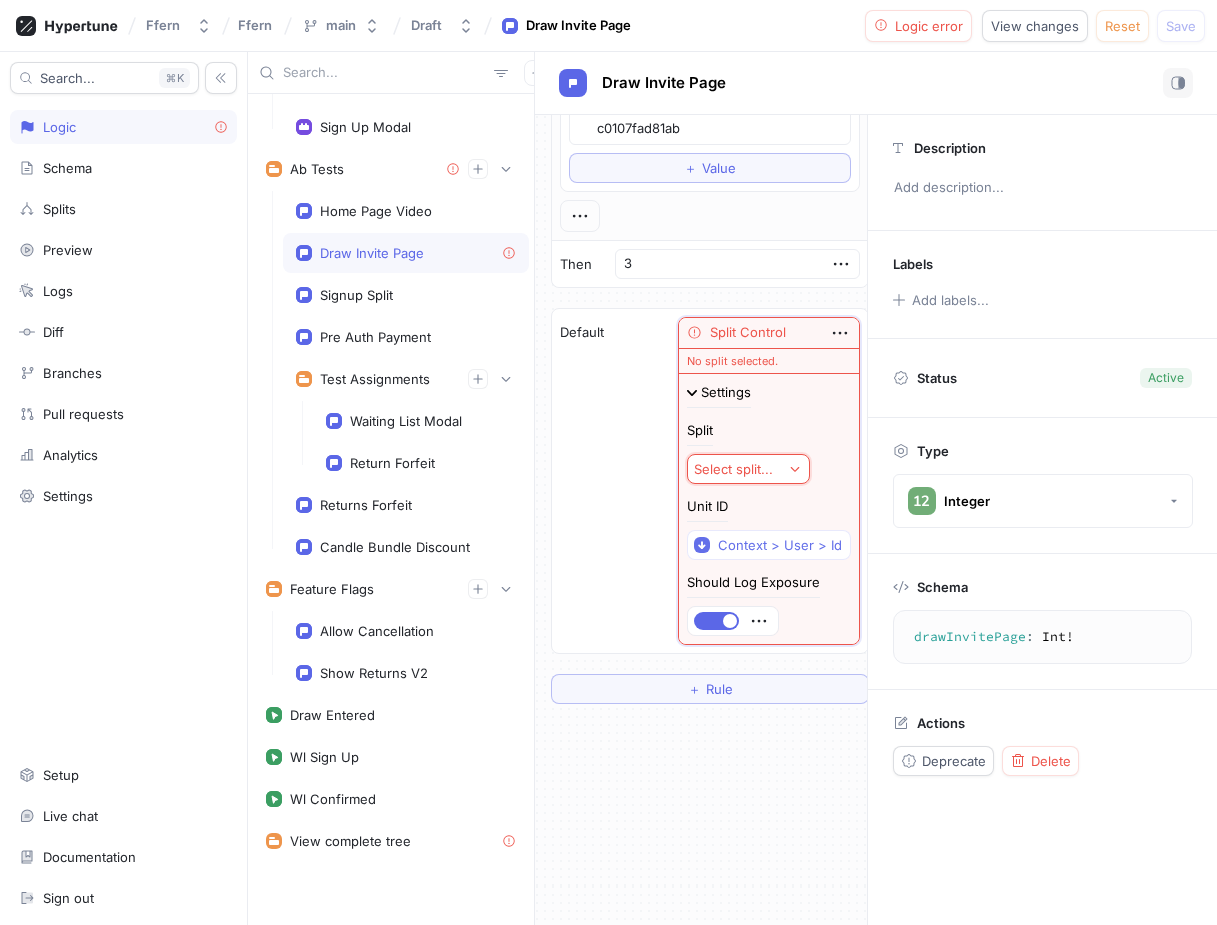 scroll, scrollTop: 890, scrollLeft: 0, axis: vertical 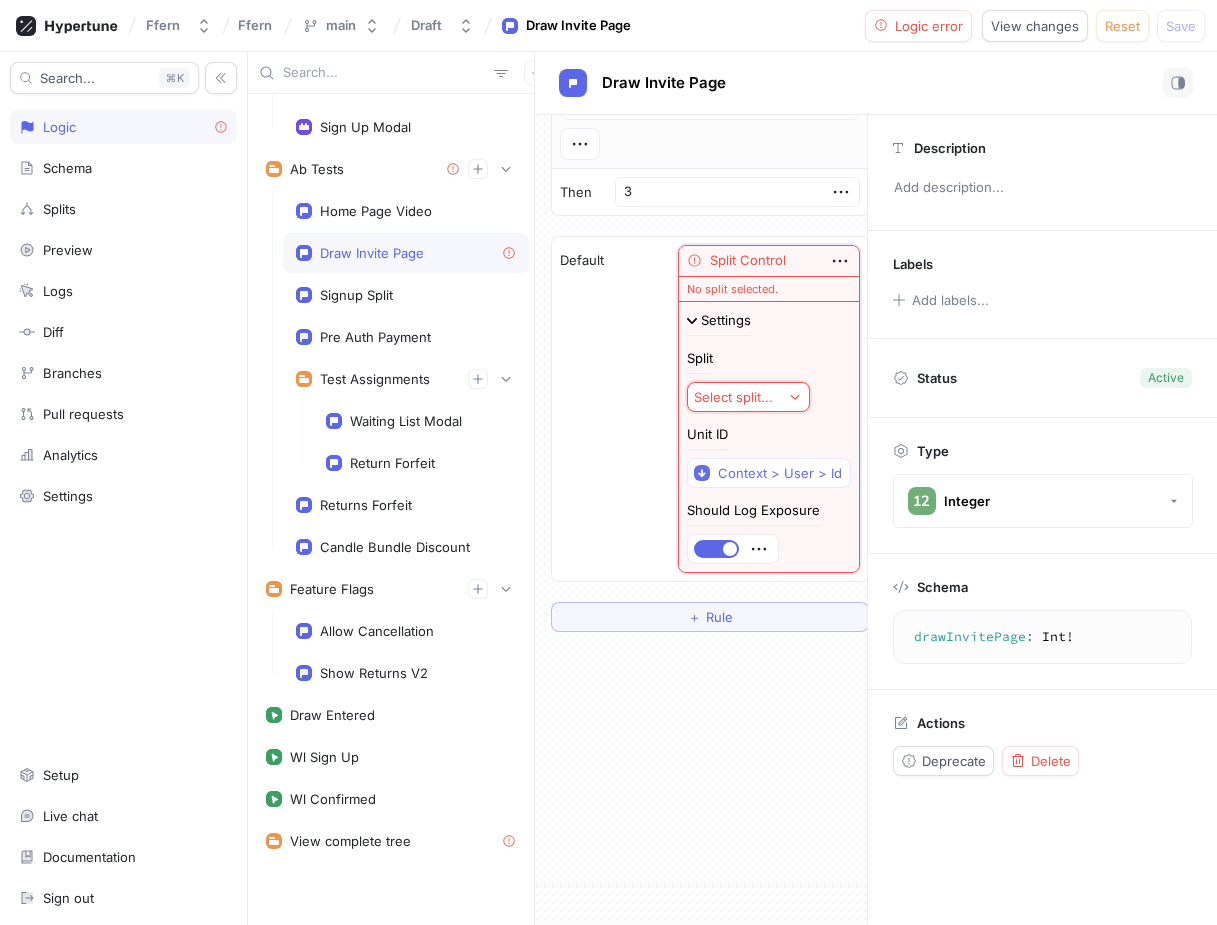 click on "Select split..." at bounding box center (737, 397) 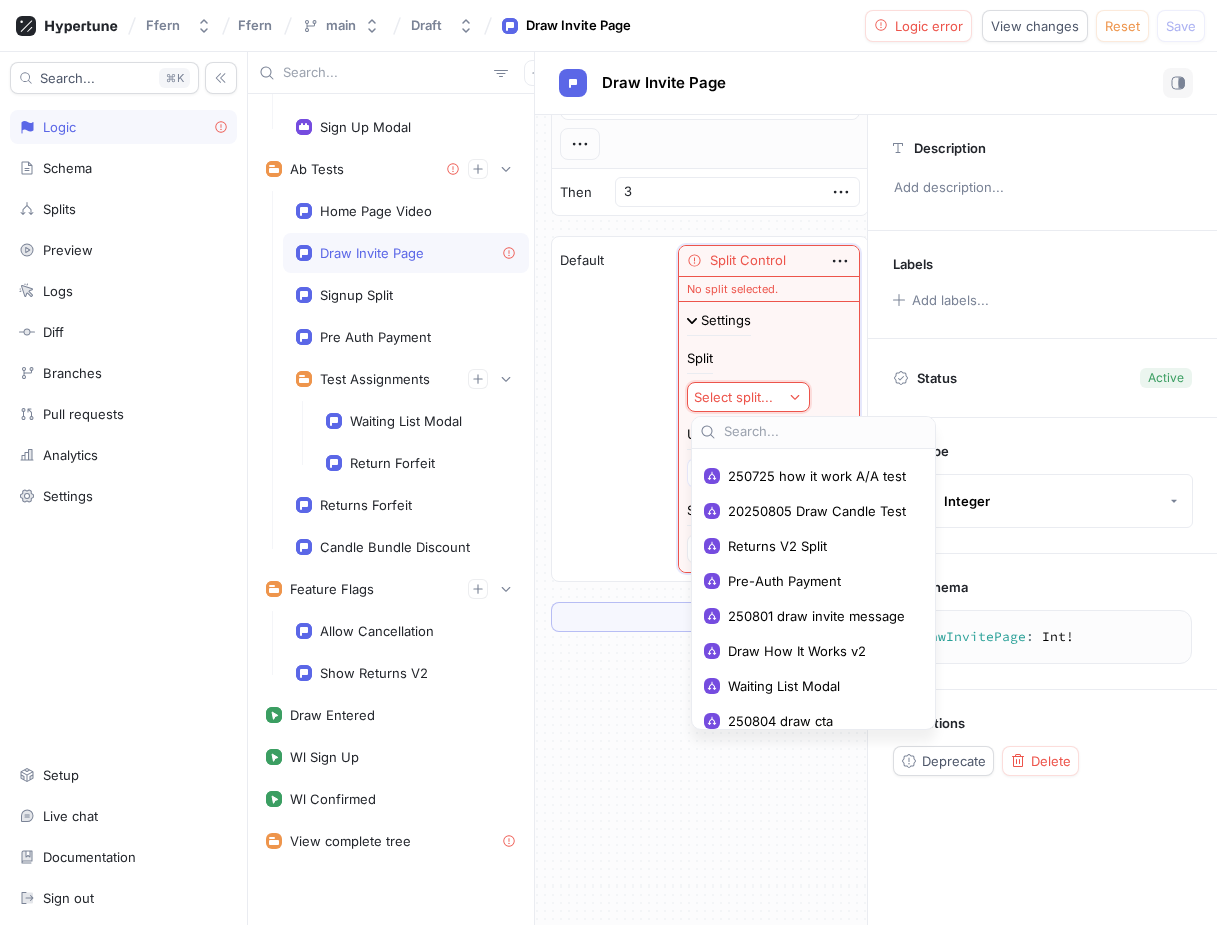 scroll, scrollTop: 356, scrollLeft: 0, axis: vertical 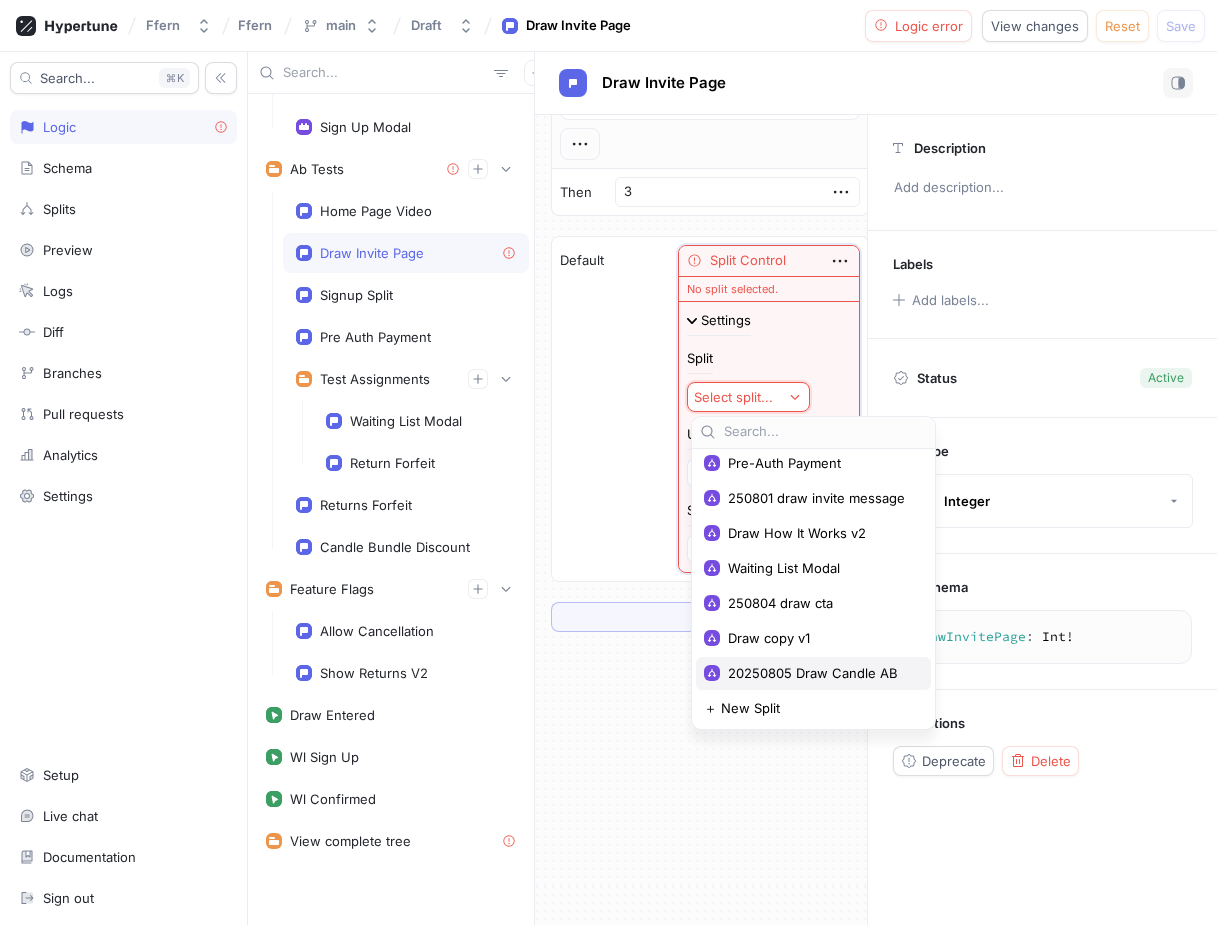 click on "20250805 Draw Candle AB" at bounding box center (820, 673) 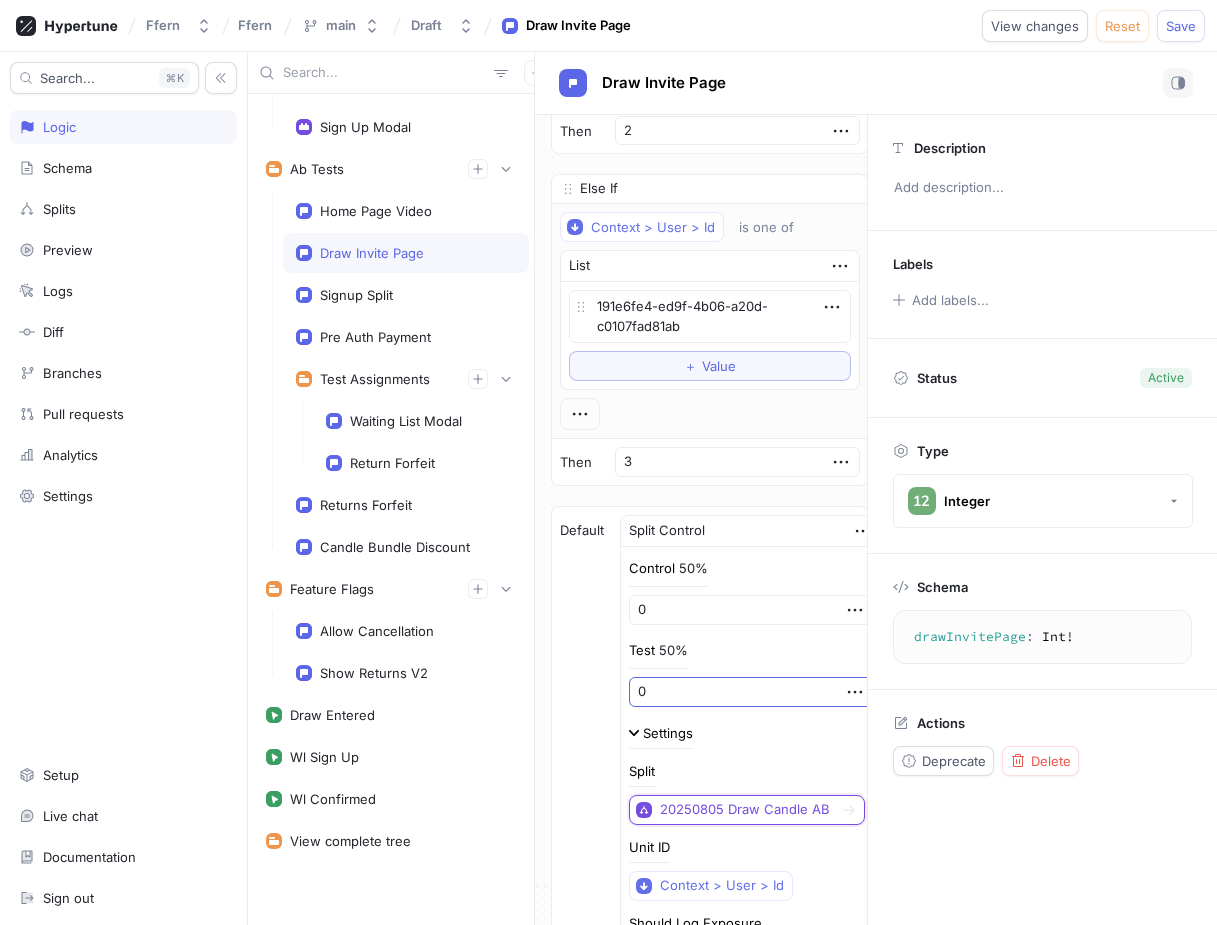 scroll, scrollTop: 662, scrollLeft: 0, axis: vertical 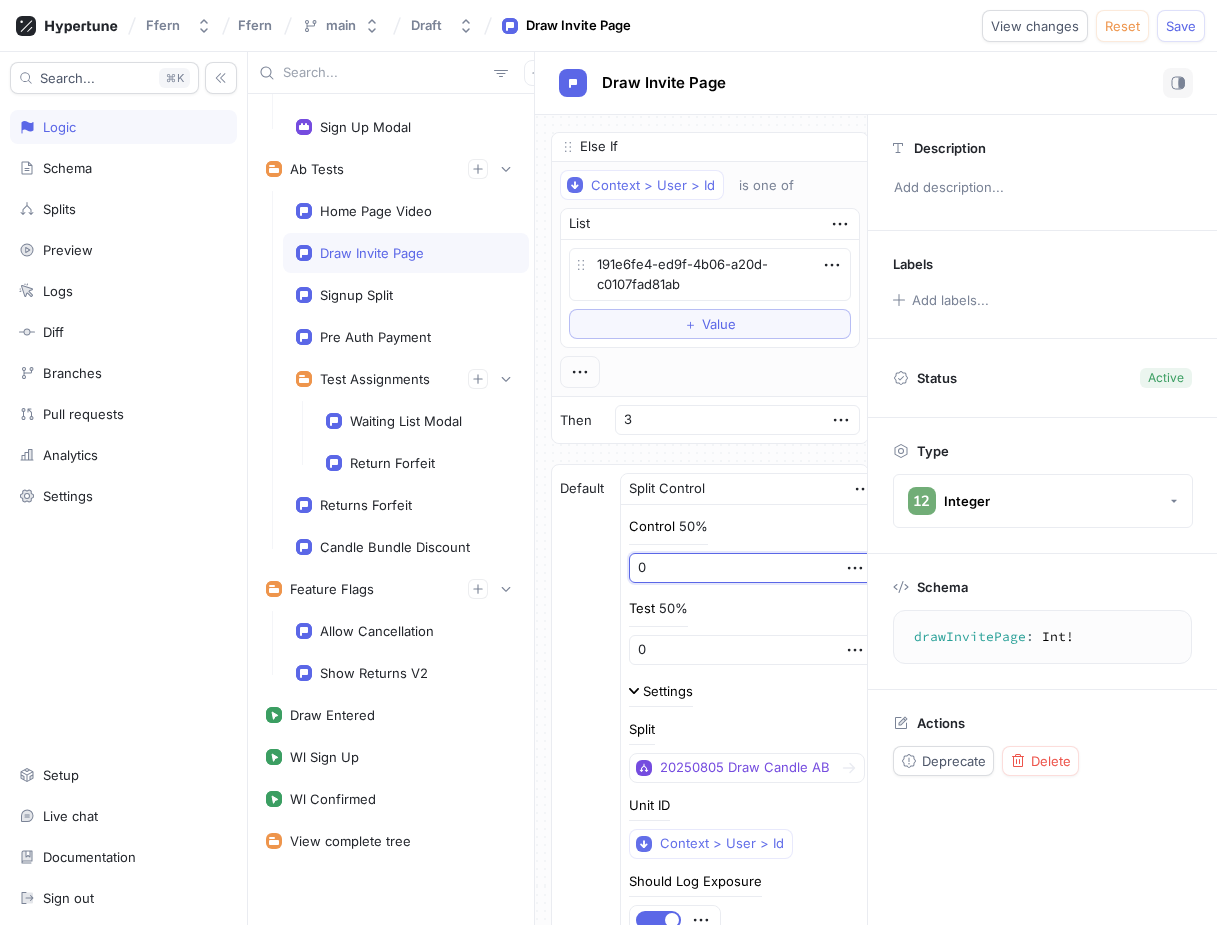 click on "0" at bounding box center (751, 568) 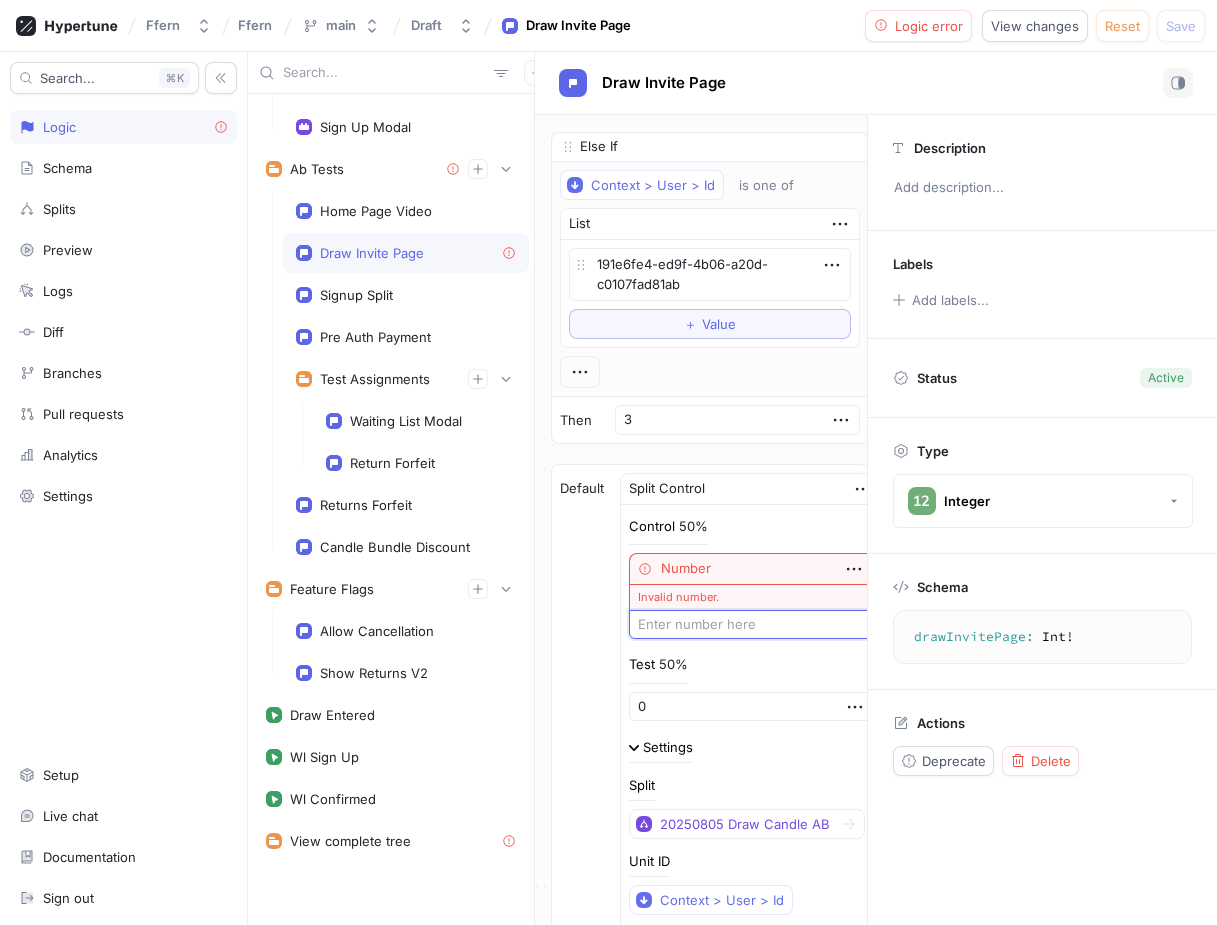 type on "x" 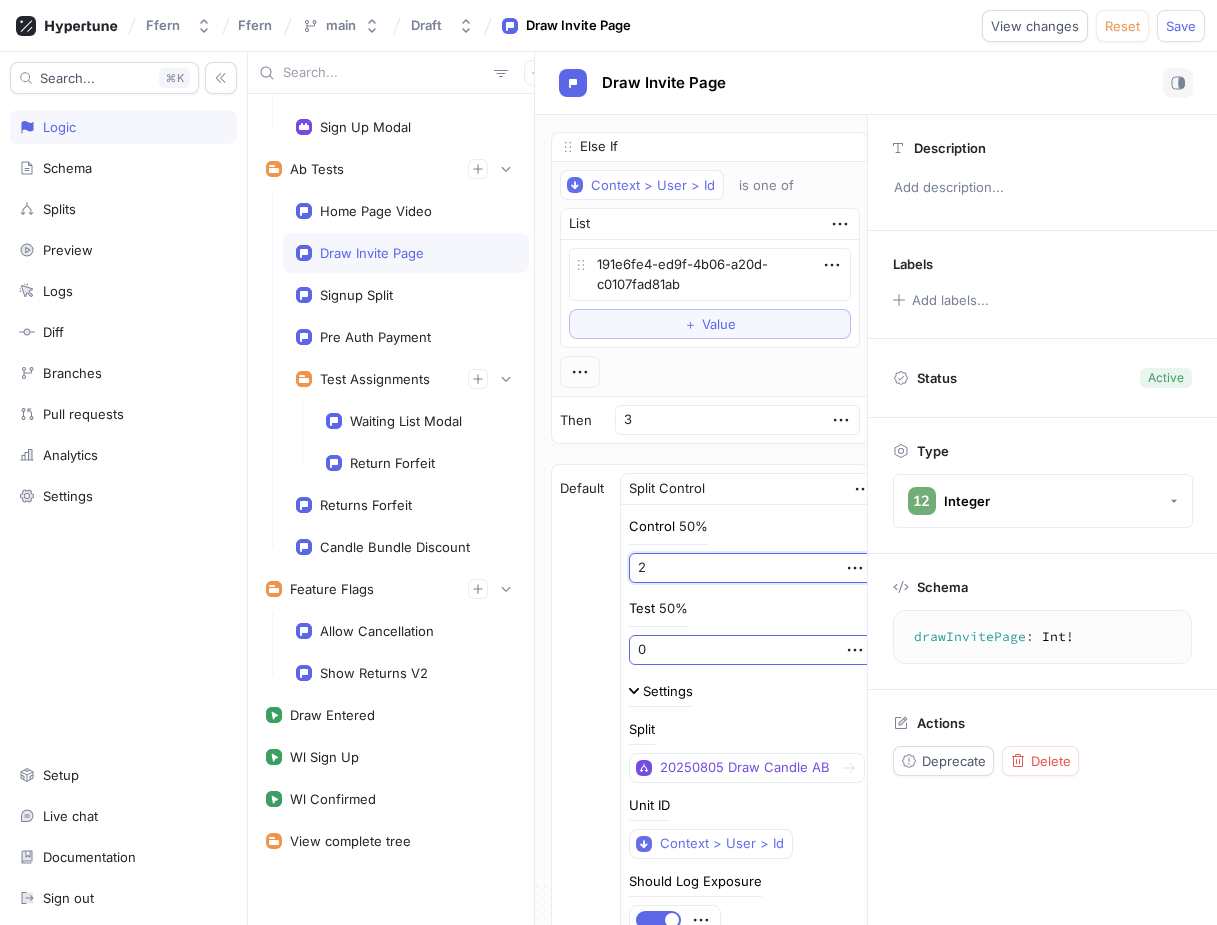 type on "2" 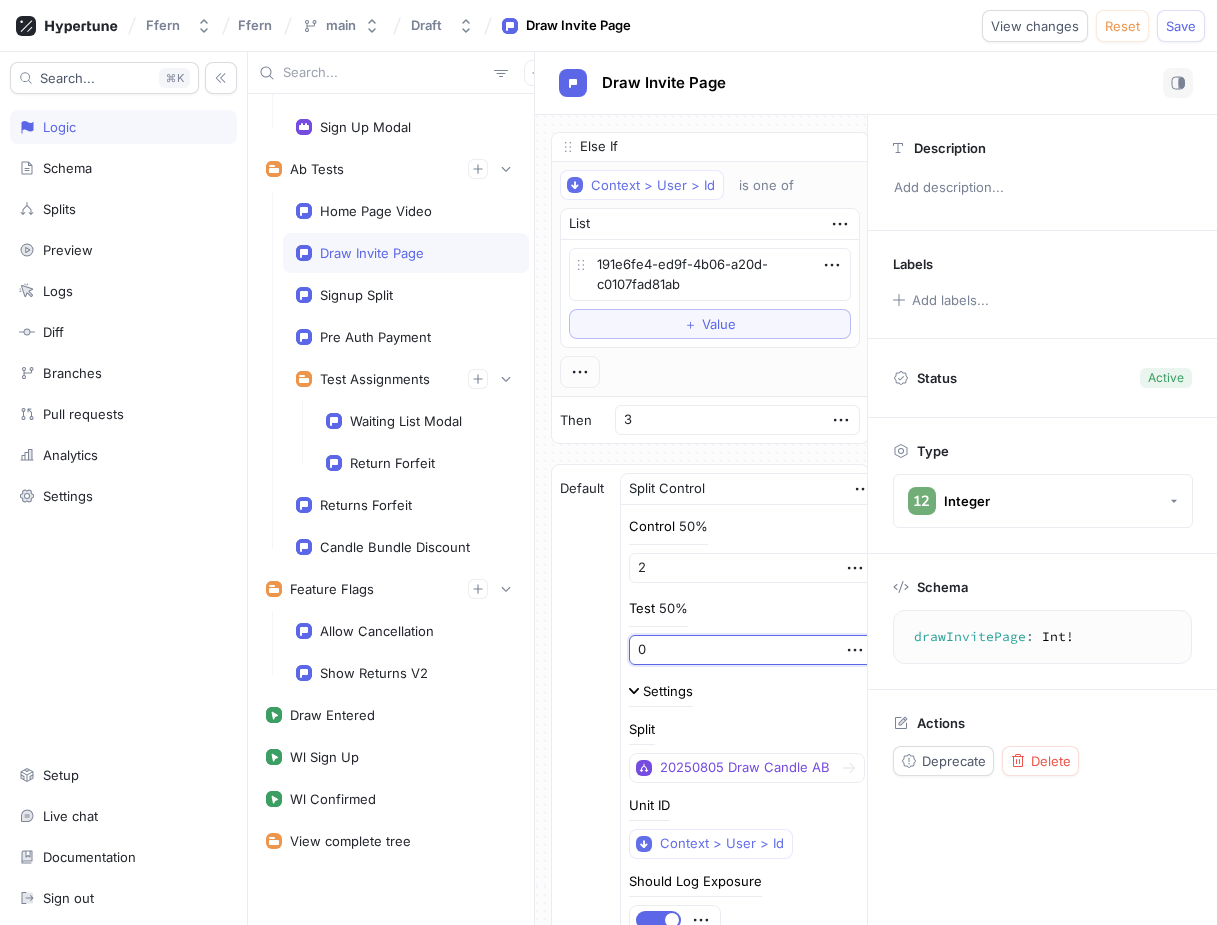 type on "x" 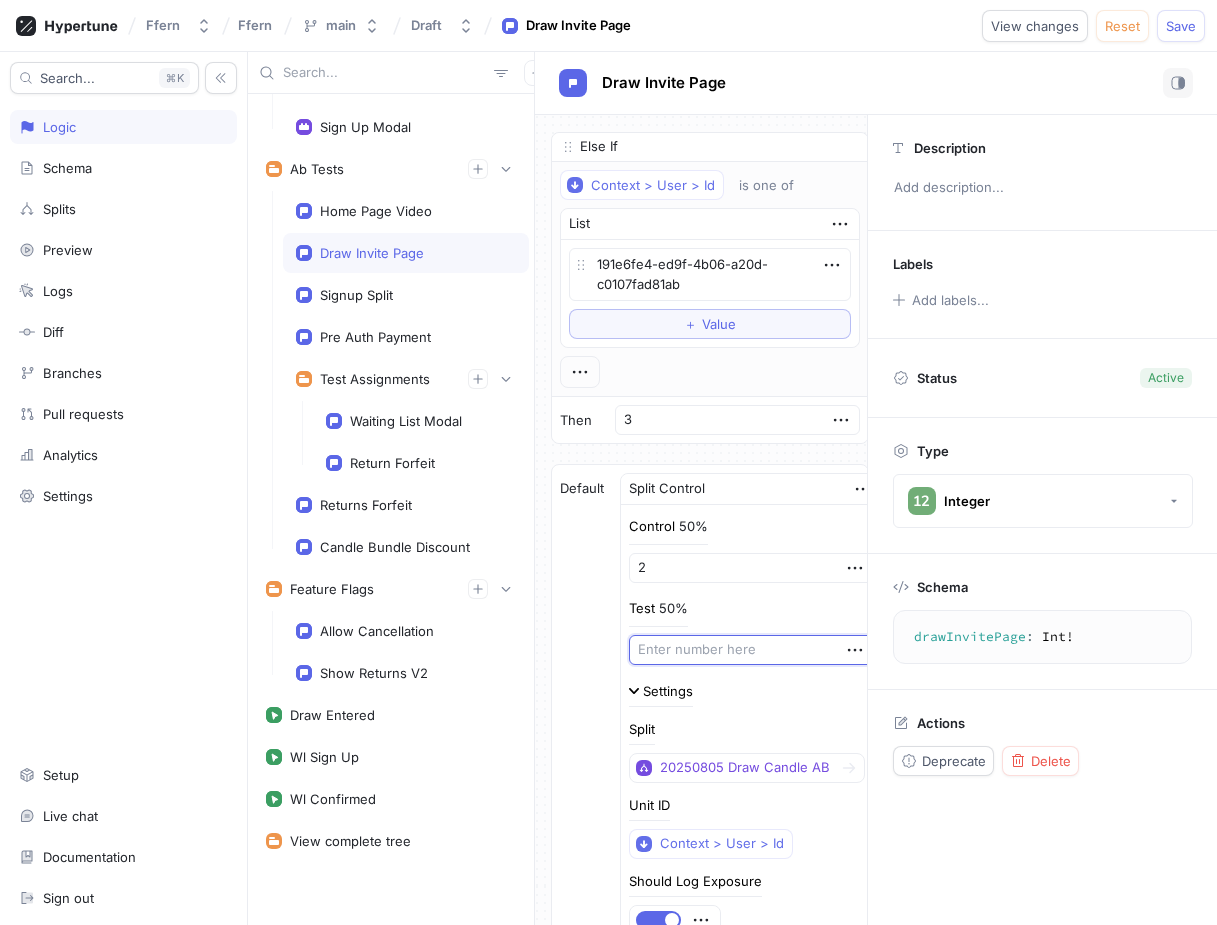 type on "x" 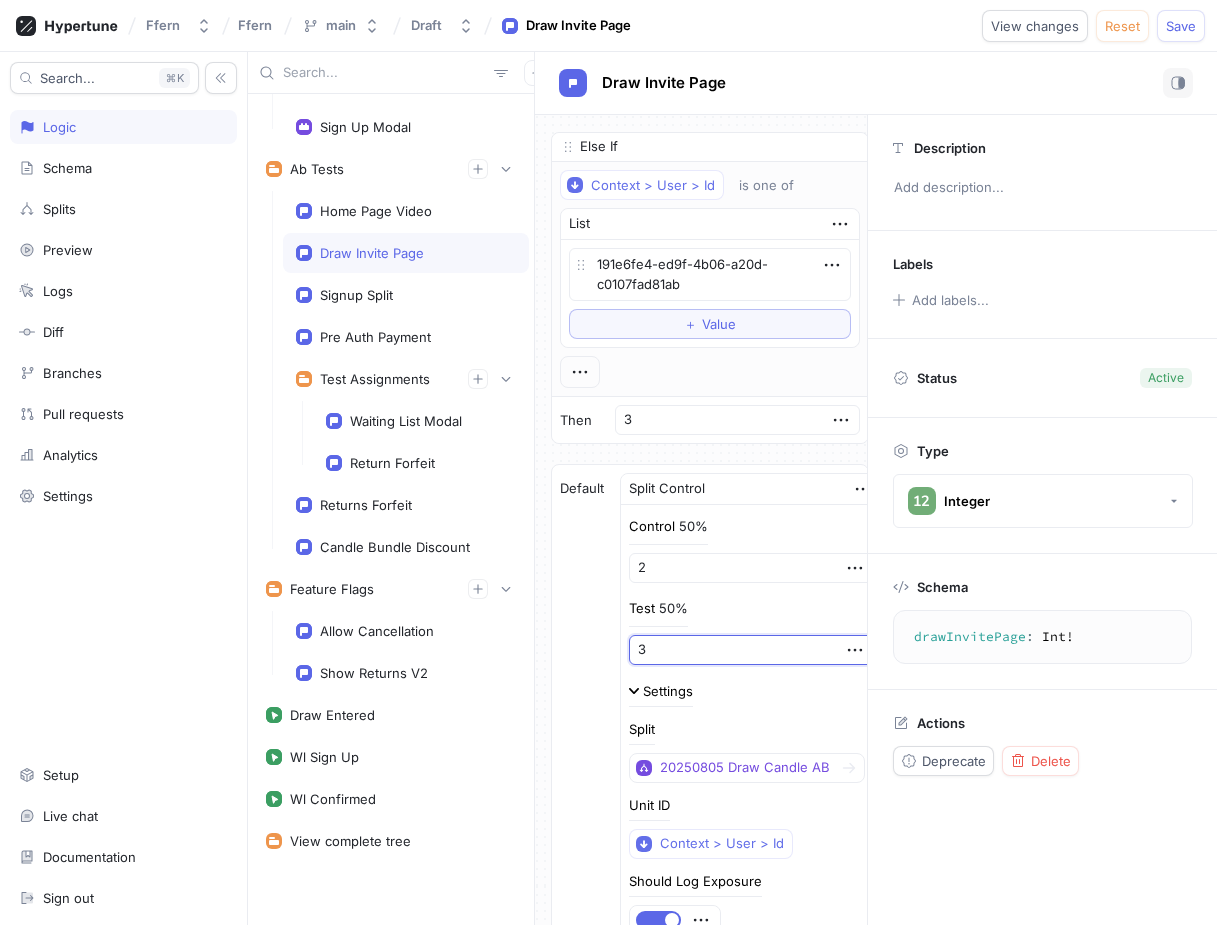 type on "x" 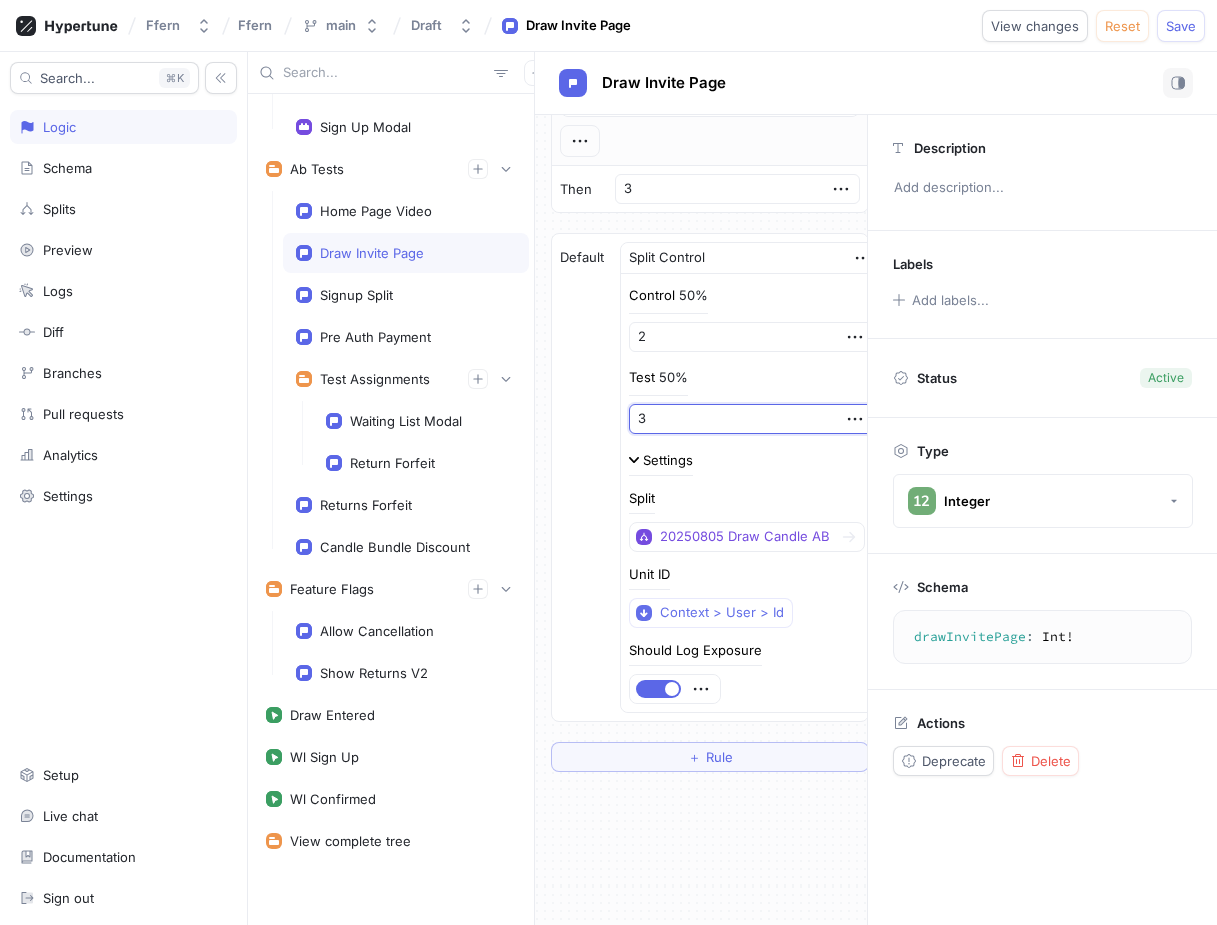 scroll, scrollTop: 968, scrollLeft: 0, axis: vertical 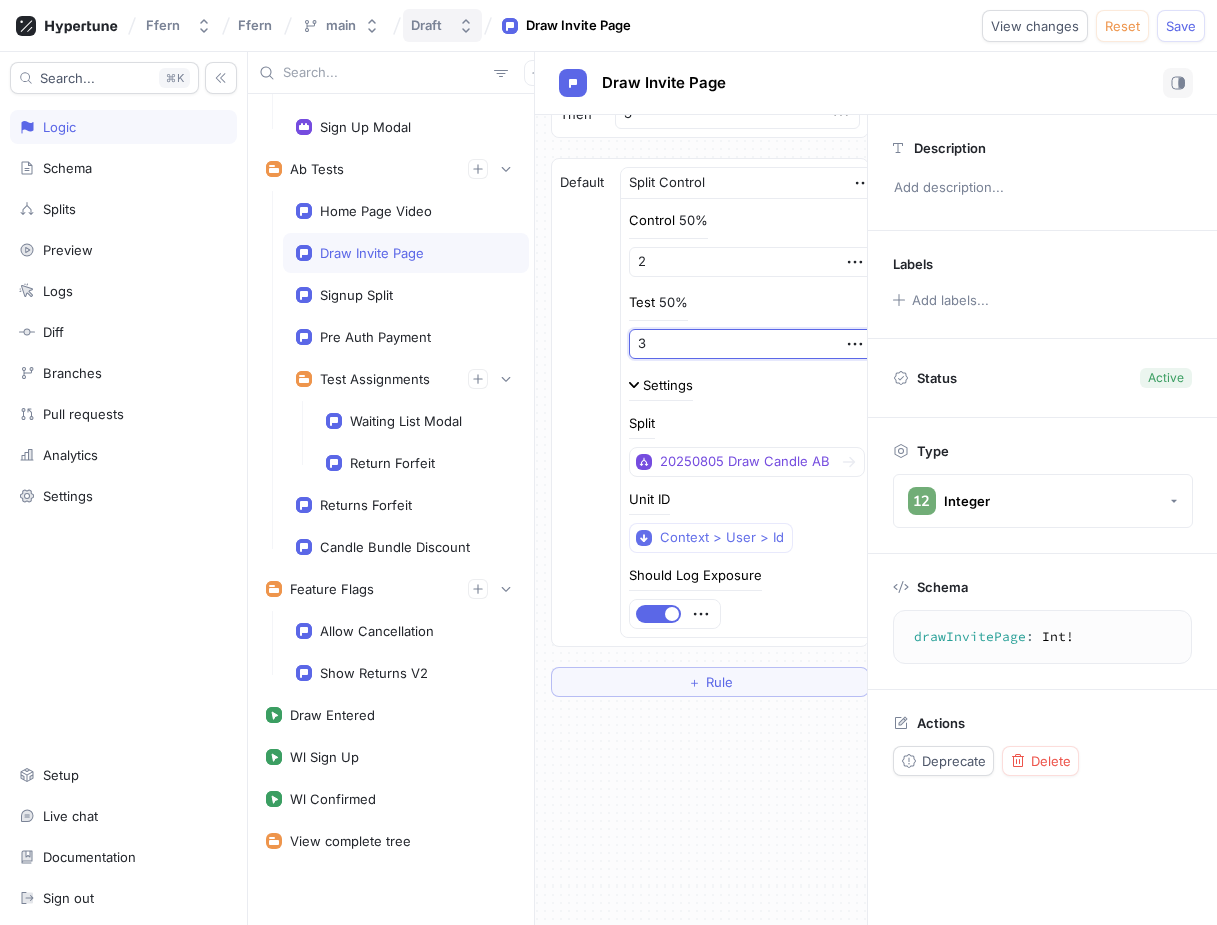 click 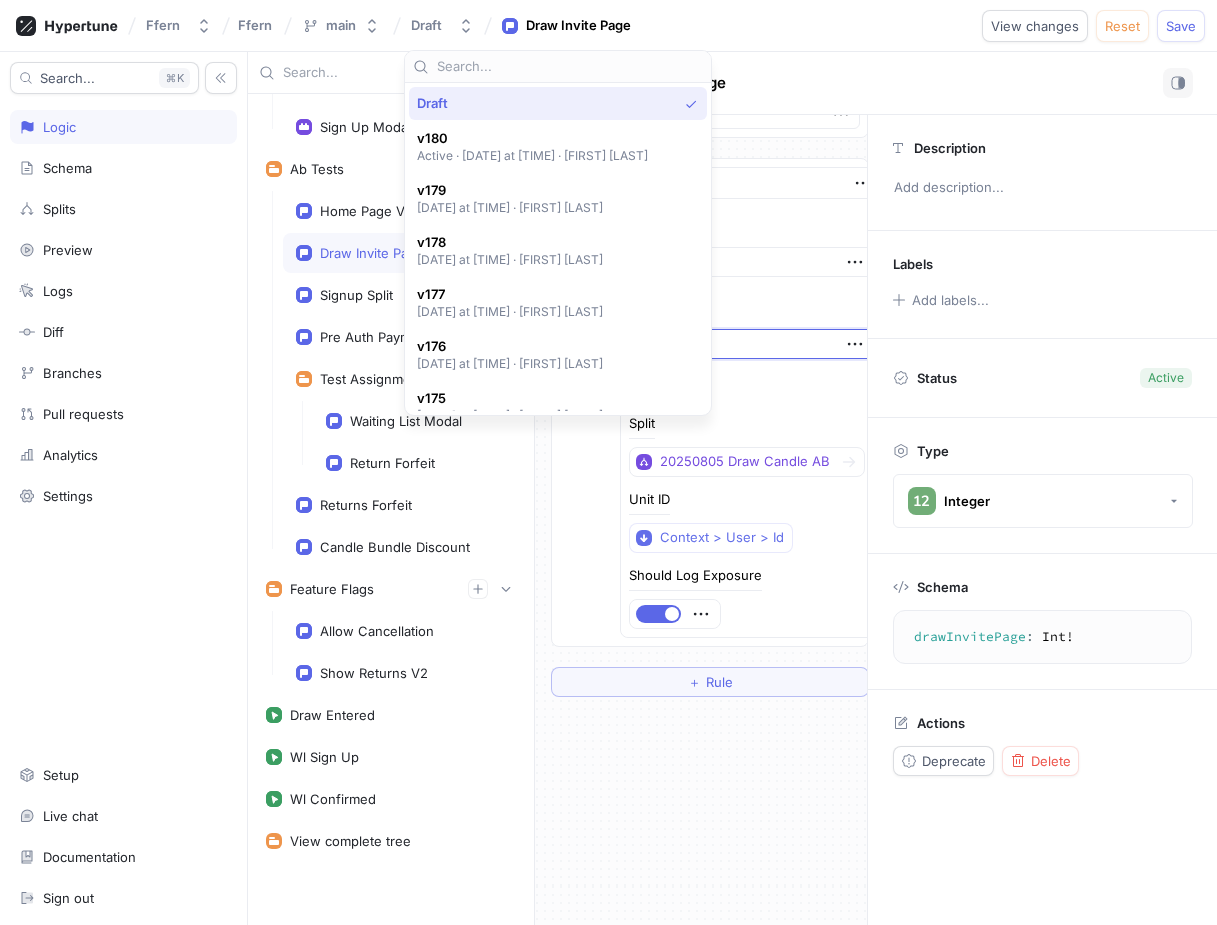 click on "If Context > User > Id is one of List [UUID]
To pick up a draggable item, press the space bar.
While dragging, use the arrow keys to move the item.
Press space again to drop the item in its new position, or press escape to cancel.
⁠ Value Then 1 Else If Context > User > Id is one of List [UUID]
To pick up a draggable item, press the space bar.
While dragging, use the arrow keys to move the item.
Press space again to drop the item in its new position, or press escape to cancel.
⁠ Value Then 2 Else If Context > User > Id is one of List [UUID]
To pick up a draggable item, press the space bar.
While dragging, use the arrow keys to move the item.
Press space again to drop the item in its new position, or press escape to cancel.
⁠ Value Then 3 Default Split Control Control 50% 2 Test 50% 3 Settings Split [DATE] Draw Candle AB Unit ID Context > User > Id ⁠ Rule" at bounding box center [701, 520] 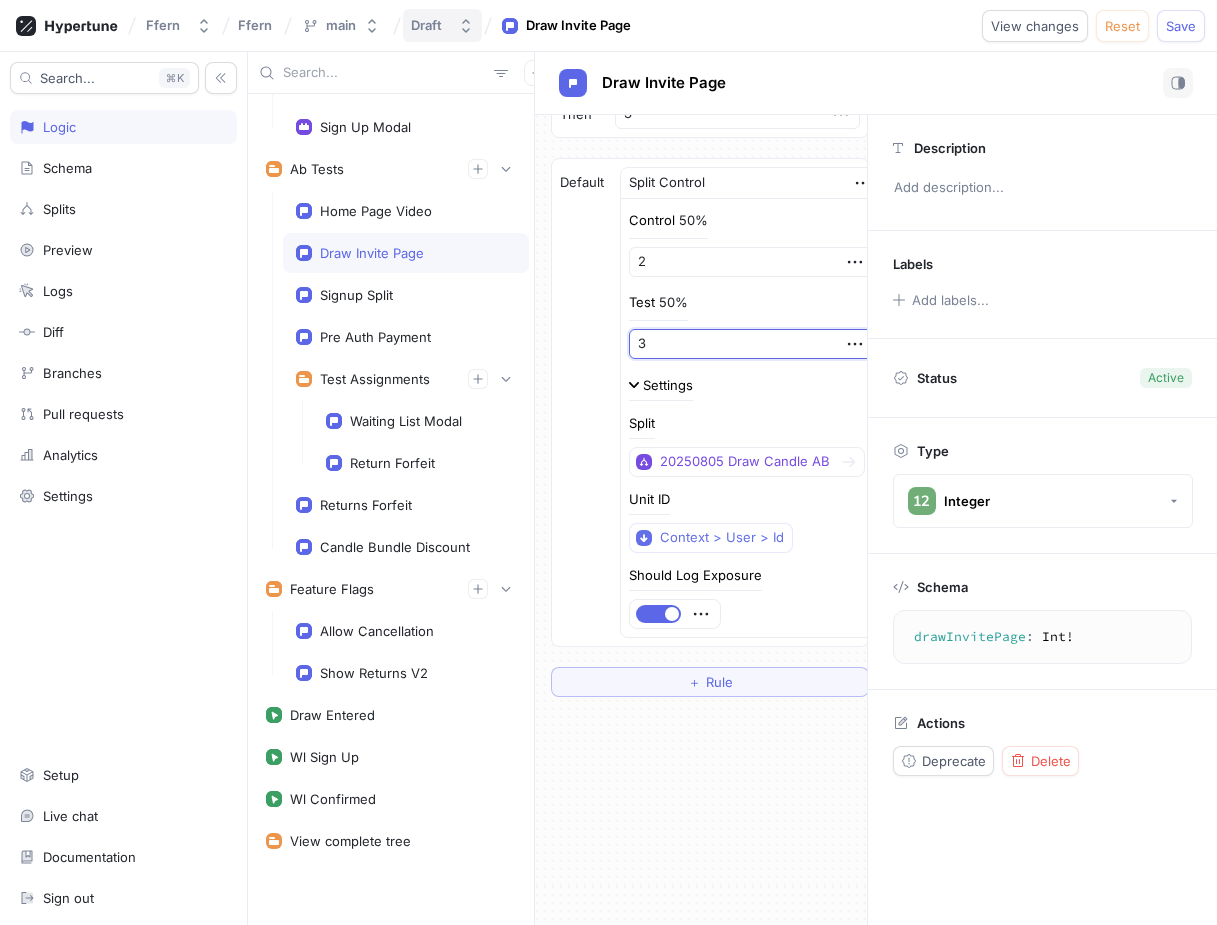 click on "Draft" at bounding box center [442, 25] 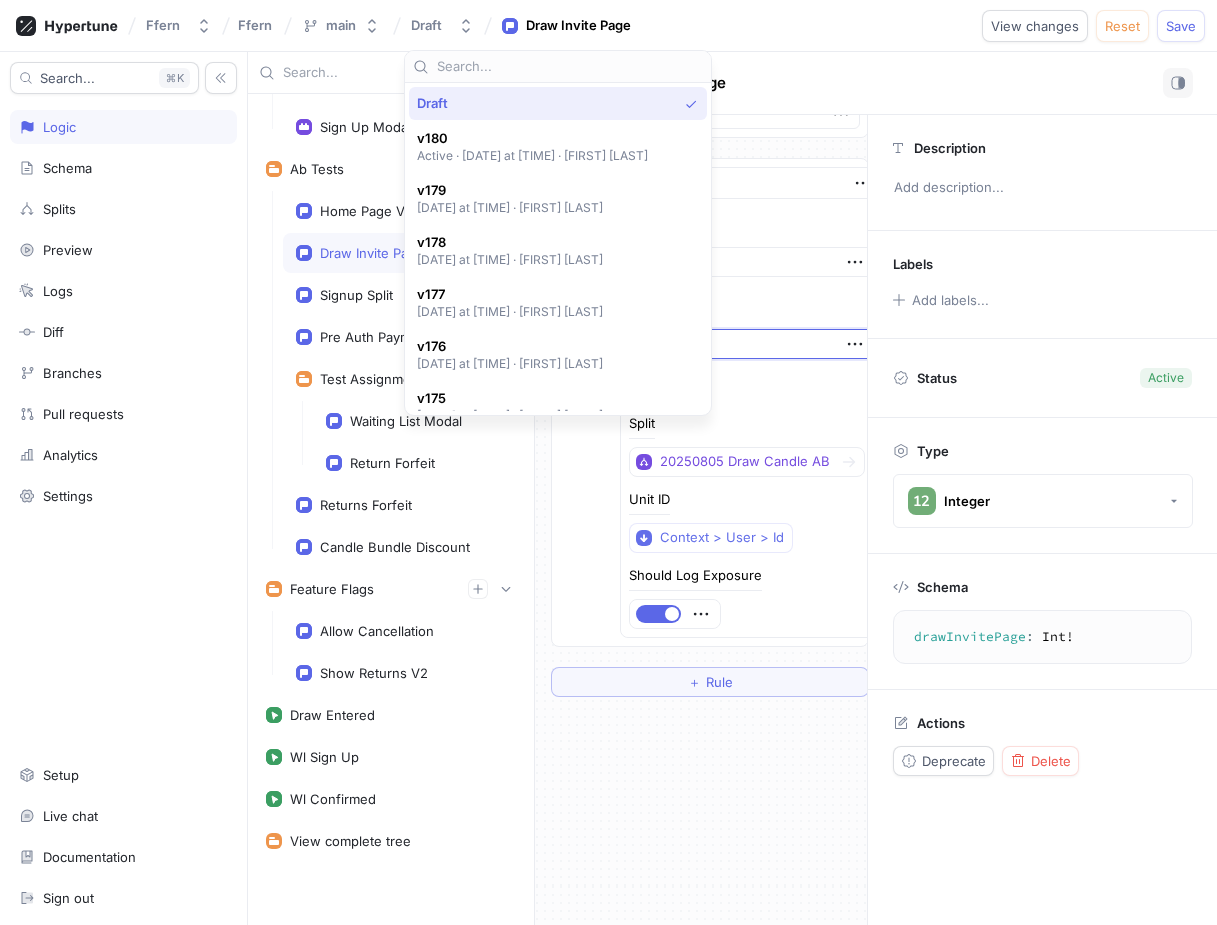 click on "If Context > User > Id is one of List [UUID]
To pick up a draggable item, press the space bar.
While dragging, use the arrow keys to move the item.
Press space again to drop the item in its new position, or press escape to cancel.
⁠ Value Then 1 Else If Context > User > Id is one of List [UUID]
To pick up a draggable item, press the space bar.
While dragging, use the arrow keys to move the item.
Press space again to drop the item in its new position, or press escape to cancel.
⁠ Value Then 2 Else If Context > User > Id is one of List [UUID]
To pick up a draggable item, press the space bar.
While dragging, use the arrow keys to move the item.
Press space again to drop the item in its new position, or press escape to cancel.
⁠ Value Then 3 Default Split Control Control 50% 2 Test 50% 3 Settings Split [DATE] Draw Candle AB Unit ID Context > User > Id ⁠ Rule" at bounding box center (701, 520) 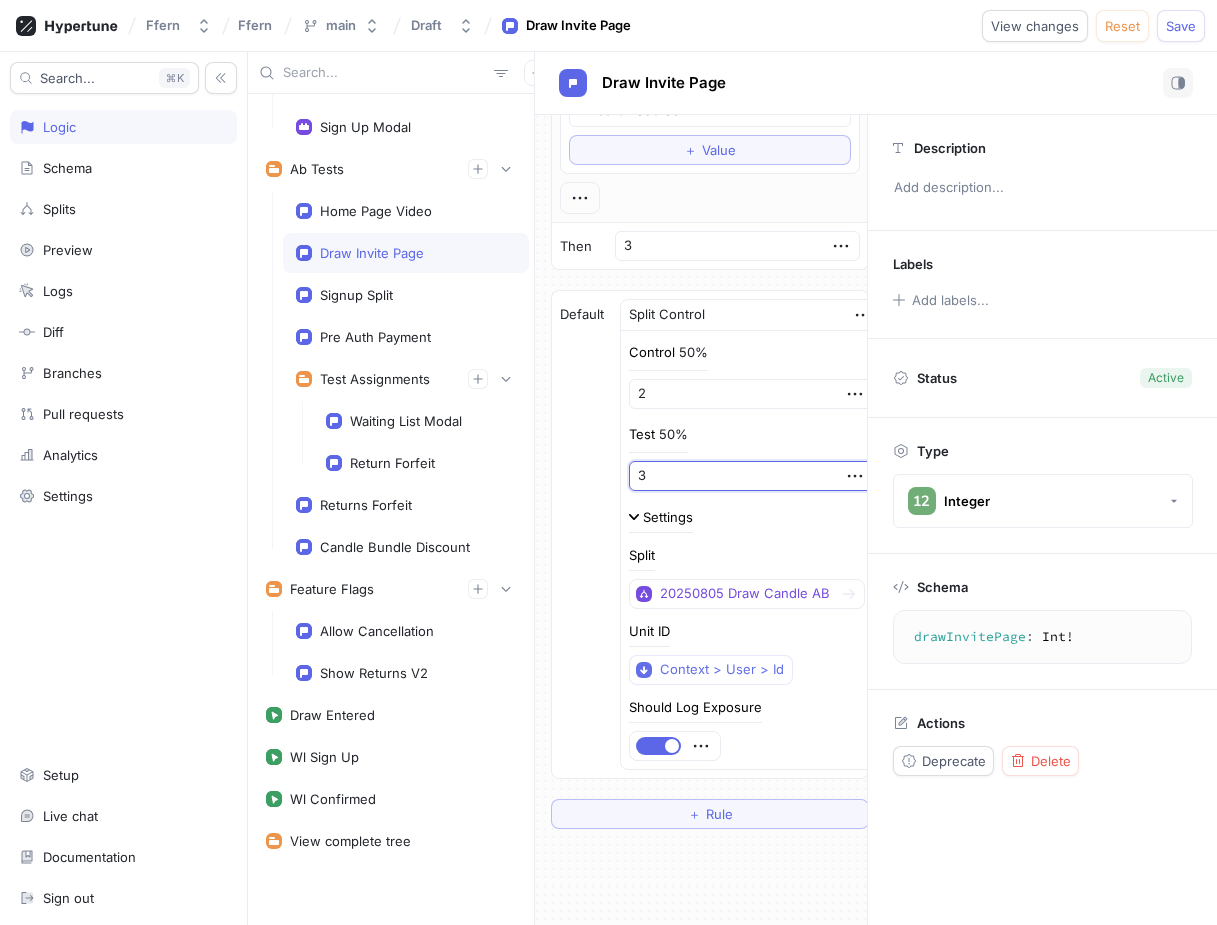 scroll, scrollTop: 822, scrollLeft: 0, axis: vertical 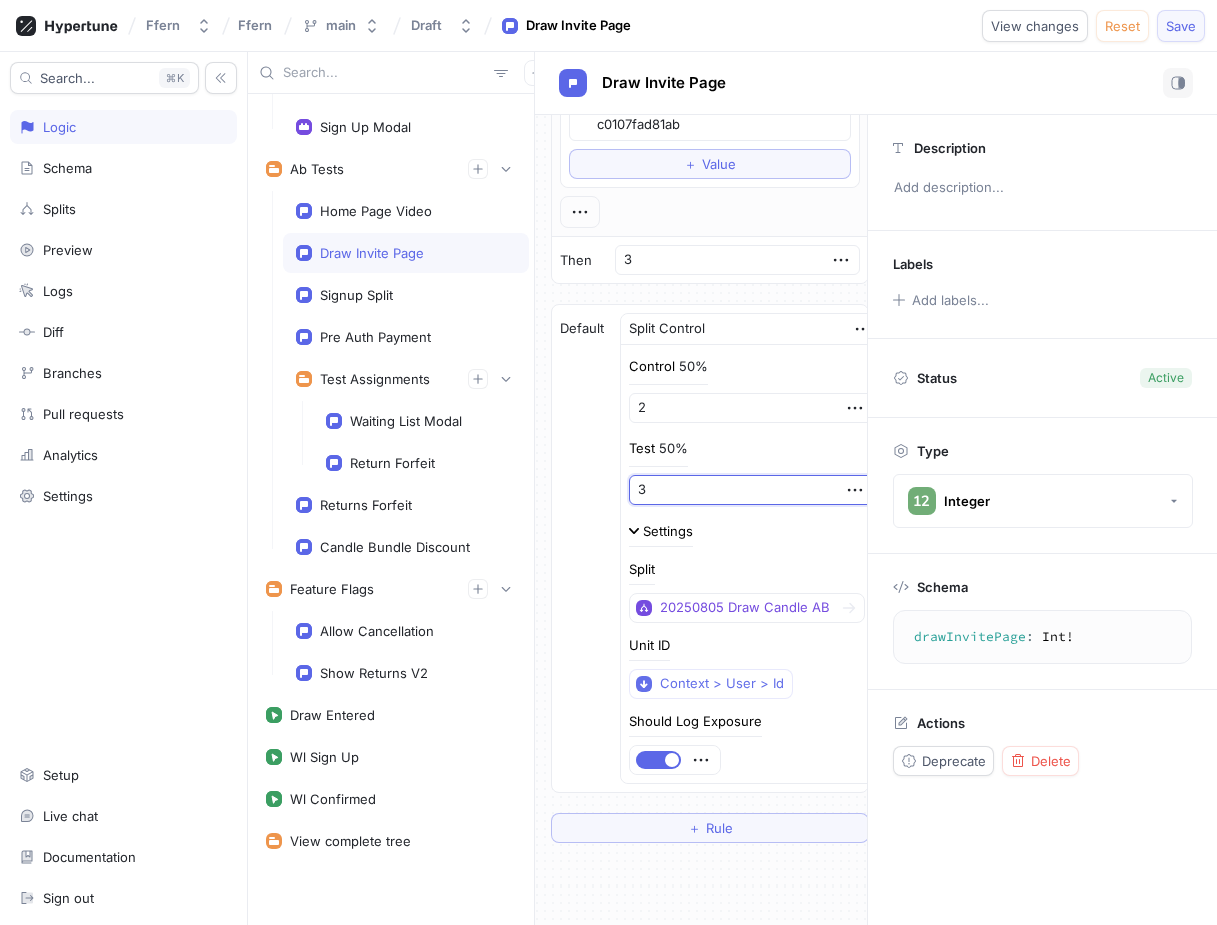 click on "Save" at bounding box center [1181, 26] 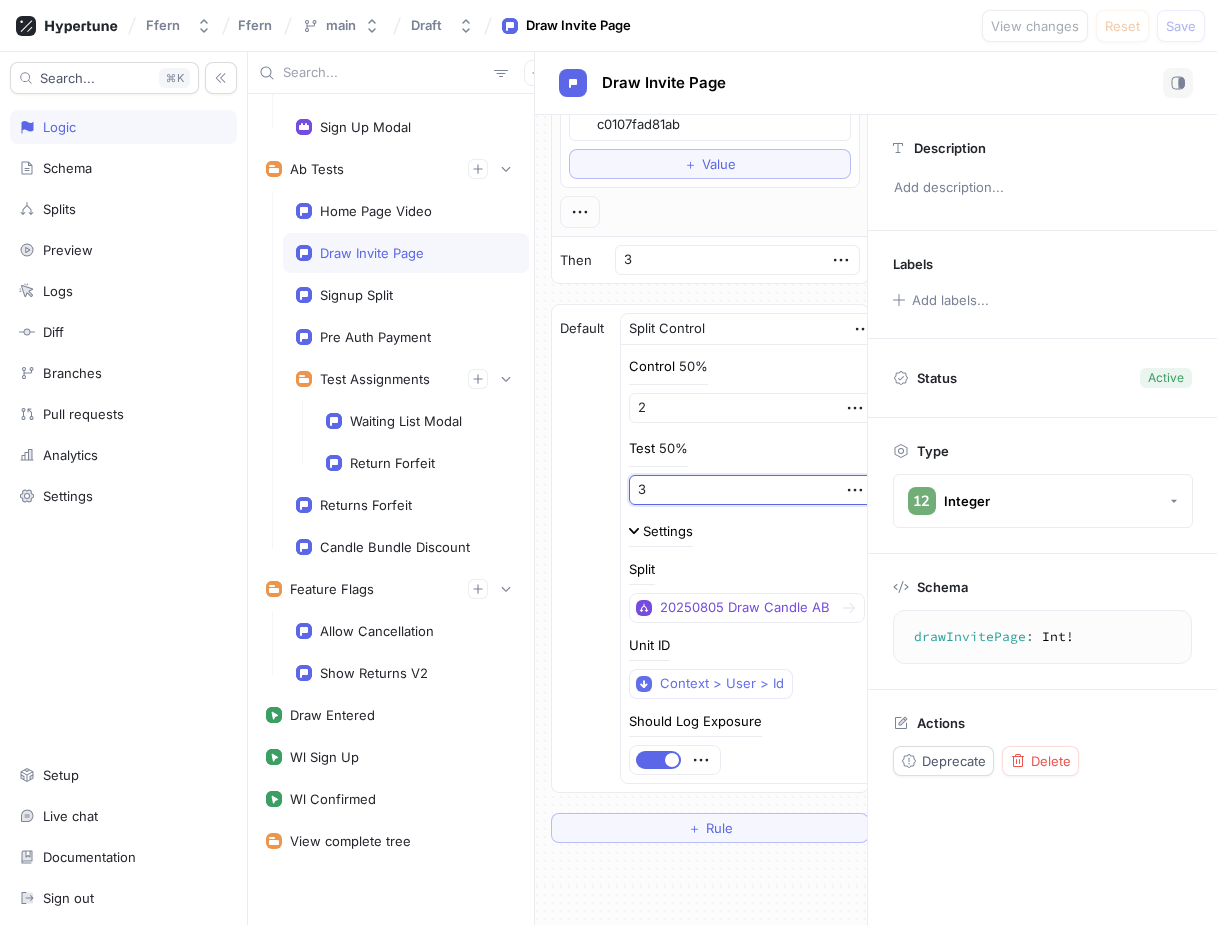 type on "x" 